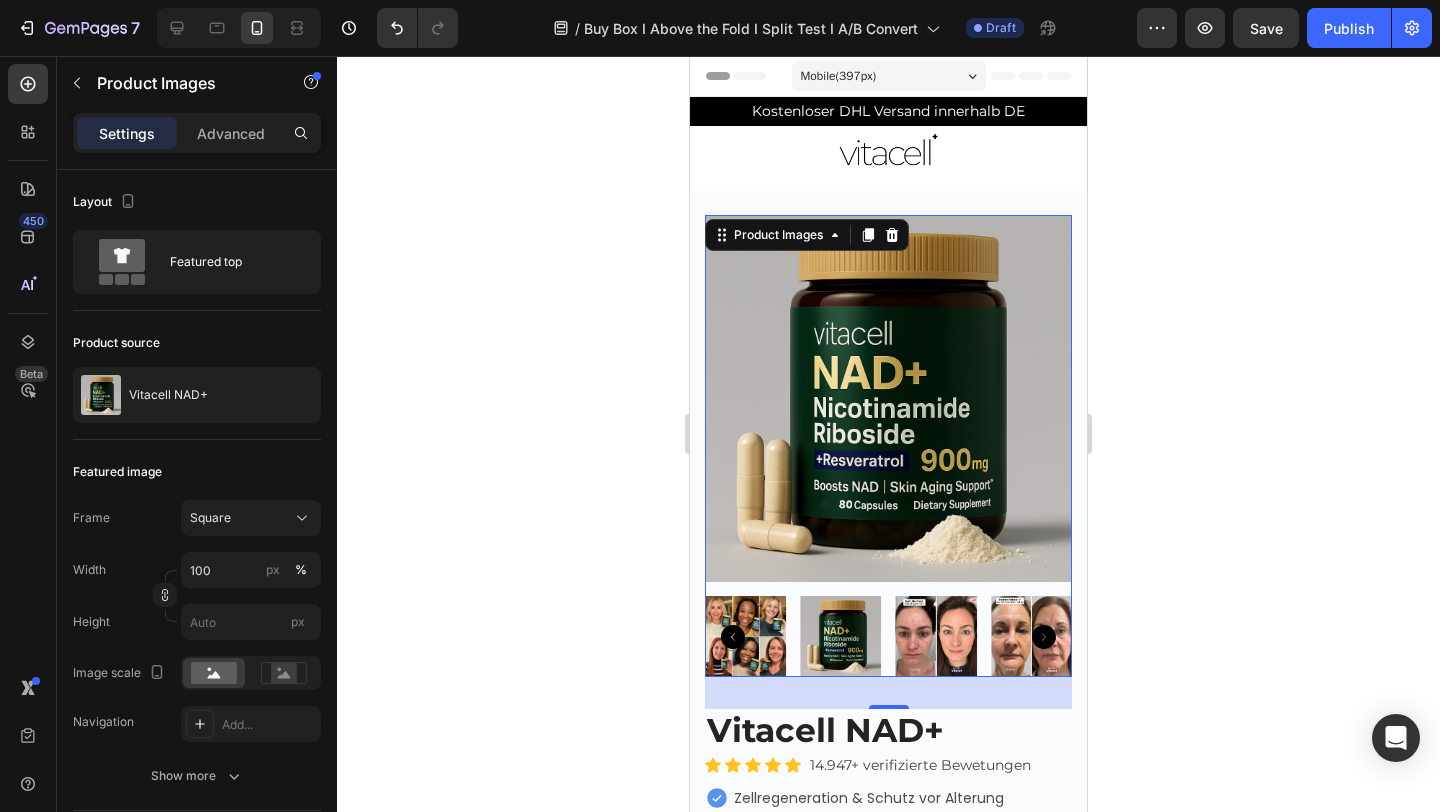 scroll, scrollTop: 0, scrollLeft: 0, axis: both 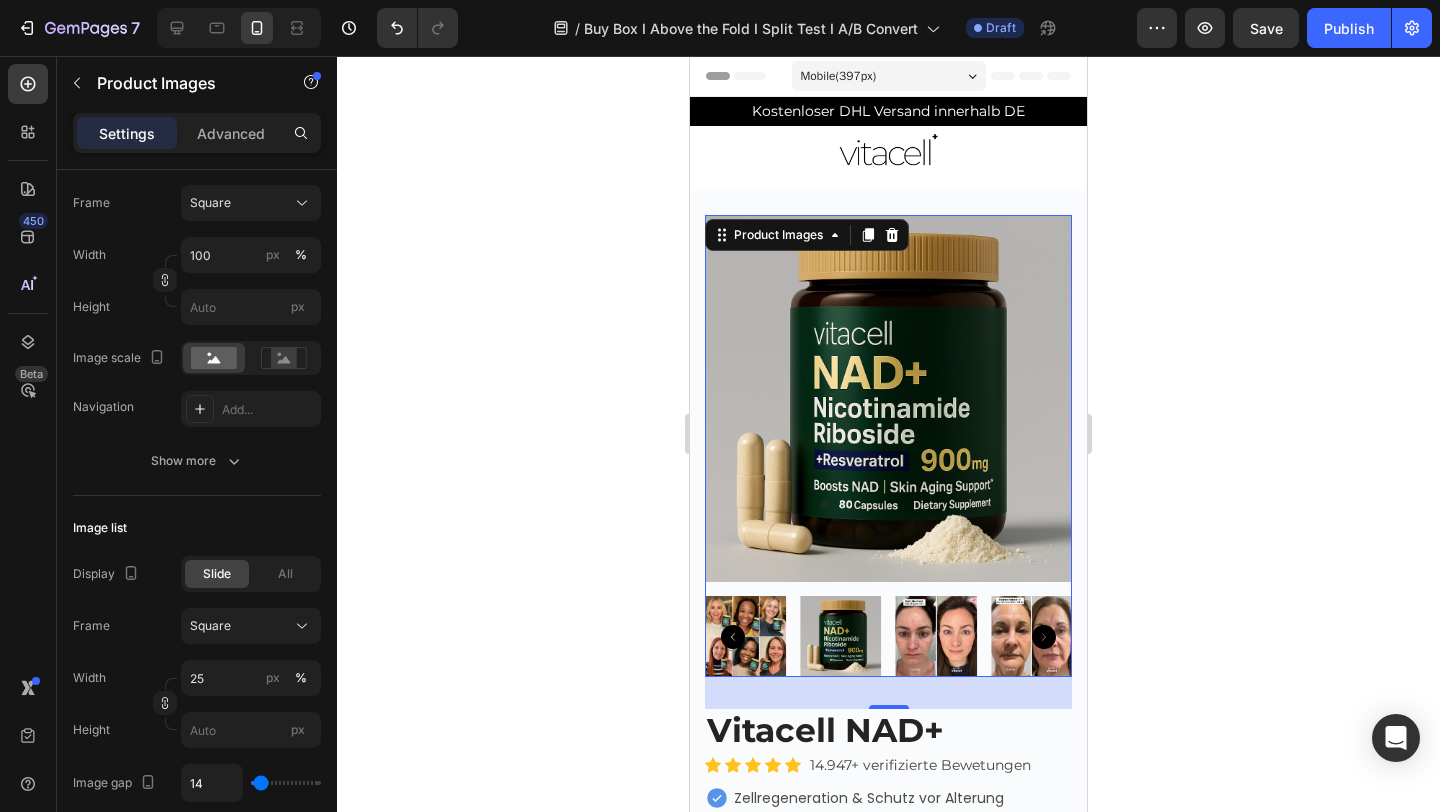 click 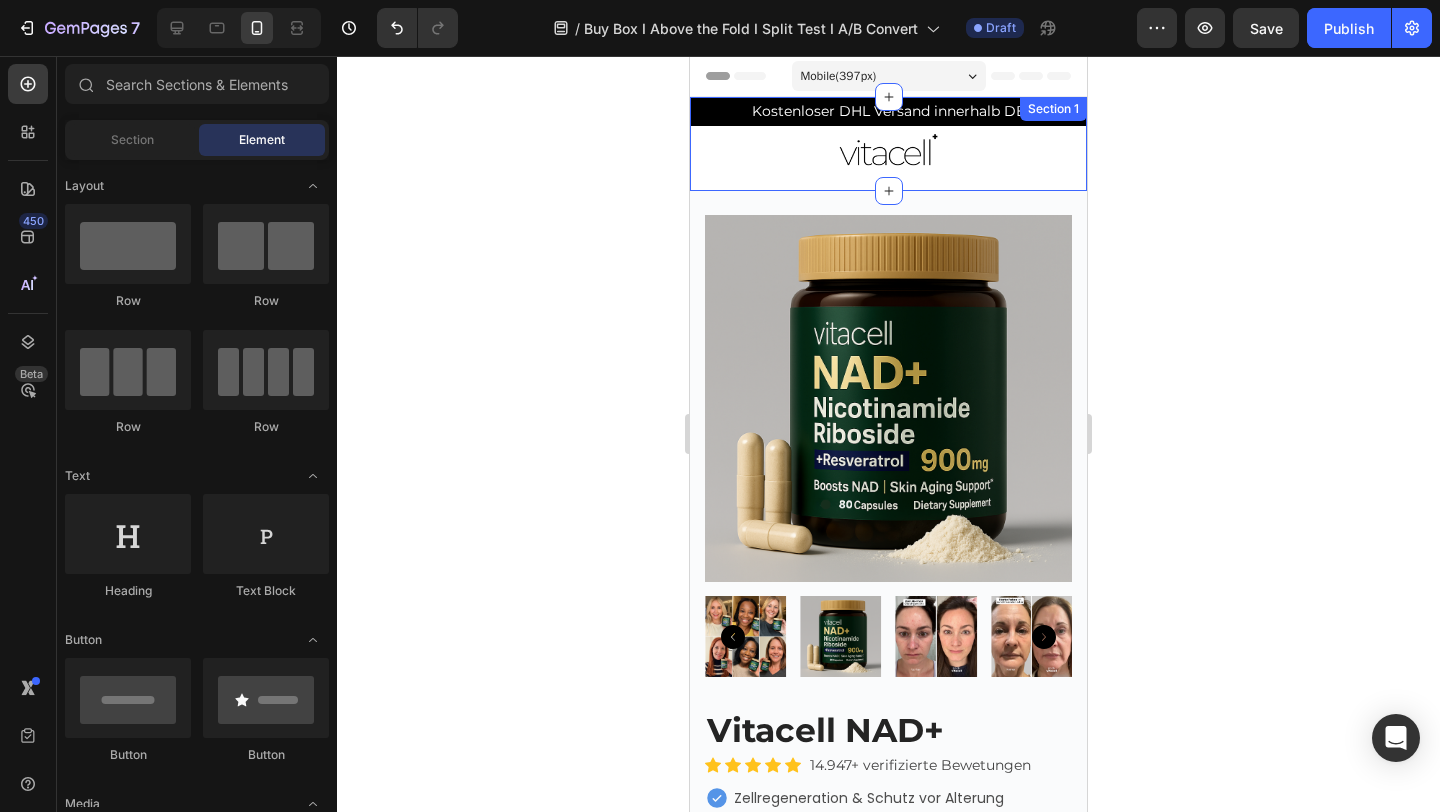 click on "Kostenloser DHL Versand innerhalb DE Text Block Row Image Row" at bounding box center (888, 144) 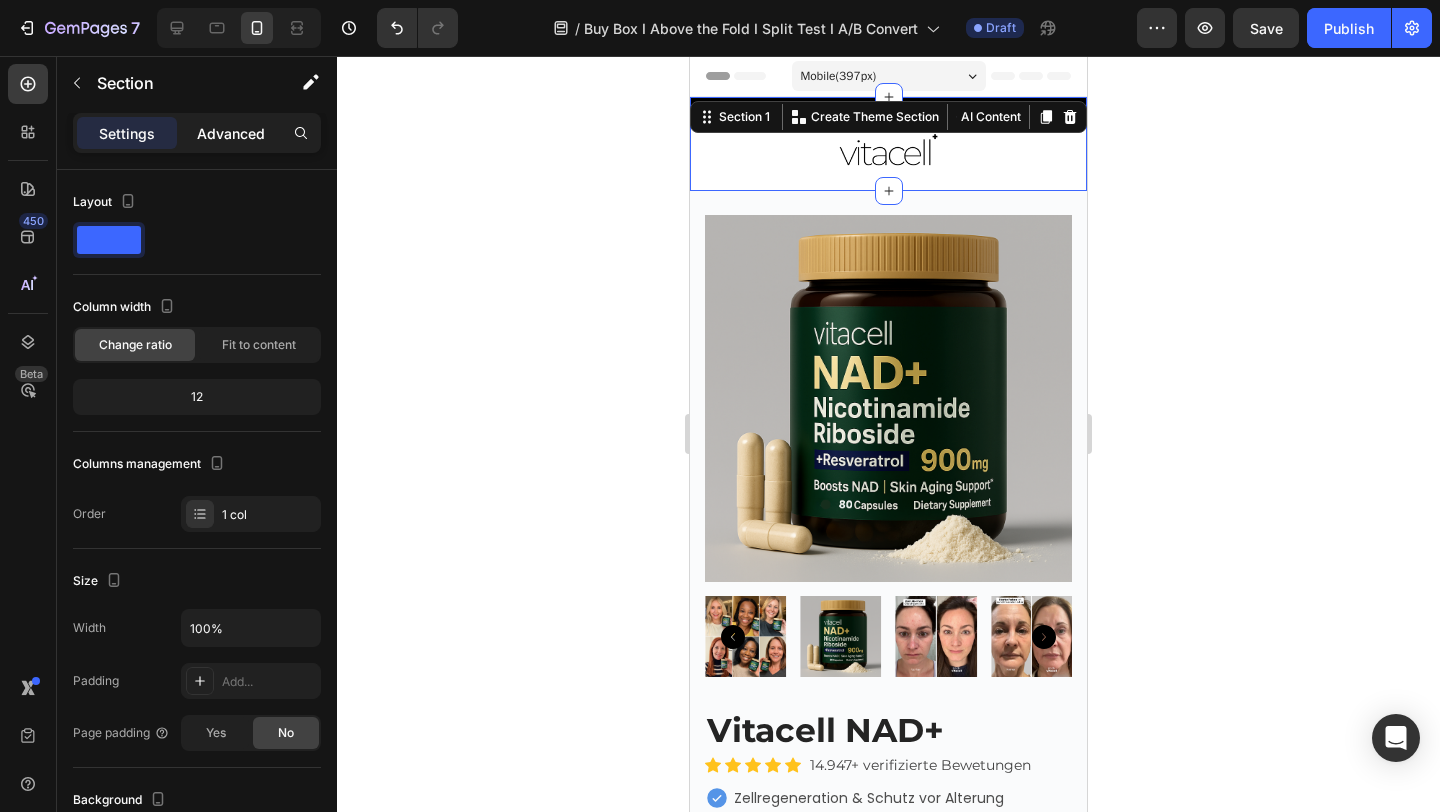 click on "Advanced" at bounding box center [231, 133] 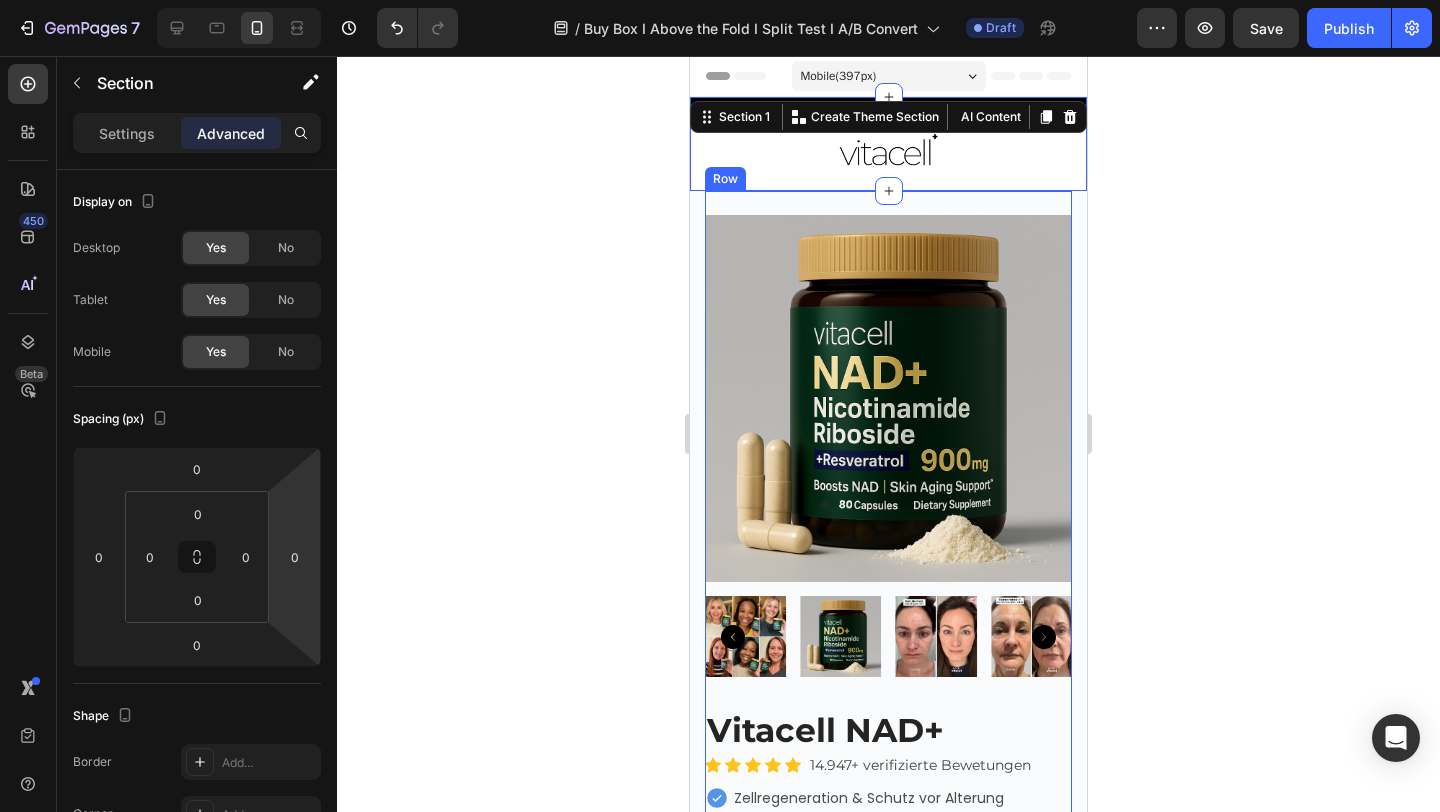 click on "Product Images Vitacell NAD+ Product Title Icon Icon Icon Icon Icon Icon List Hoz 14.947+ verifizierte Bewetungen Text block Row Zellregeneration & Schutz vor Alterung Mehr Energie & Vitalität im Alltag Mentale Klarheit & Konzentration Stärkung der Zellabwehr & antioxidativer Schutz Item List Kaching Bundles Kaching Bundles Row IN DEN WARENKORB LEGEN Add to Cart + 30 Tage Geld zurück Garantie Text Block Produkt Informationen Versand & Garantie Accordion Row" at bounding box center (888, 719) 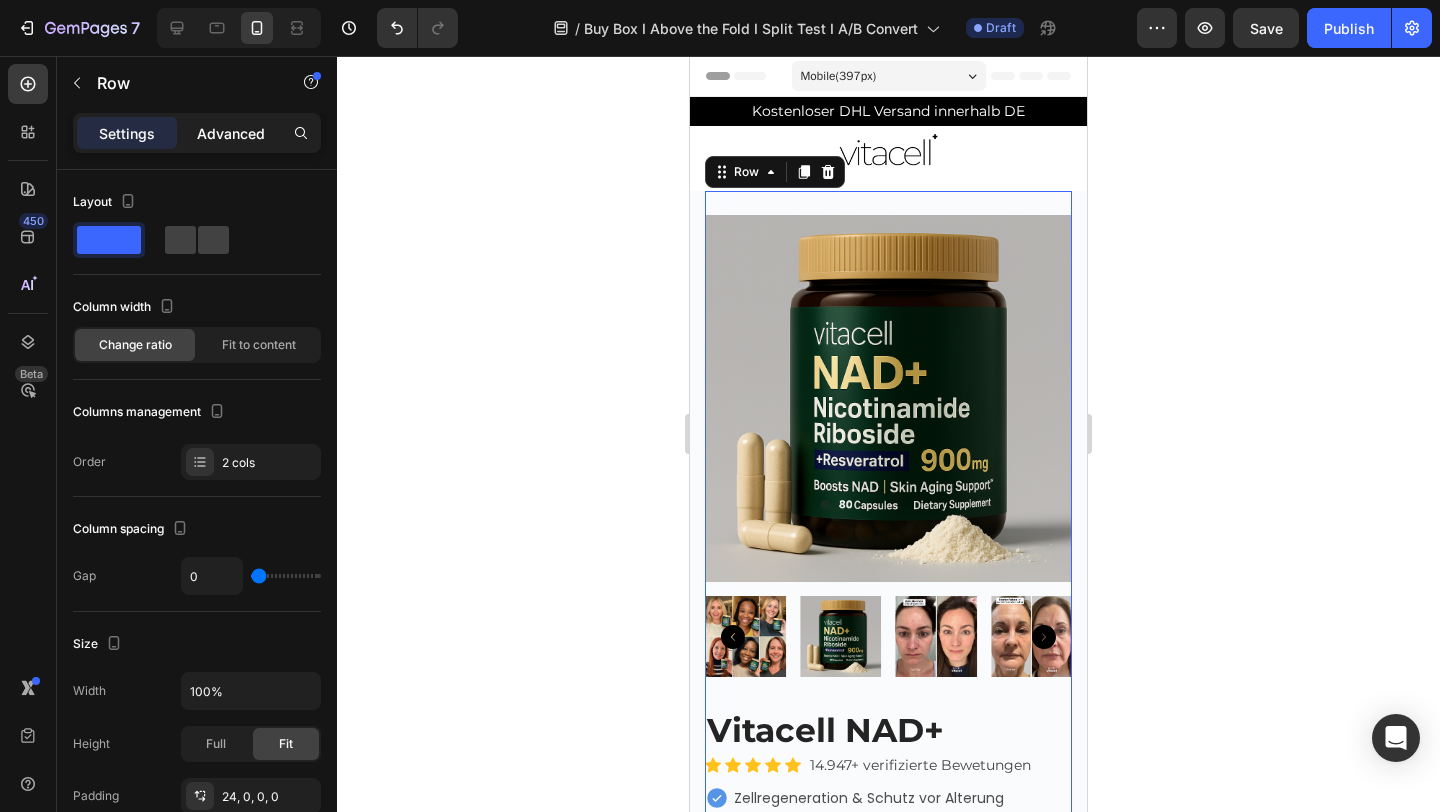 click on "Advanced" at bounding box center [231, 133] 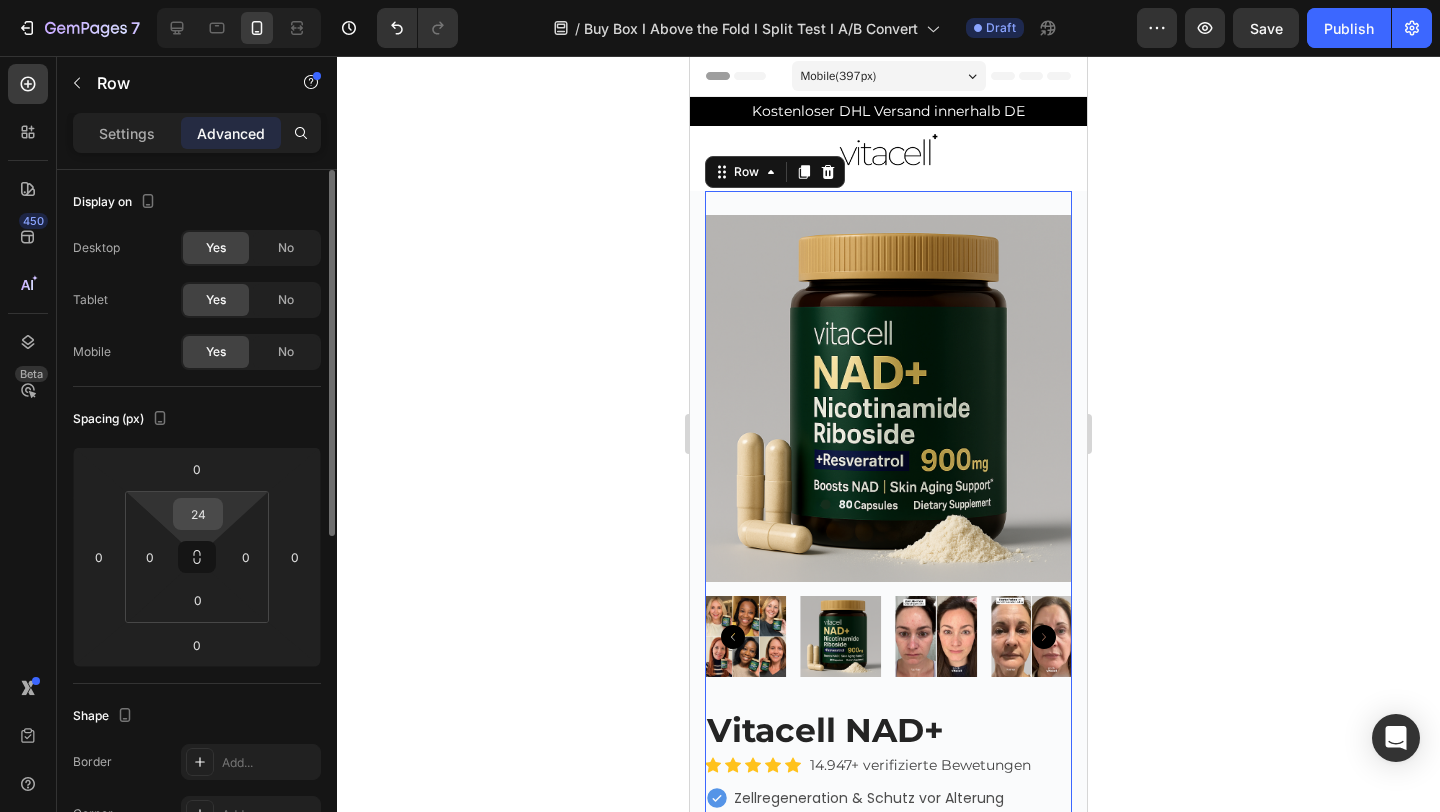 click on "24" at bounding box center (198, 514) 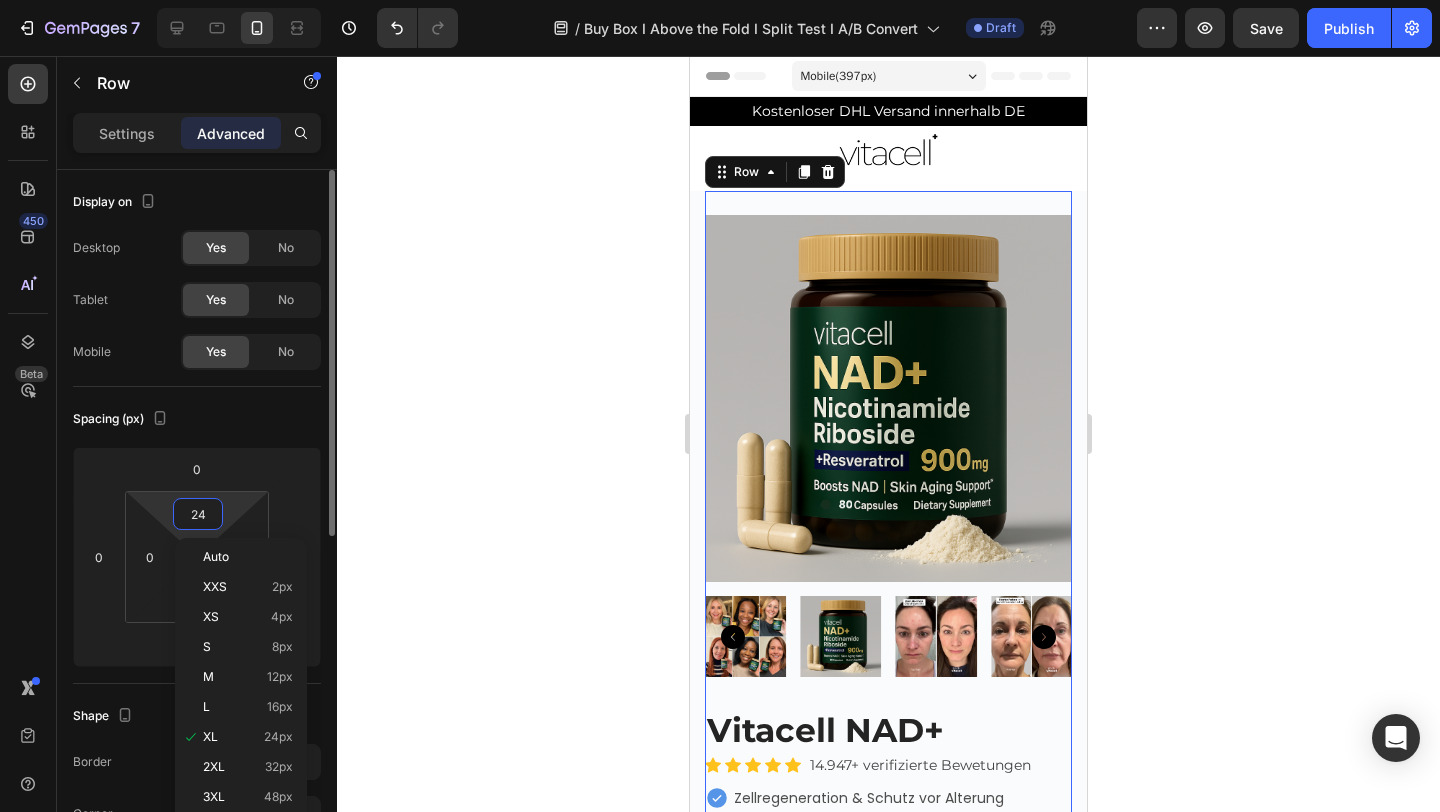type on "0" 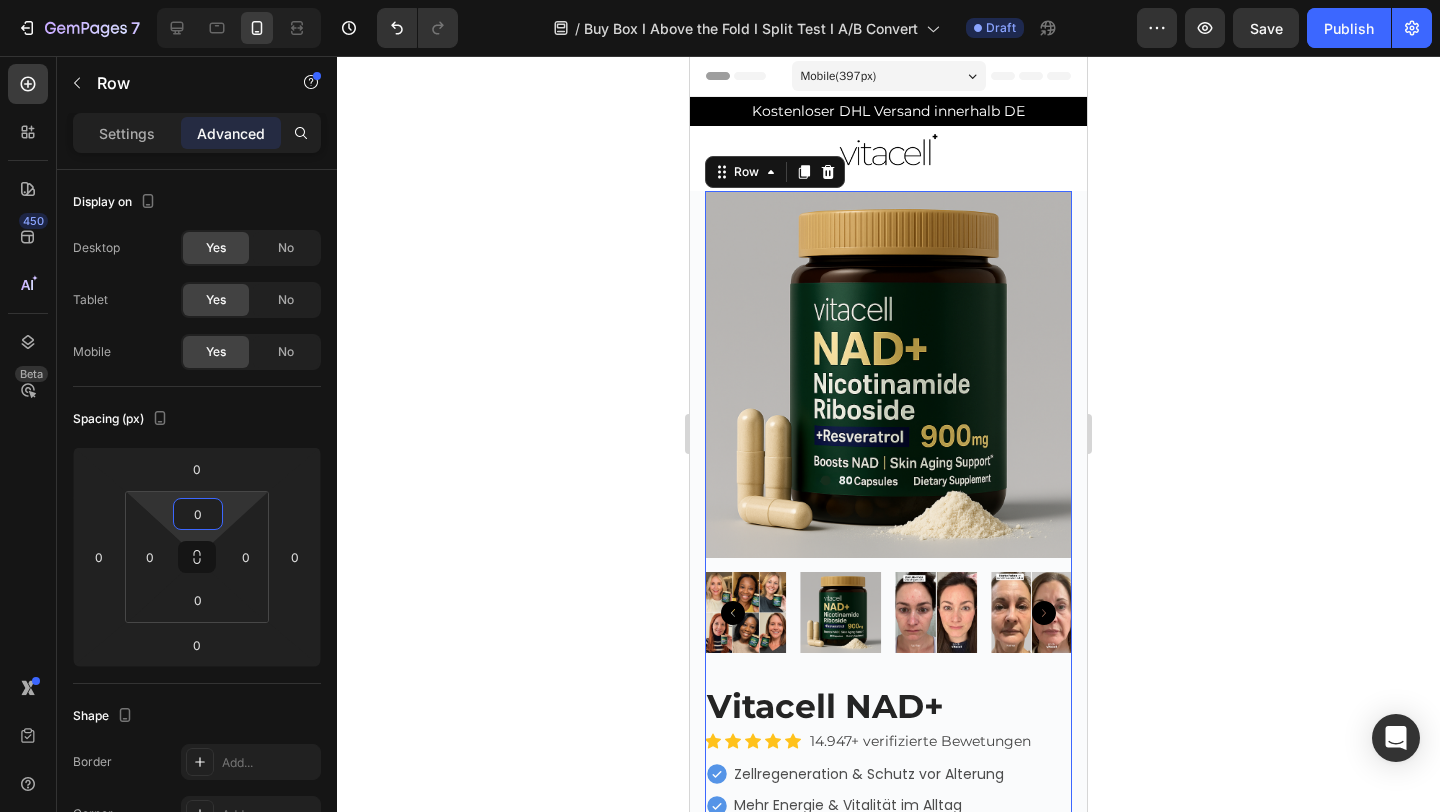 click 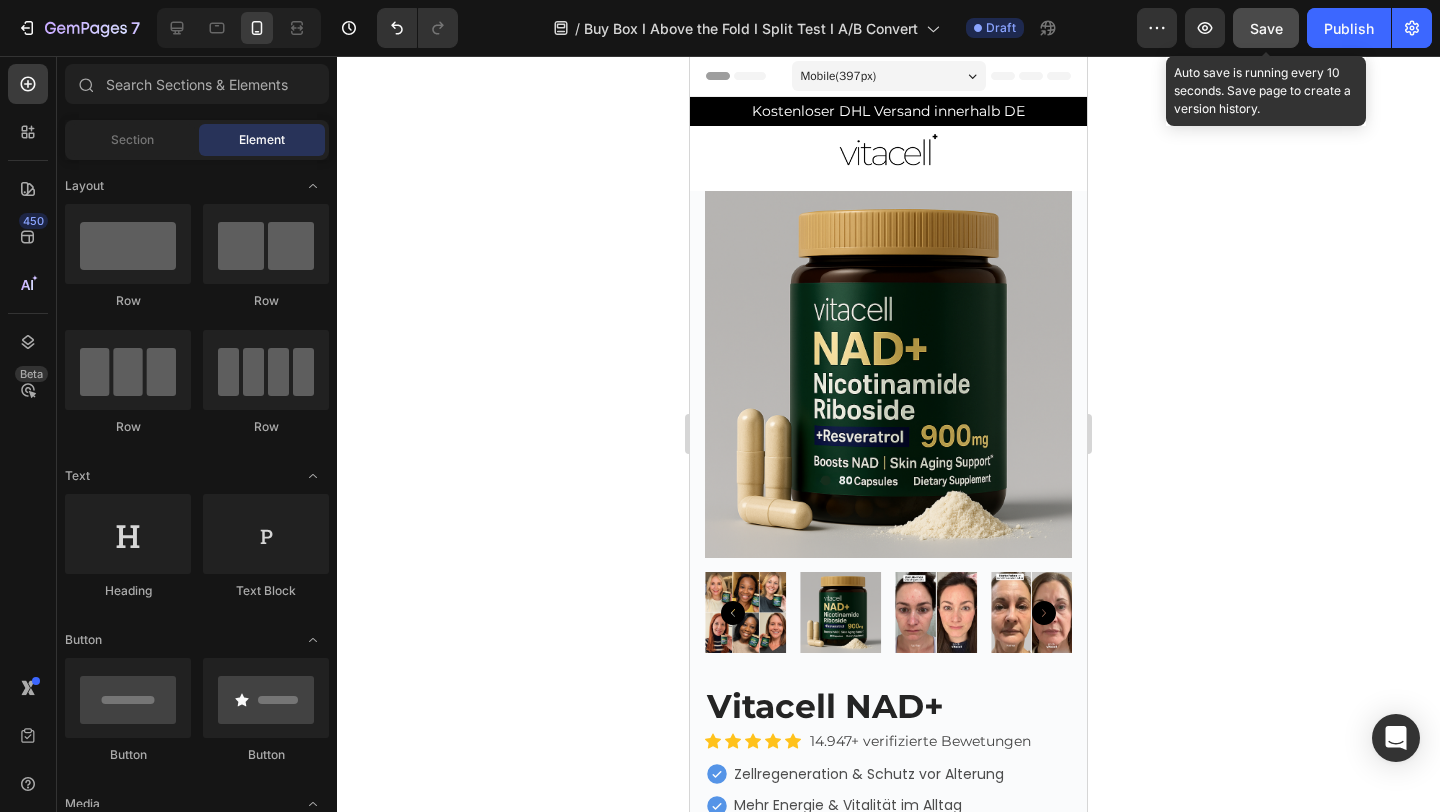 click on "Save" at bounding box center (1266, 28) 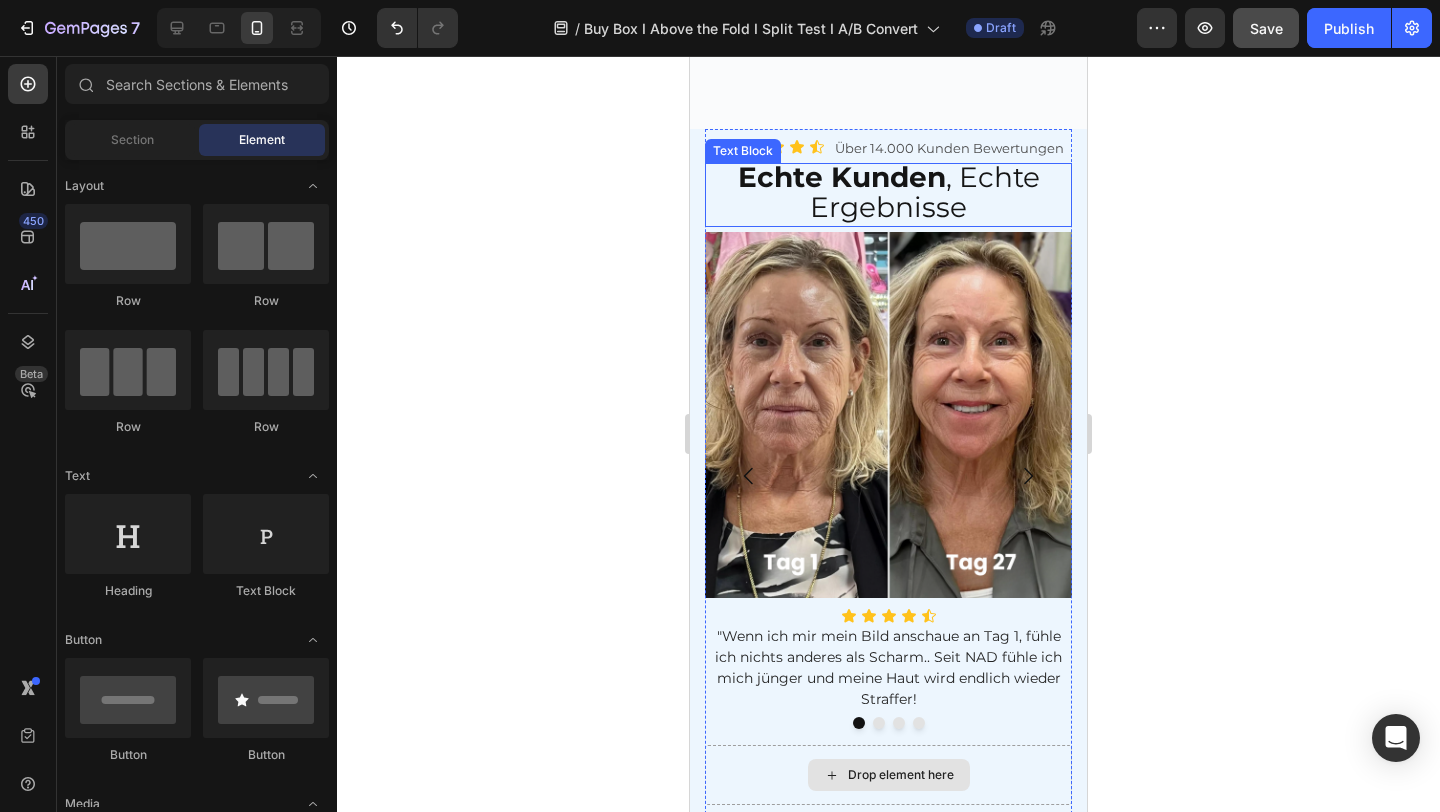 scroll, scrollTop: 1458, scrollLeft: 0, axis: vertical 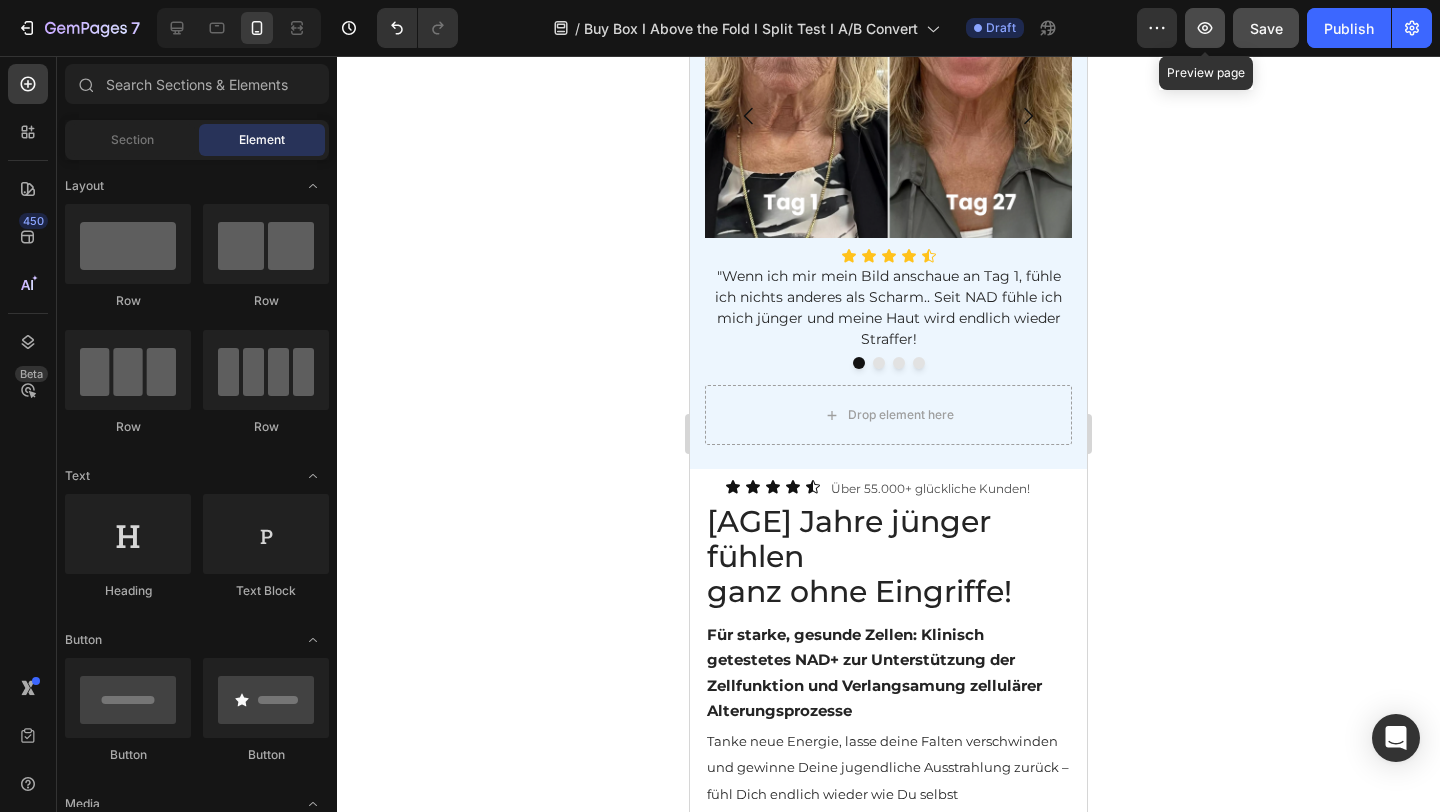 click 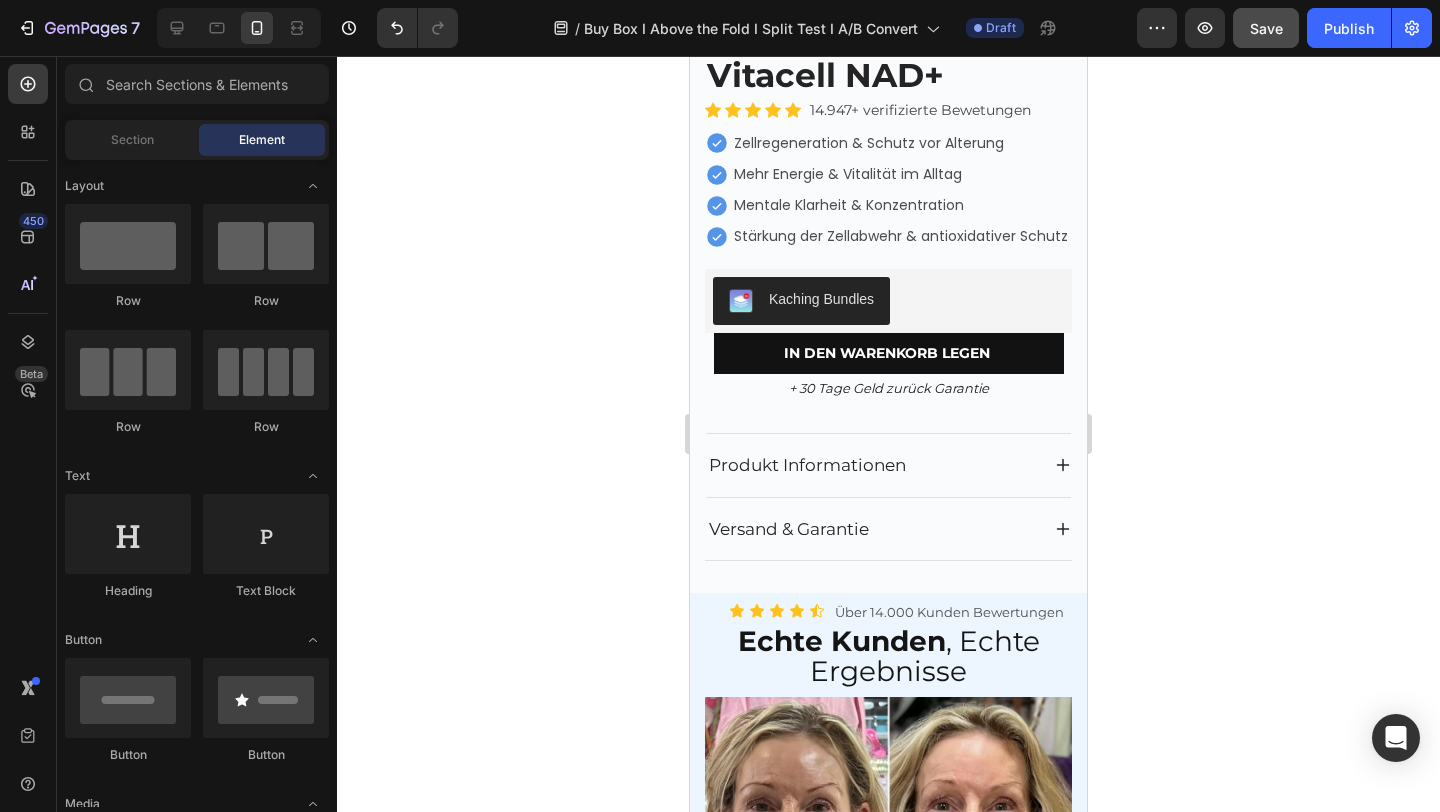 scroll, scrollTop: 625, scrollLeft: 0, axis: vertical 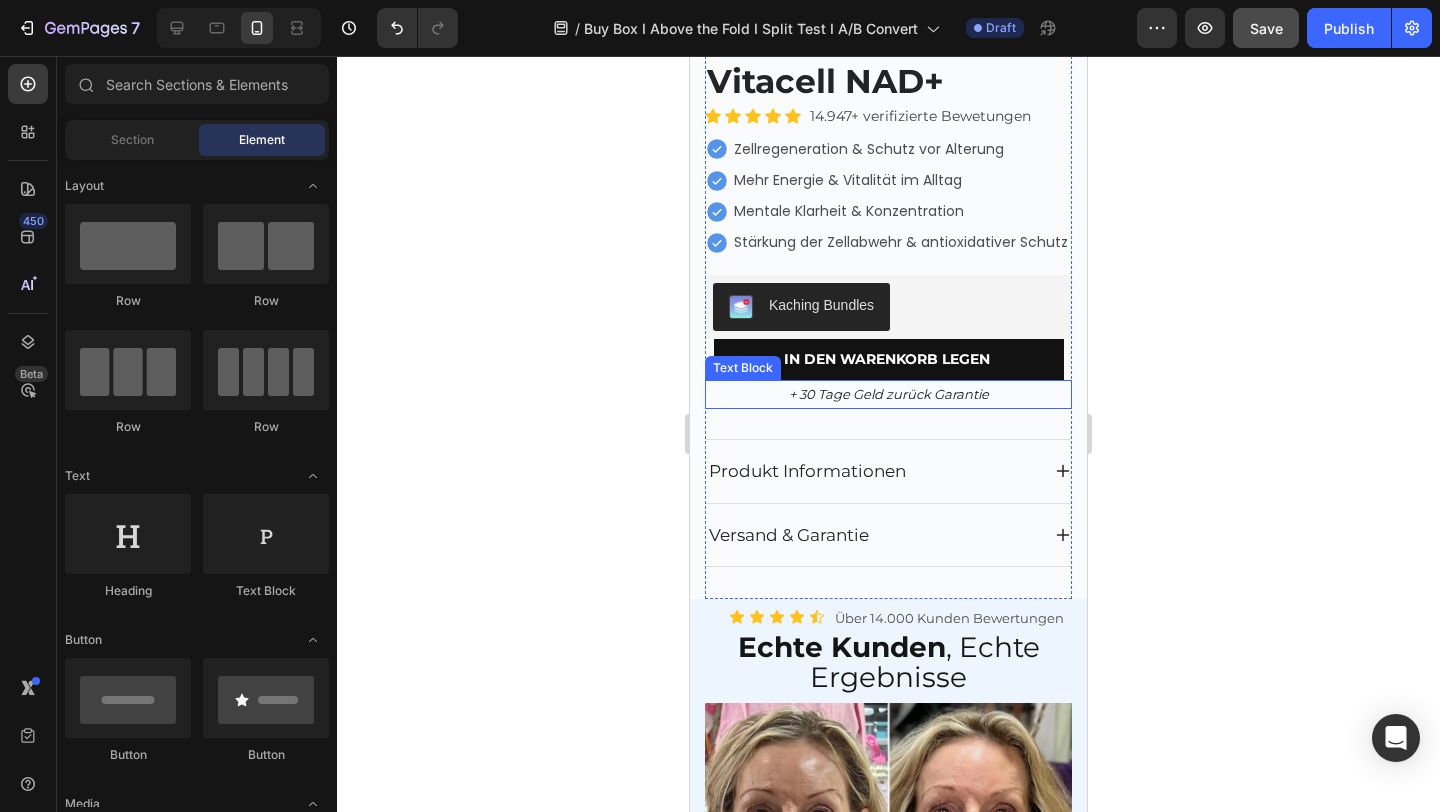 click on "+ 30 Tage Geld zurück Garantie" at bounding box center (888, 394) 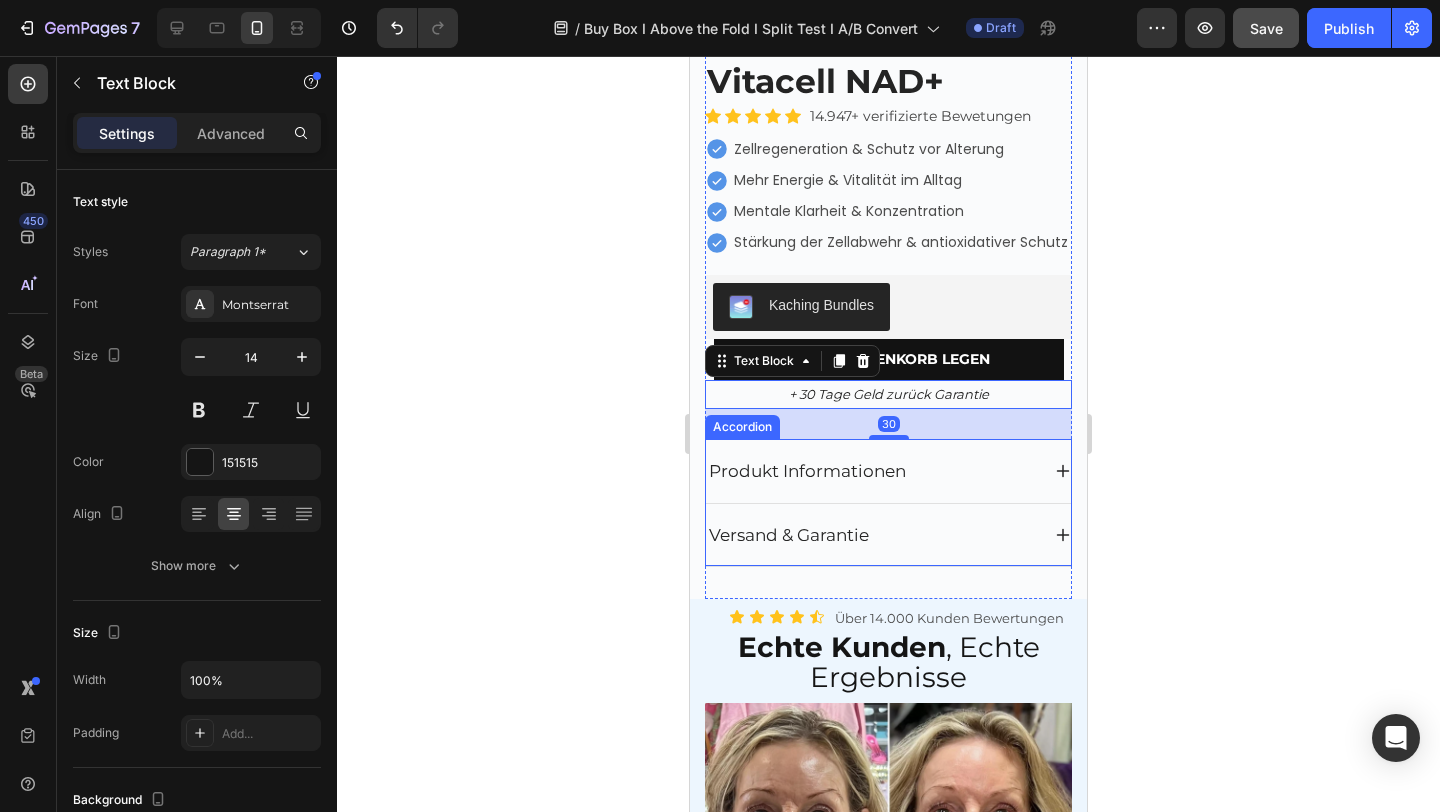 click on "Produkt Informationen" at bounding box center (888, 471) 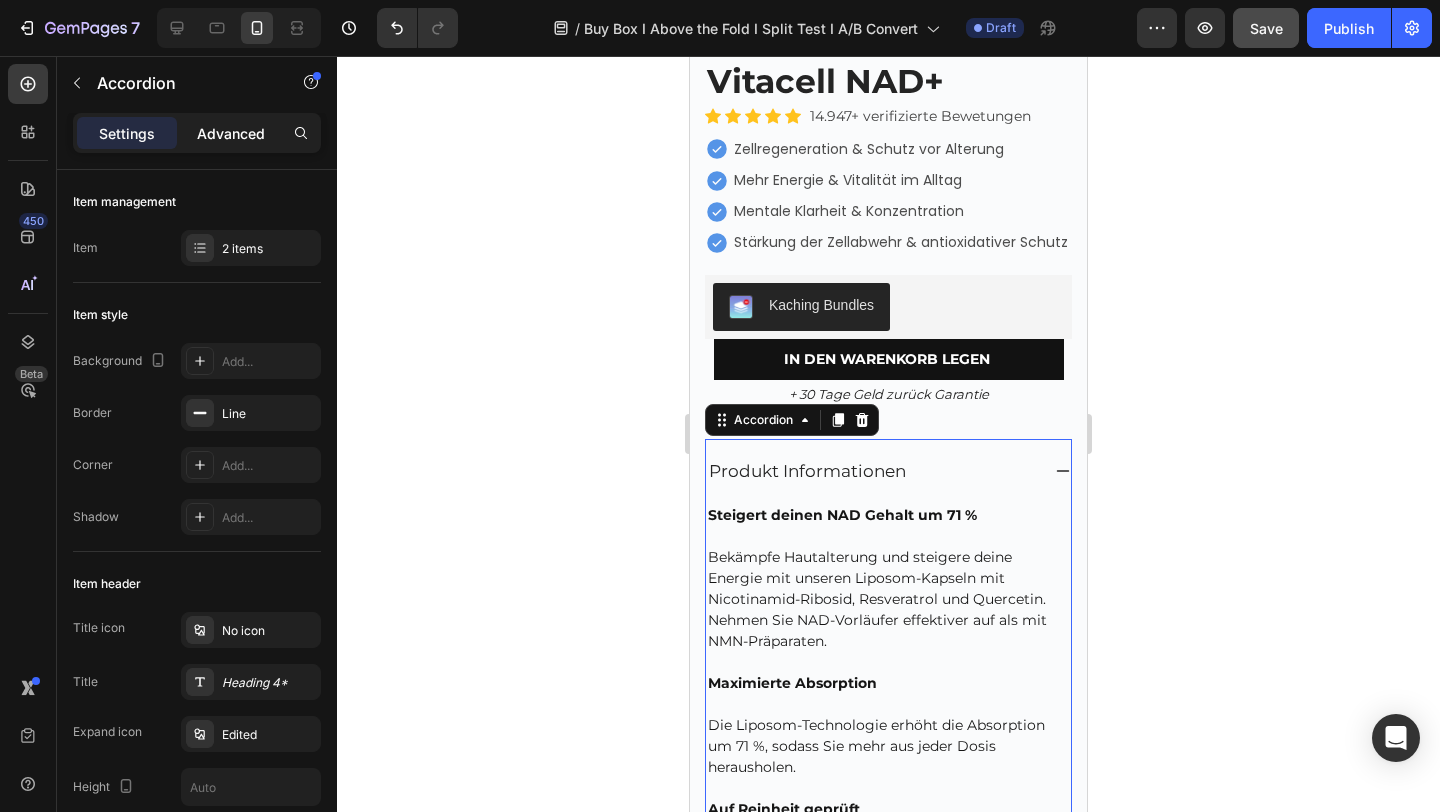 click on "Advanced" 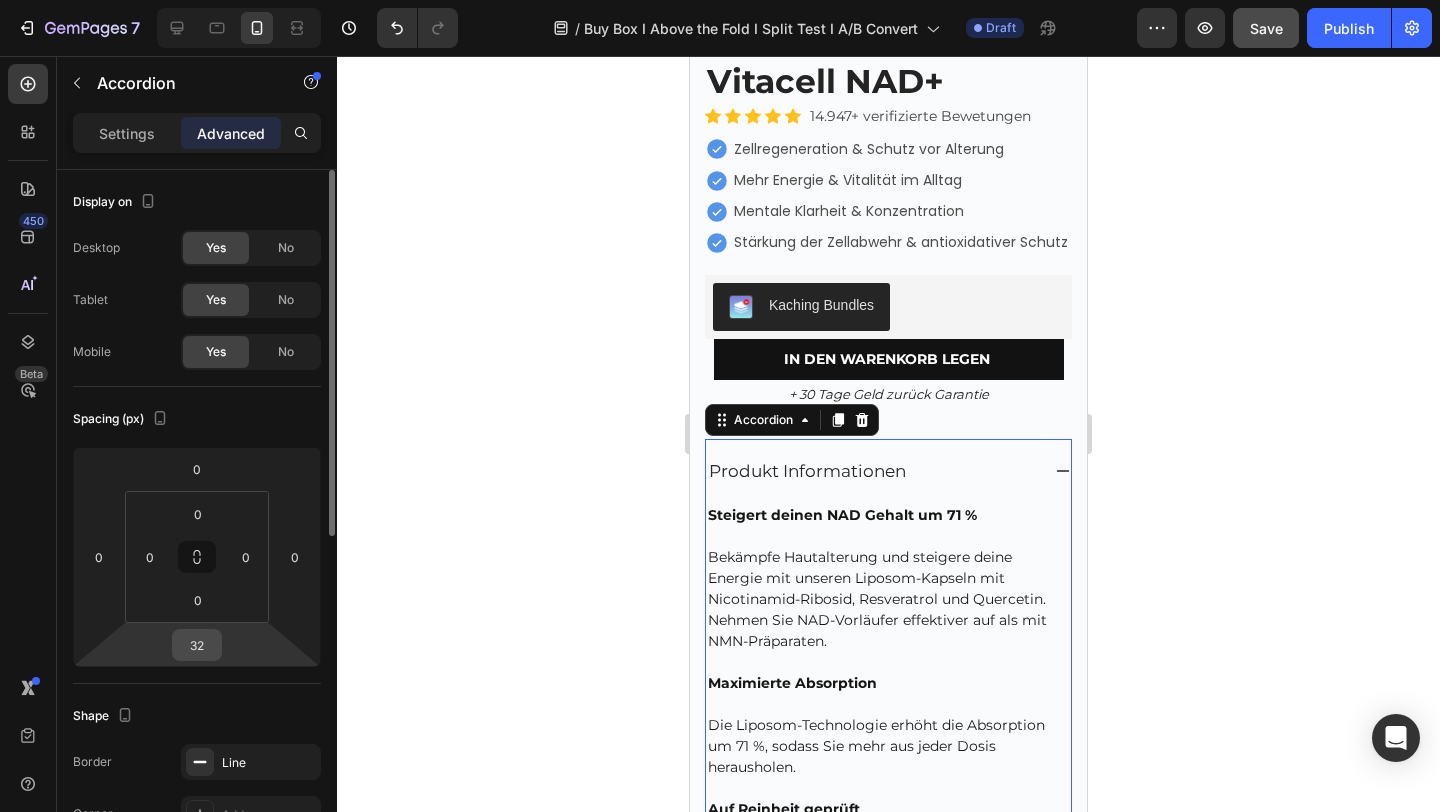 click on "32" at bounding box center (197, 645) 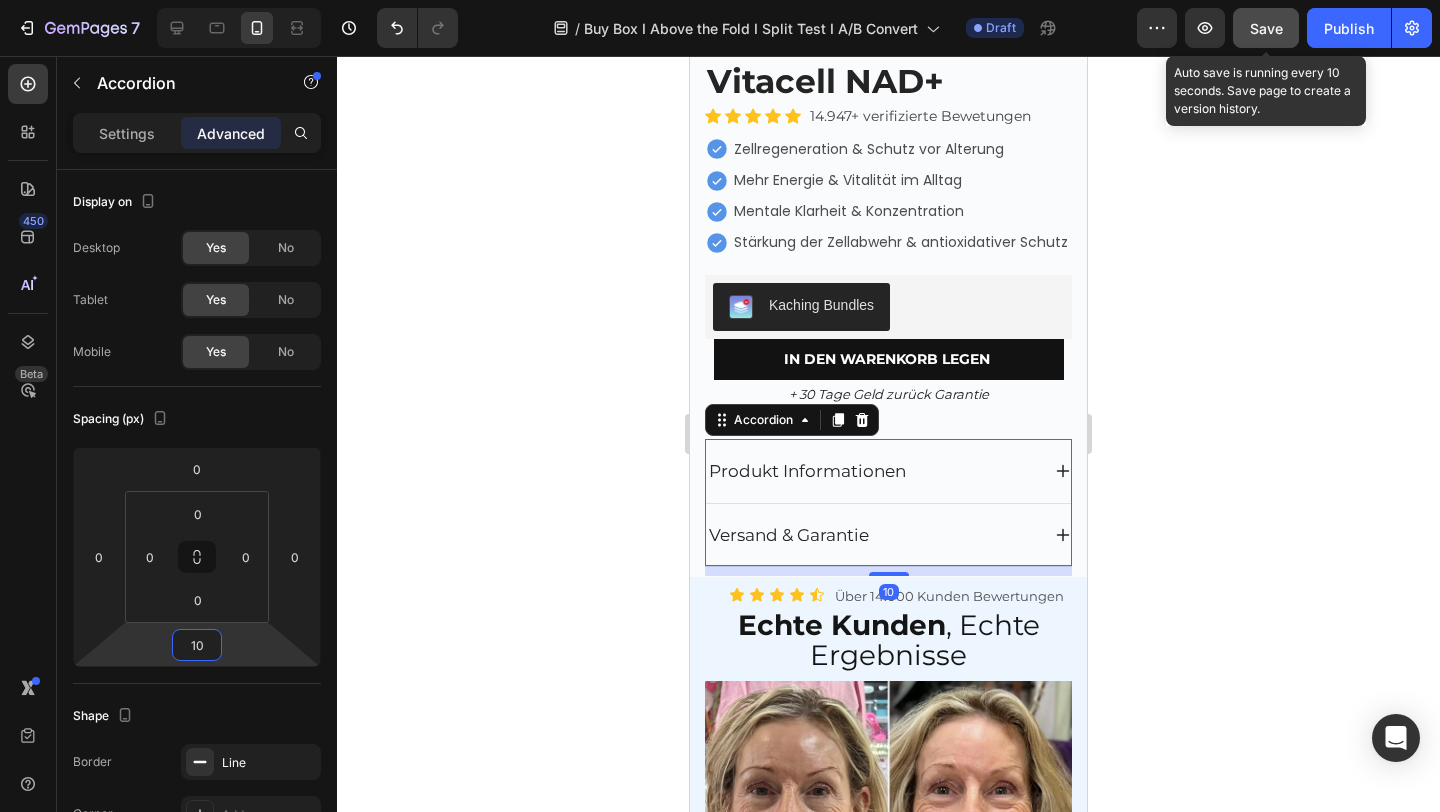 type on "10" 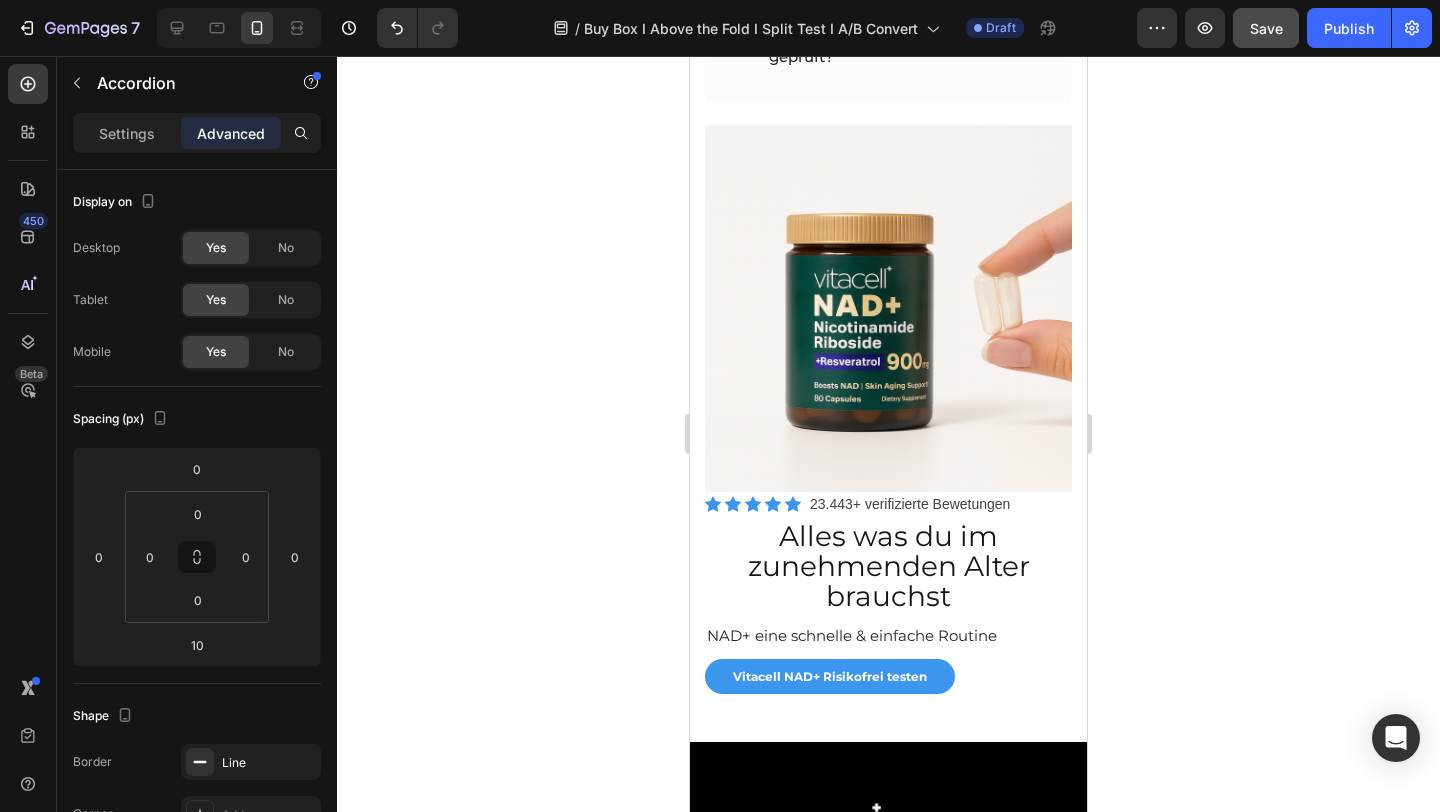 scroll, scrollTop: 5410, scrollLeft: 0, axis: vertical 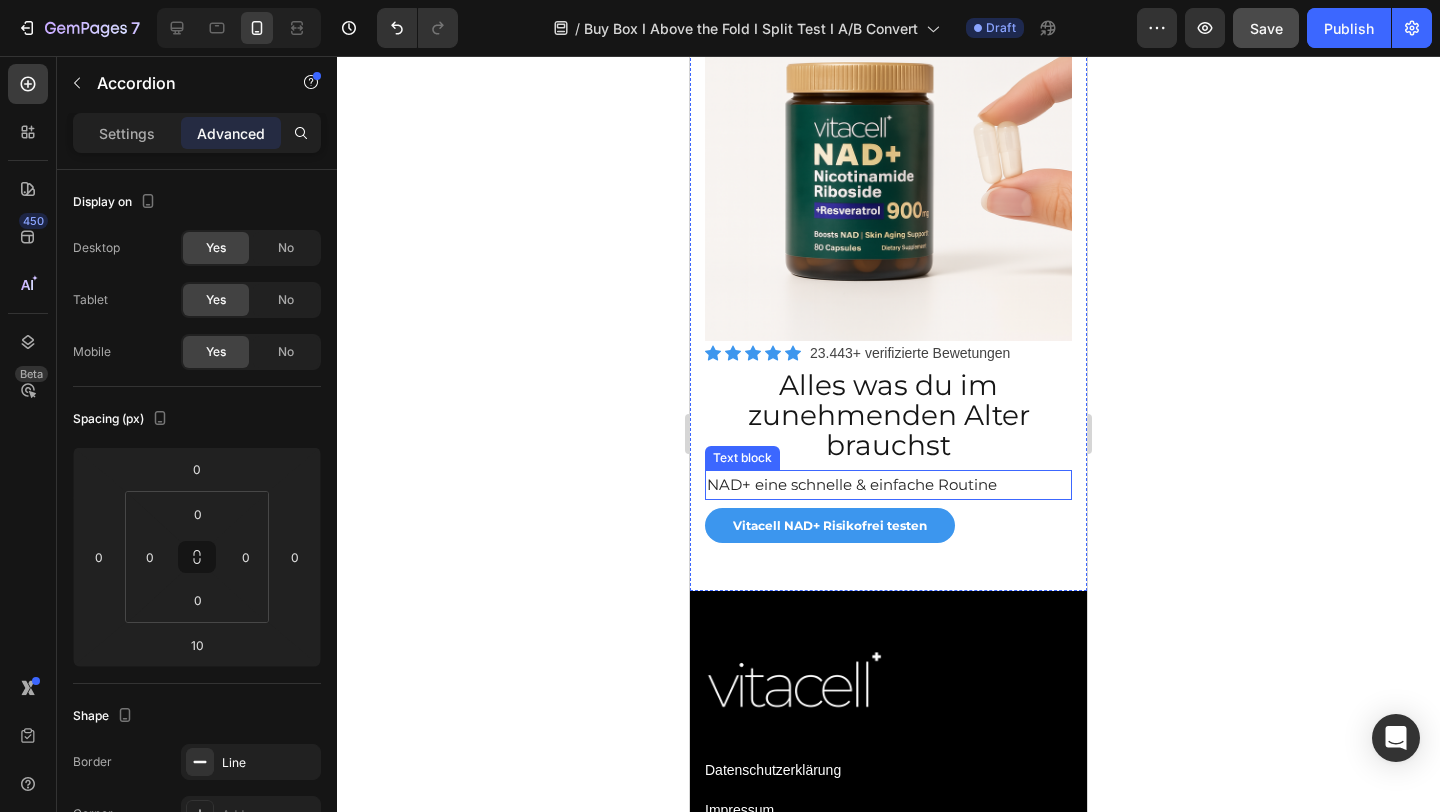 click on "Alles was du im zunehmenden Alter brauchst" at bounding box center [889, 415] 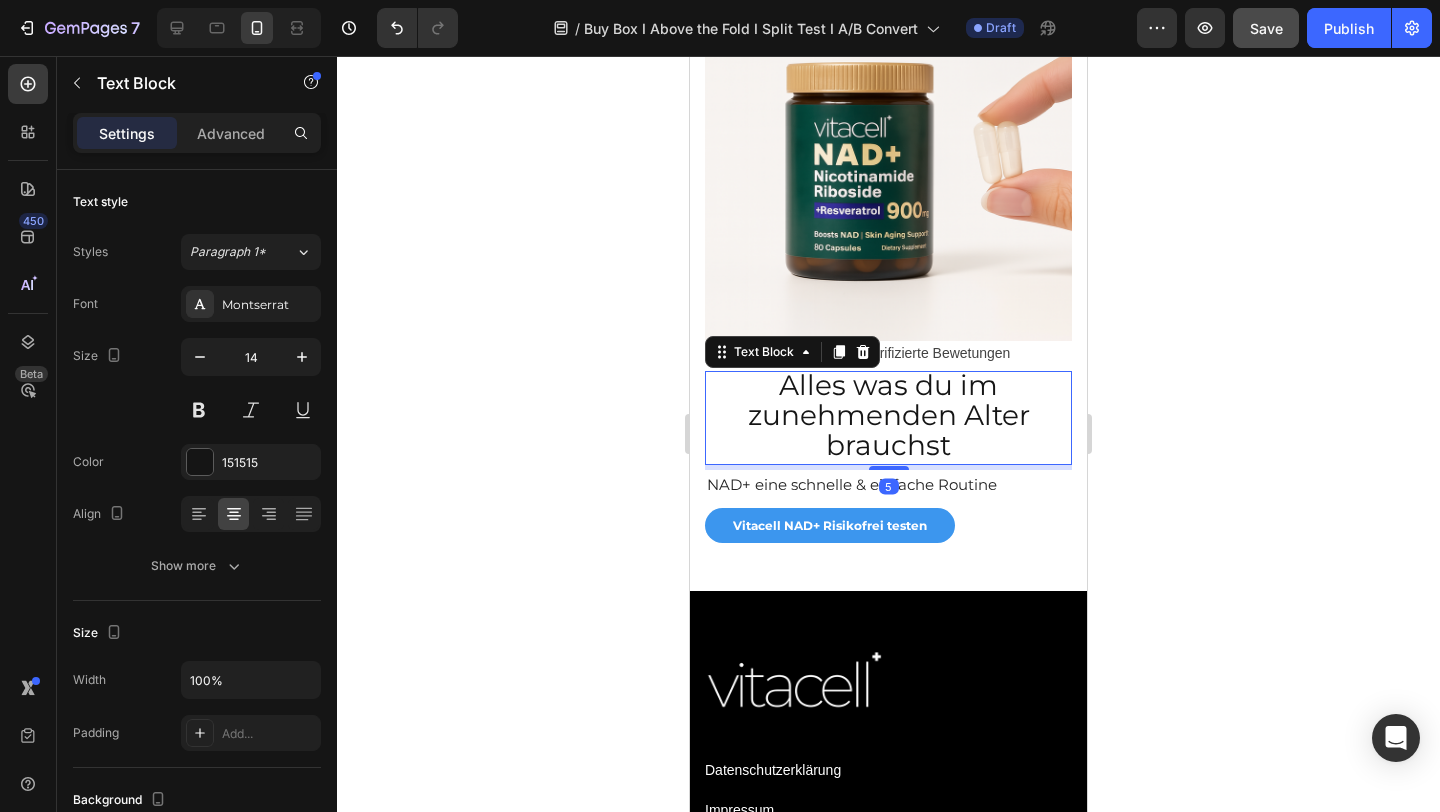 click on "Alles was du im zunehmenden Alter brauchst" at bounding box center [889, 415] 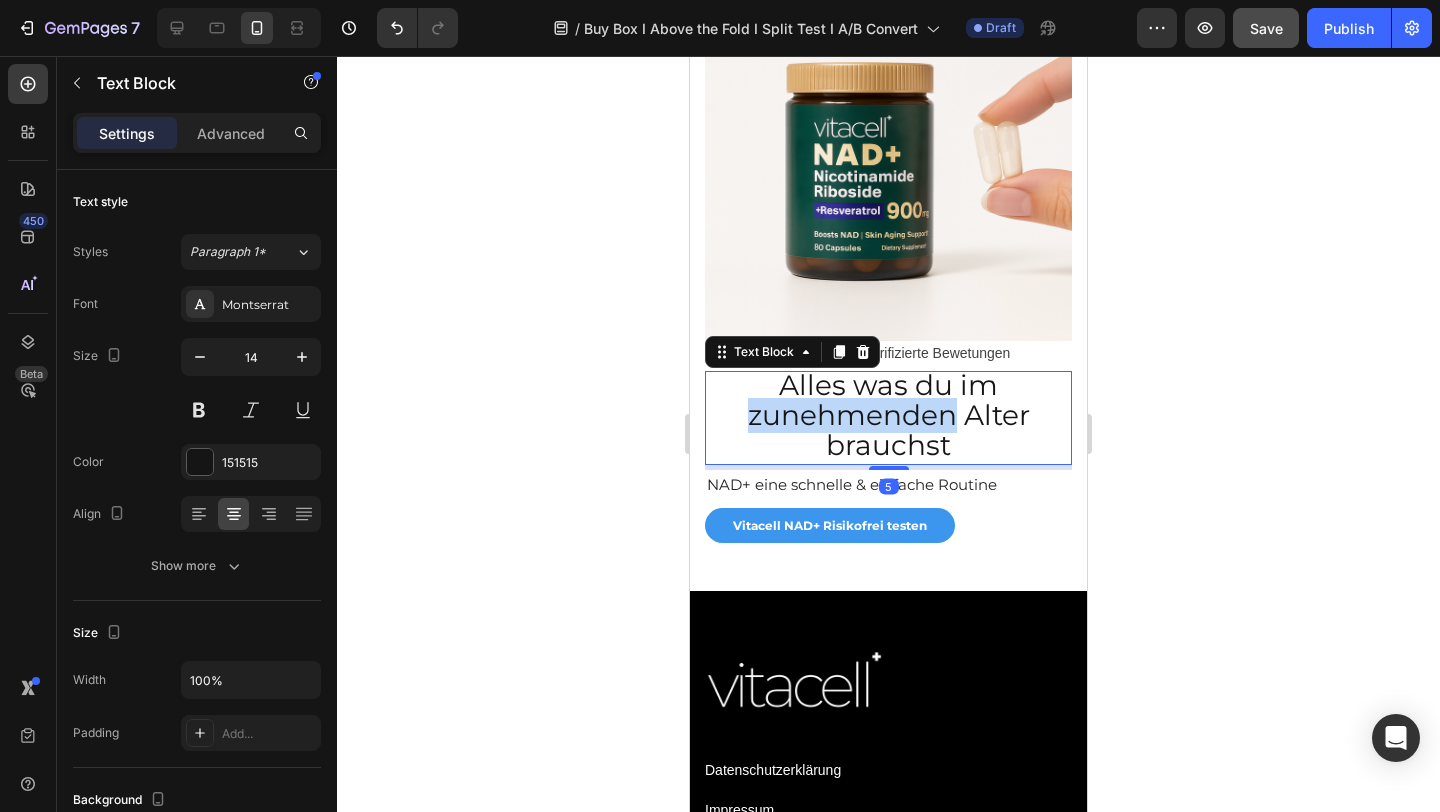 click on "Alles was du im zunehmenden Alter brauchst" at bounding box center (889, 415) 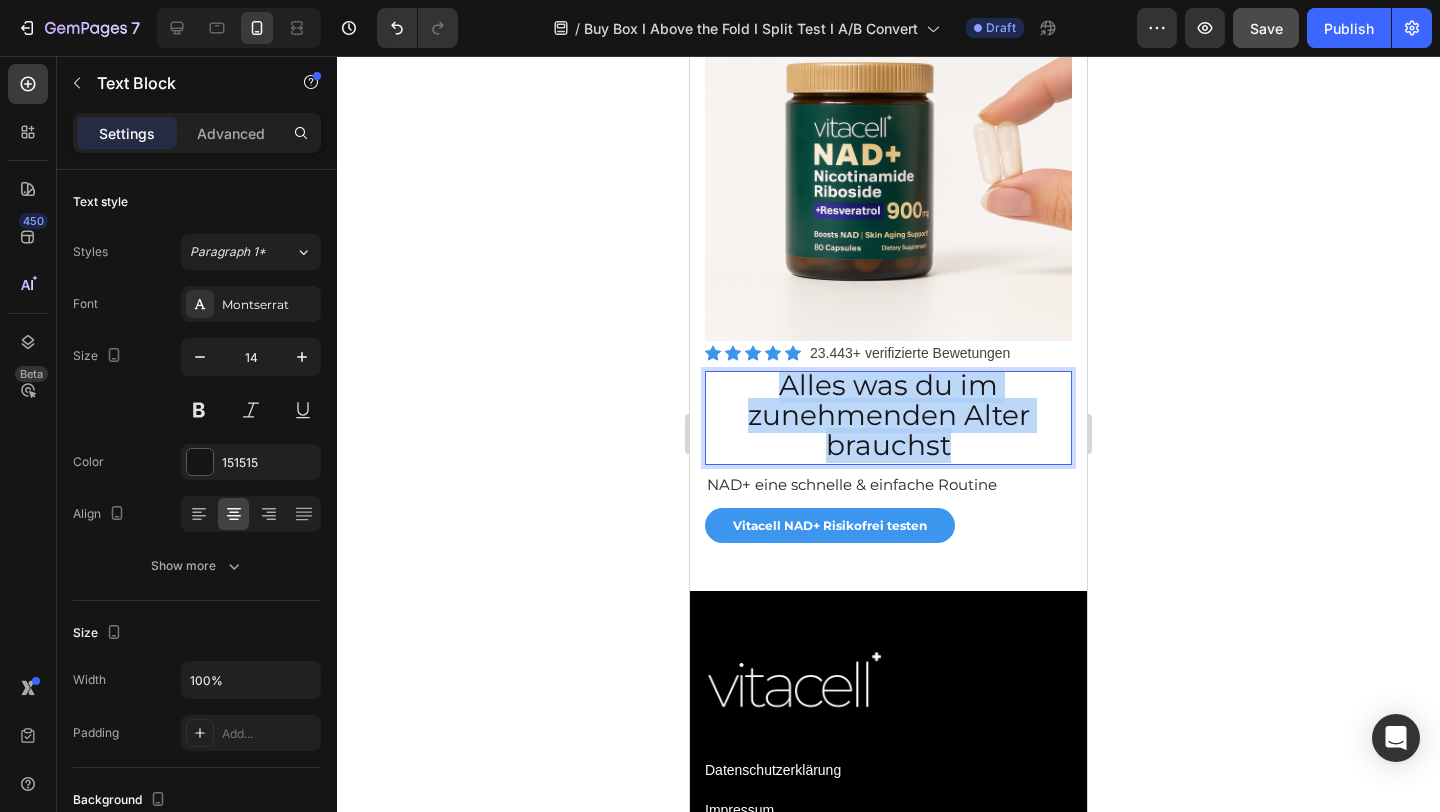 click on "Alles was du im zunehmenden Alter brauchst" at bounding box center [889, 415] 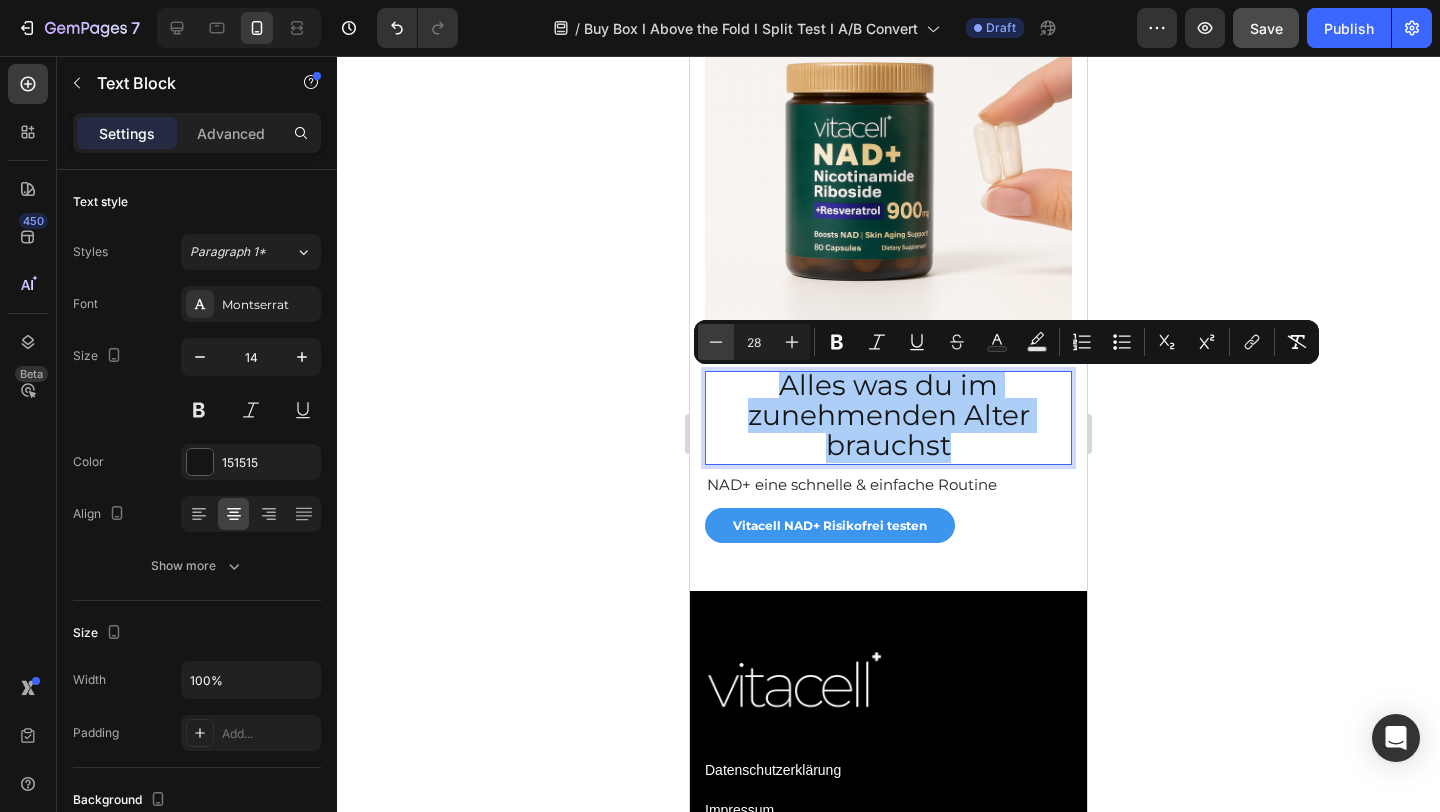 click 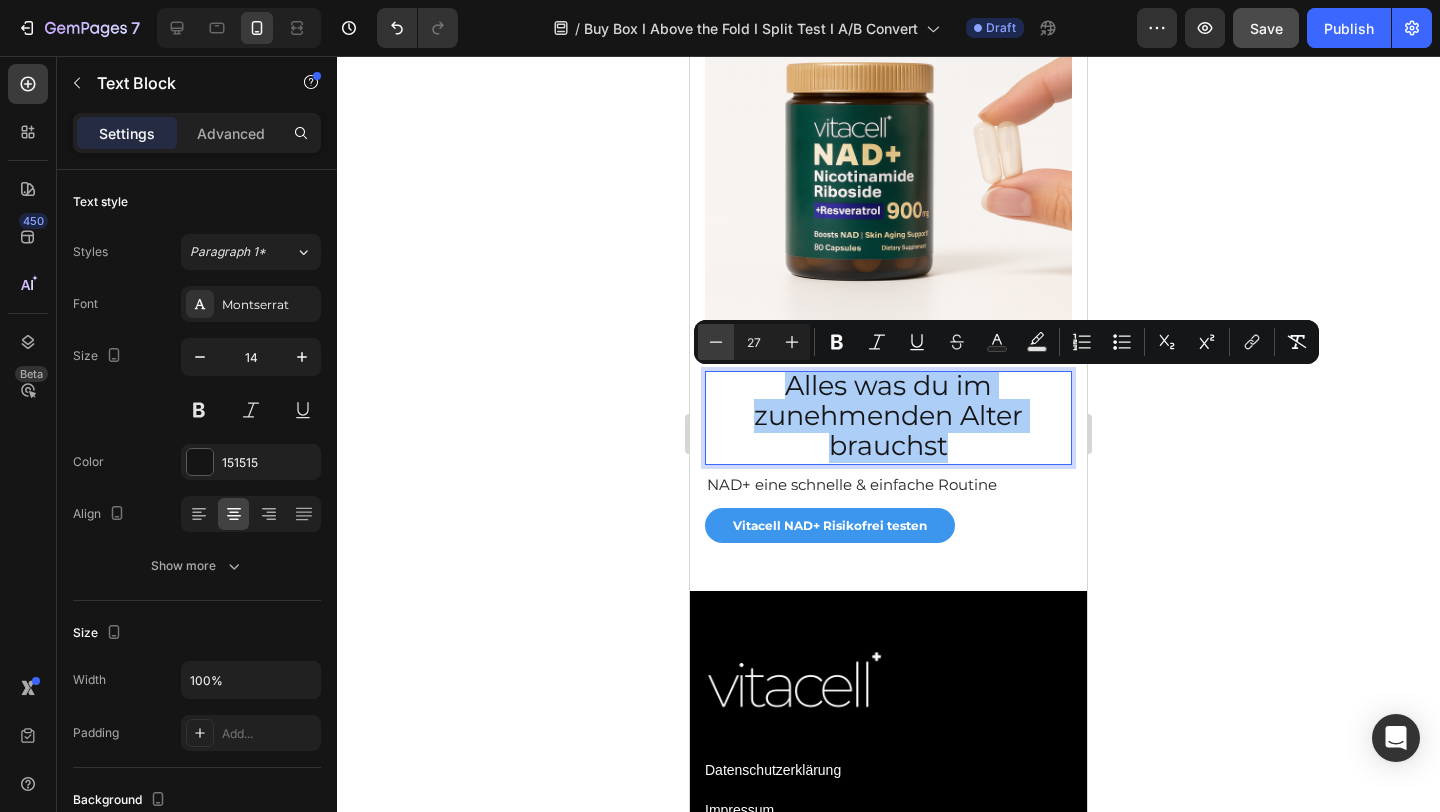 click 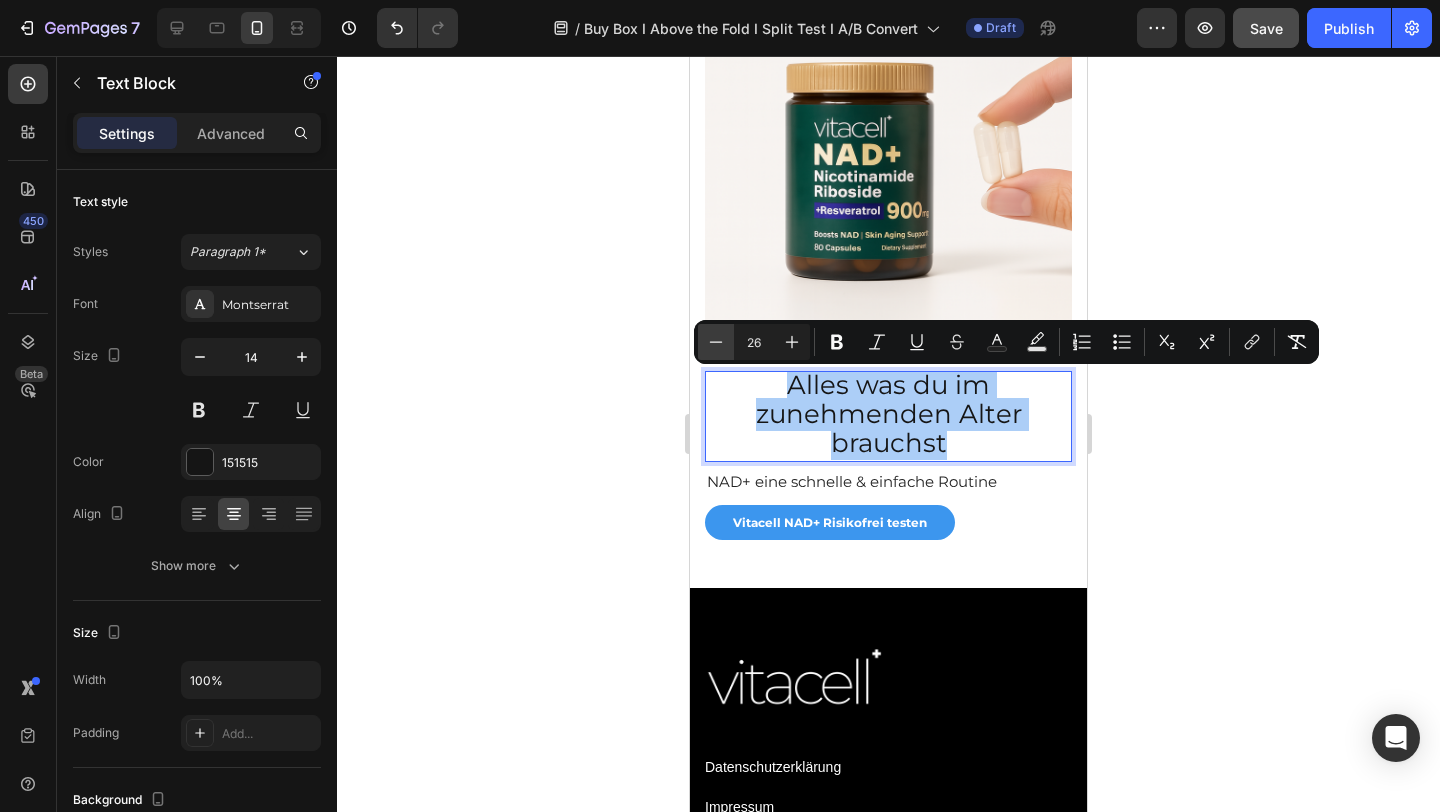 click 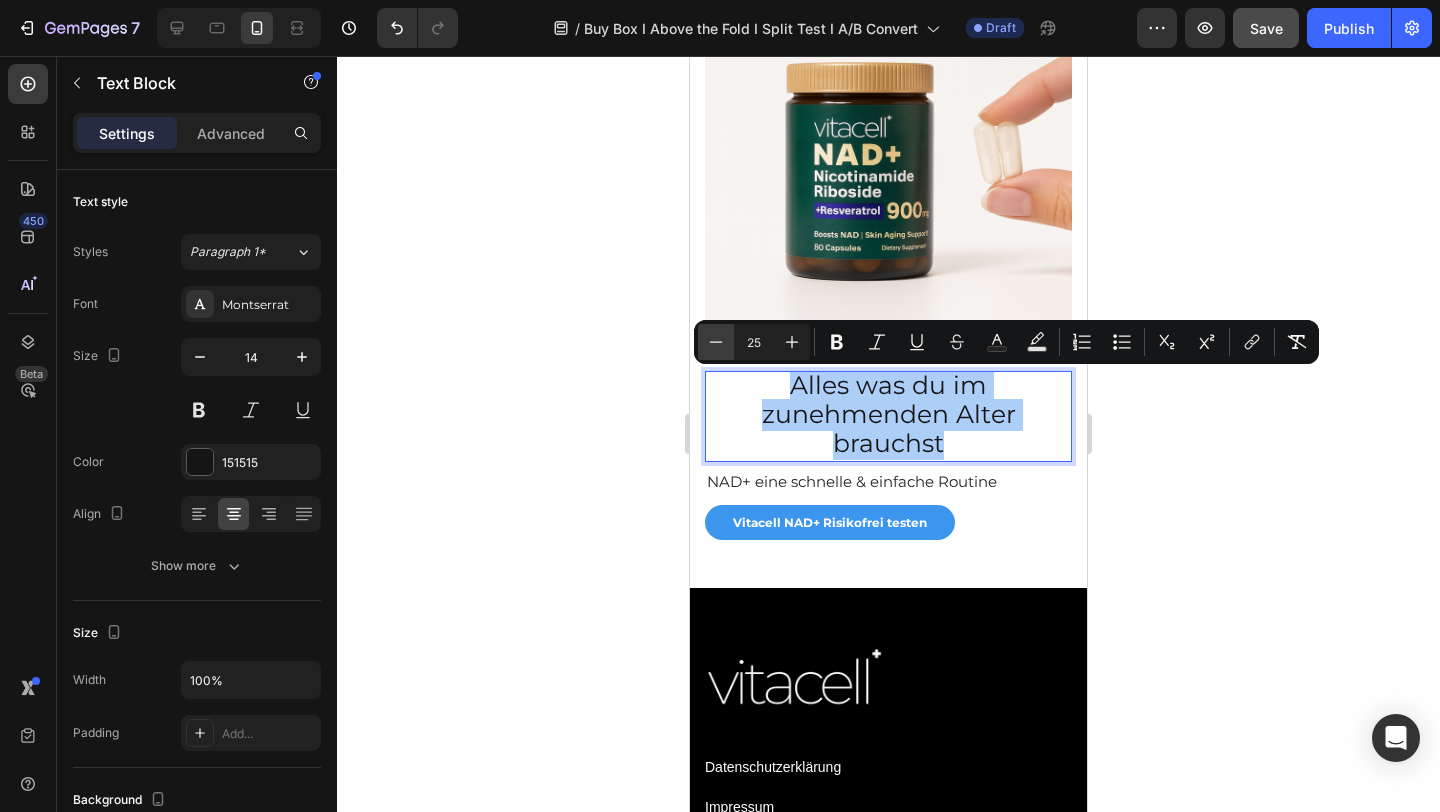 click 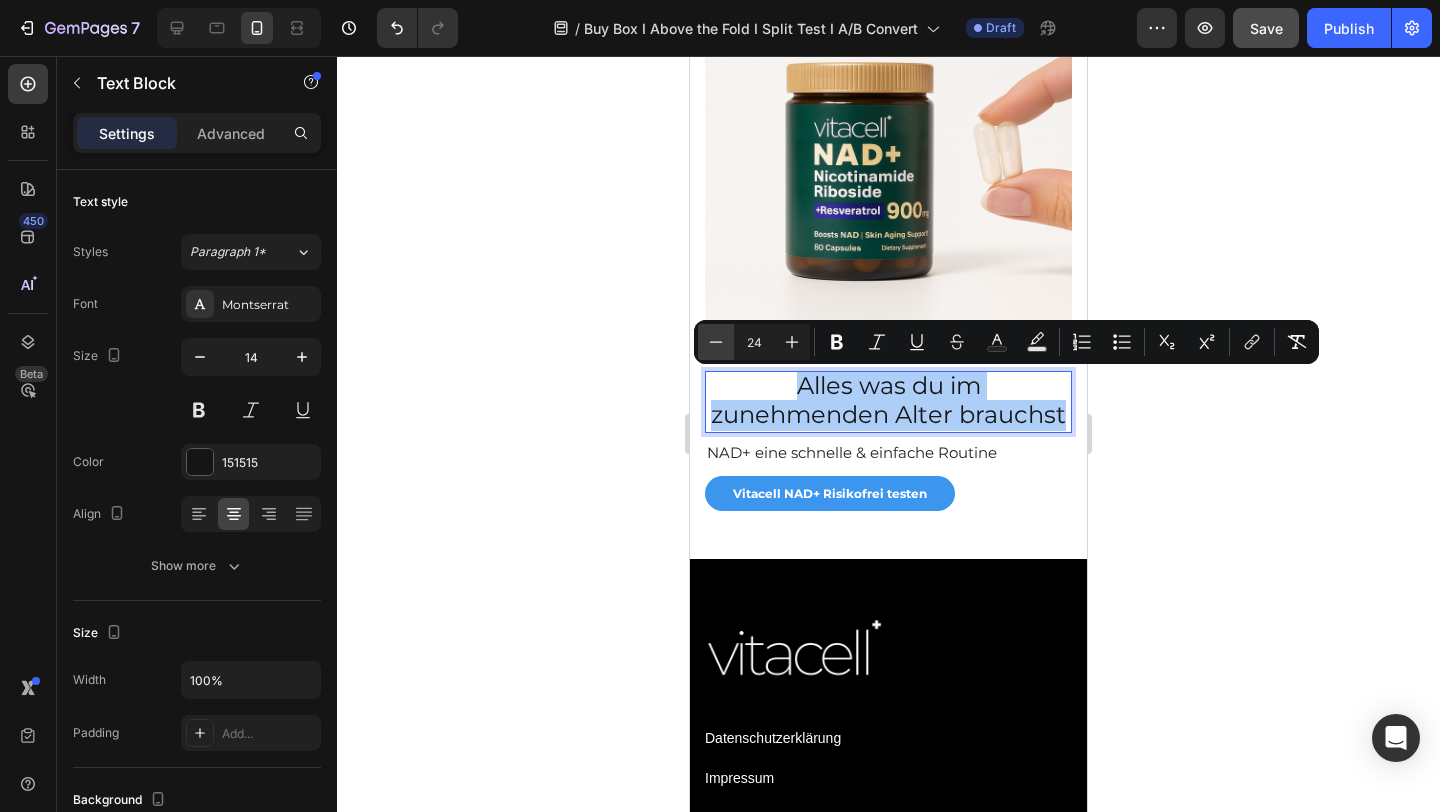 click 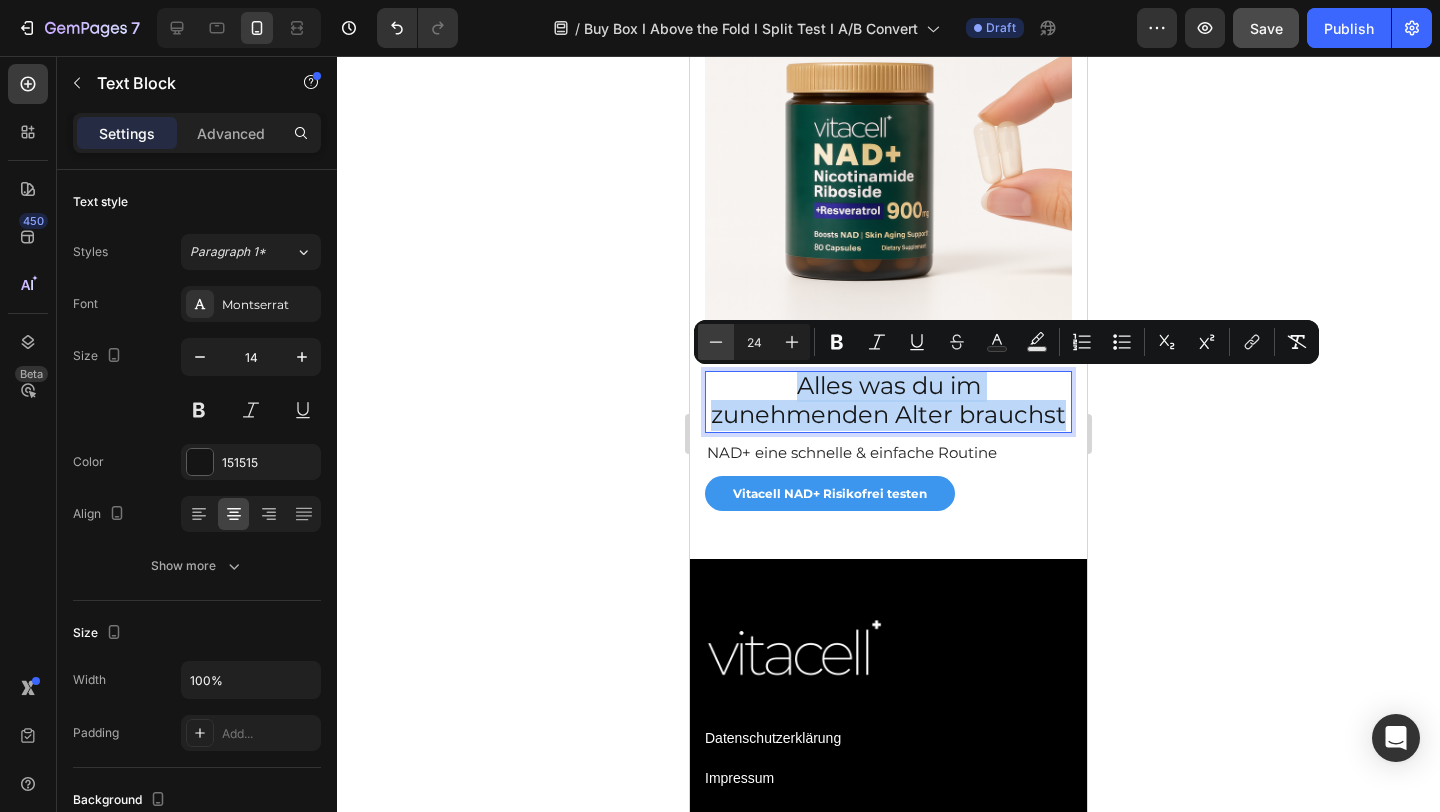 type on "23" 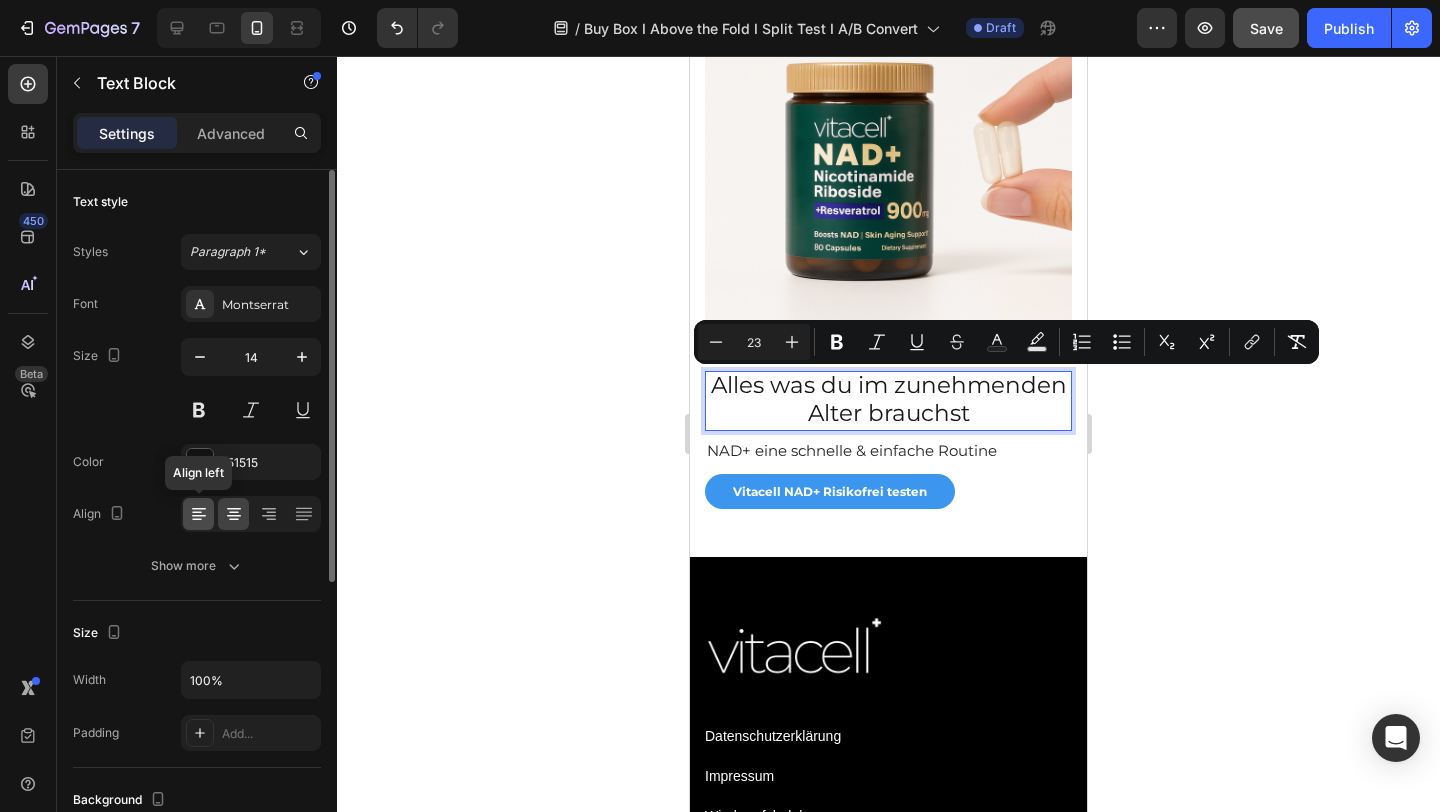 click 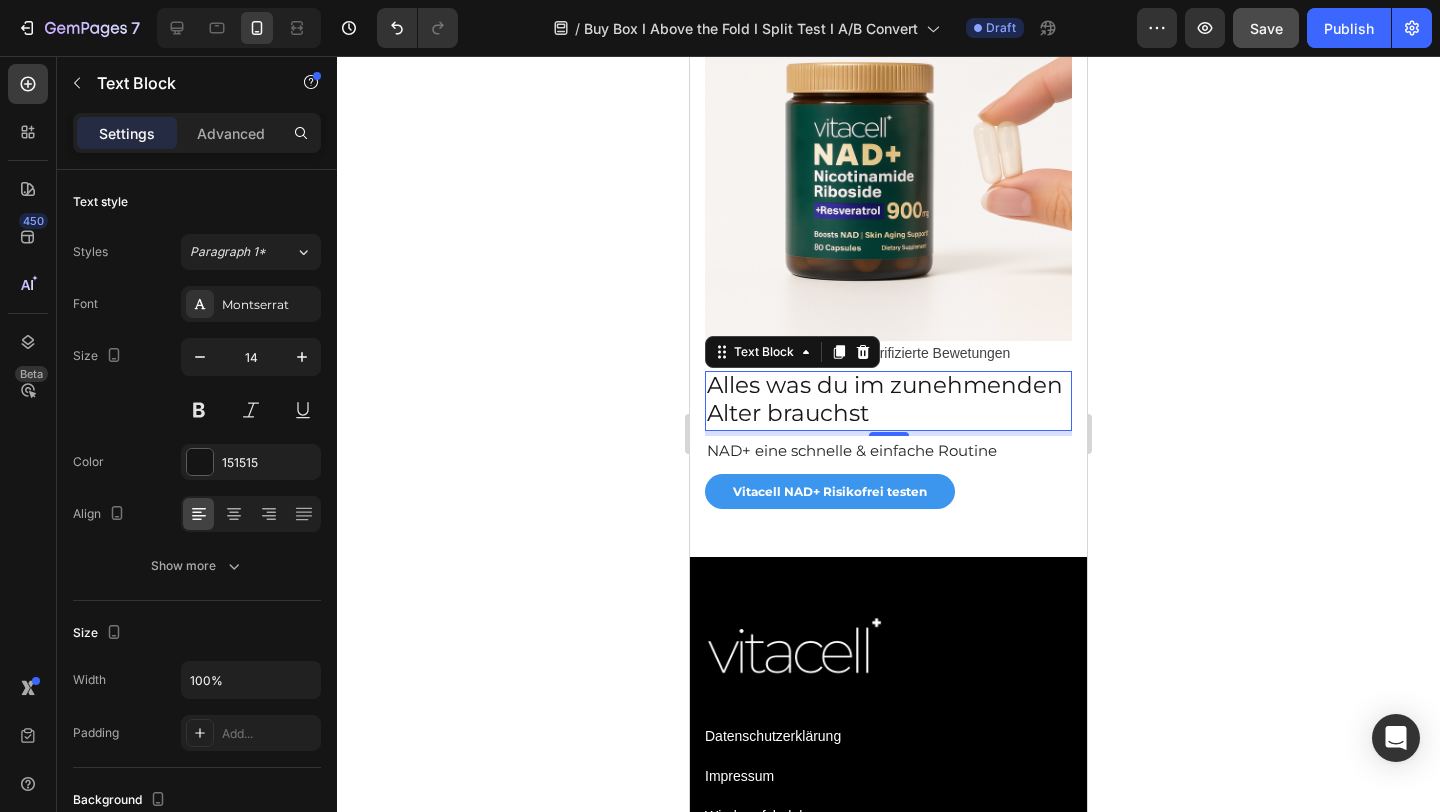 click 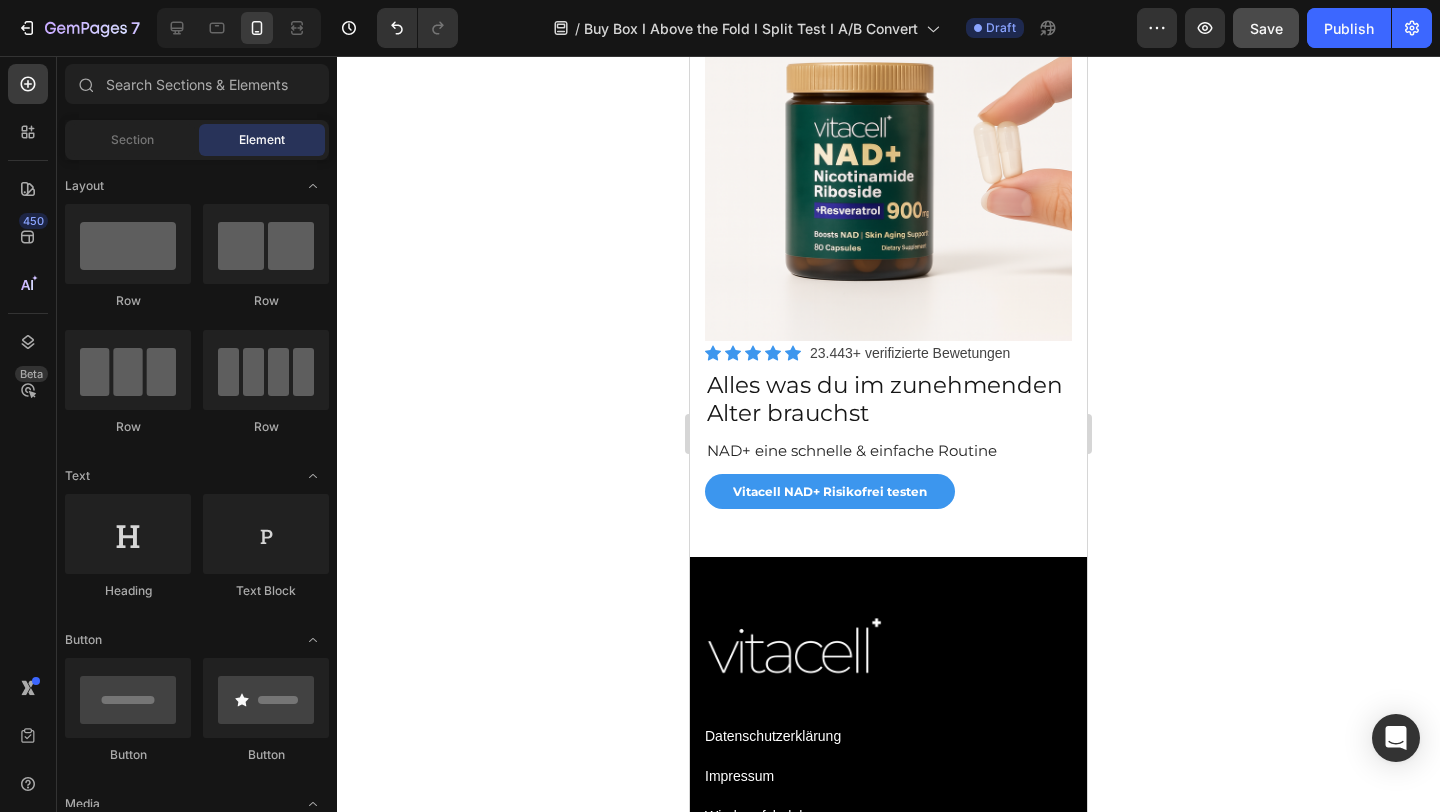 click on "Save" at bounding box center [1266, 28] 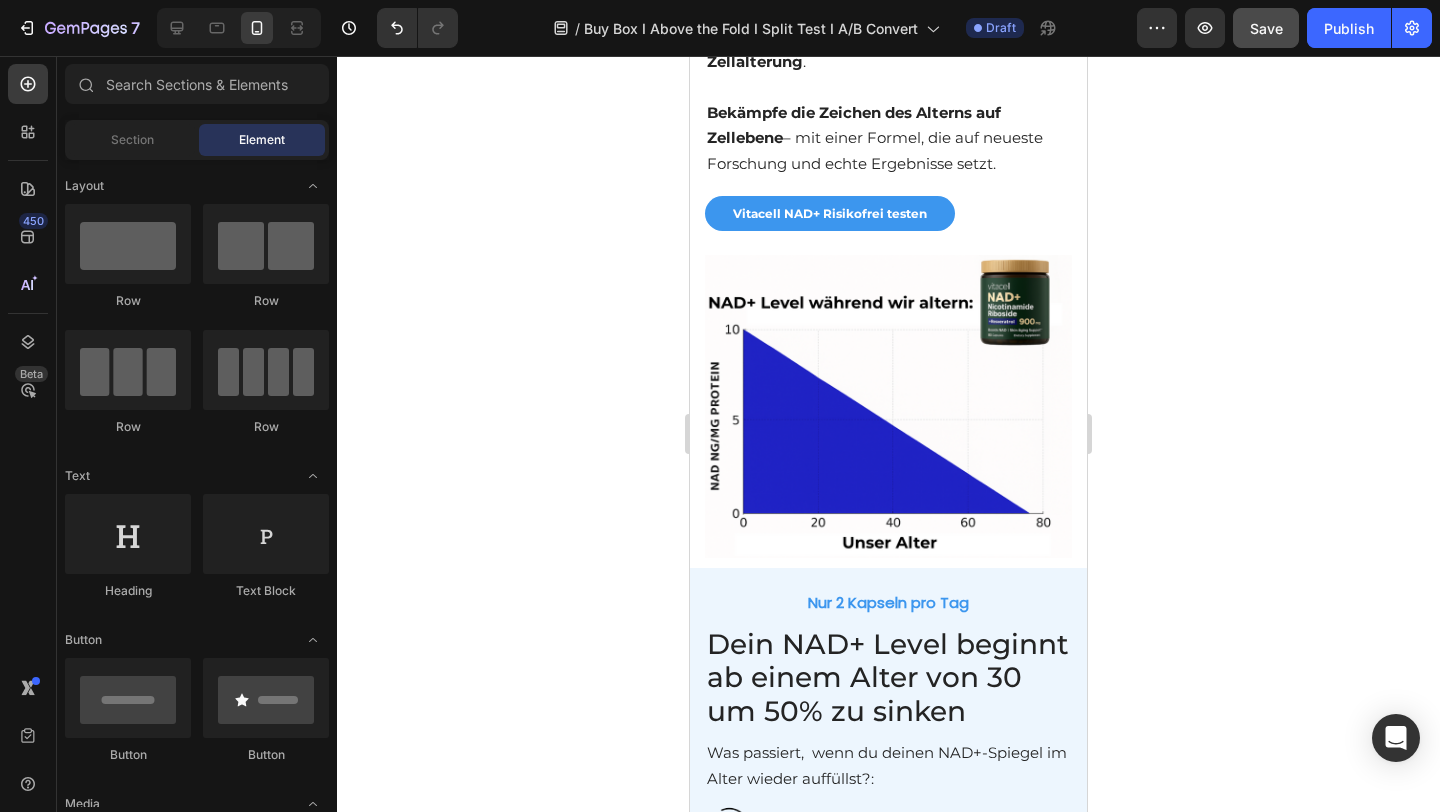 scroll, scrollTop: 3093, scrollLeft: 0, axis: vertical 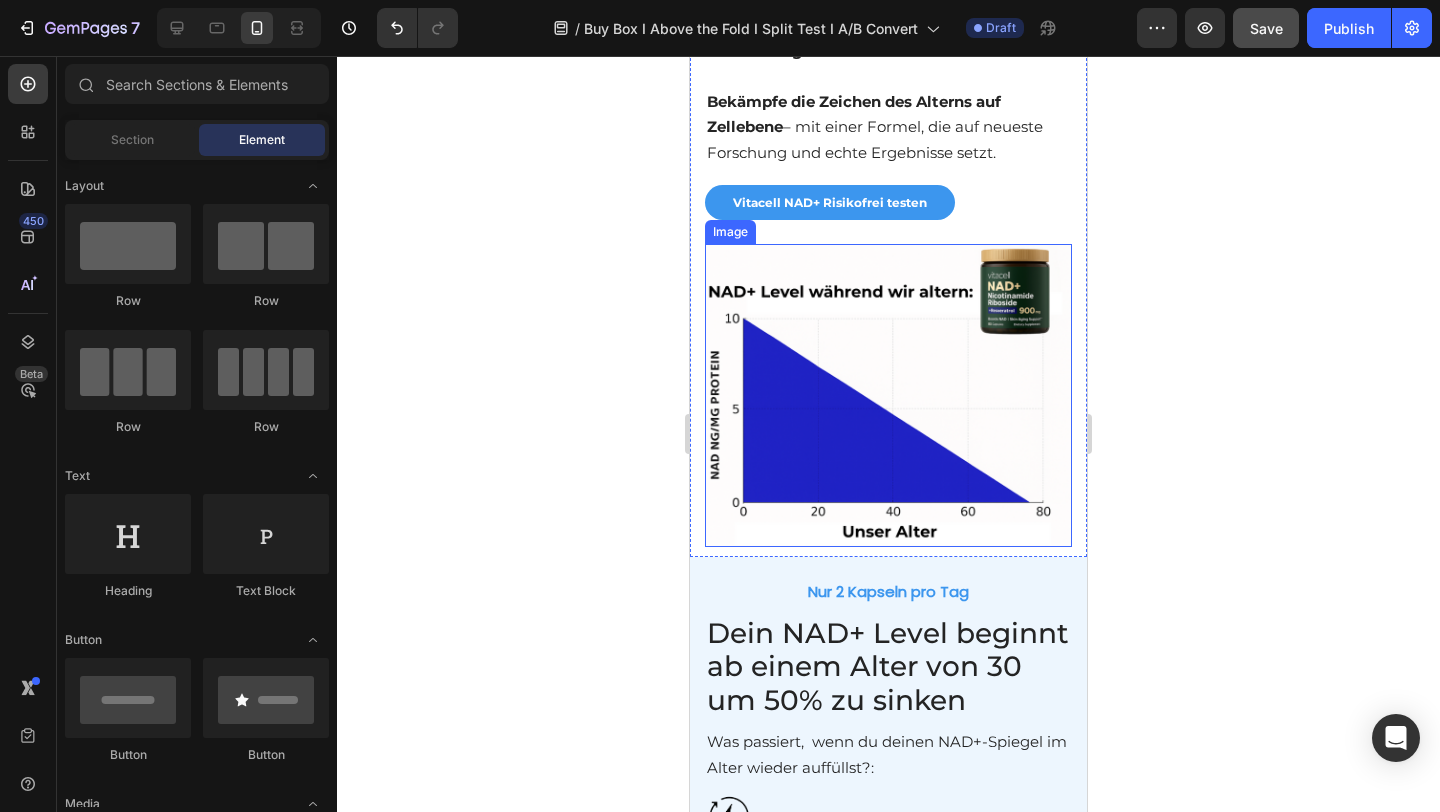 click at bounding box center [888, 395] 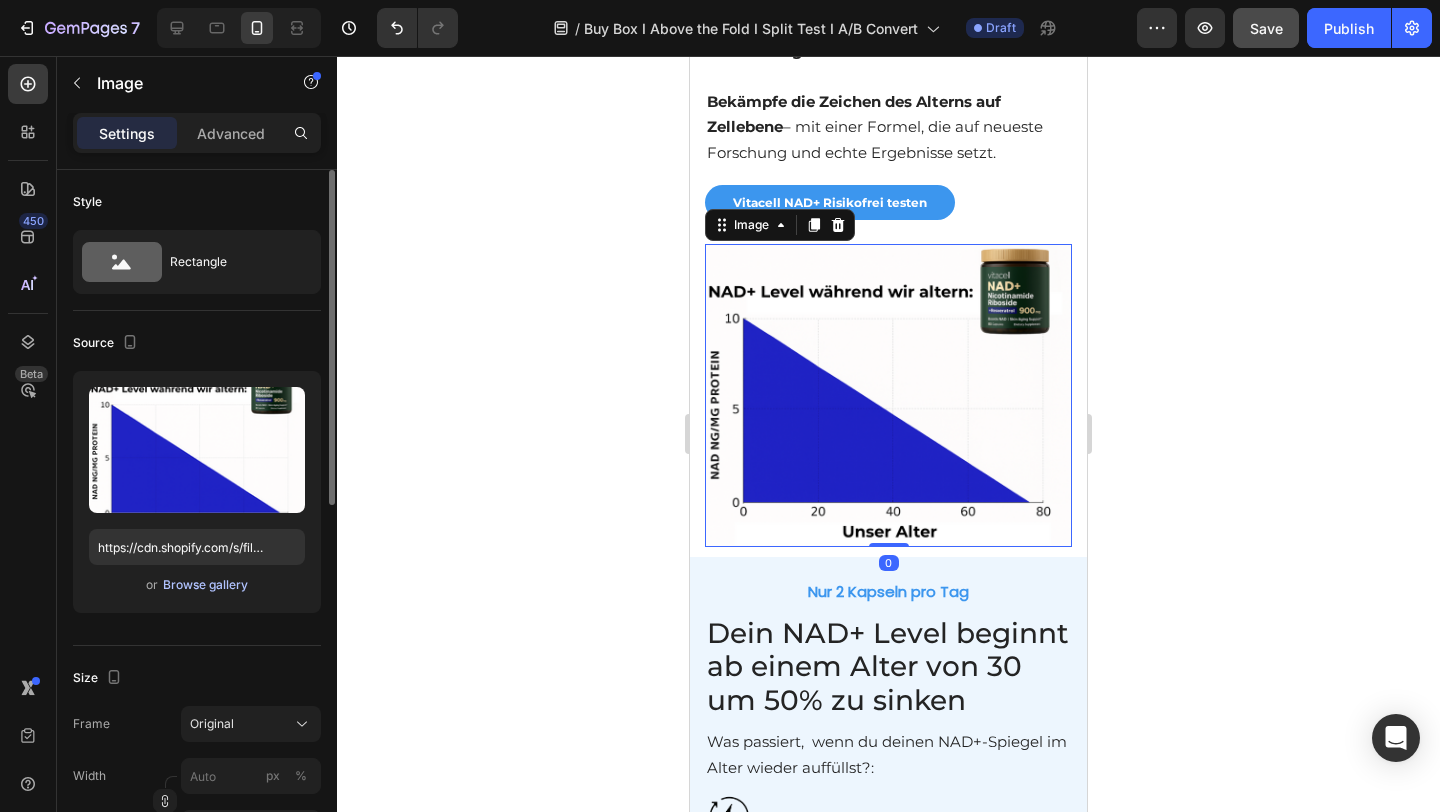 click on "Browse gallery" at bounding box center (205, 585) 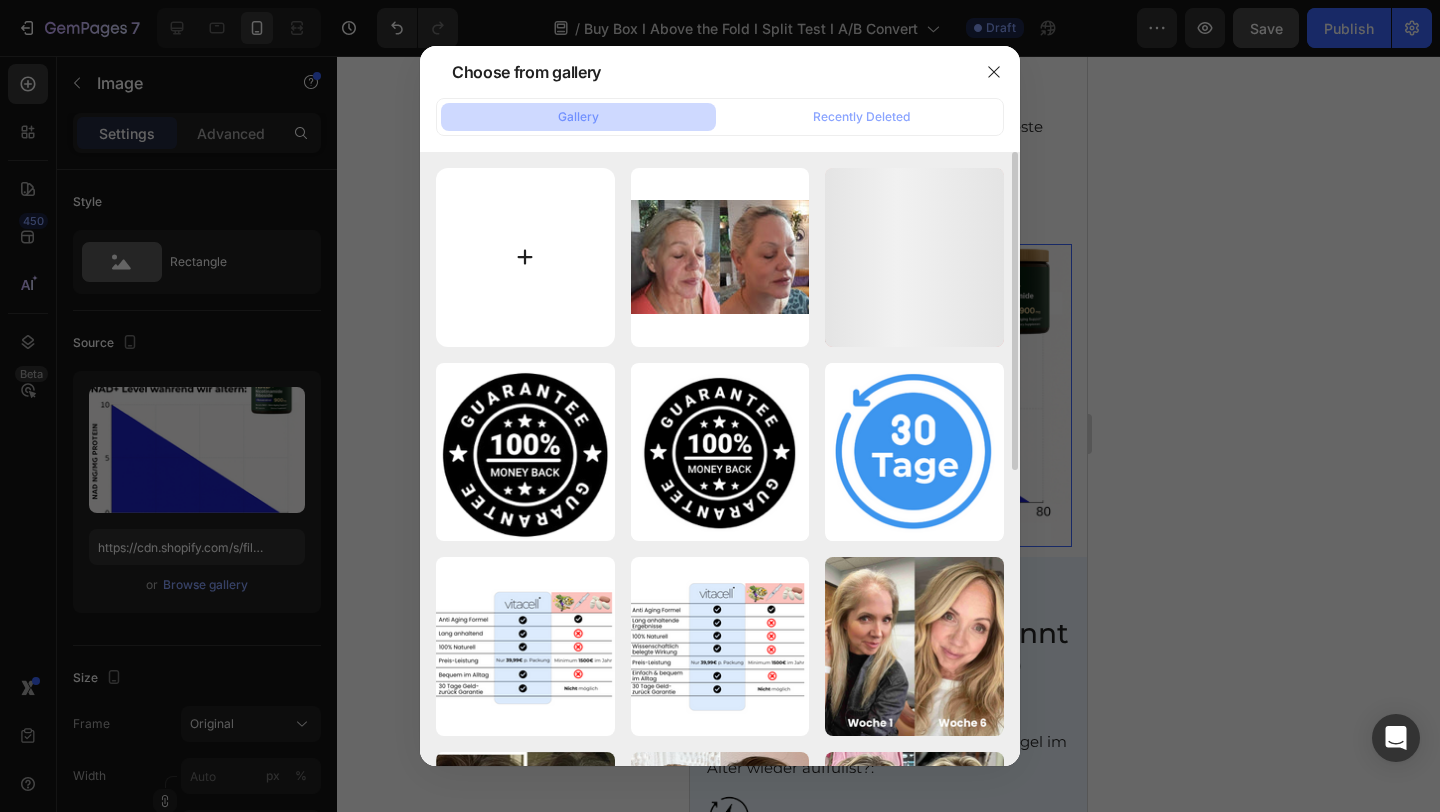 click at bounding box center (525, 257) 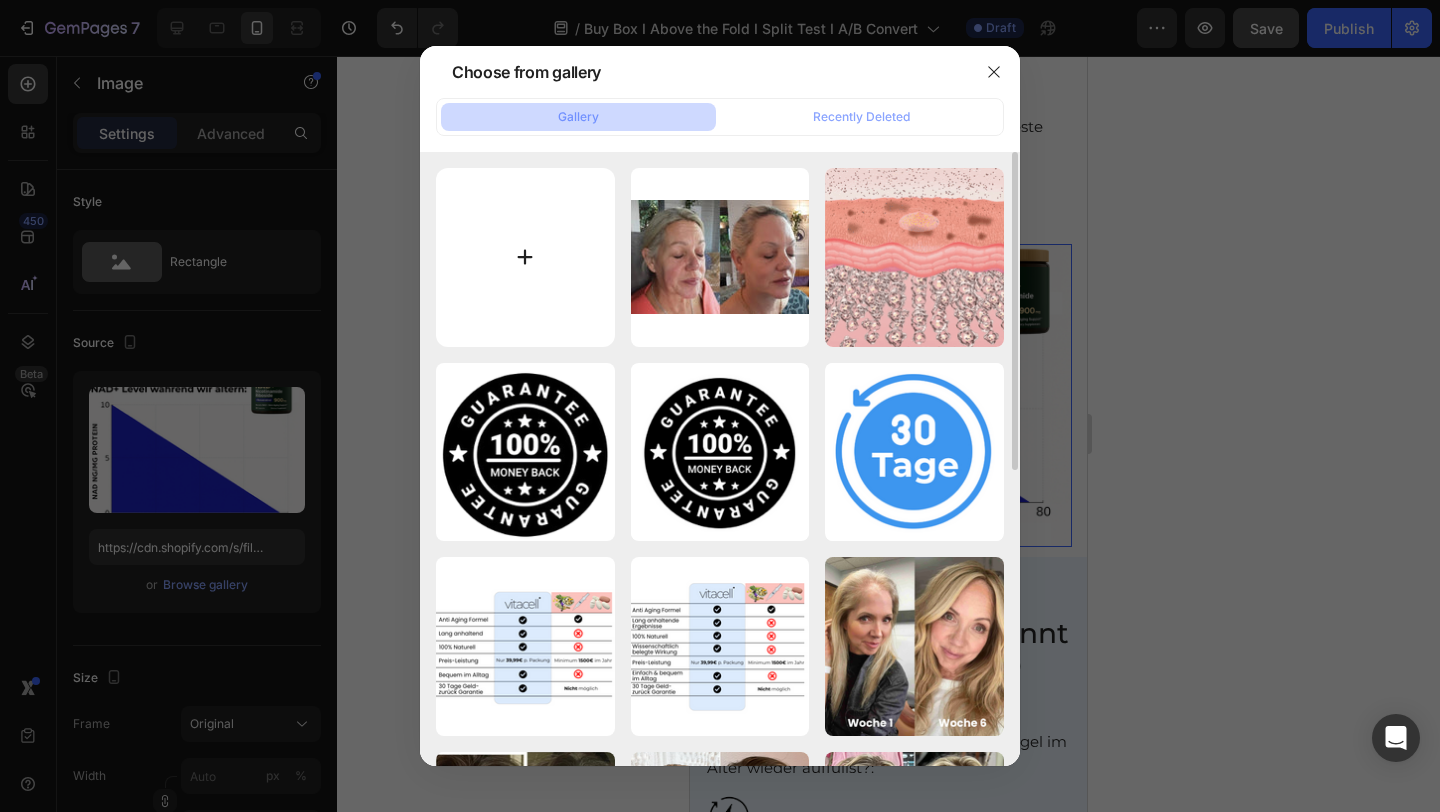 type on "C:\fakepath\Screenshot 2025-08-04 at 12.25.45 PM.png" 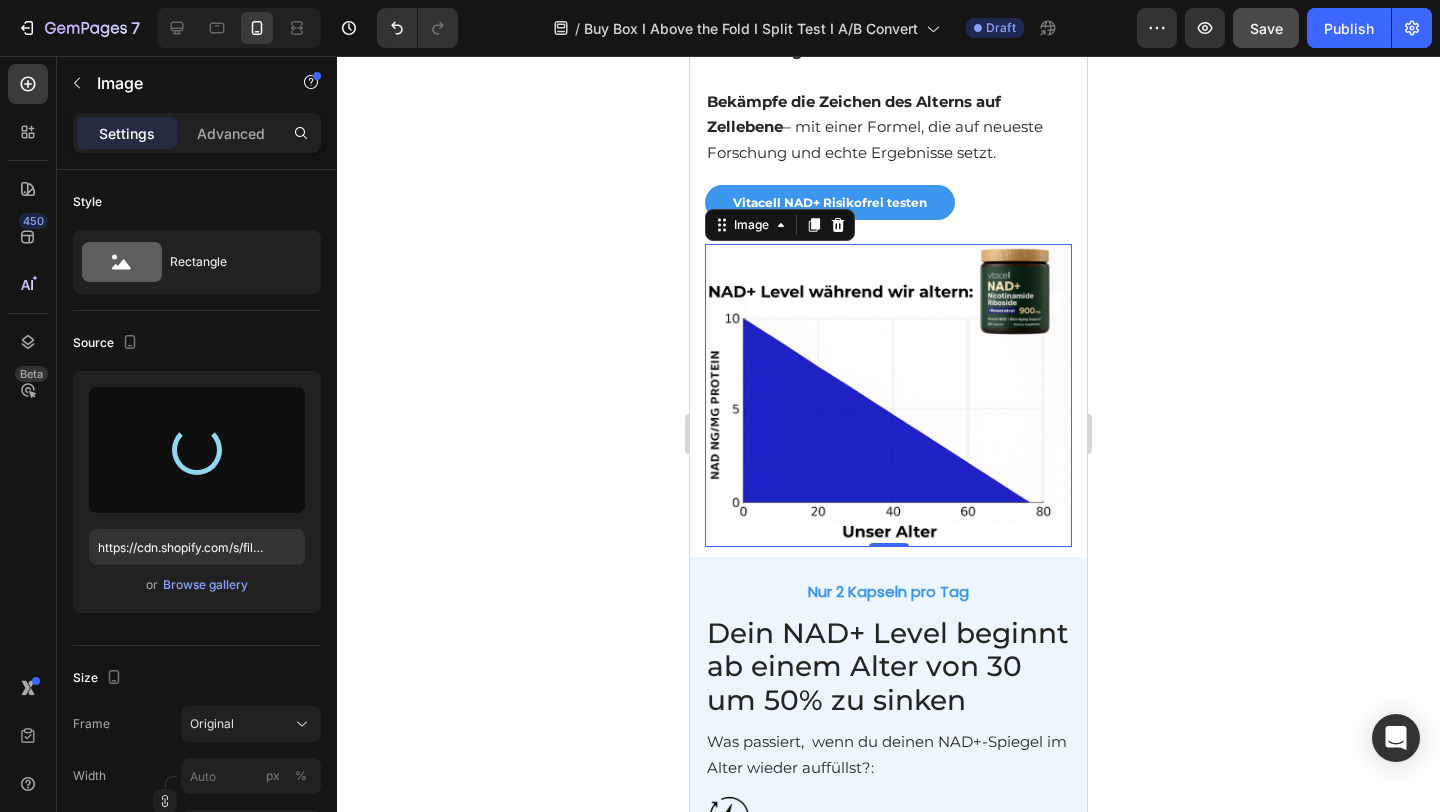 type on "https://cdn.shopify.com/s/files/1/0928/4344/2511/files/gempages_561917598657151905-c5c71ba7-b2b3-4724-9e96-0972a0e12d54.png" 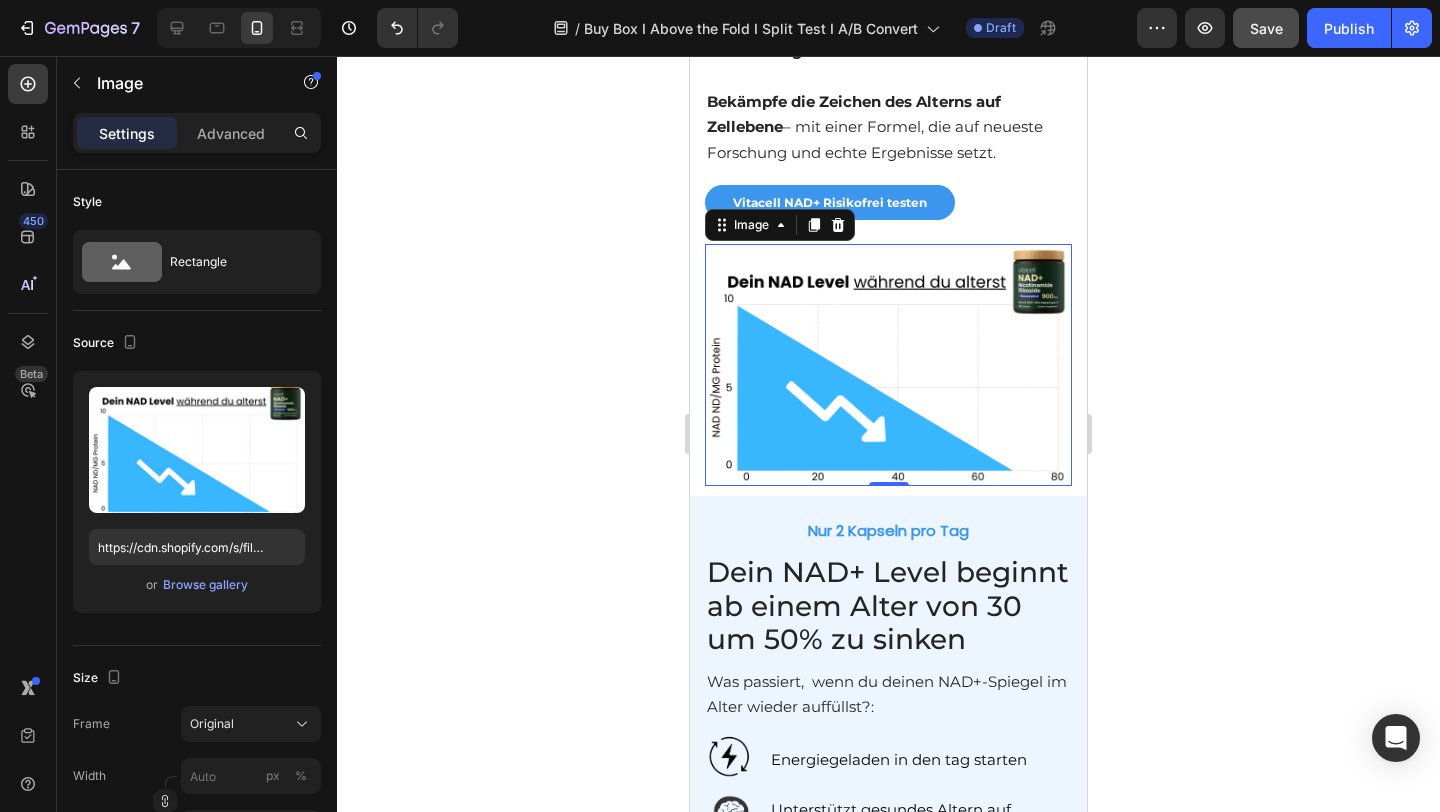 click 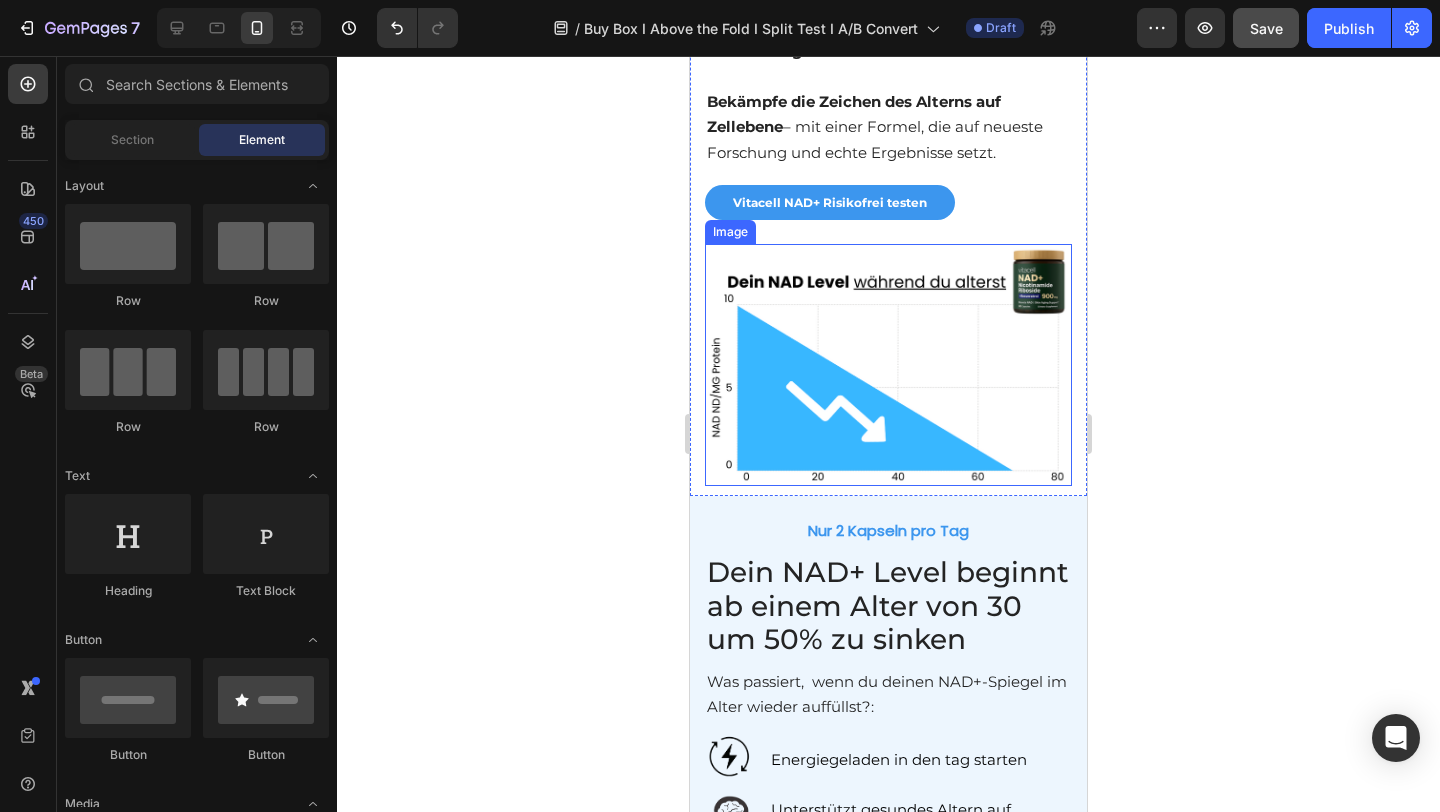 scroll, scrollTop: 3014, scrollLeft: 0, axis: vertical 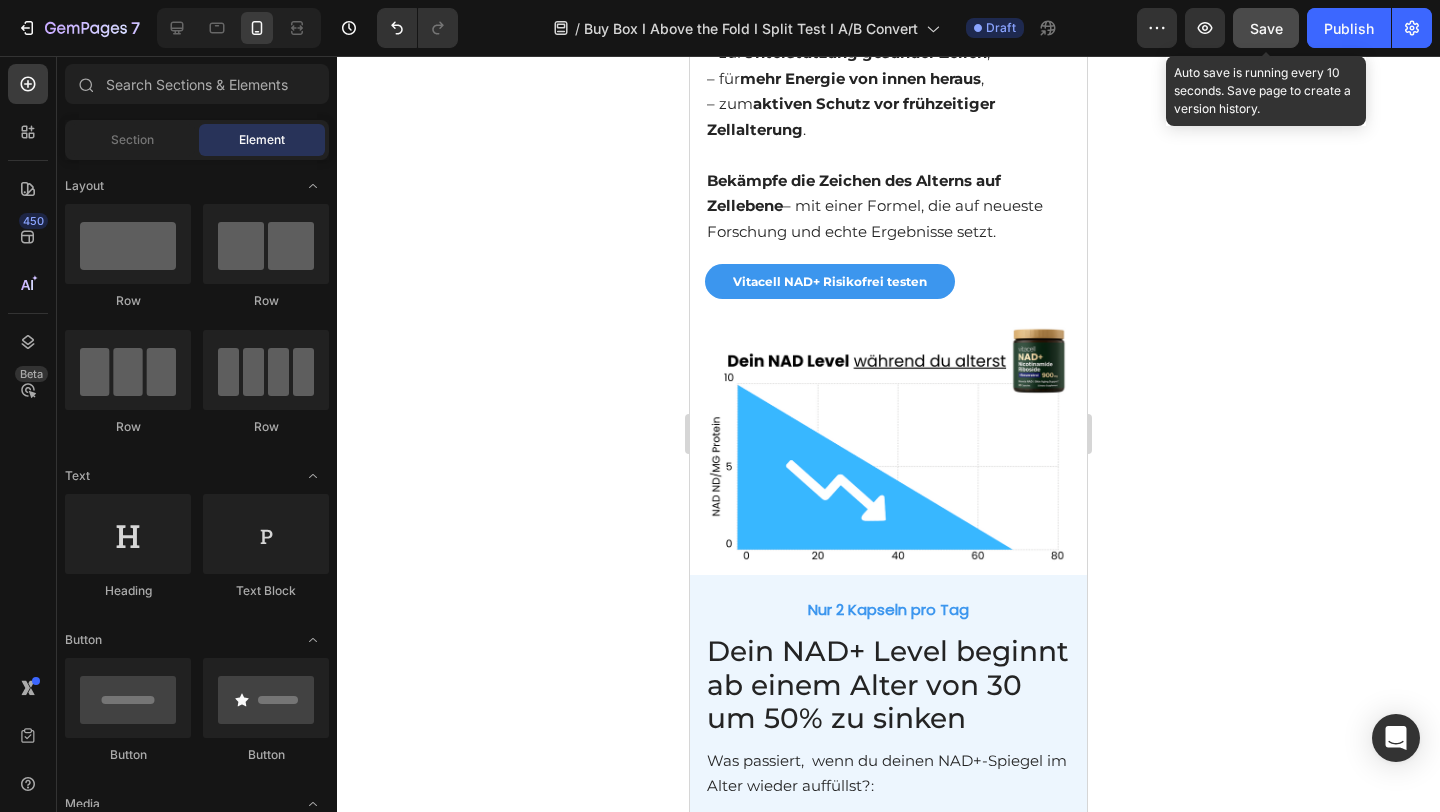 click on "Save" 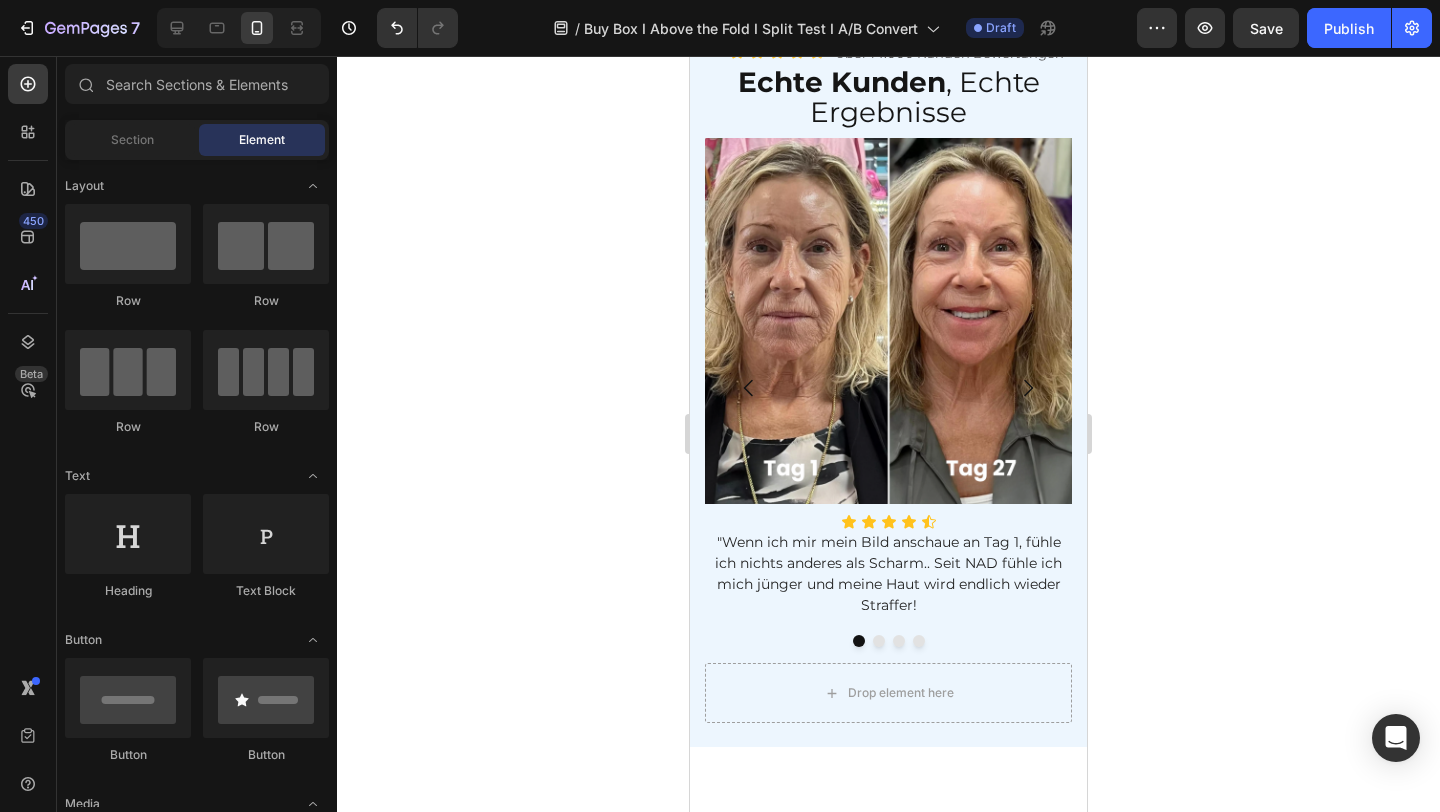 scroll, scrollTop: 1060, scrollLeft: 0, axis: vertical 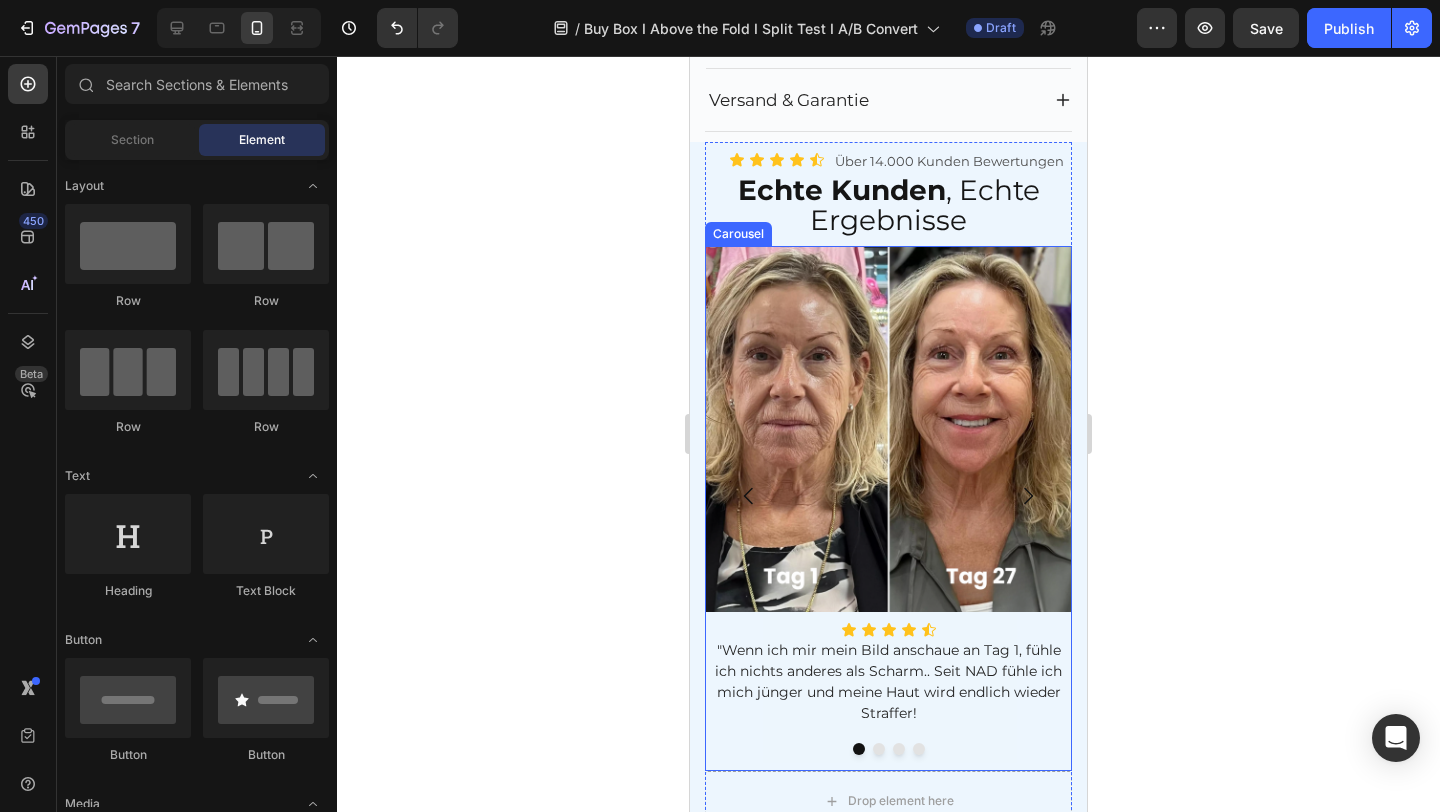 click at bounding box center (879, 749) 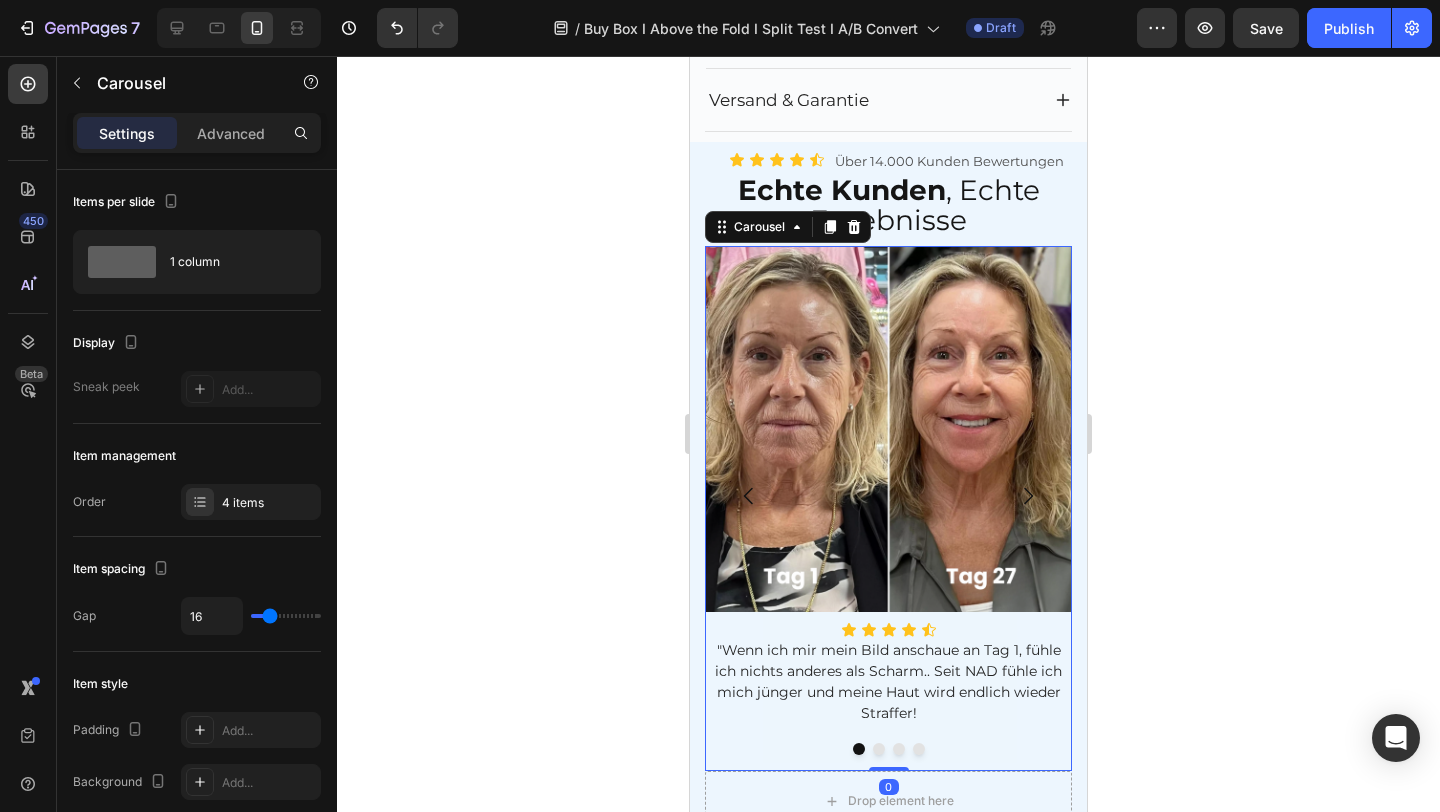 click at bounding box center [879, 749] 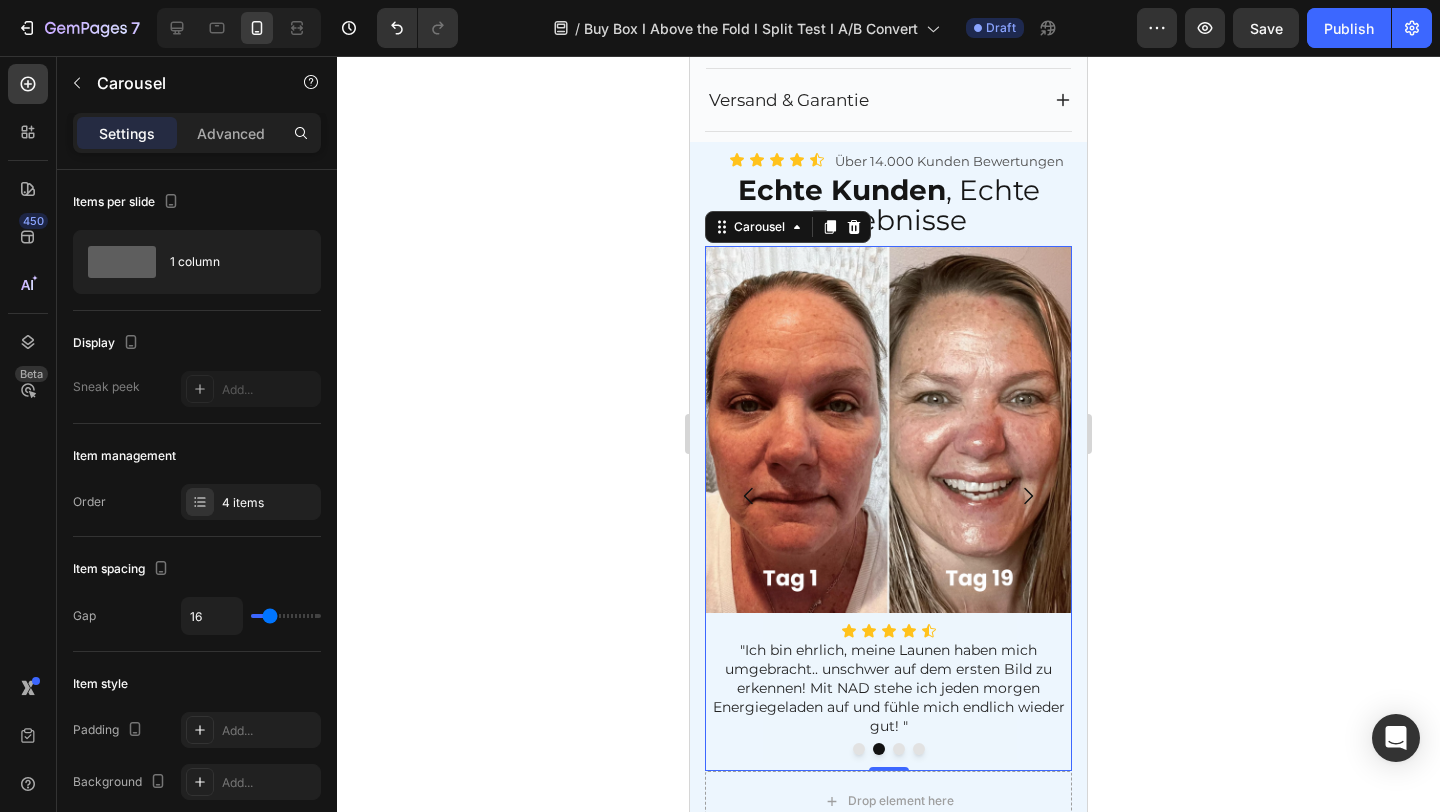 click 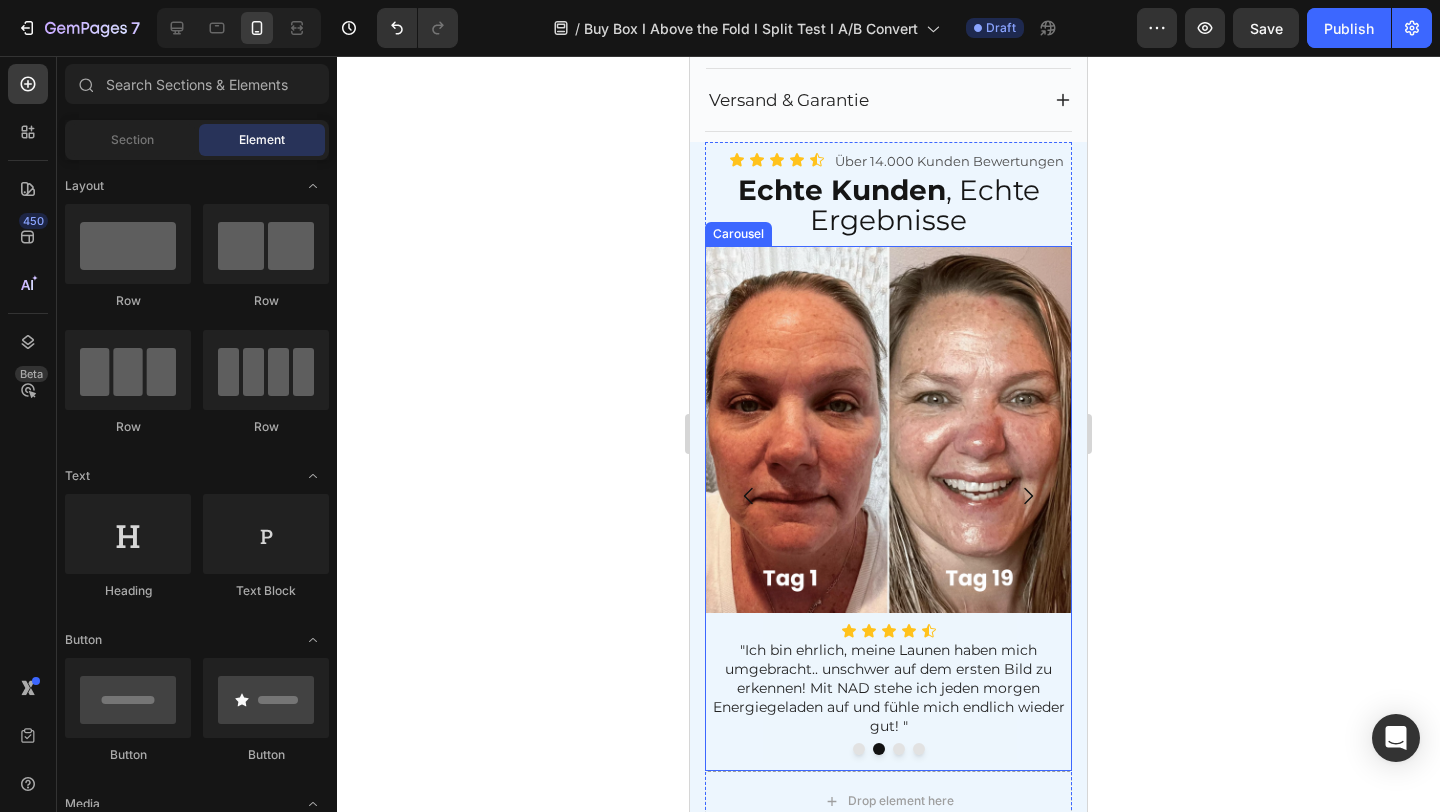 click on "Image Icon Icon Icon Icon Icon Icon List "Wenn ich mir mein Bild anschaue an Tag 1, fühle ich nichts anderes als Scharm.. Seit NAD fühle ich mich jünger und meine Haut wird endlich wieder Straffer! Text block Image Icon Icon Icon Icon Icon Icon List "Ich bin ehrlich, meine Launen haben mich umgebracht.. unschwer auf dem ersten Bild zu erkennen! Mit NAD stehe ich jeden morgen Energiegeladen auf und fühle mich endlich wieder gut! " Text block Image Icon Icon Icon Icon
Icon Icon List "Meine Stimmungsschwakungen wurden in meiner Menopause immer extremer bis ich NAD entdeckt habe. Endlich wieder stressfreier leben und entspannter in den Tag starten.." Text block Image Icon Icon Icon Icon
Icon Icon List " Mein Selbstbewusstsein war im Keller. Immer weniger Haare und jeden morgen Angst in den Spiegel zu schauen. Ich hätte niemals gedacht das 1 Produkt dieses Problem nach nur wenigen Wochen löst! Unendlich dankbar!" Text block
Carousel" at bounding box center [888, 509] 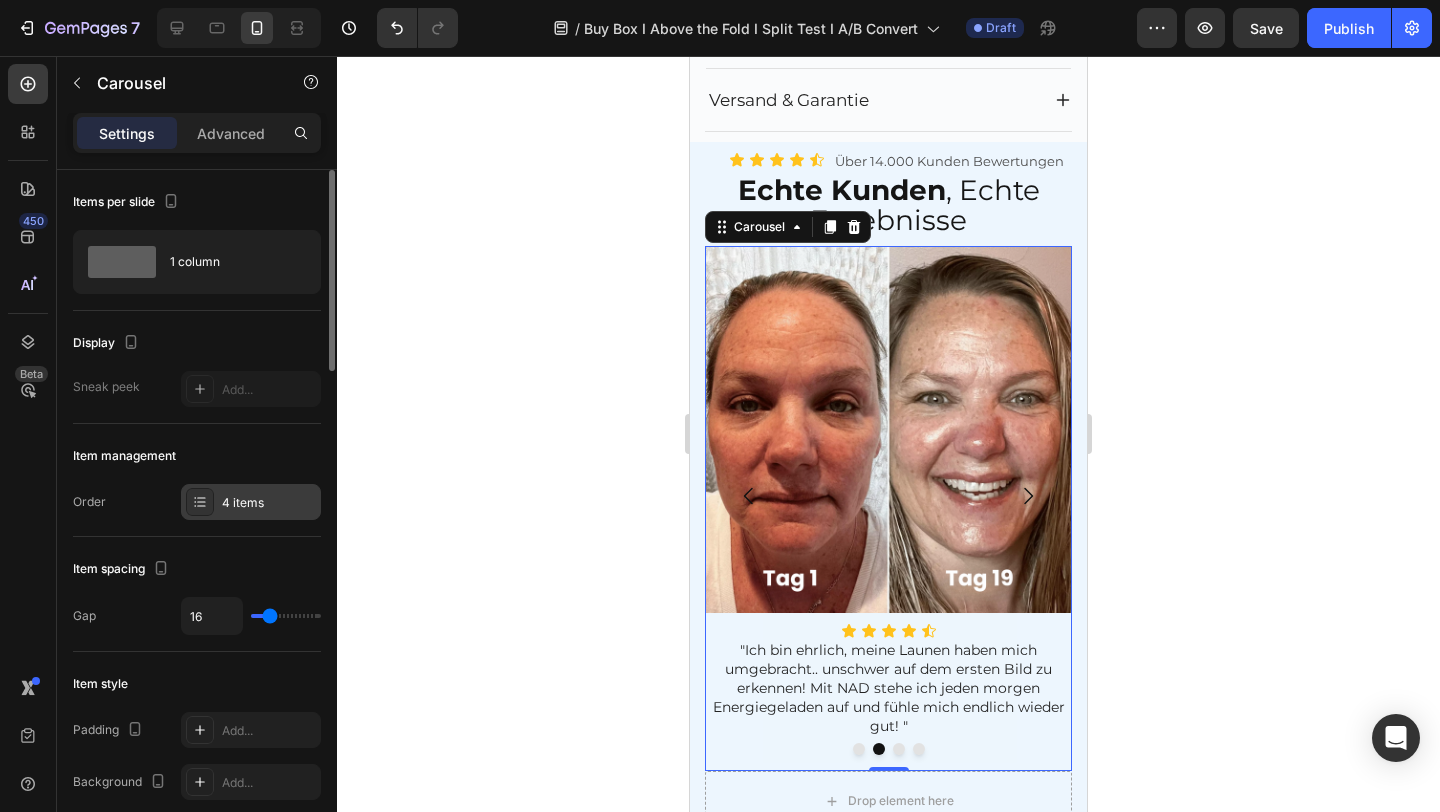 click on "4 items" at bounding box center (269, 503) 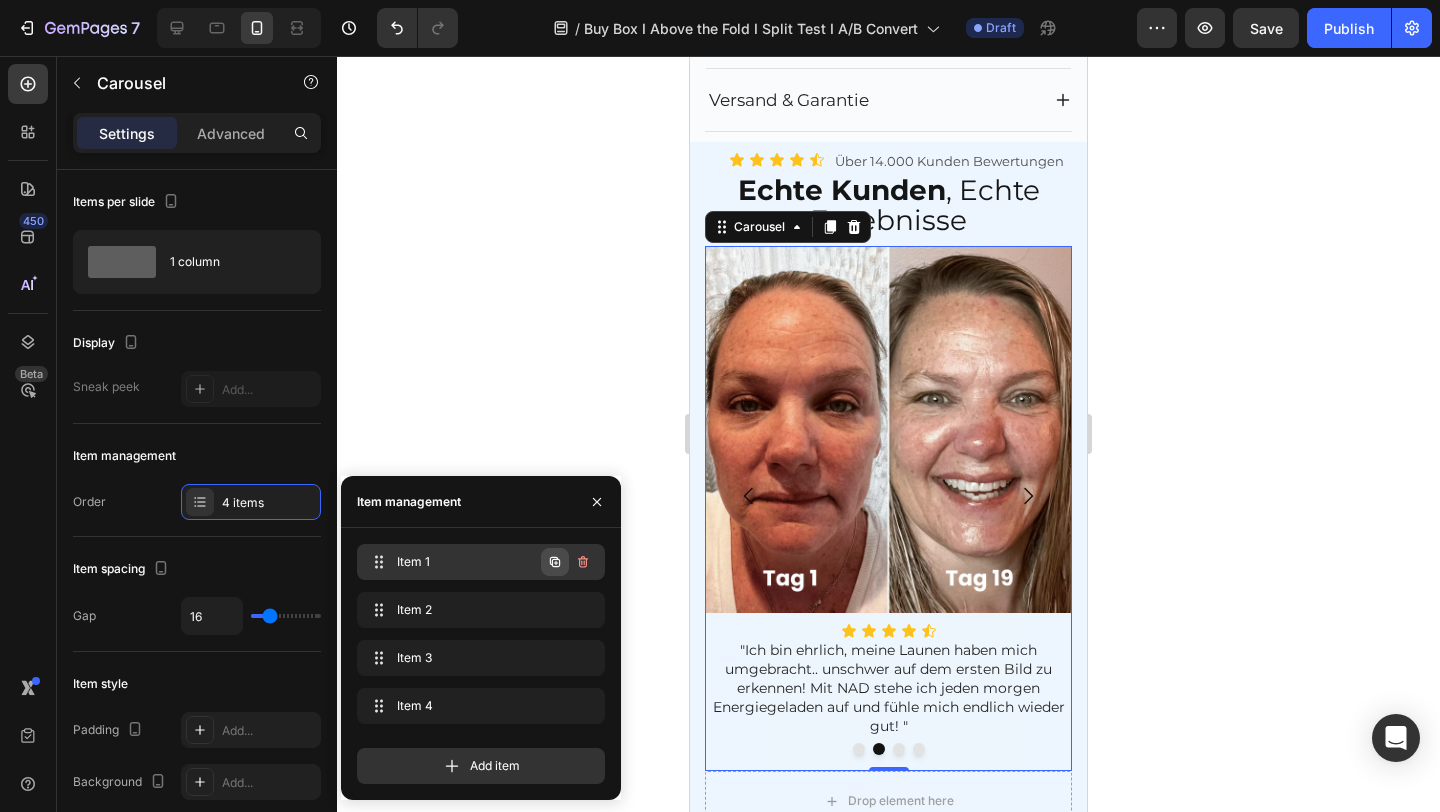 click 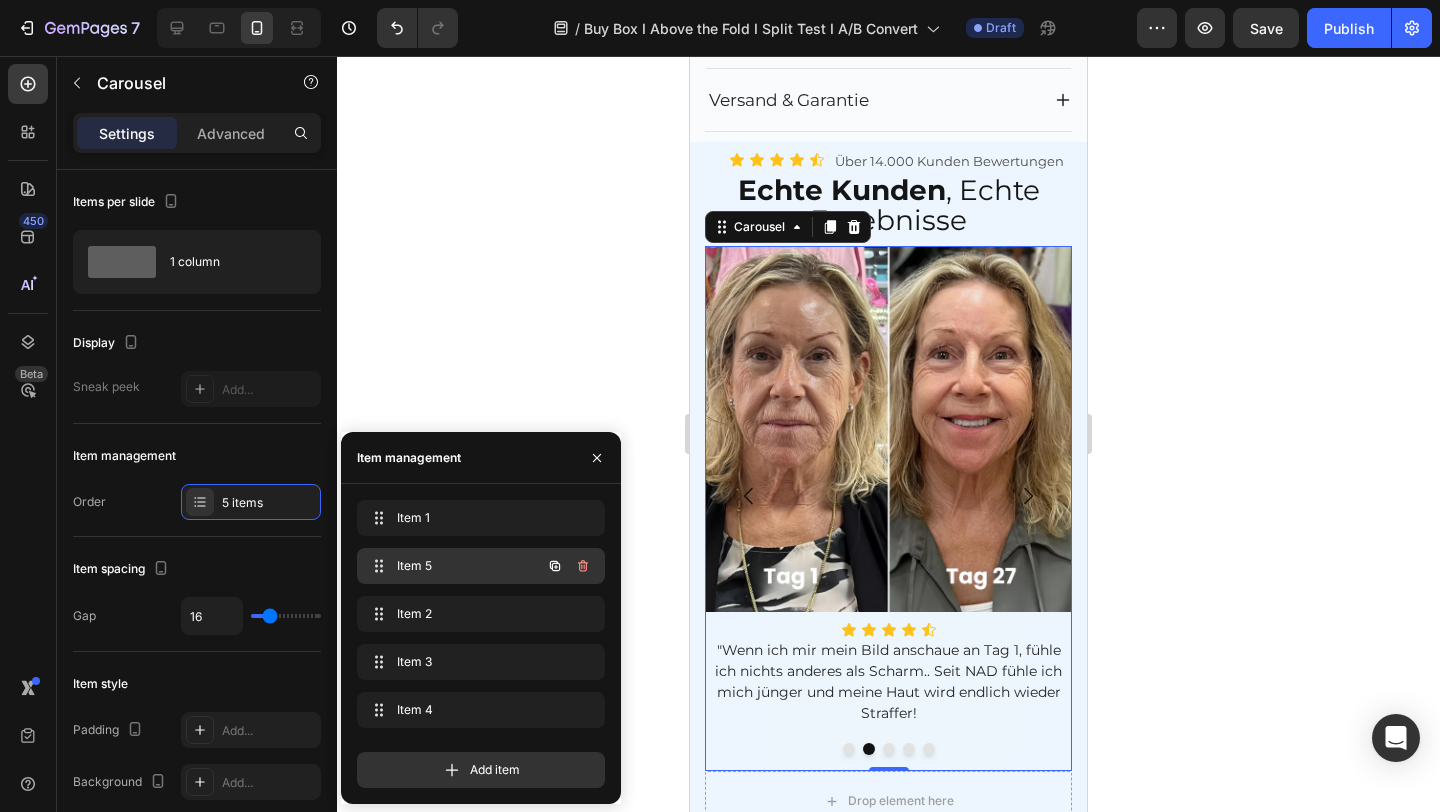 click on "Item 5" at bounding box center [453, 566] 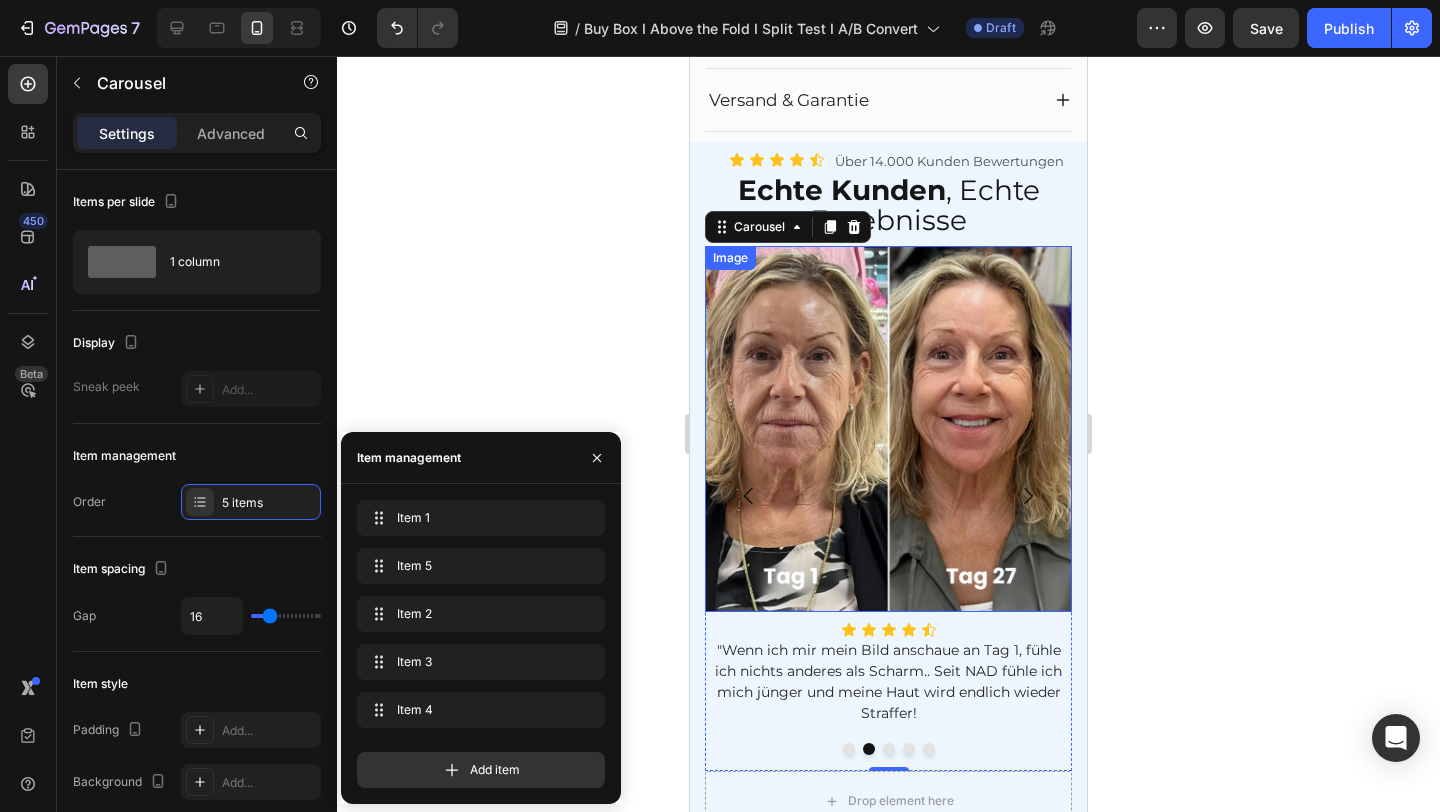 click at bounding box center (888, 429) 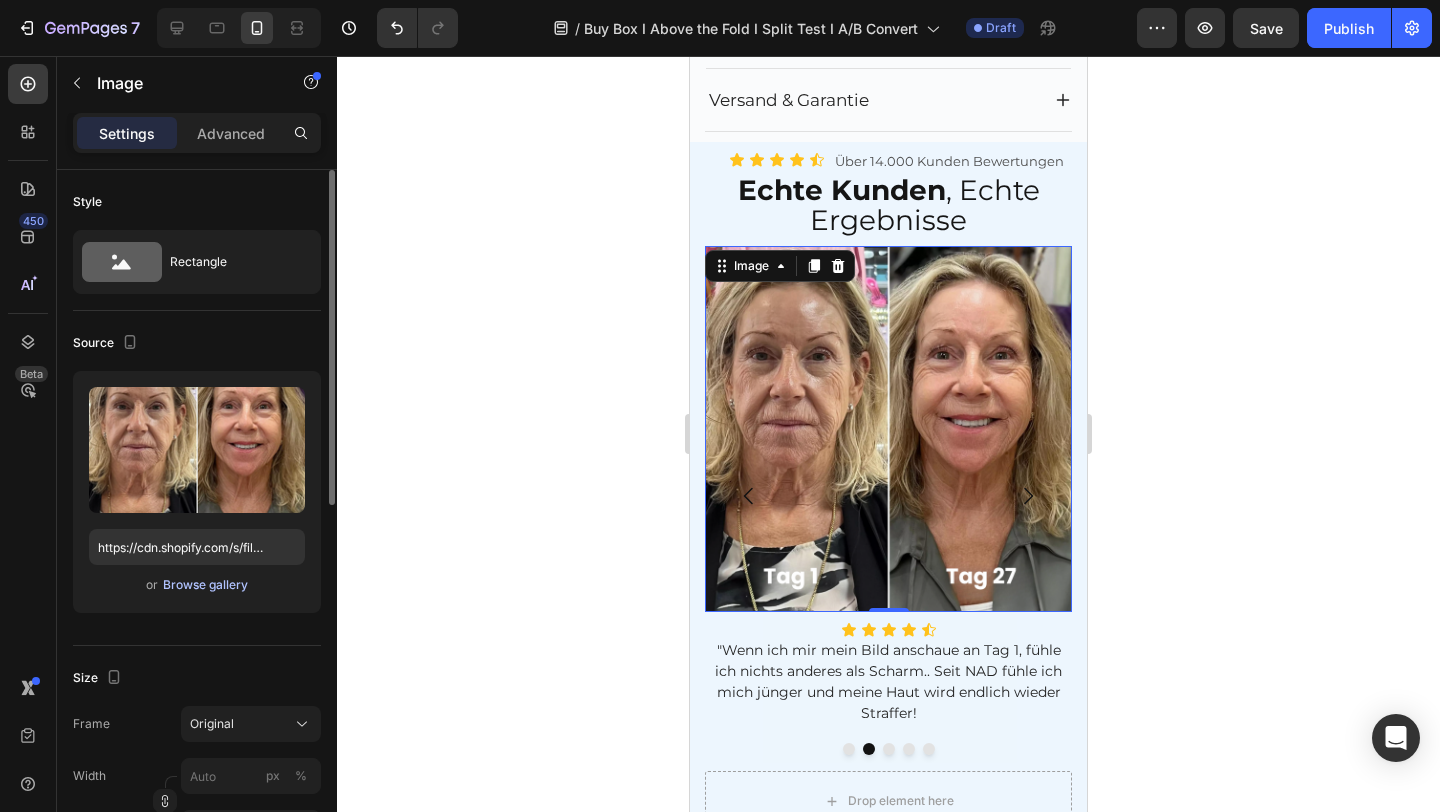 click on "Browse gallery" at bounding box center (205, 585) 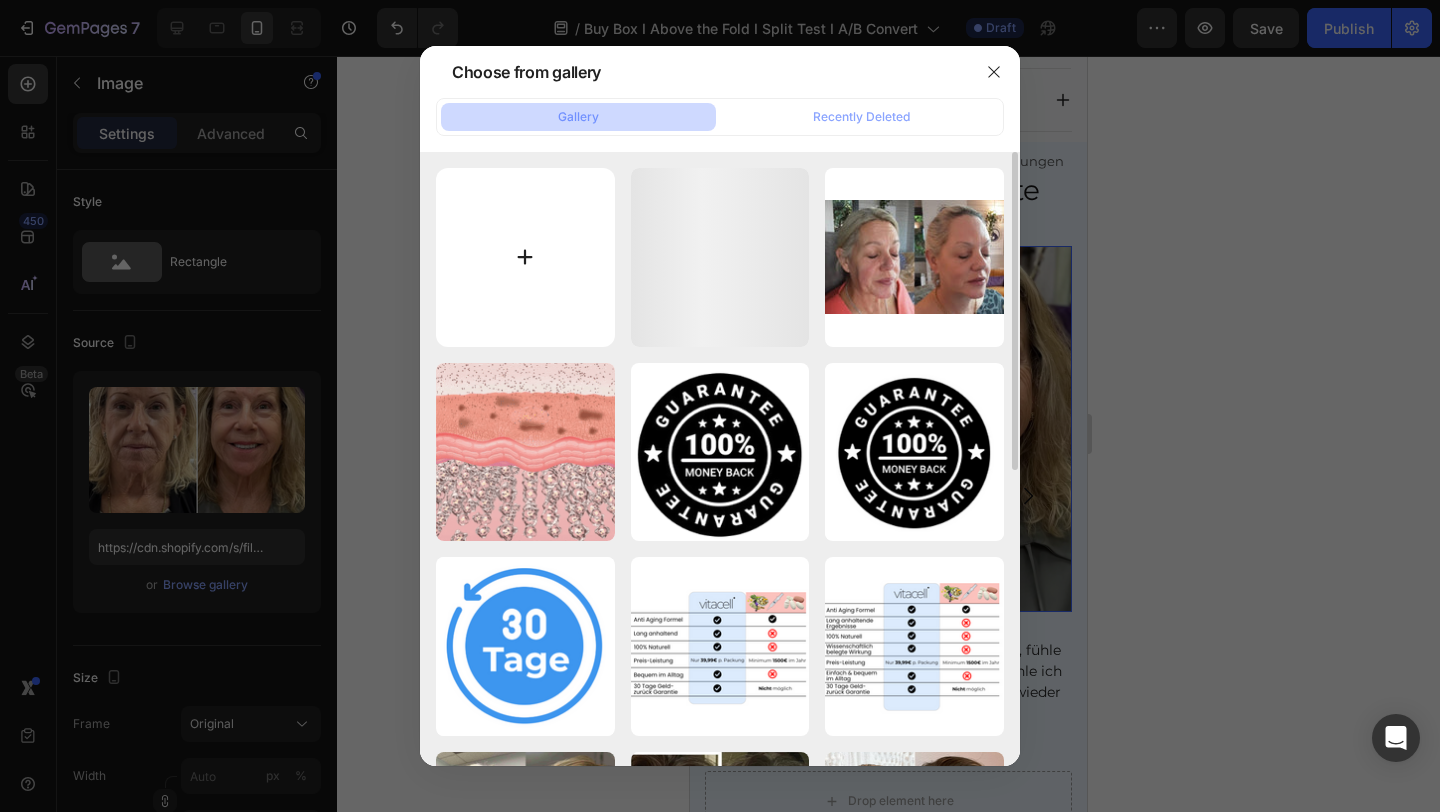 click at bounding box center (525, 257) 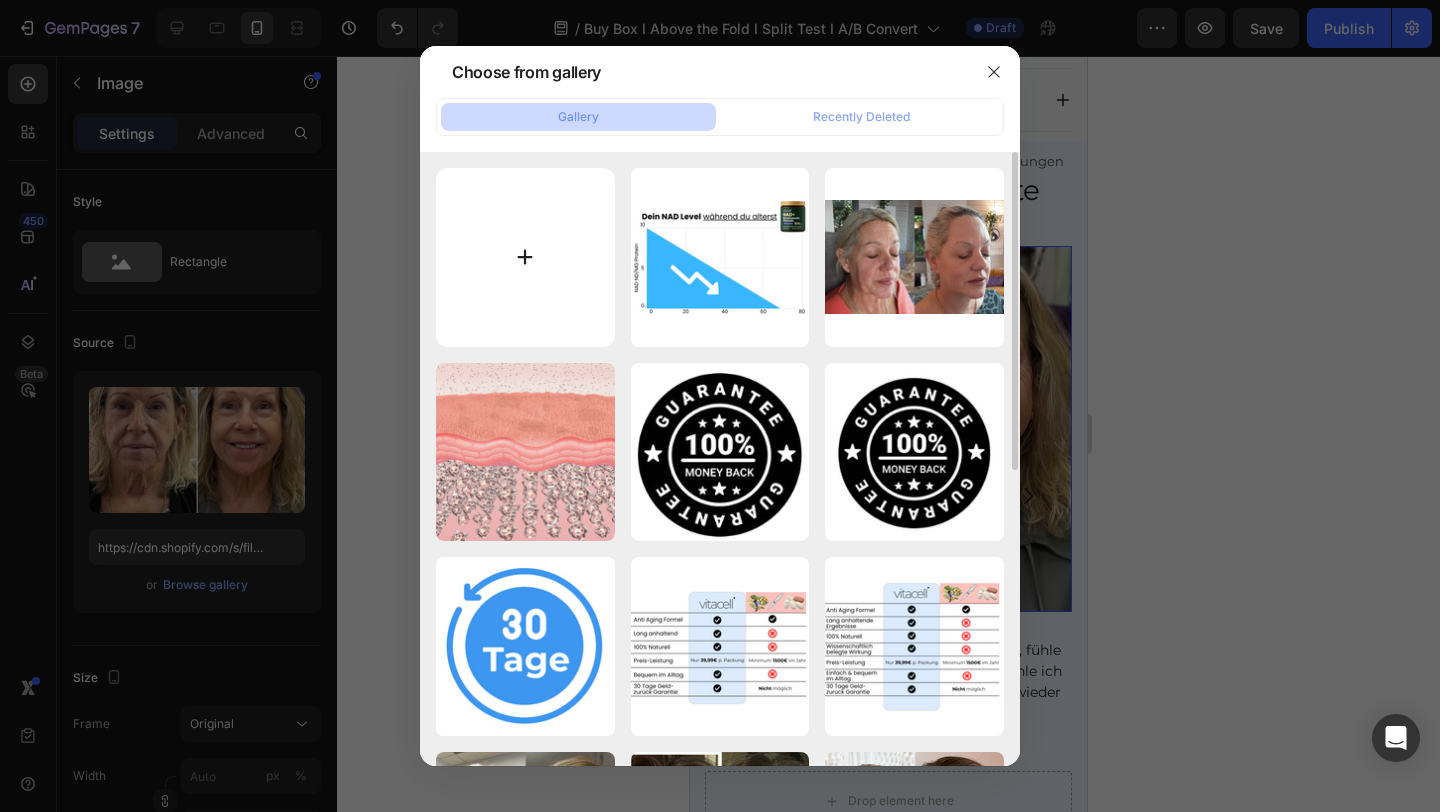 type on "C:\fakepath\WhatsApp Image 2025-08-04 at 11.26.48.jpeg" 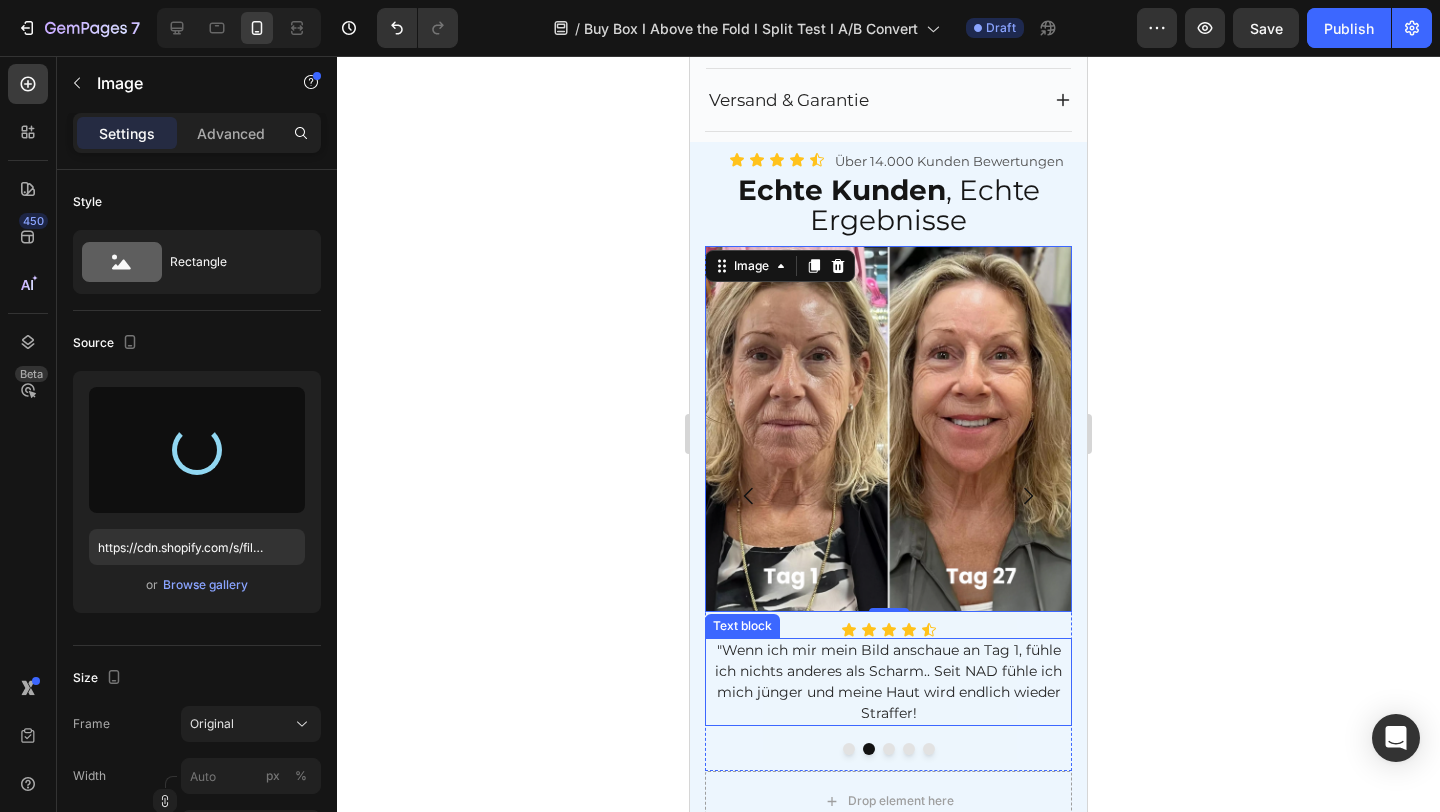 type on "https://cdn.shopify.com/s/files/1/0928/4344/2511/files/gempages_561917598657151905-78b8144a-8ed7-4f20-b84d-fef68798fd25.jpg" 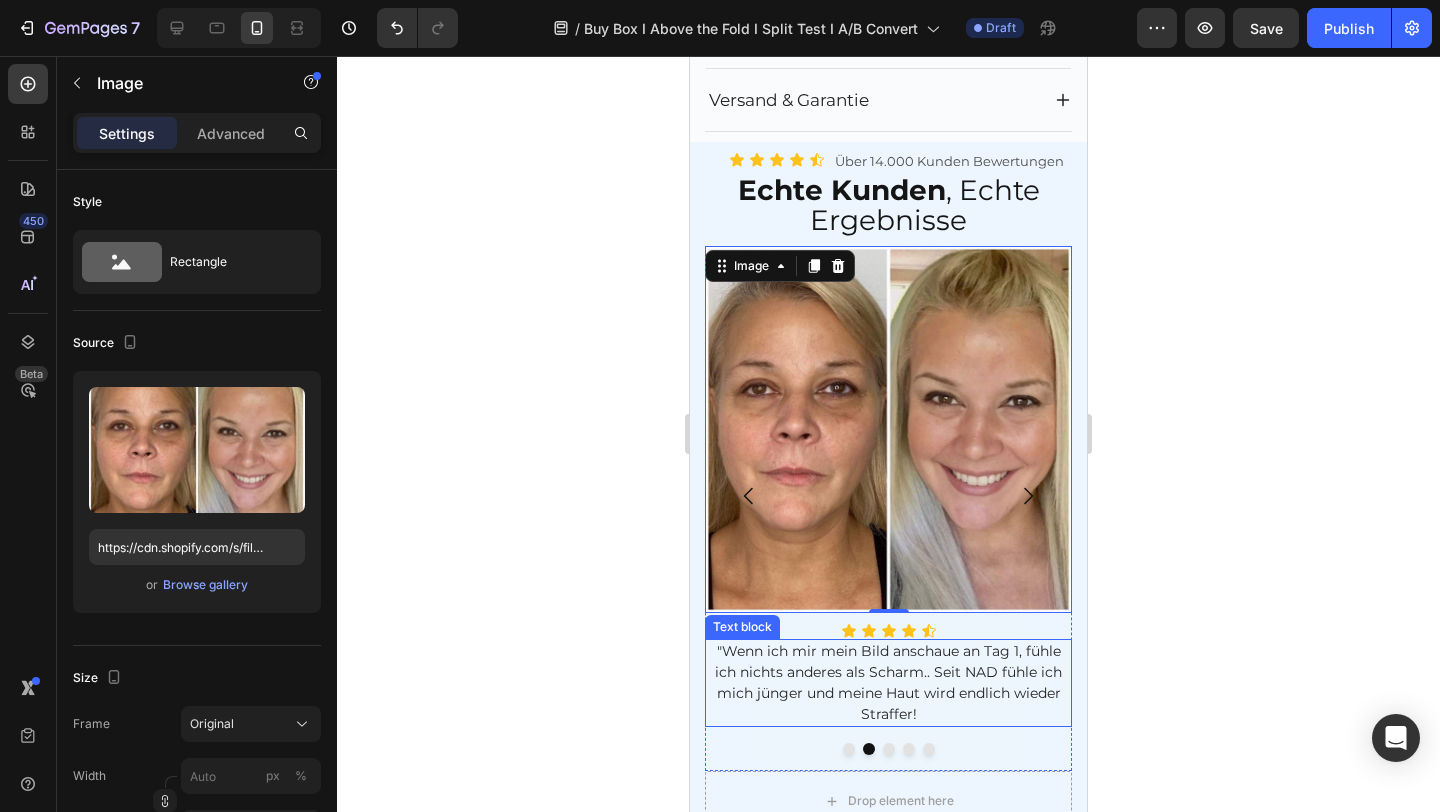 click on ""Wenn ich mir mein Bild anschaue an Tag 1, fühle ich nichts anderes als Scharm.. Seit NAD fühle ich mich jünger und meine Haut wird endlich wieder Straffer!" at bounding box center (888, 683) 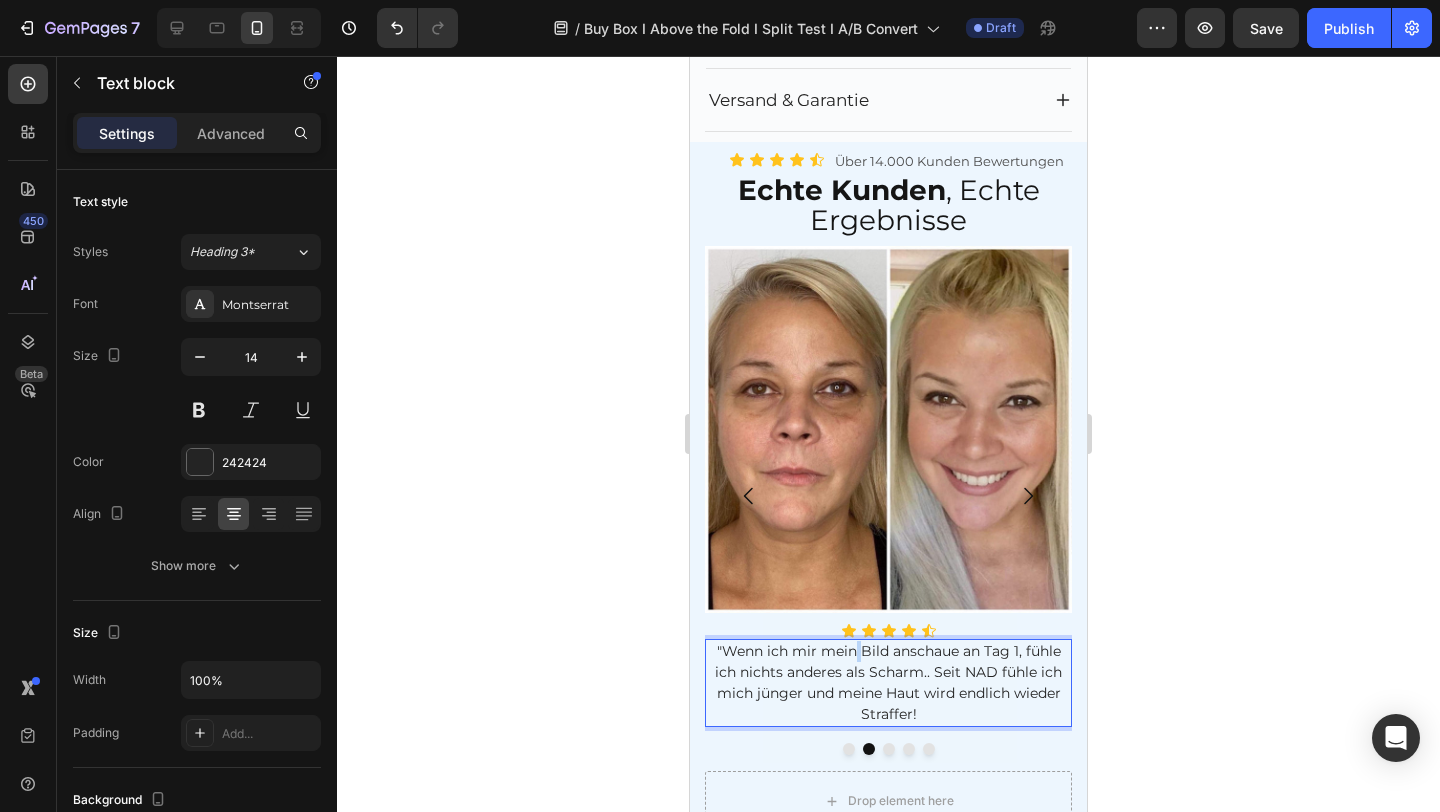 click on ""Wenn ich mir mein Bild anschaue an Tag 1, fühle ich nichts anderes als Scharm.. Seit NAD fühle ich mich jünger und meine Haut wird endlich wieder Straffer!" at bounding box center [888, 683] 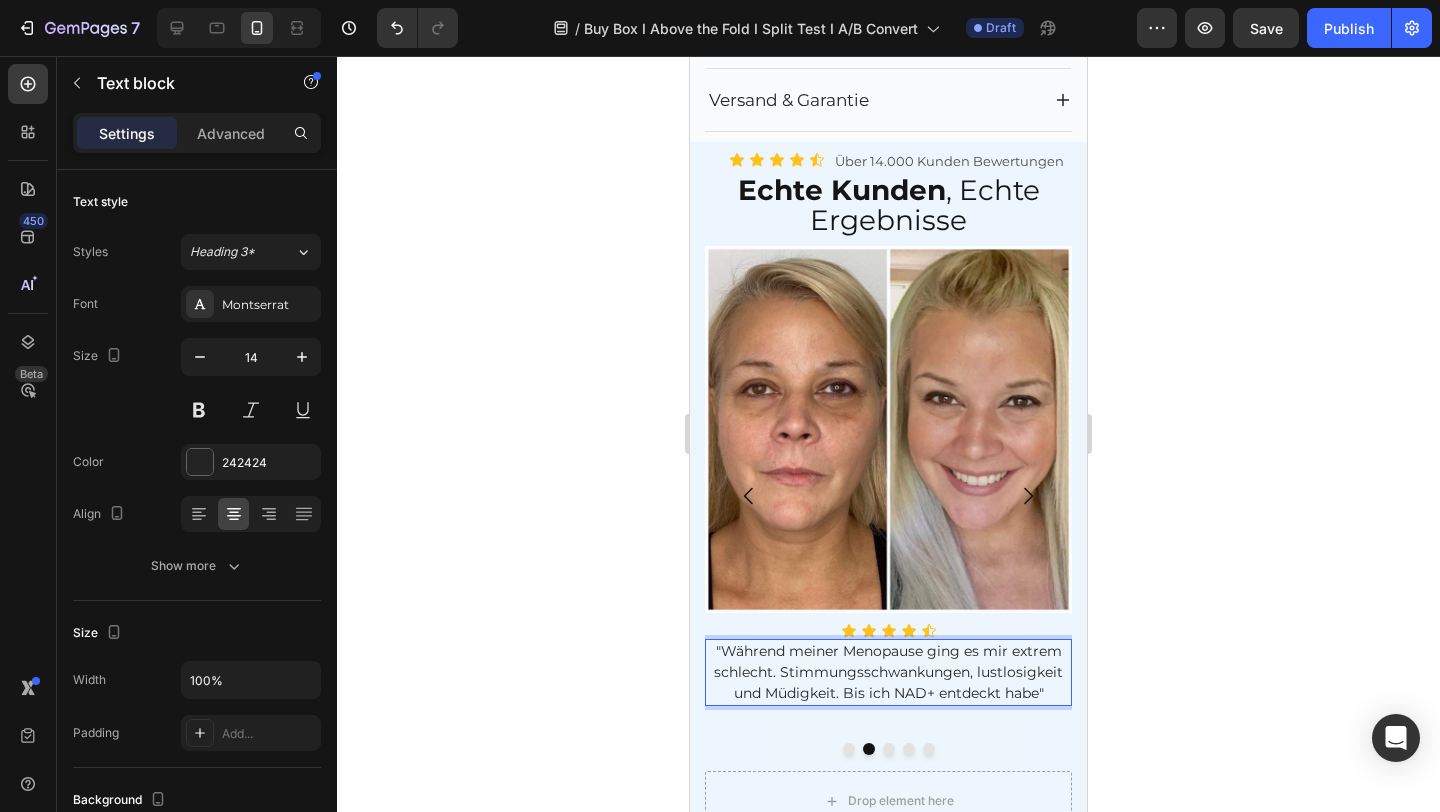 click on ""Während meiner Menopause ging es mir extrem schlecht. Stimmungsschwankungen, lustlosigkeit und Müdigkeit. Bis ich NAD+ entdeckt habe"" at bounding box center (888, 672) 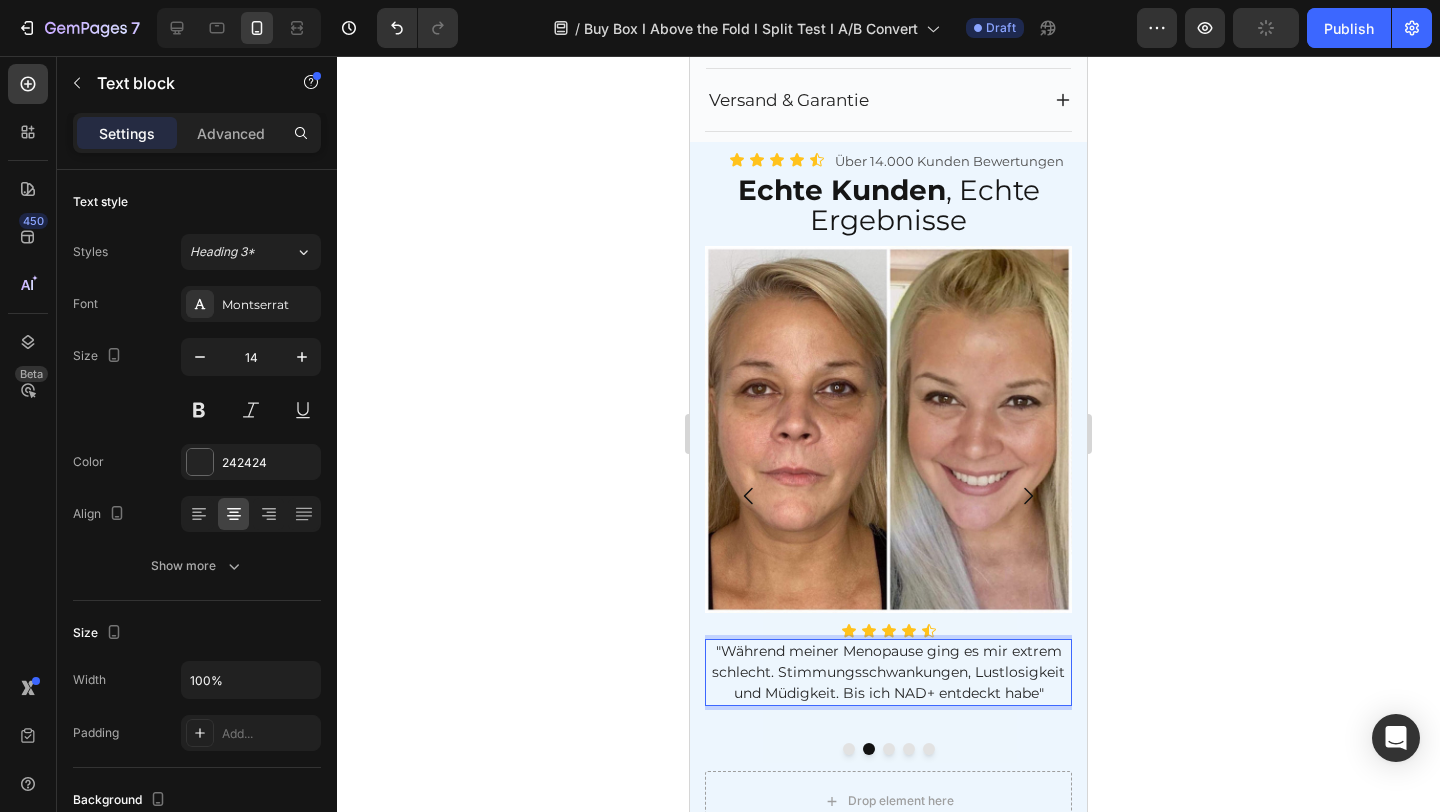 click on ""Während meiner Menopause ging es mir extrem schlecht. Stimmungsschwankungen, Lustlosigkeit und Müdigkeit. Bis ich NAD+ entdeckt habe"" at bounding box center (888, 672) 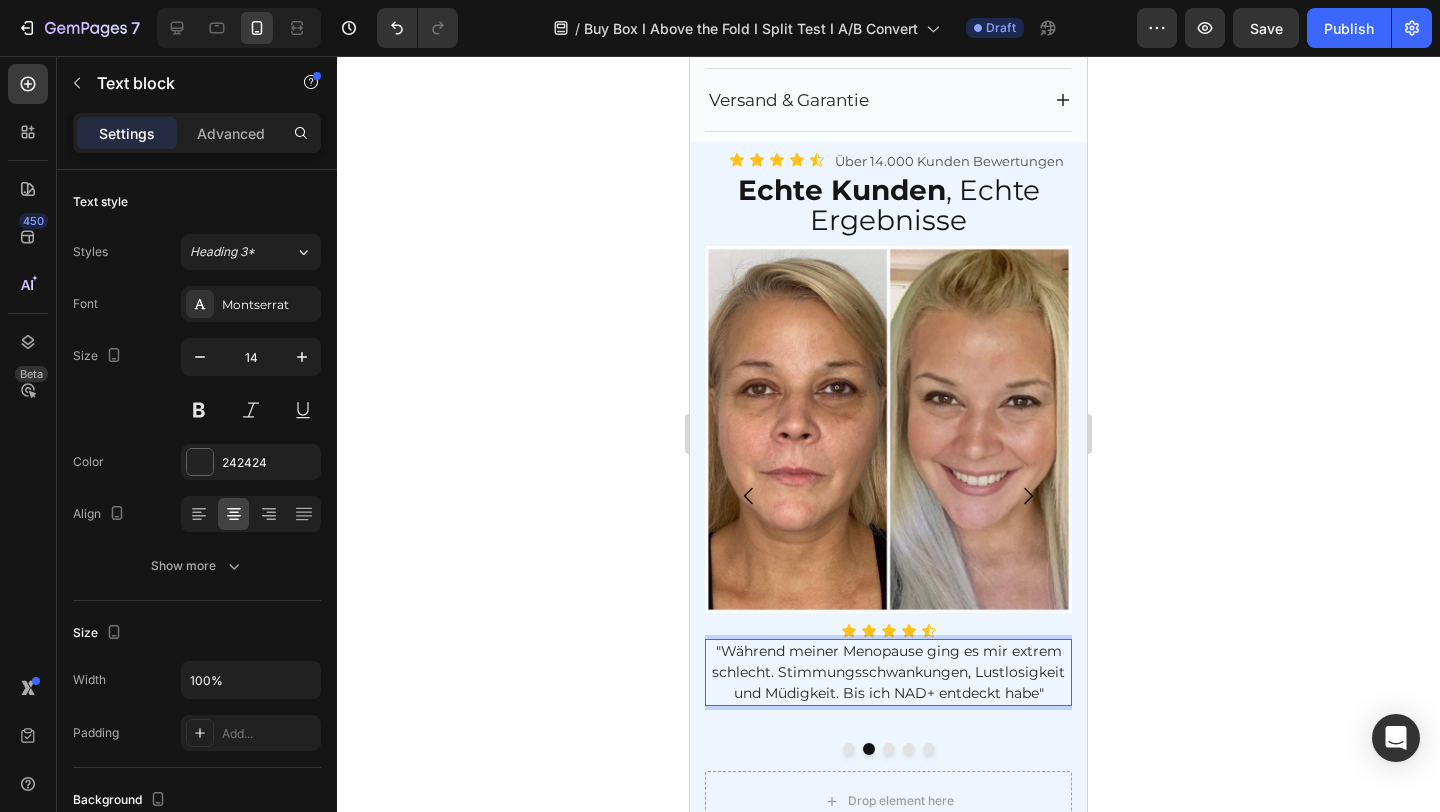 click on ""Während meiner Menopause ging es mir extrem schlecht. Stimmungsschwankungen, Lustlosigkeit und Müdigkeit. Bis ich NAD+ entdeckt habe"" at bounding box center (888, 672) 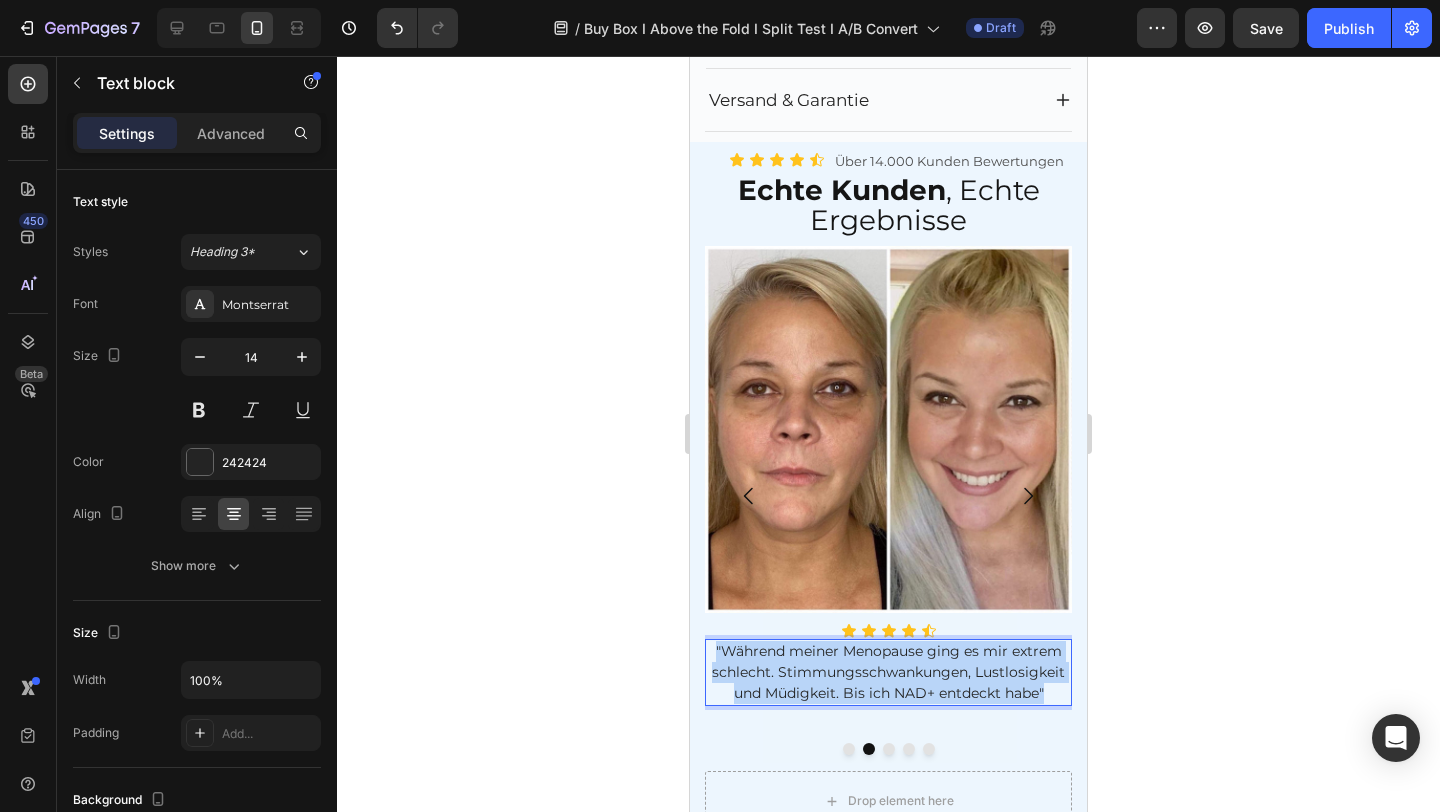 drag, startPoint x: 712, startPoint y: 651, endPoint x: 1052, endPoint y: 699, distance: 343.37152 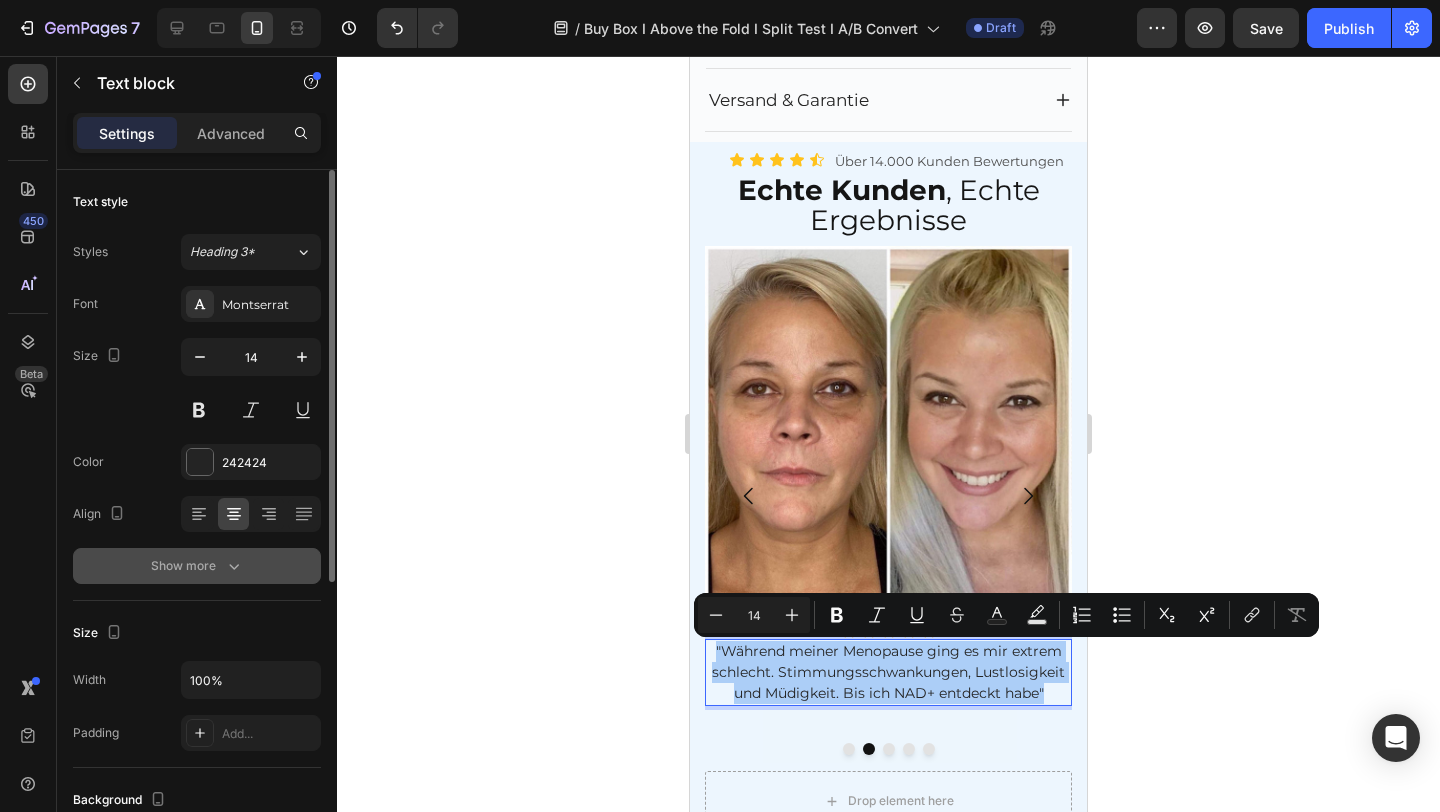 click on "Show more" at bounding box center (197, 566) 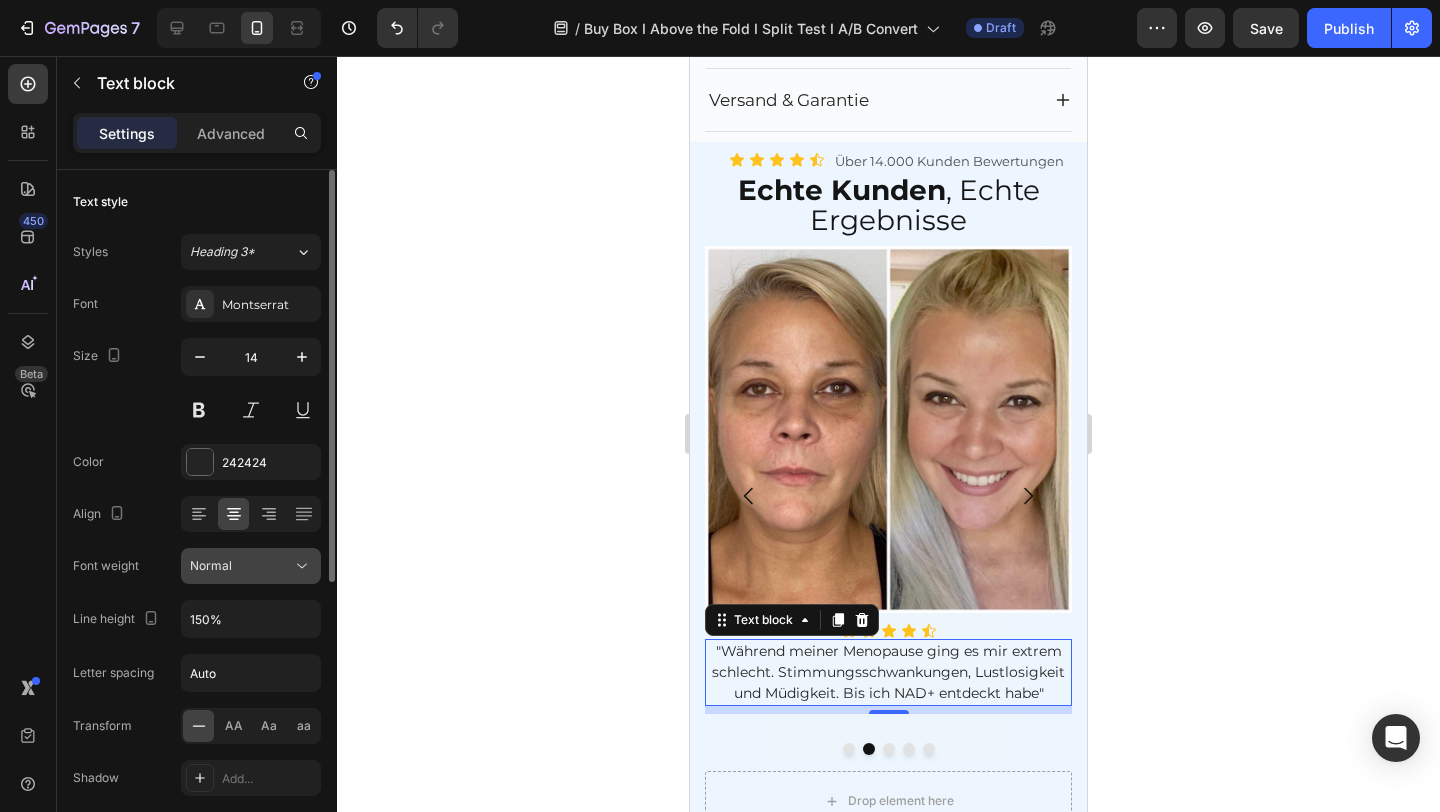 click on "Normal" 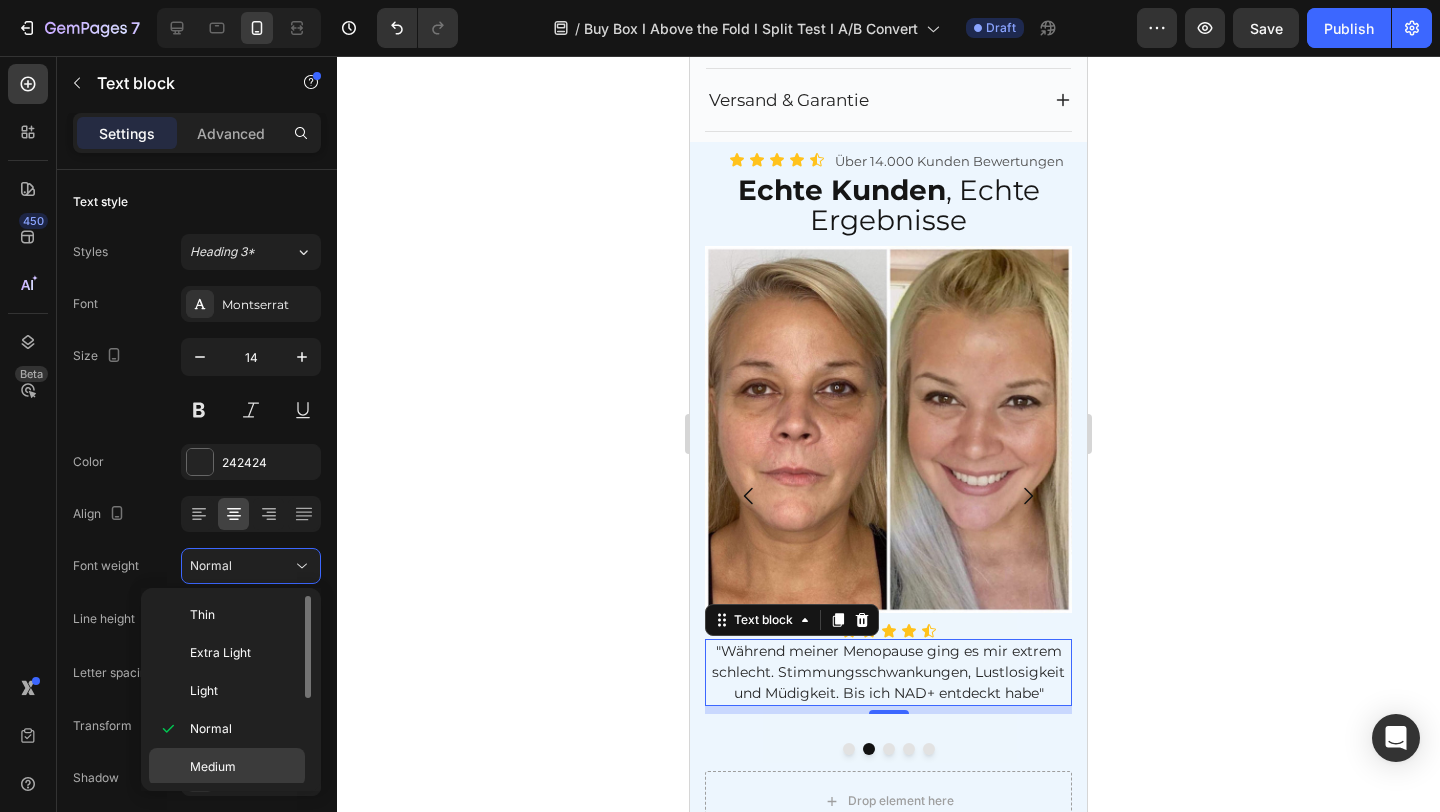 click on "Medium" at bounding box center [213, 767] 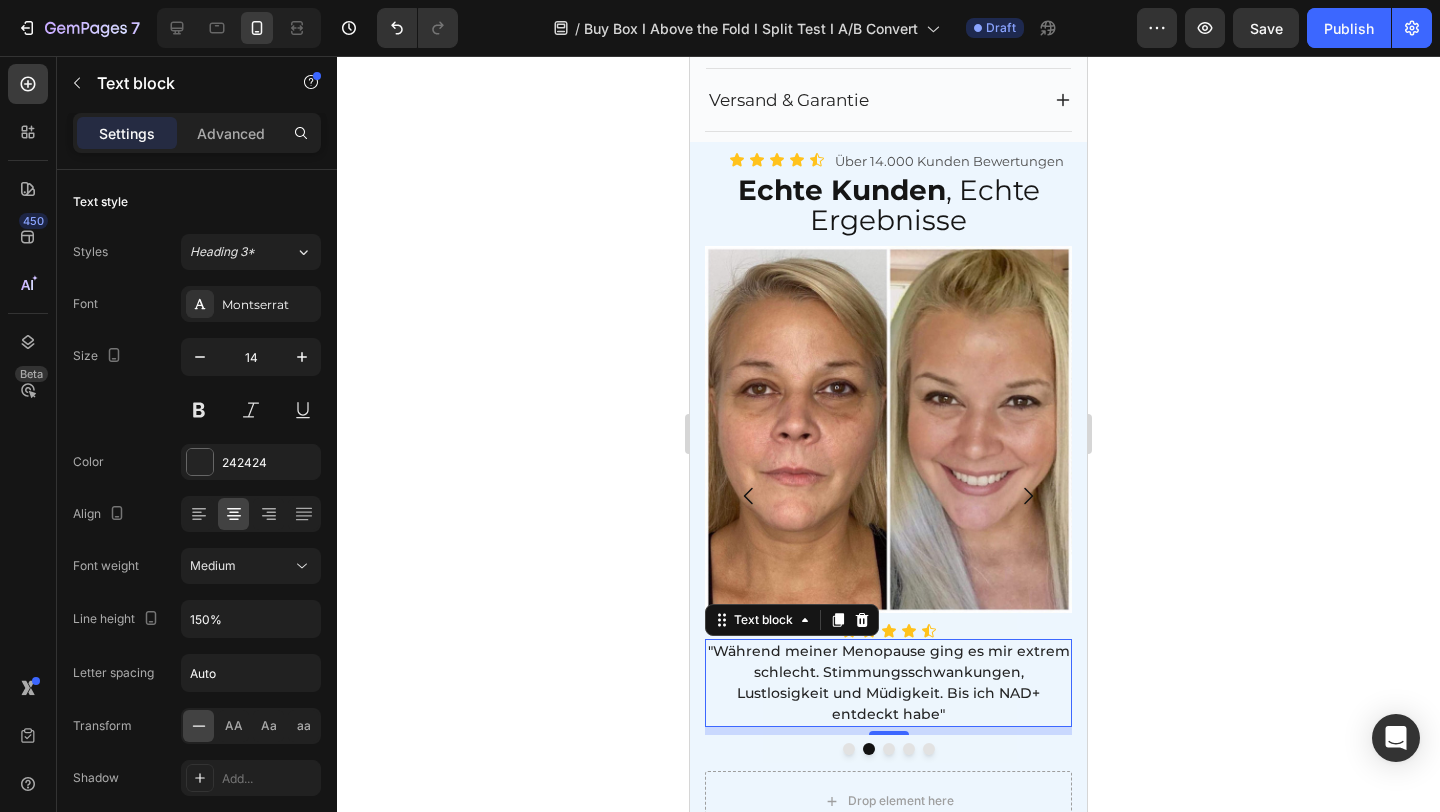 click 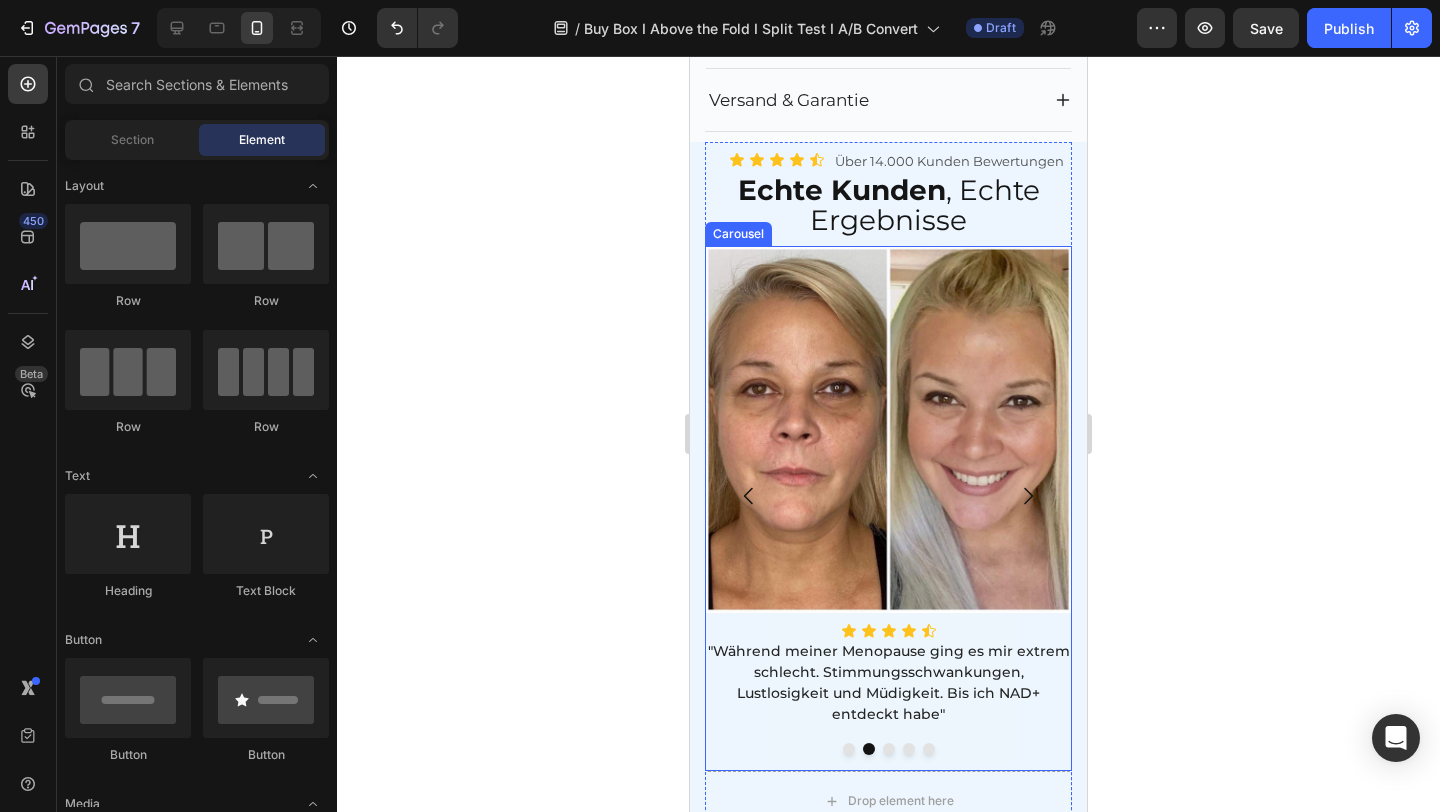 click 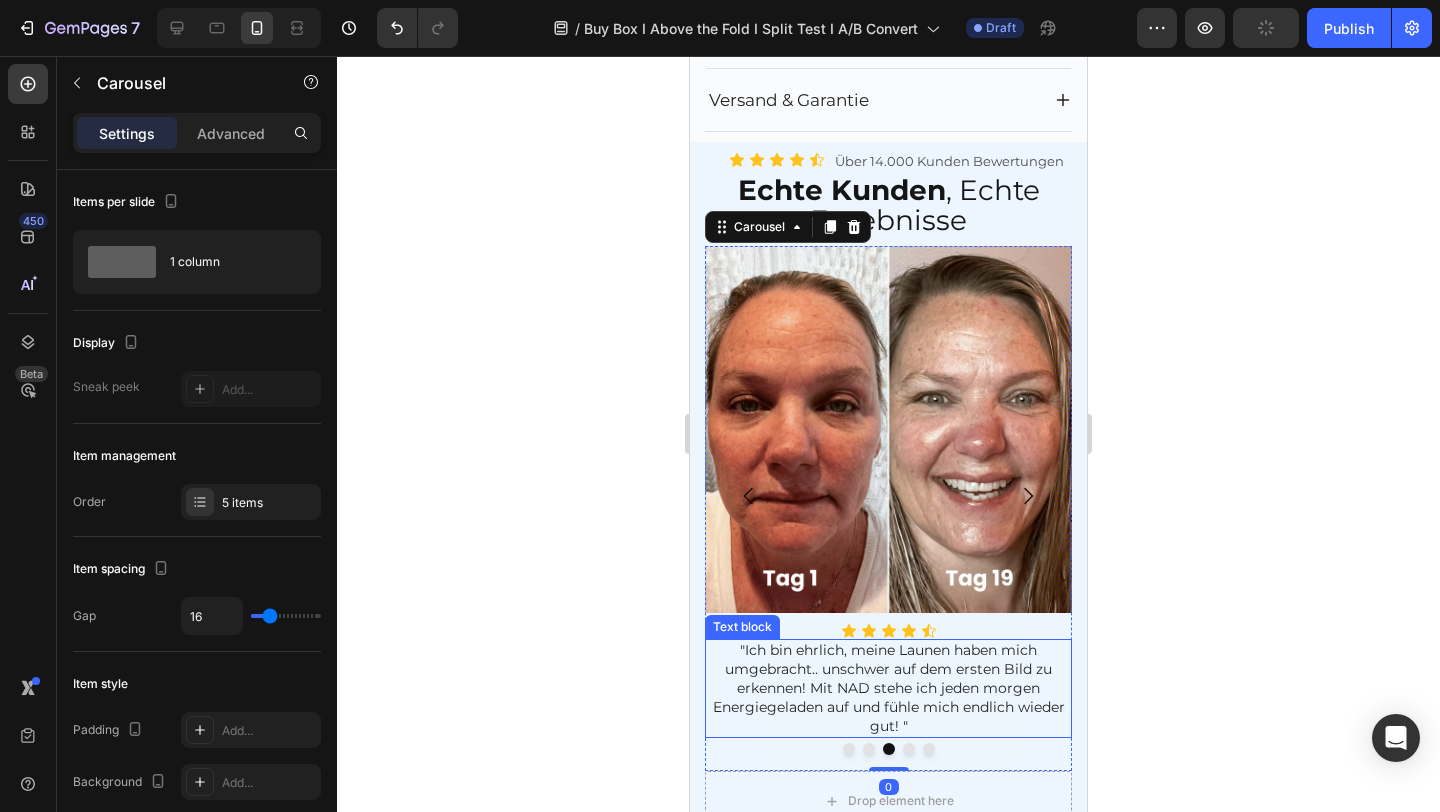 click on ""Ich bin ehrlich, meine Launen haben mich umgebracht.. unschwer auf dem ersten Bild zu erkennen! Mit NAD stehe ich jeden morgen Energiegeladen auf und fühle mich endlich wieder gut! "" at bounding box center [889, 688] 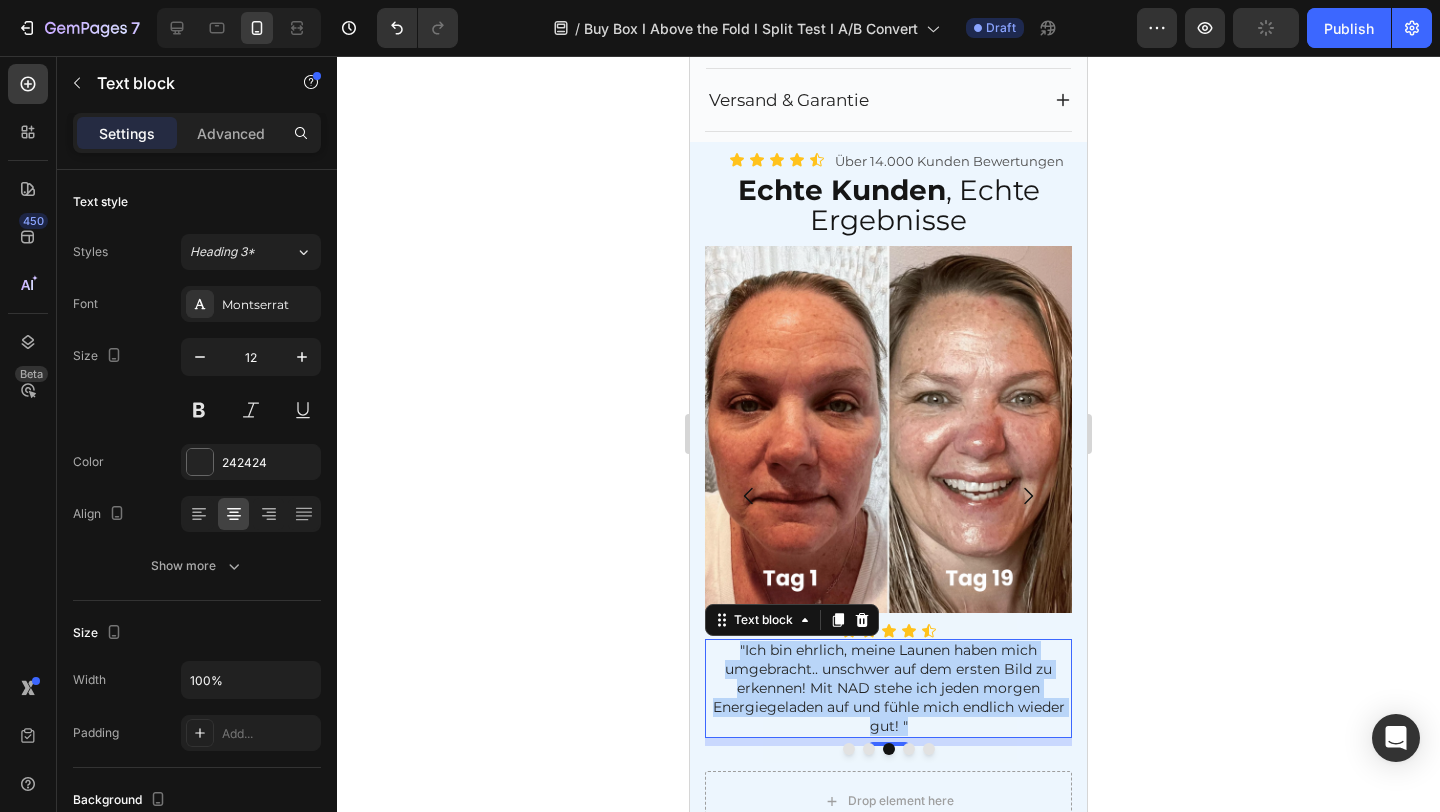 click on ""Ich bin ehrlich, meine Launen haben mich umgebracht.. unschwer auf dem ersten Bild zu erkennen! Mit NAD stehe ich jeden morgen Energiegeladen auf und fühle mich endlich wieder gut! "" at bounding box center (889, 688) 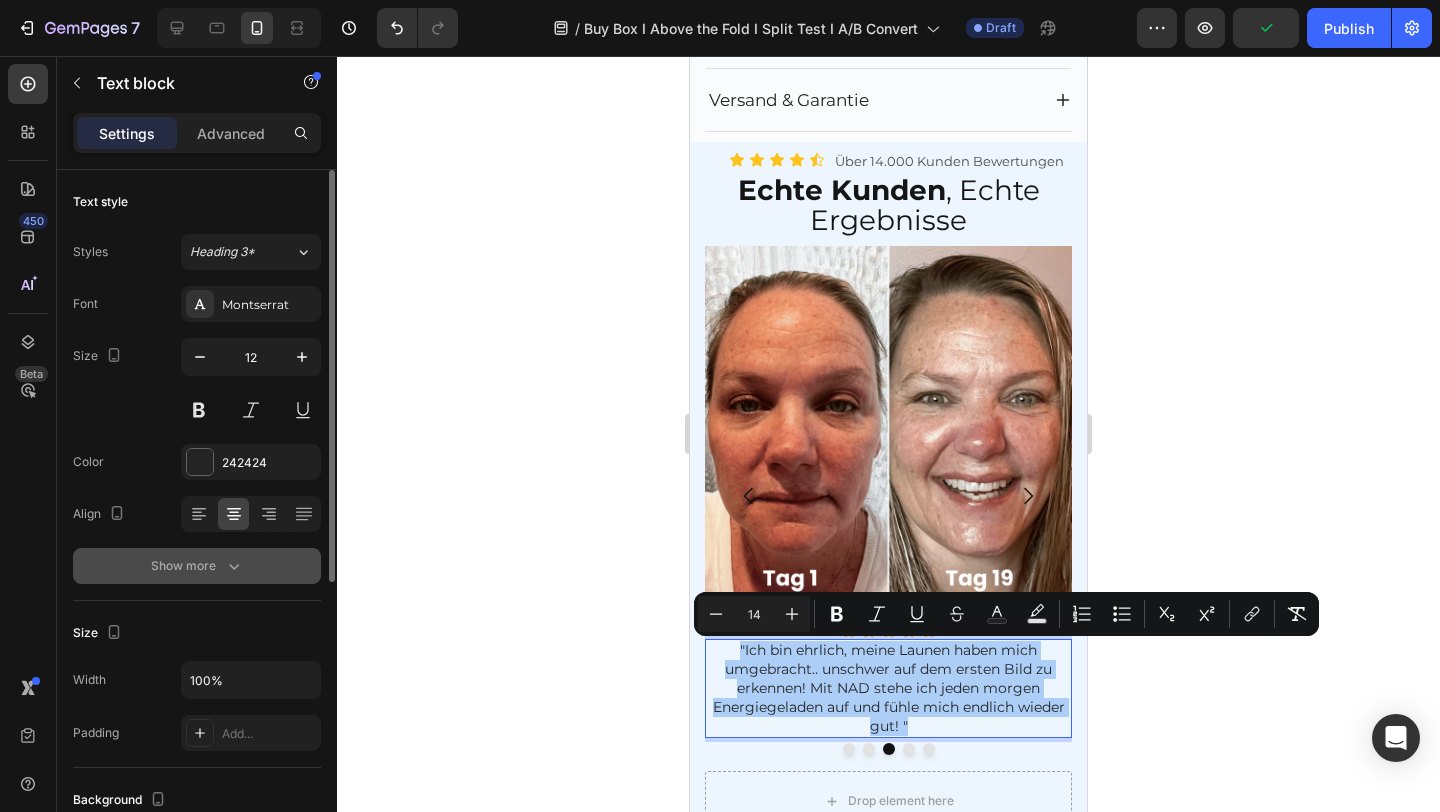 click on "Show more" at bounding box center (197, 566) 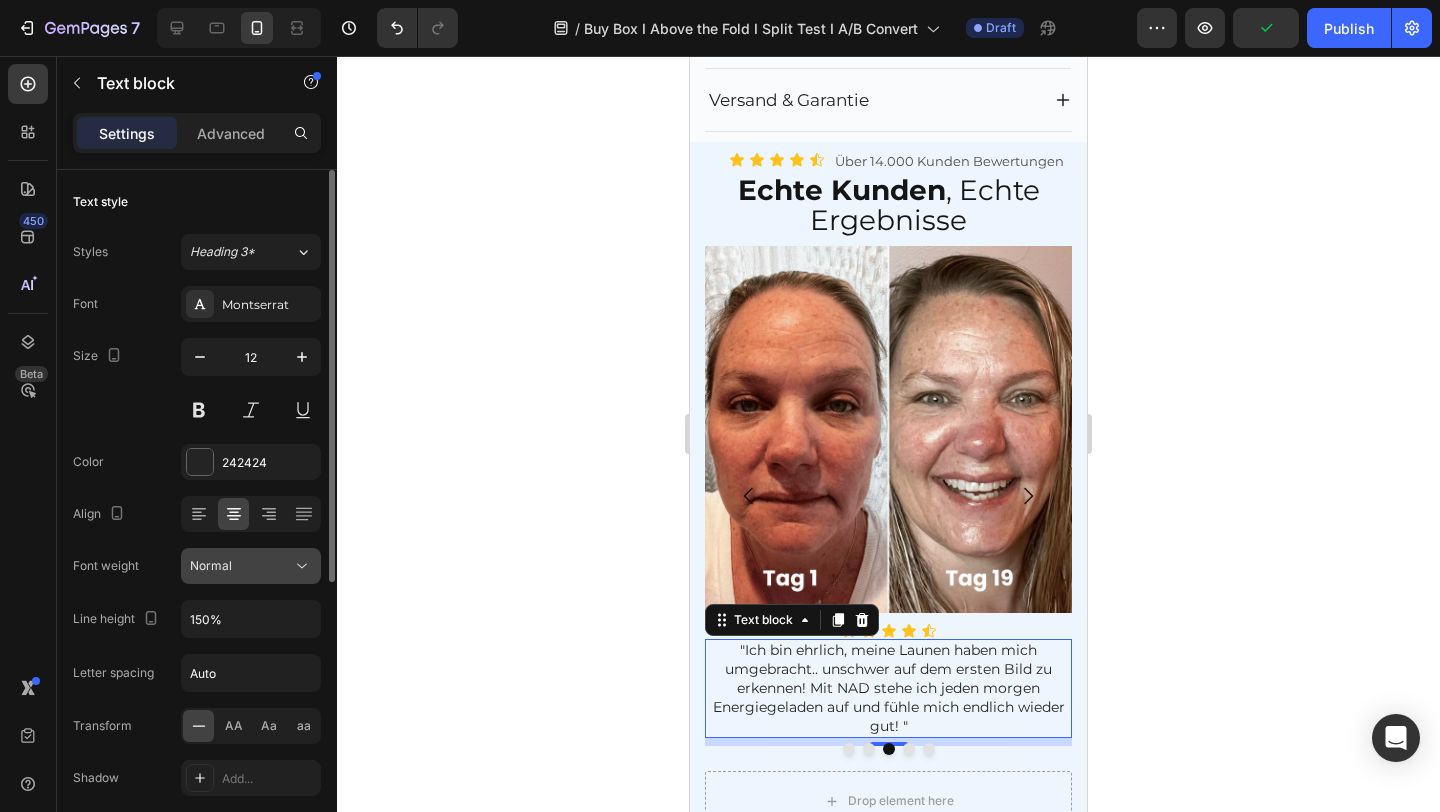 click on "Normal" at bounding box center [241, 566] 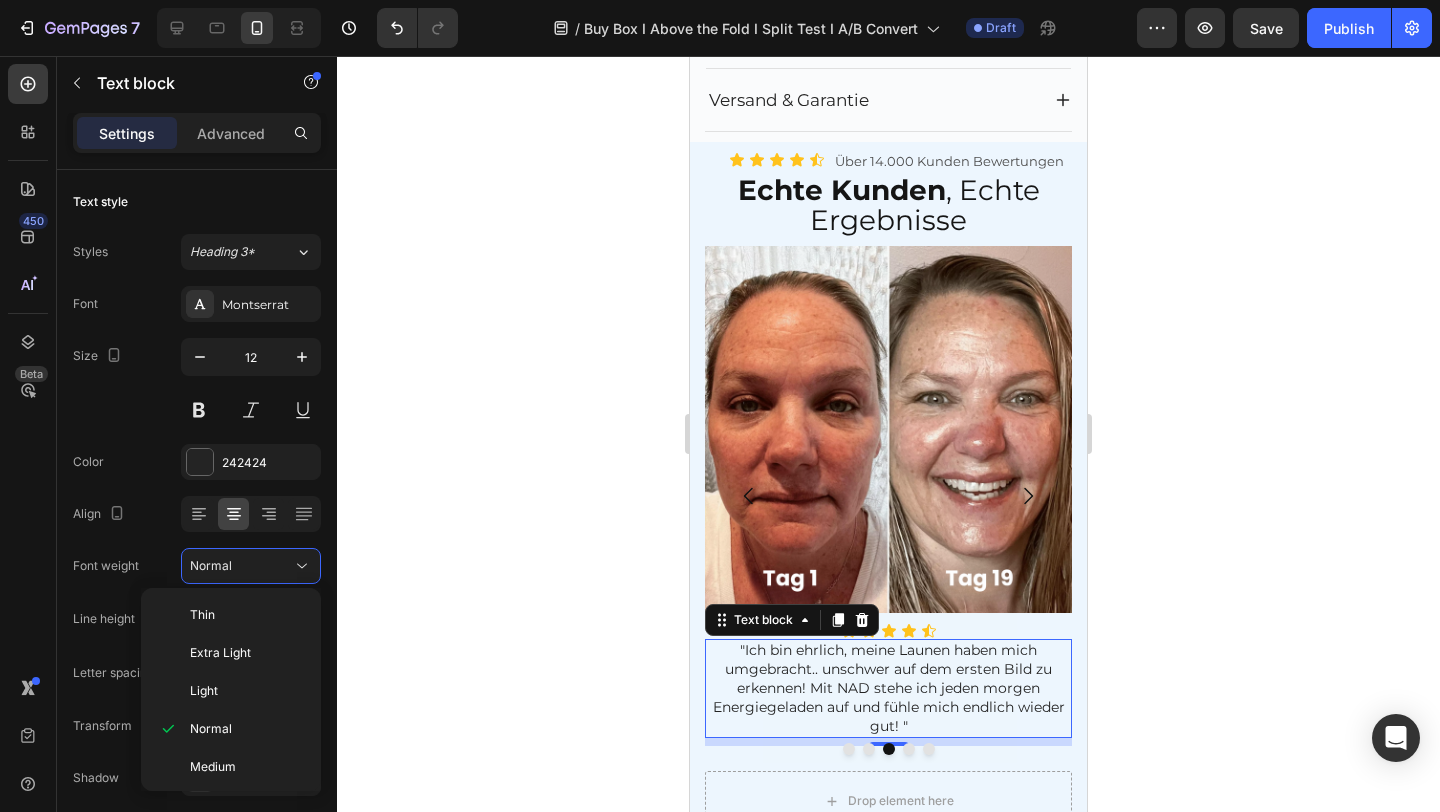 click on "Medium" at bounding box center (213, 767) 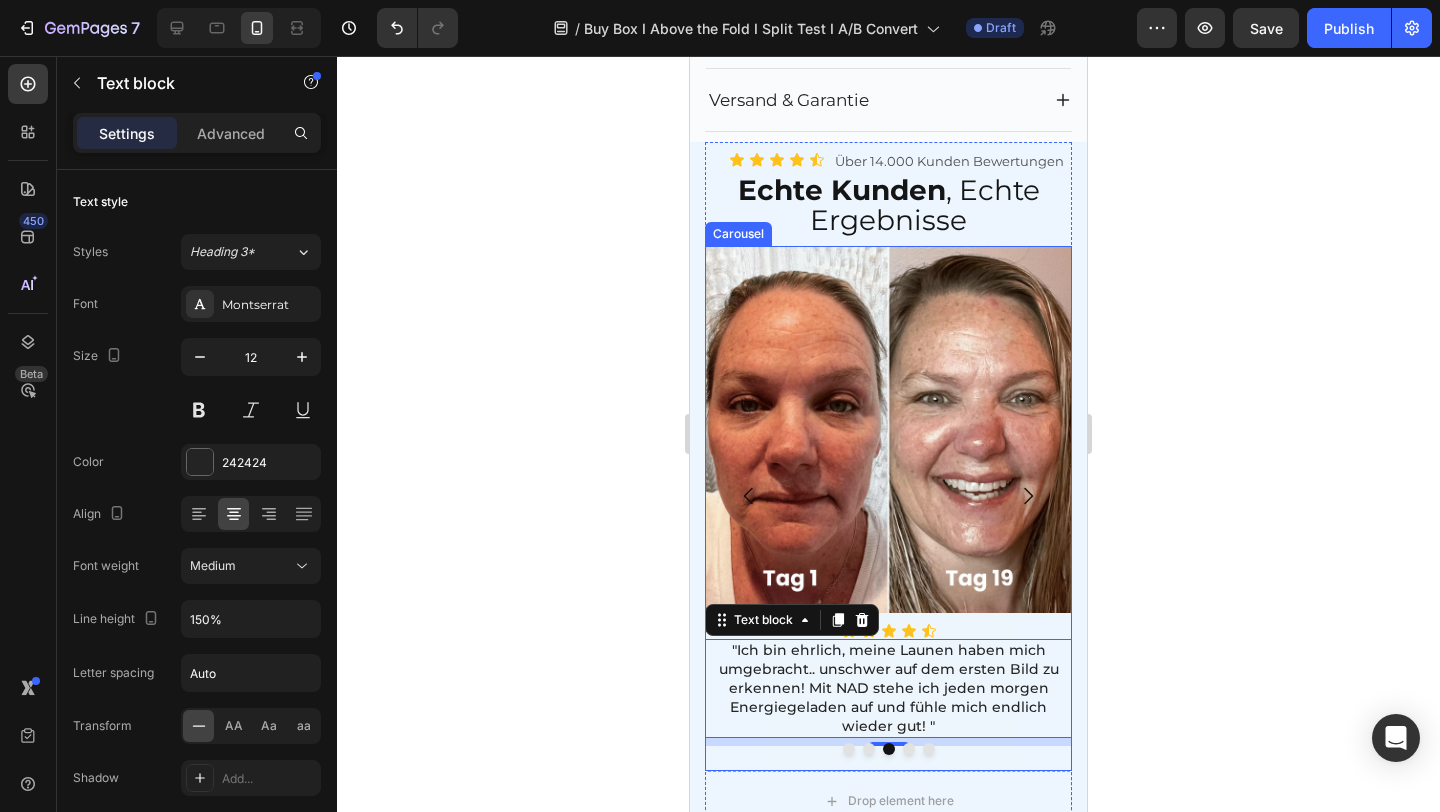 click 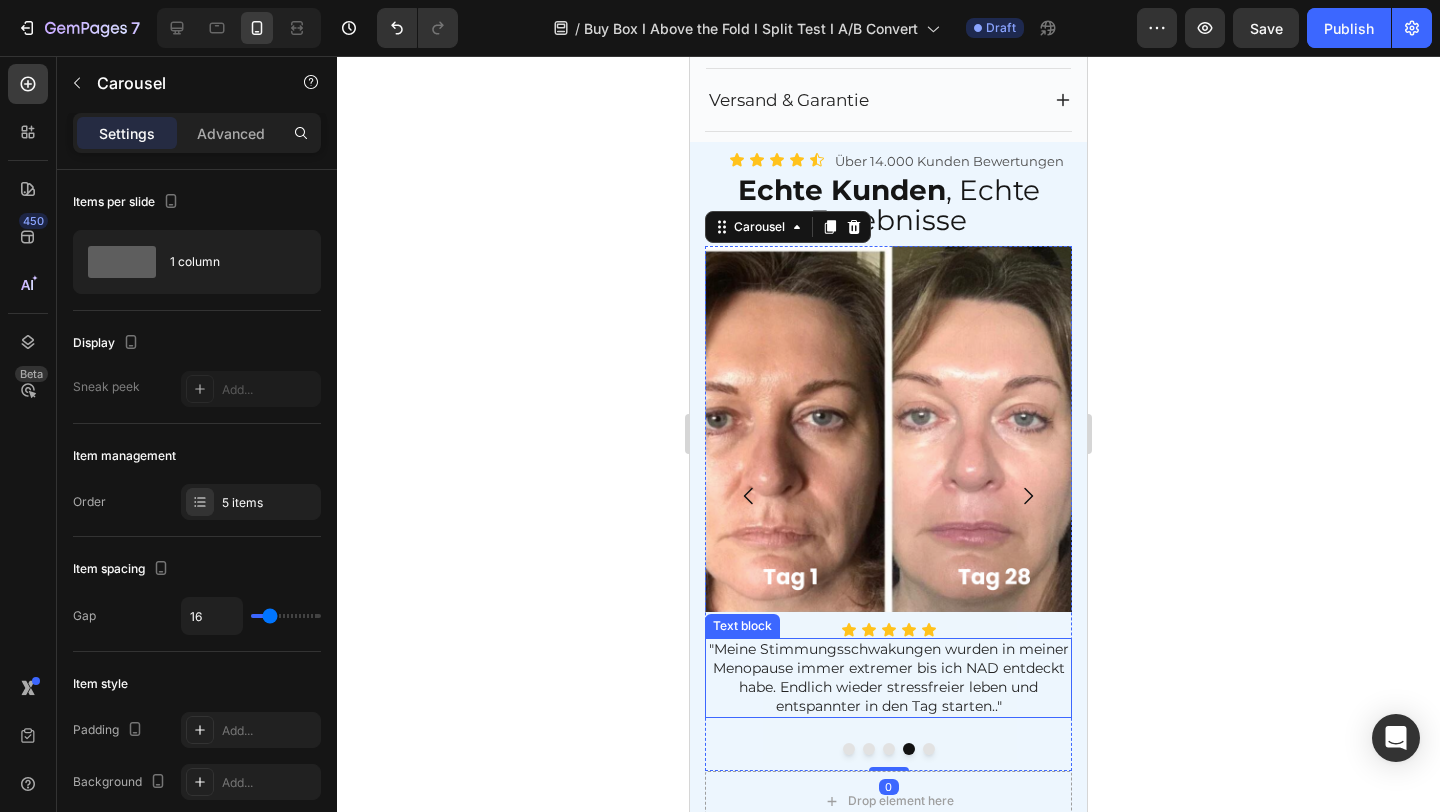 click on ""Meine Stimmungsschwakungen wurden in meiner Menopause immer extremer bis ich NAD entdeckt habe. Endlich wieder stressfreier leben und entspannter in den Tag starten.."" at bounding box center [889, 677] 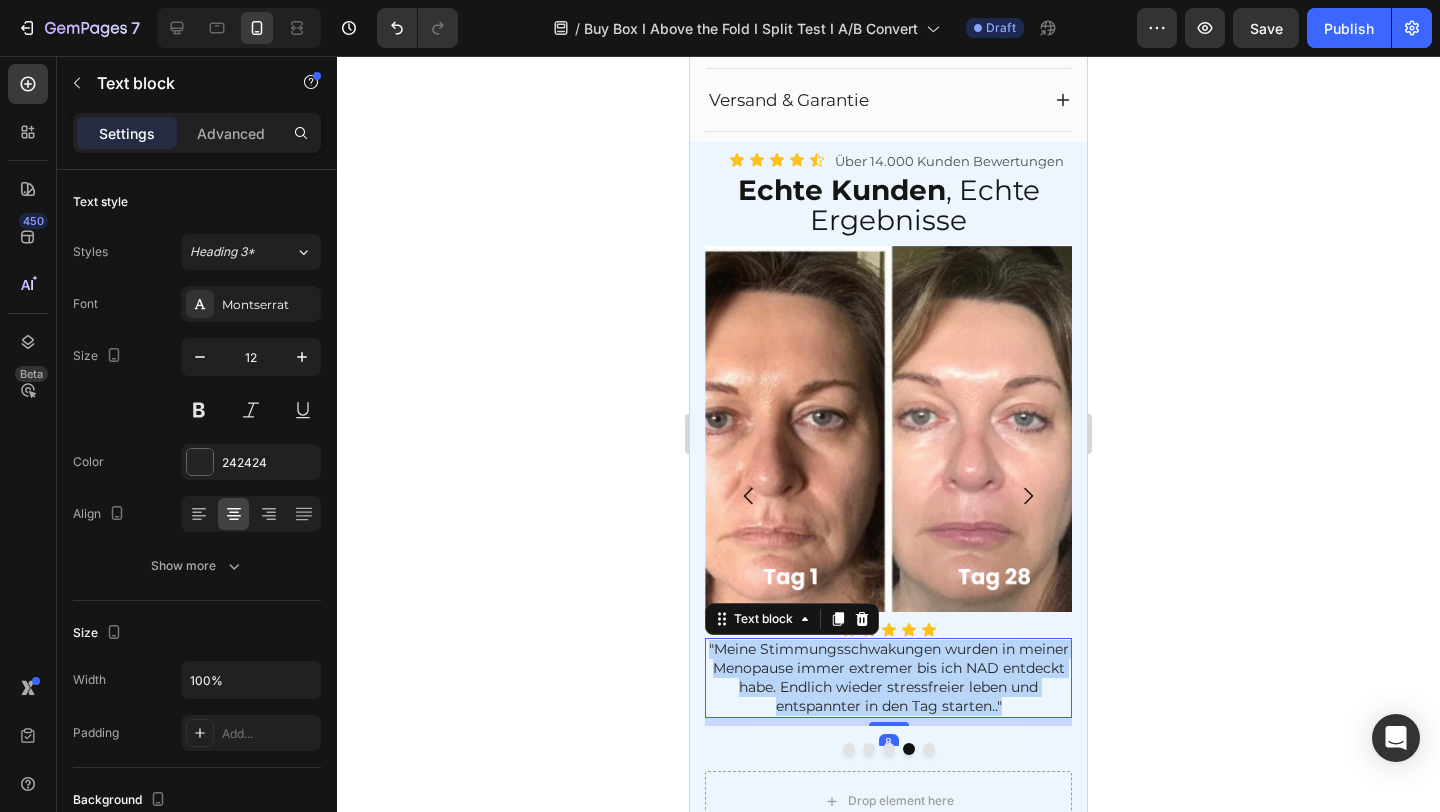click on ""Meine Stimmungsschwakungen wurden in meiner Menopause immer extremer bis ich NAD entdeckt habe. Endlich wieder stressfreier leben und entspannter in den Tag starten.."" at bounding box center (889, 677) 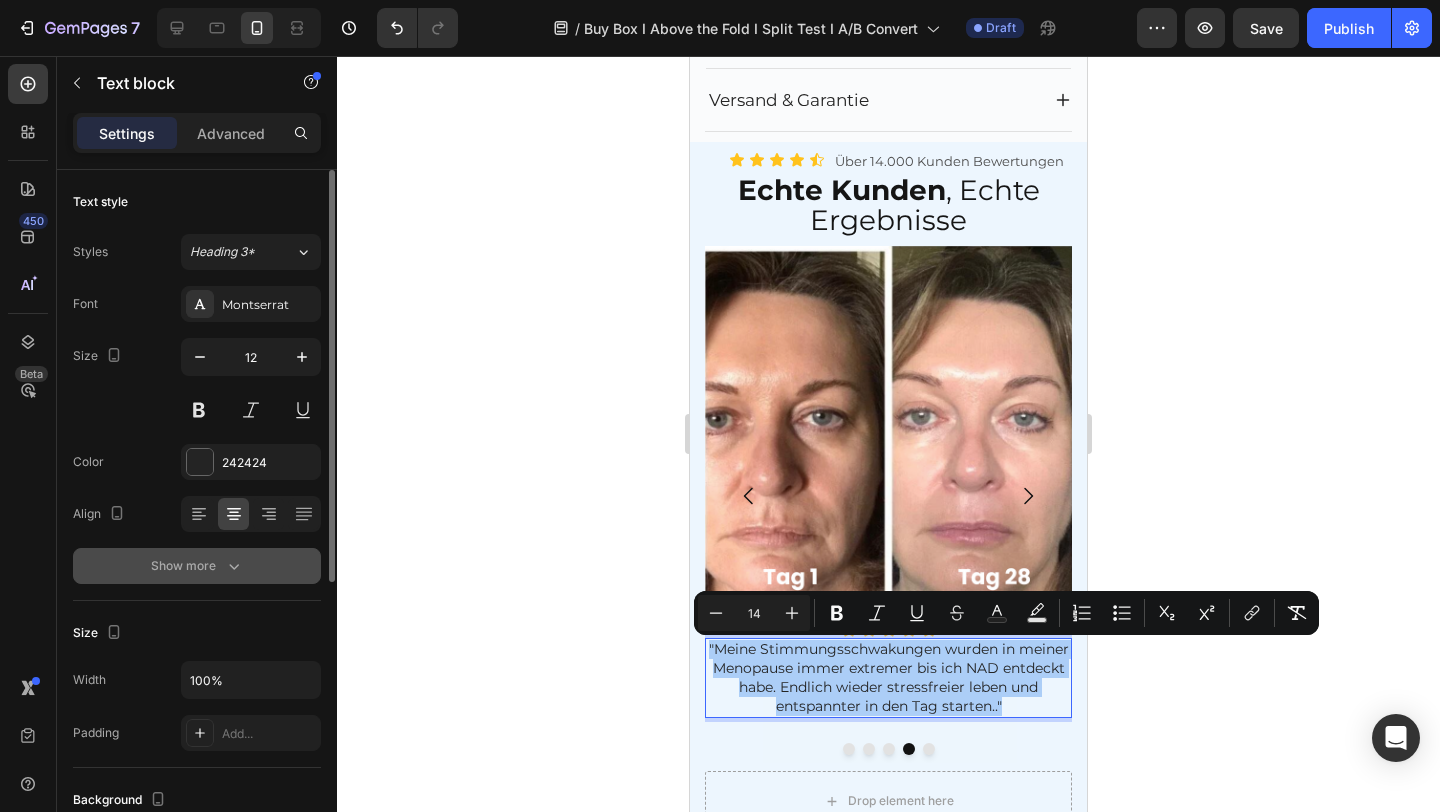 click on "Show more" at bounding box center [197, 566] 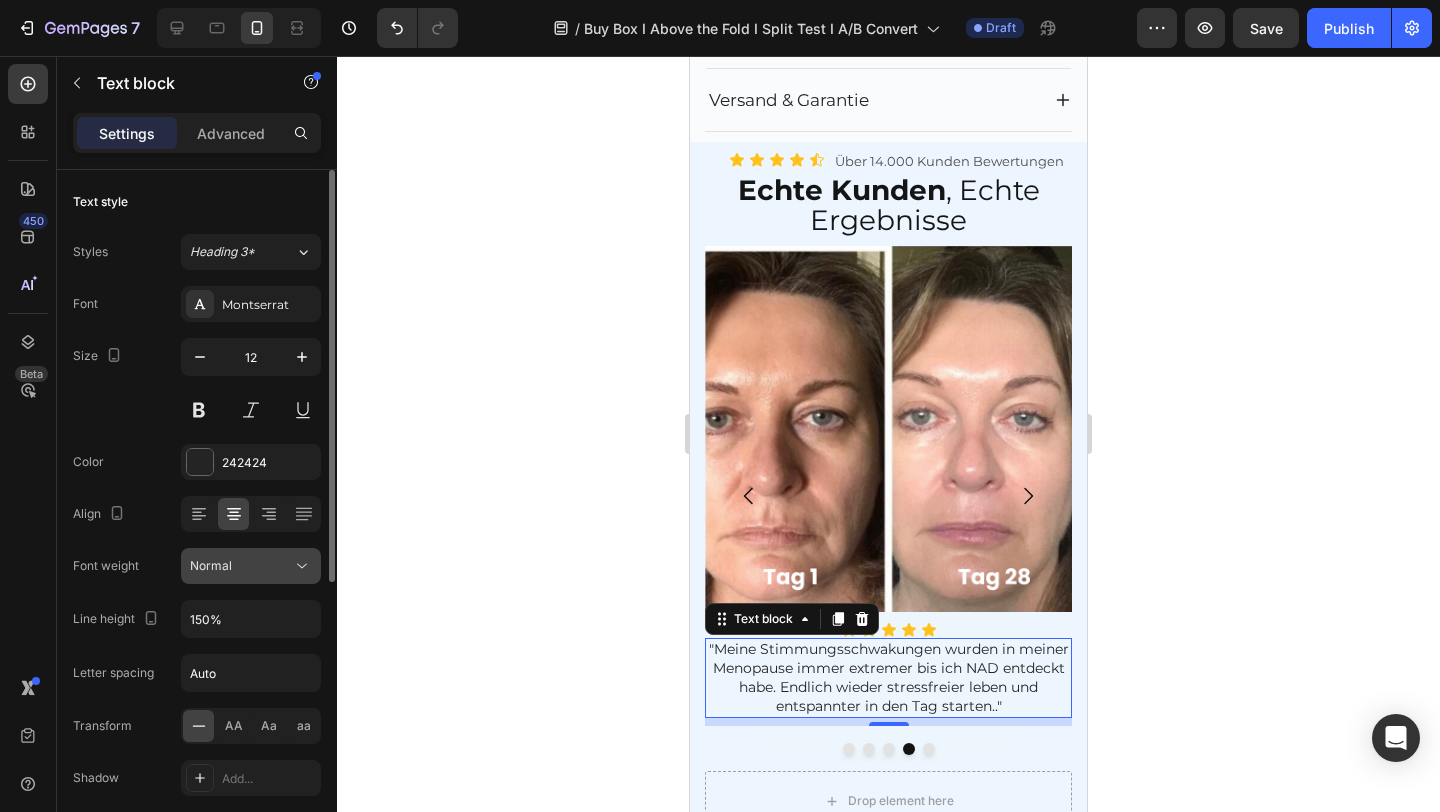 click on "Normal" at bounding box center [241, 566] 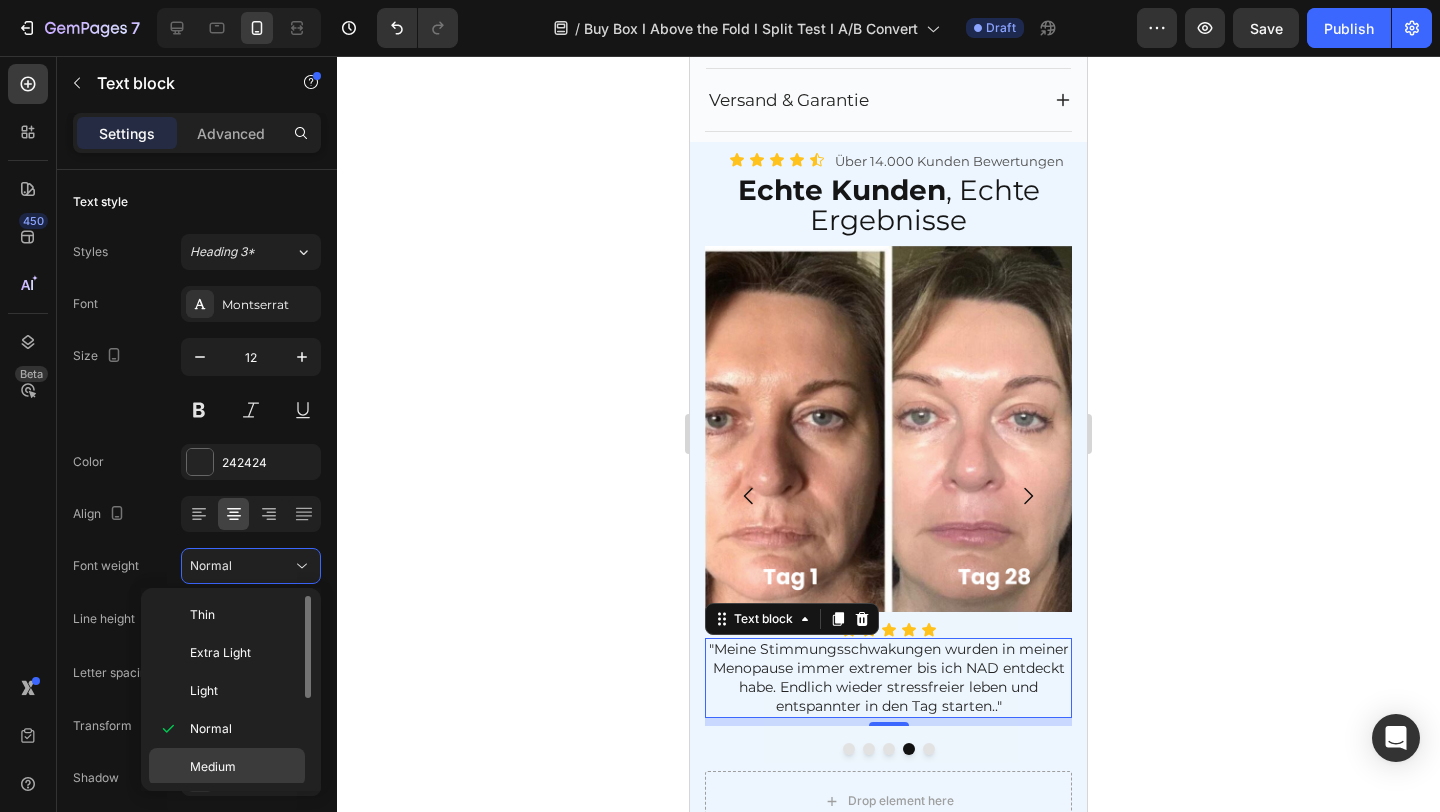click on "Medium" at bounding box center (213, 767) 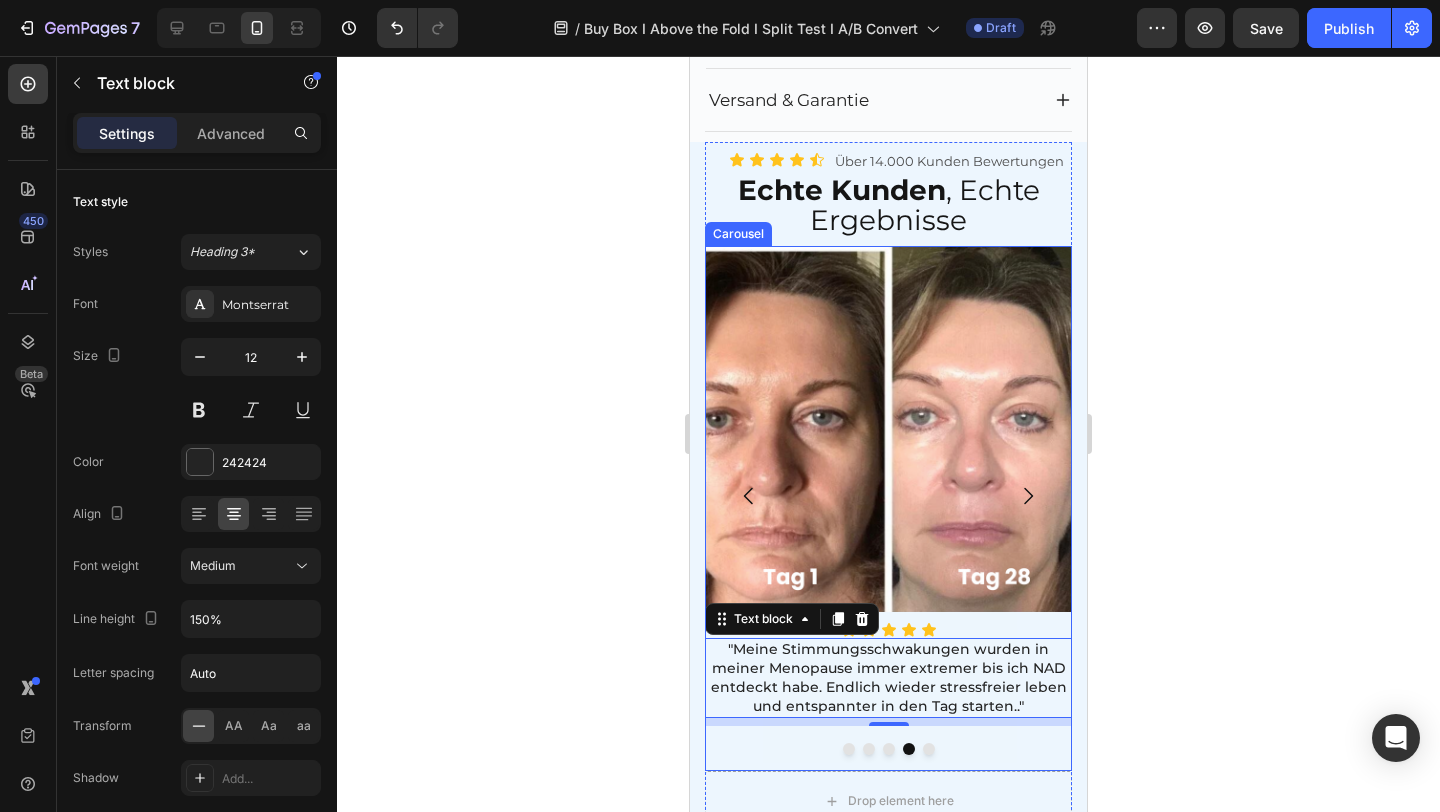 click 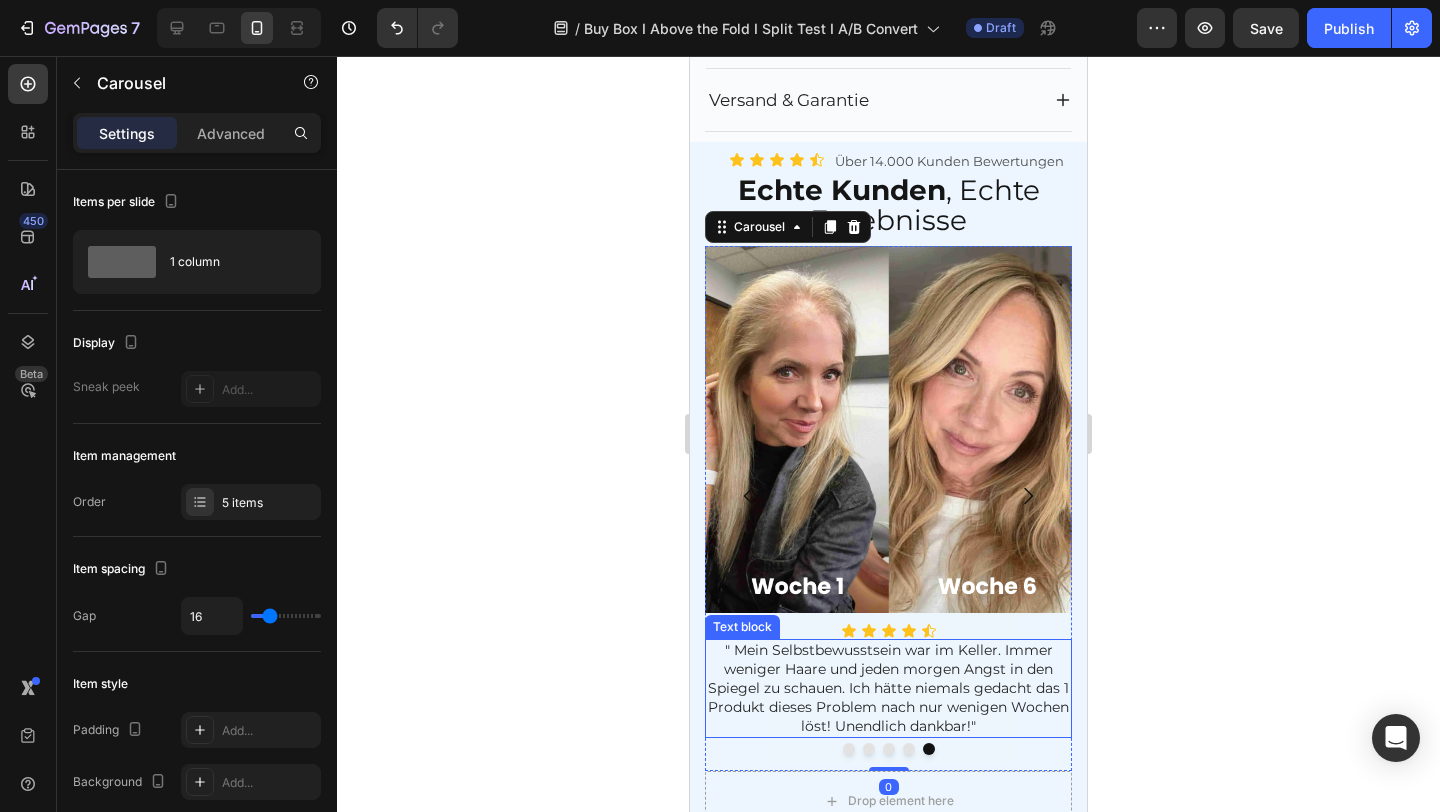 click on "" Mein Selbstbewusstsein war im Keller. Immer weniger Haare und jeden morgen Angst in den Spiegel zu schauen. Ich hätte niemals gedacht das 1 Produkt dieses Problem nach nur wenigen Wochen löst! Unendlich dankbar!"" at bounding box center [888, 688] 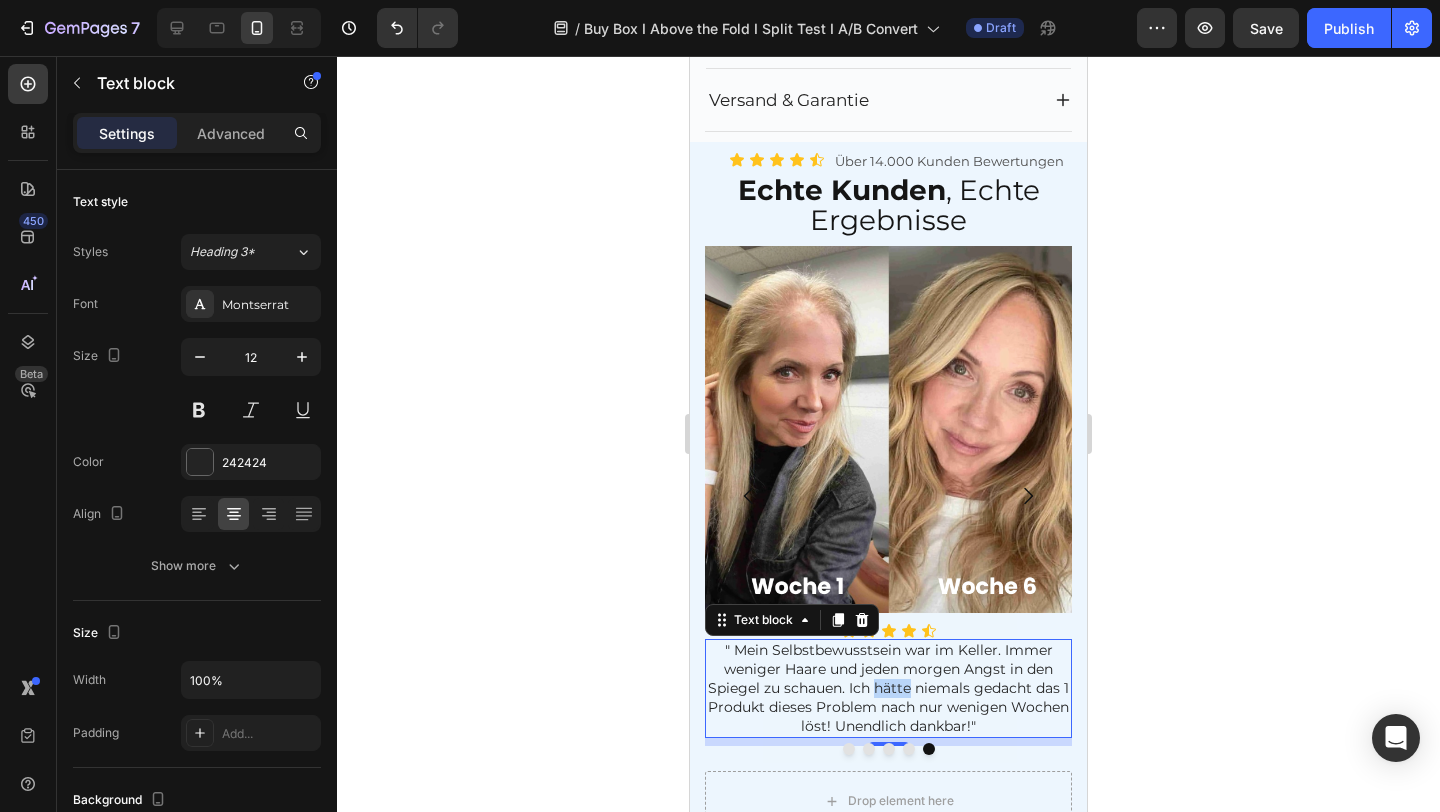 click on "" Mein Selbstbewusstsein war im Keller. Immer weniger Haare und jeden morgen Angst in den Spiegel zu schauen. Ich hätte niemals gedacht das 1 Produkt dieses Problem nach nur wenigen Wochen löst! Unendlich dankbar!"" at bounding box center [888, 688] 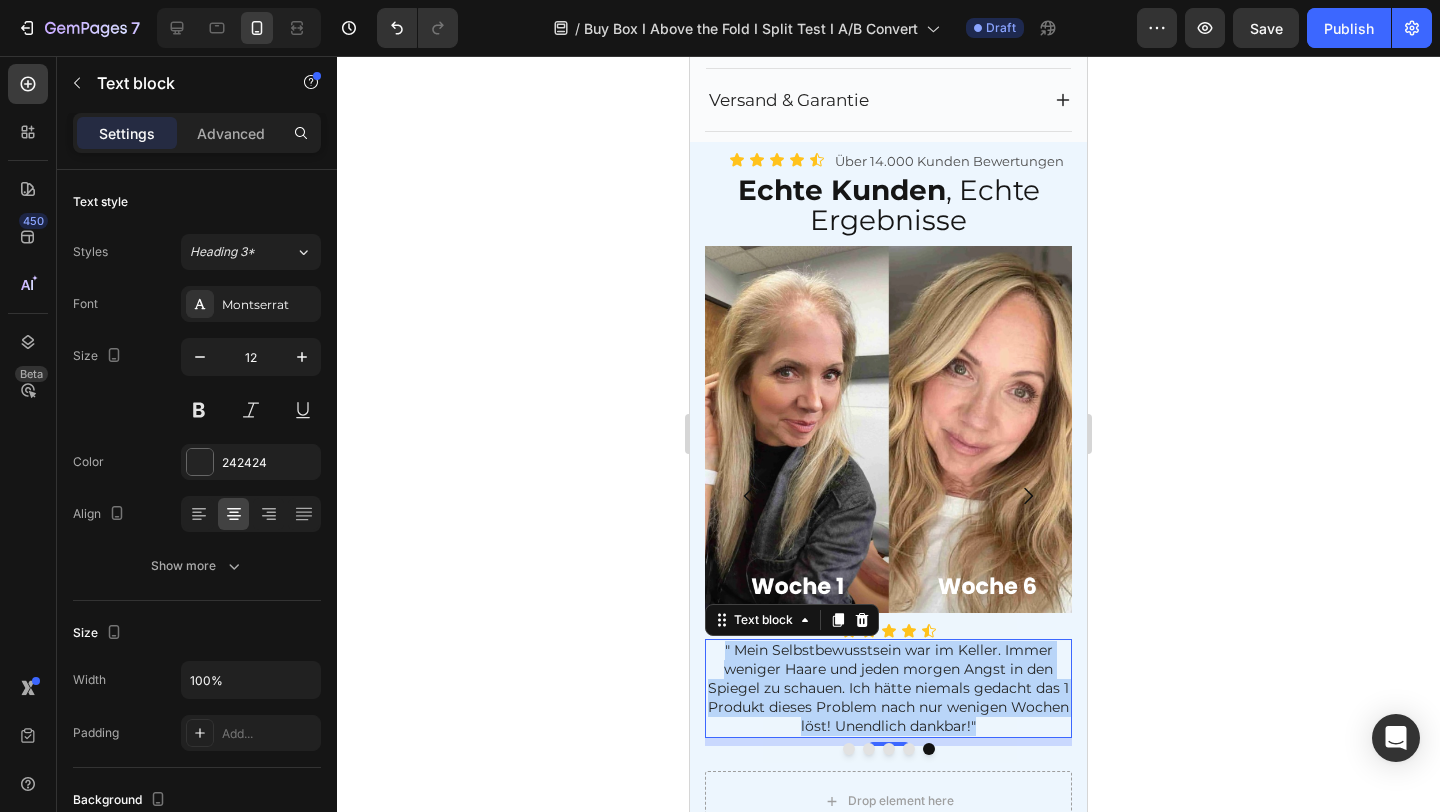 click on "" Mein Selbstbewusstsein war im Keller. Immer weniger Haare und jeden morgen Angst in den Spiegel zu schauen. Ich hätte niemals gedacht das 1 Produkt dieses Problem nach nur wenigen Wochen löst! Unendlich dankbar!"" at bounding box center [888, 688] 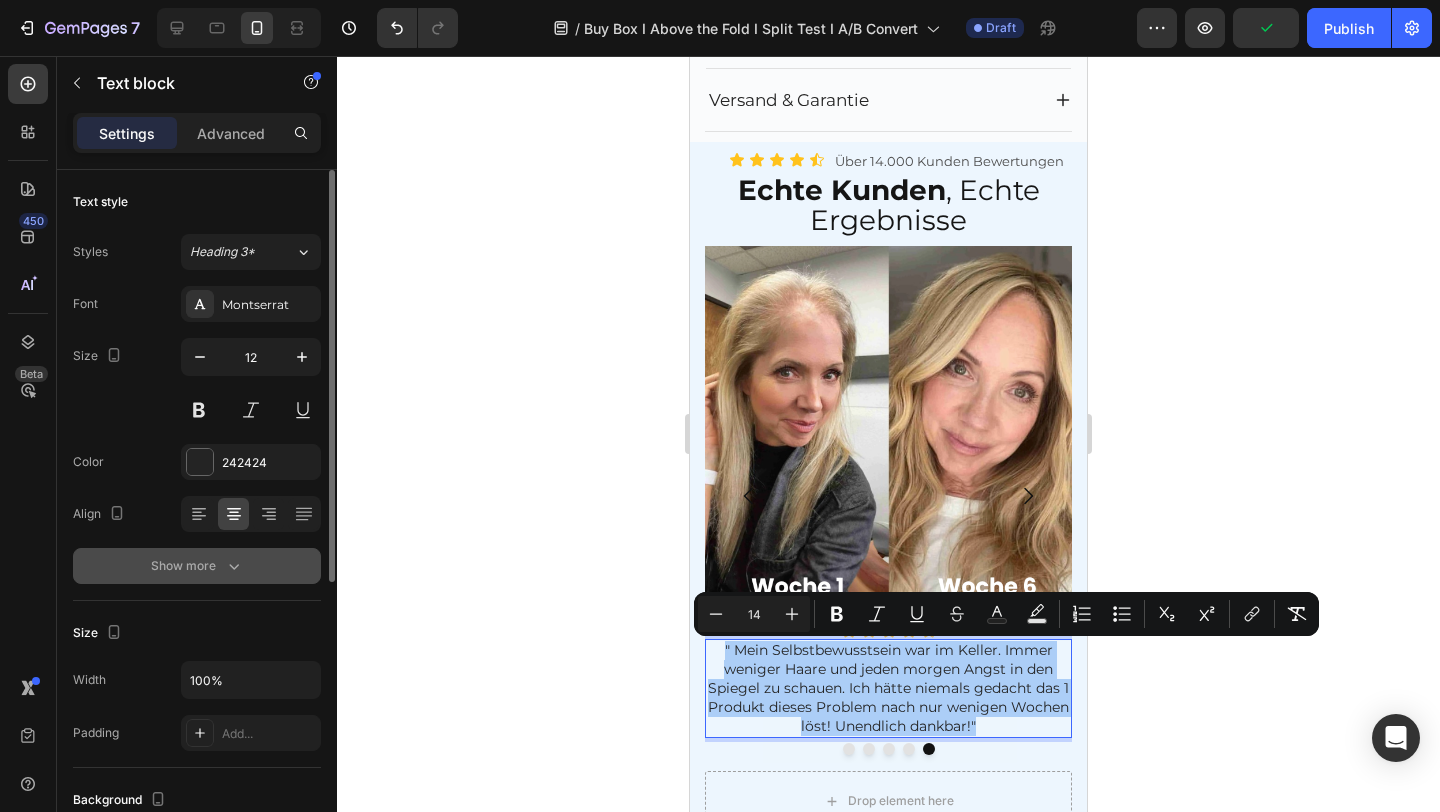 click 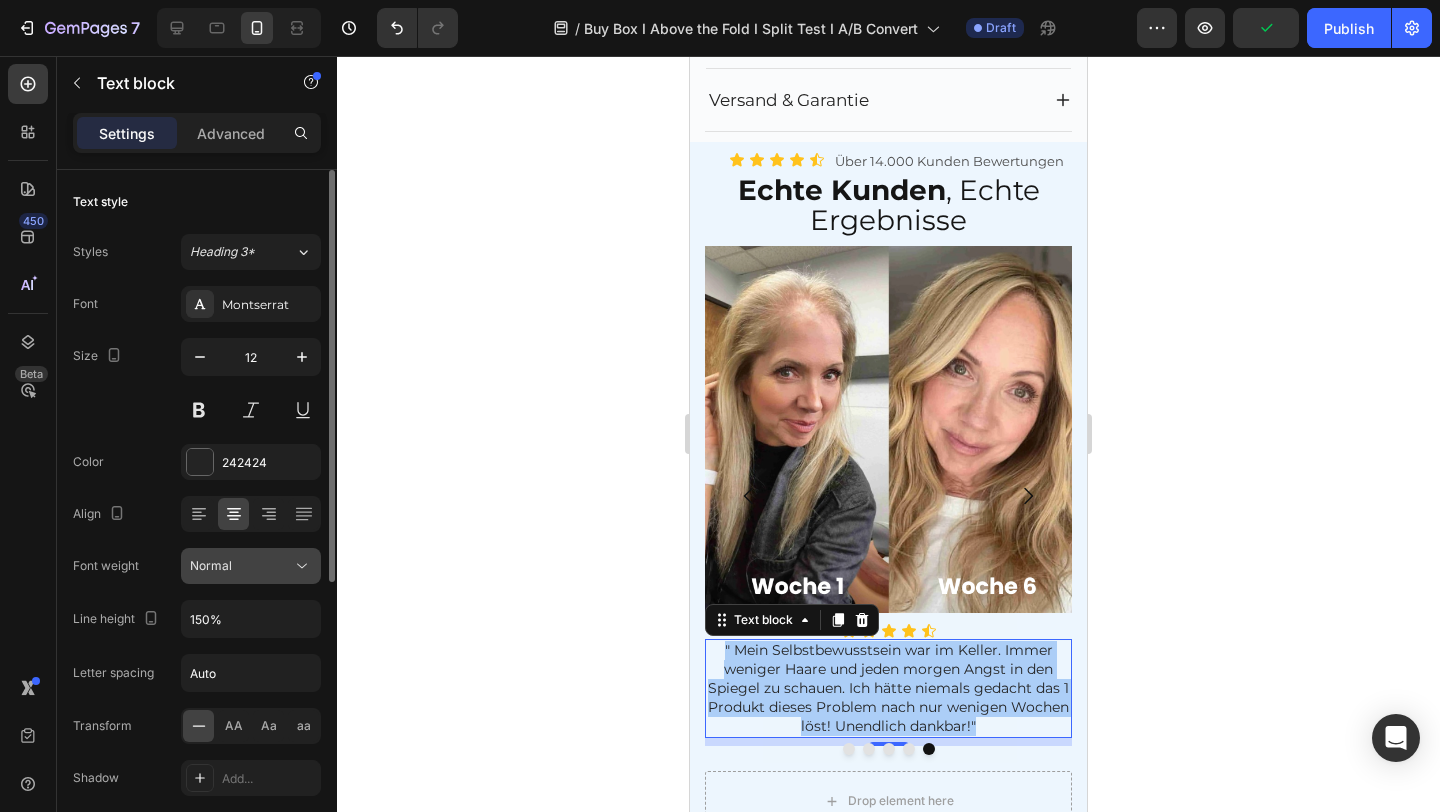 click on "Normal" 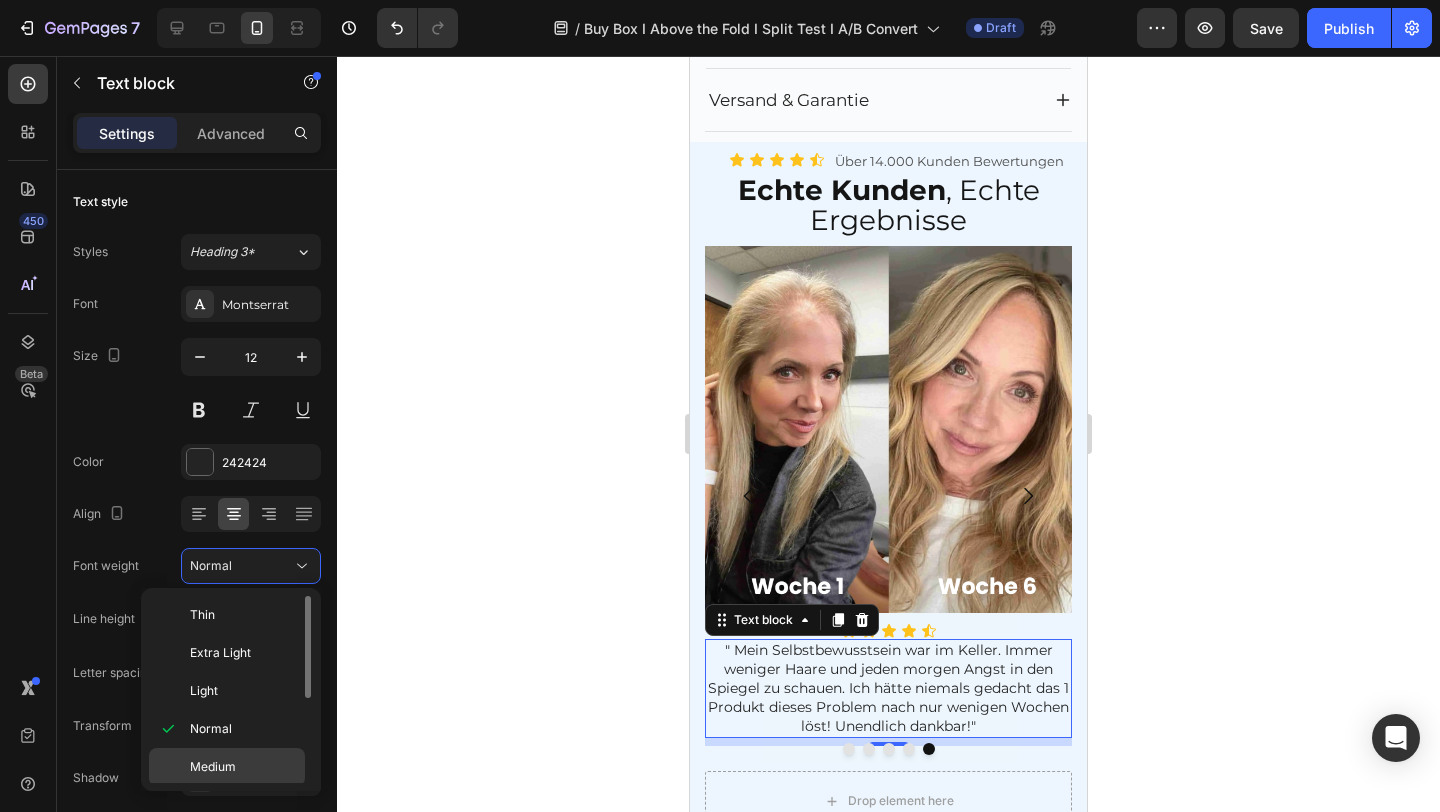 click on "Medium" at bounding box center (213, 767) 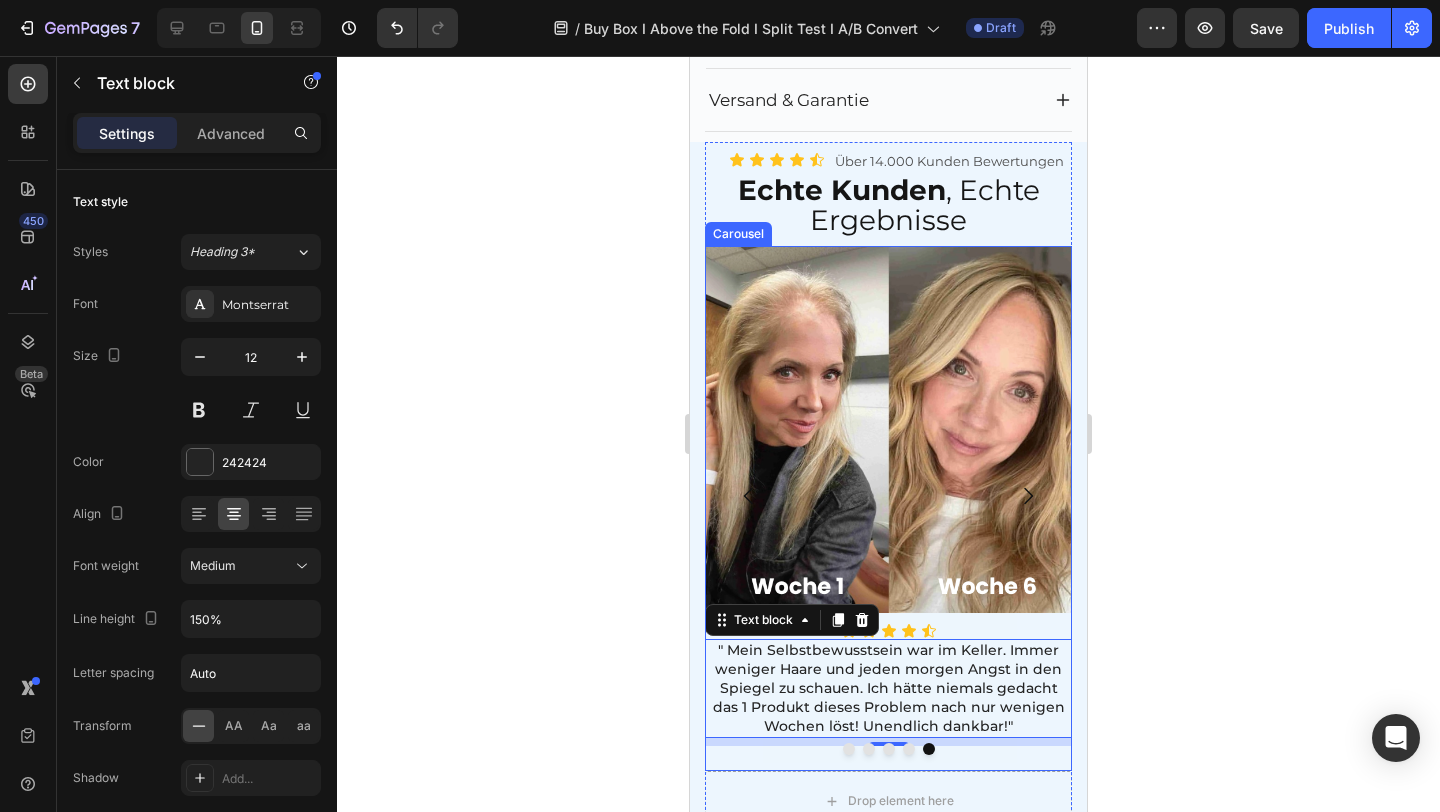 click 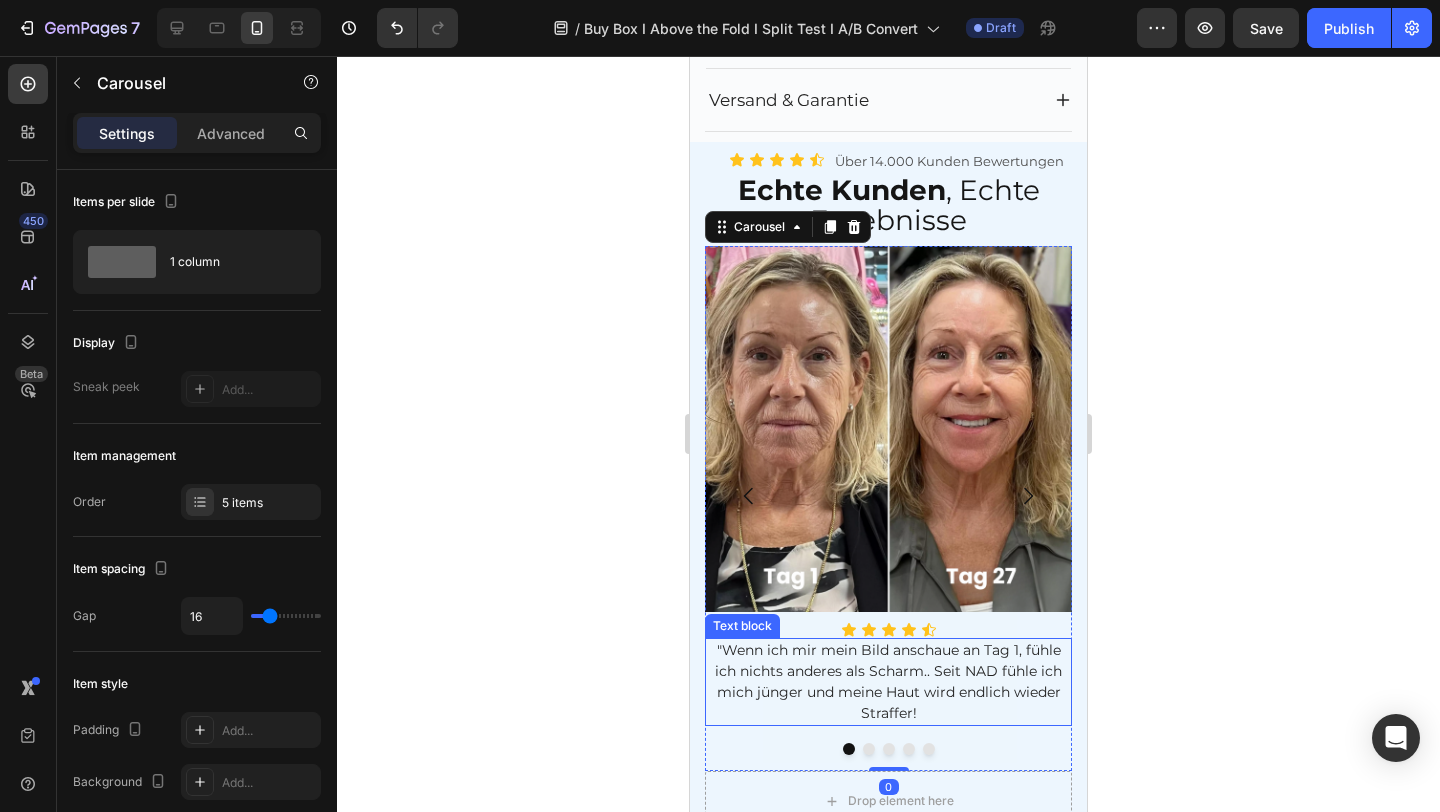 click on ""Wenn ich mir mein Bild anschaue an Tag 1, fühle ich nichts anderes als Scharm.. Seit NAD fühle ich mich jünger und meine Haut wird endlich wieder Straffer!" at bounding box center (888, 682) 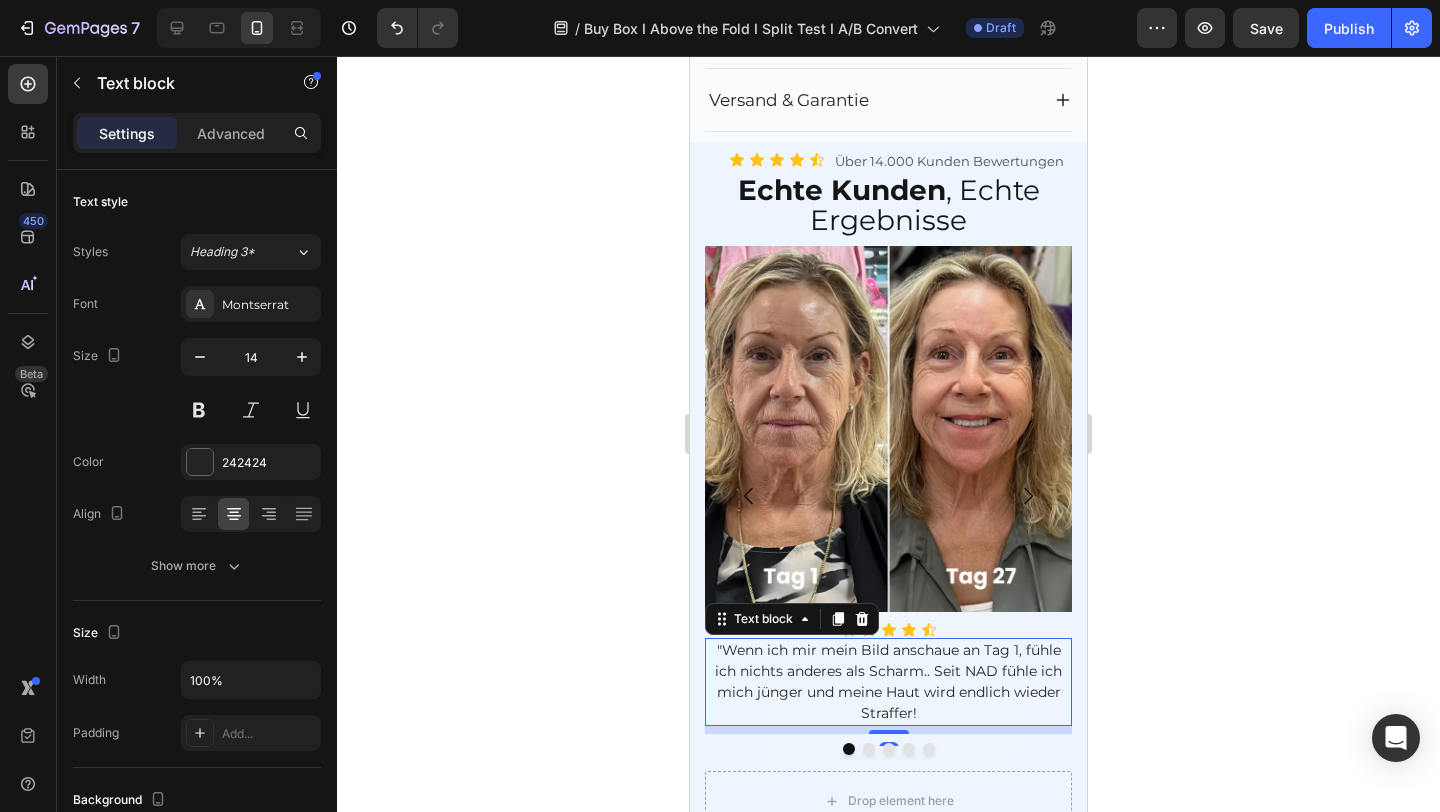 click on ""Wenn ich mir mein Bild anschaue an Tag 1, fühle ich nichts anderes als Scharm.. Seit NAD fühle ich mich jünger und meine Haut wird endlich wieder Straffer!" at bounding box center (888, 682) 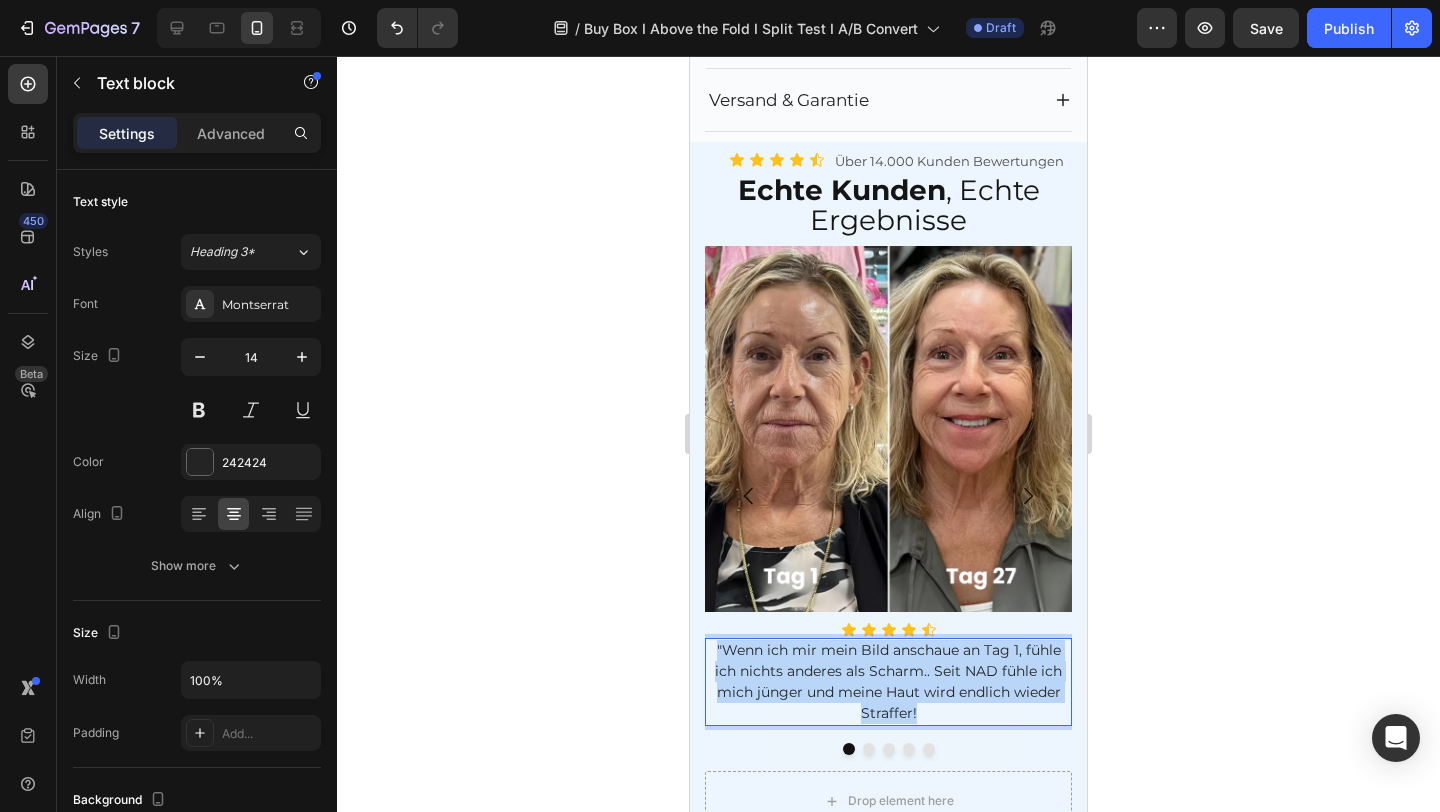 click on ""Wenn ich mir mein Bild anschaue an Tag 1, fühle ich nichts anderes als Scharm.. Seit NAD fühle ich mich jünger und meine Haut wird endlich wieder Straffer!" at bounding box center (888, 682) 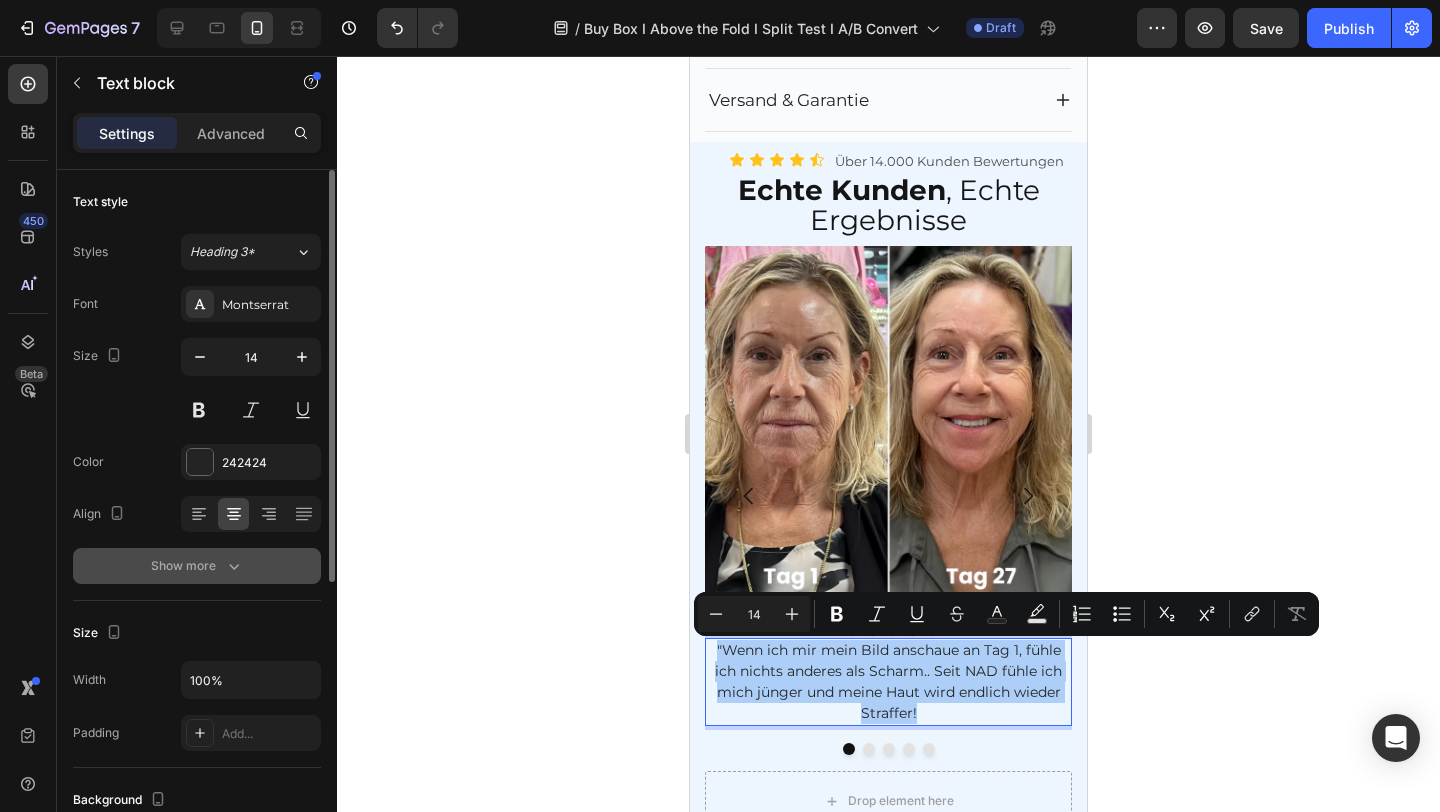 click on "Show more" at bounding box center [197, 566] 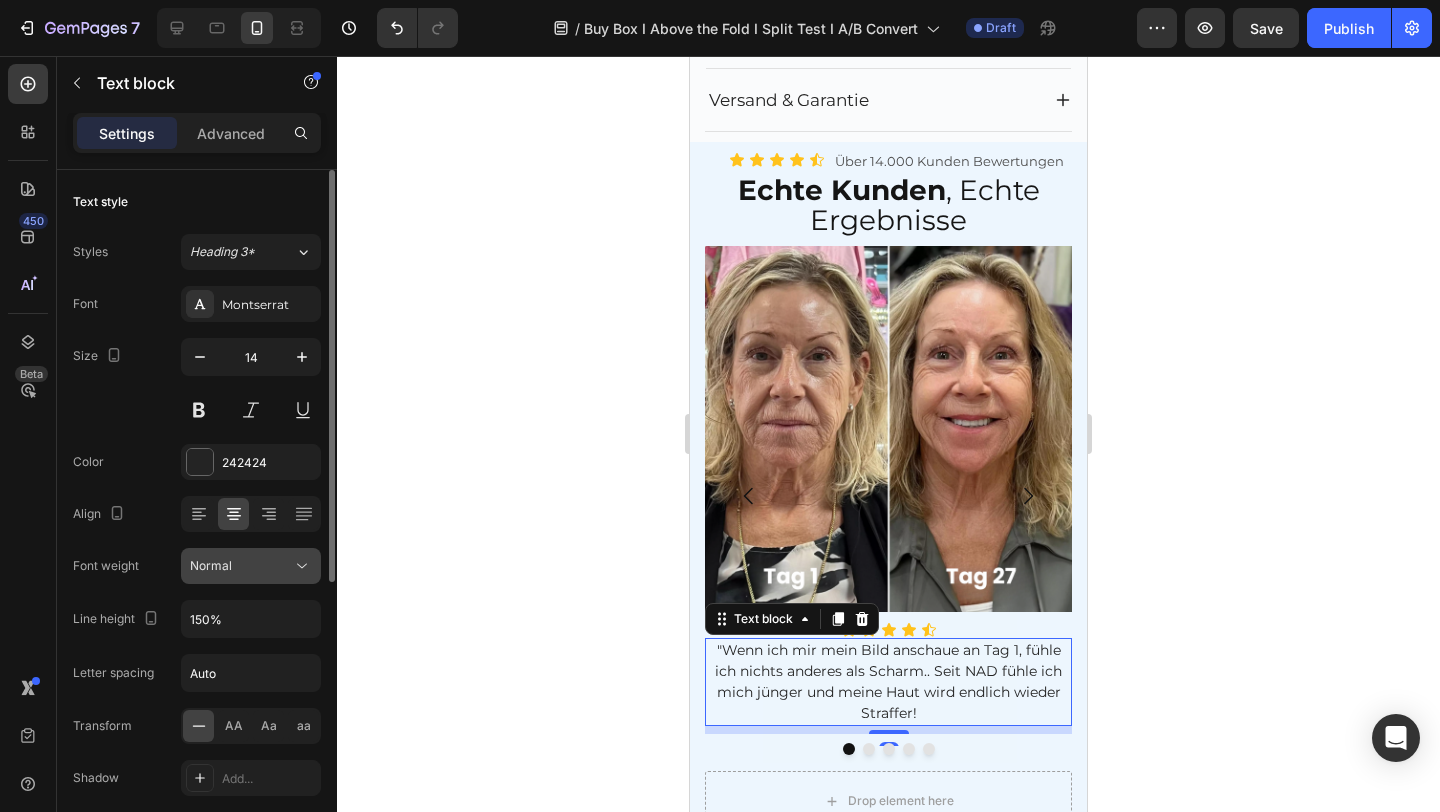 click on "Normal" at bounding box center (251, 566) 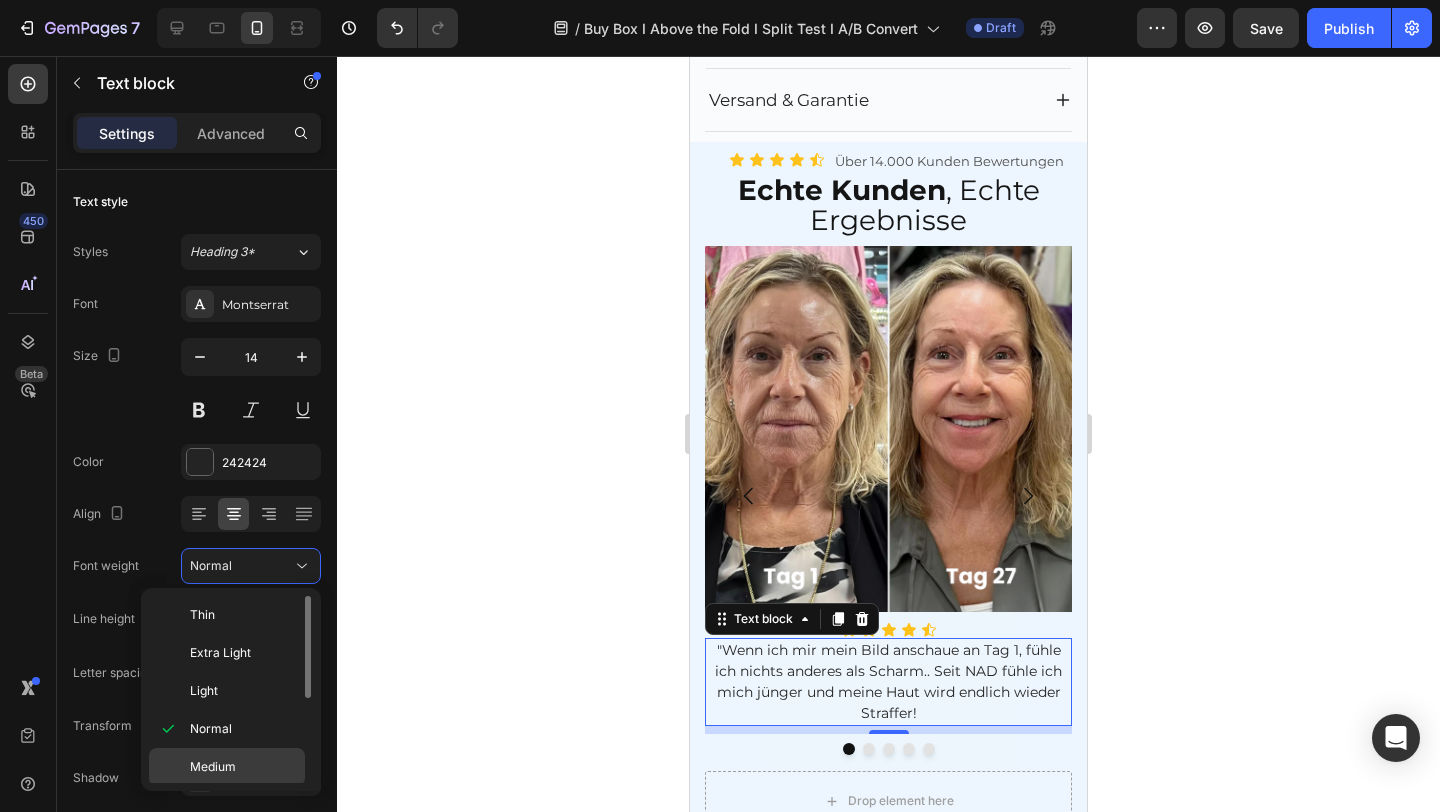 click on "Medium" at bounding box center (213, 767) 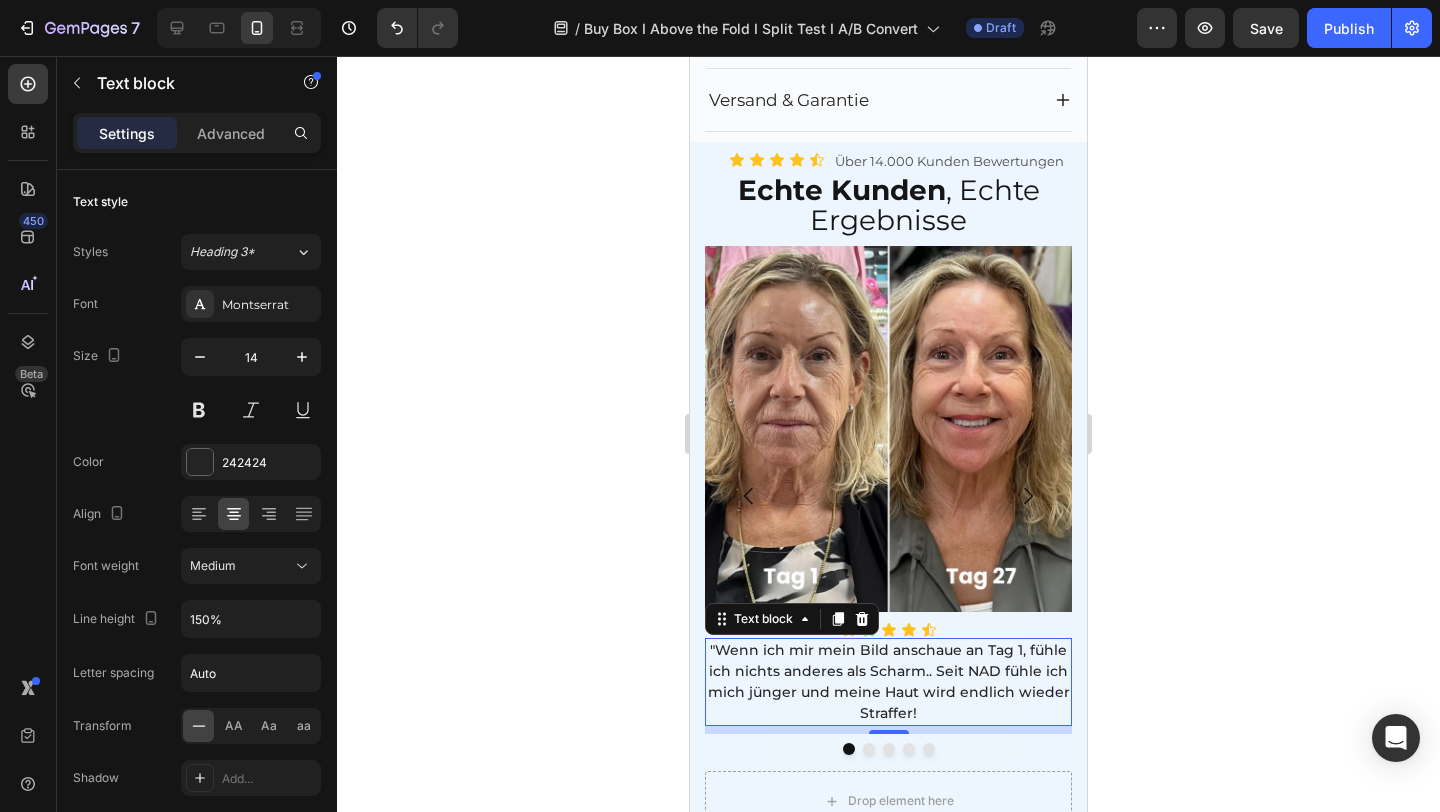 click 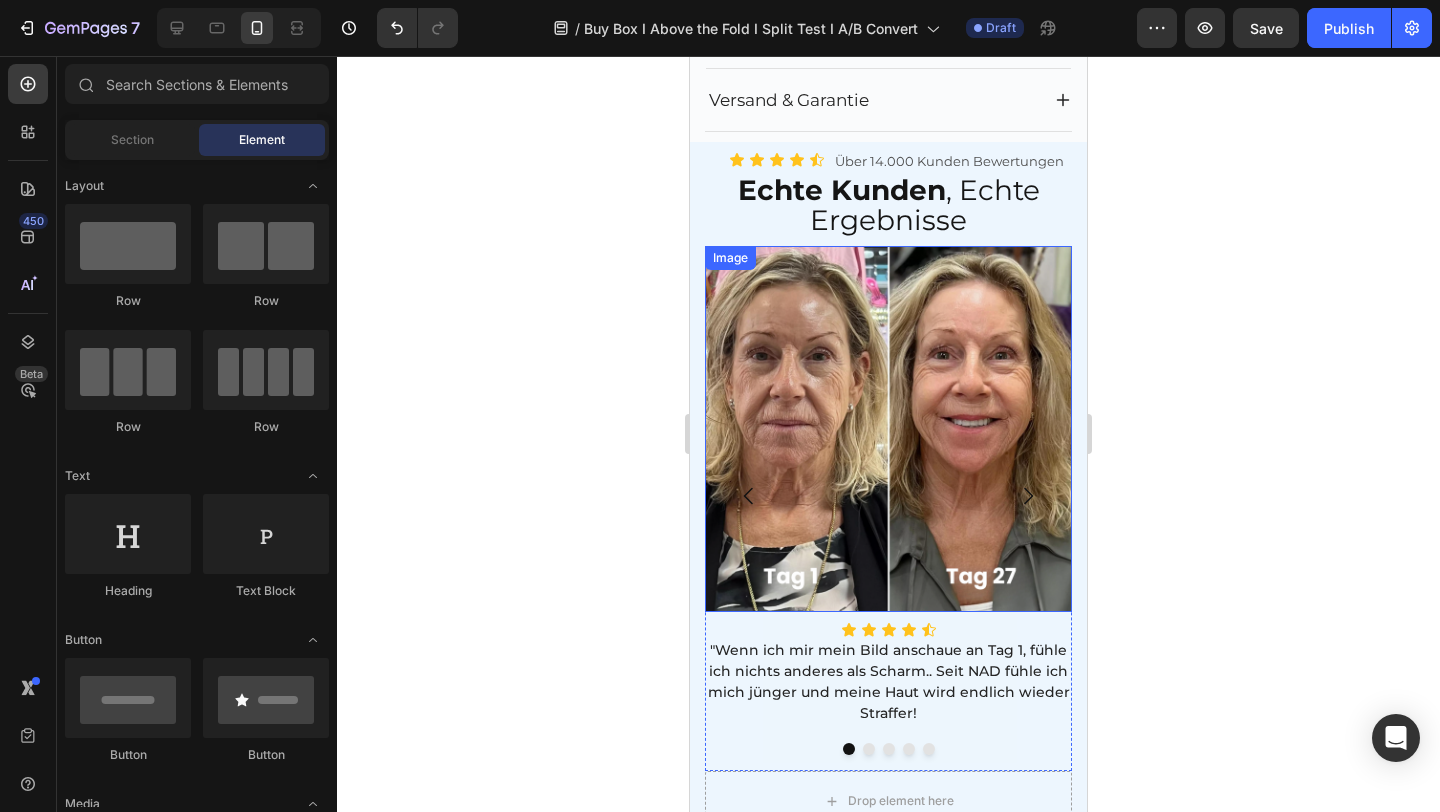 scroll, scrollTop: 1069, scrollLeft: 0, axis: vertical 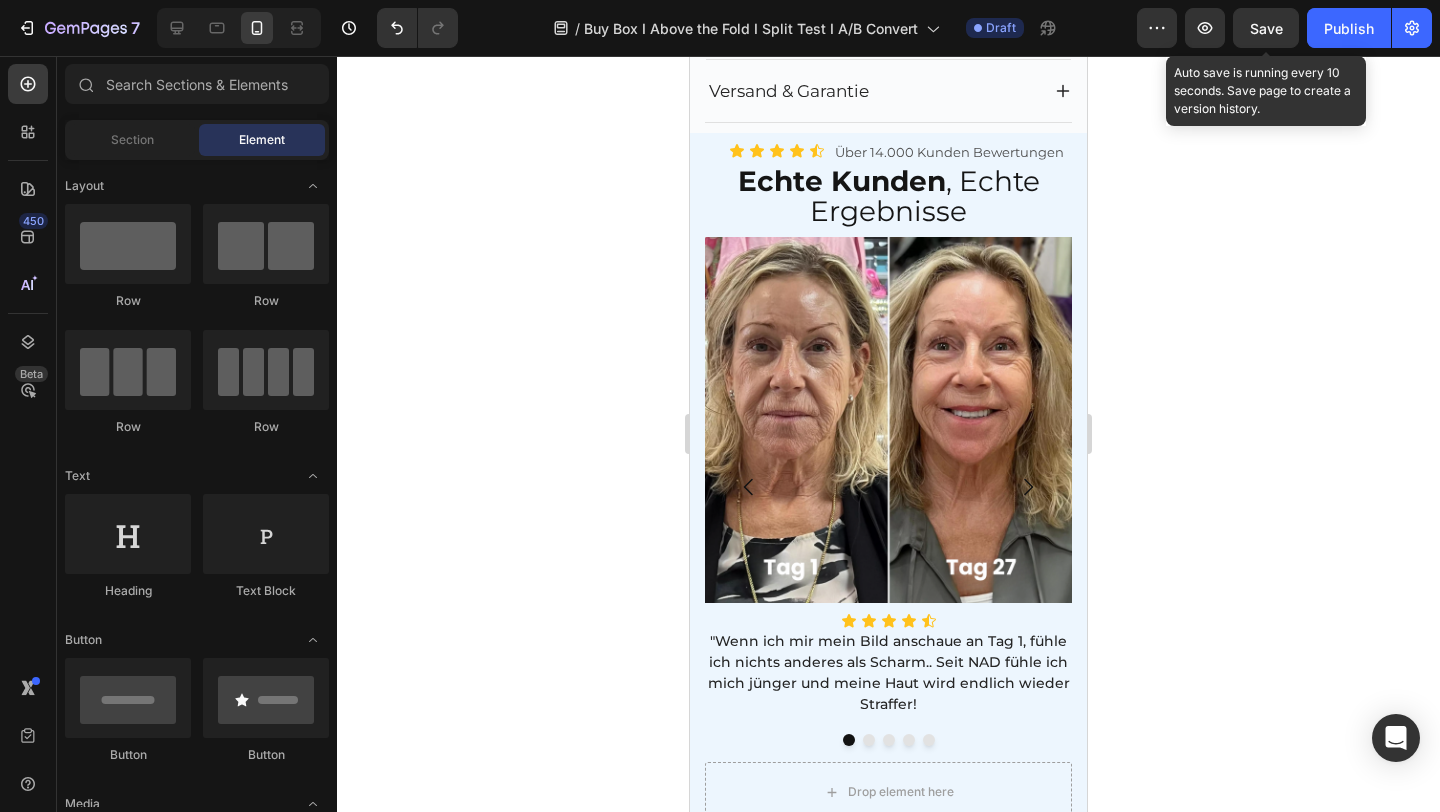 click on "Save" at bounding box center [1266, 28] 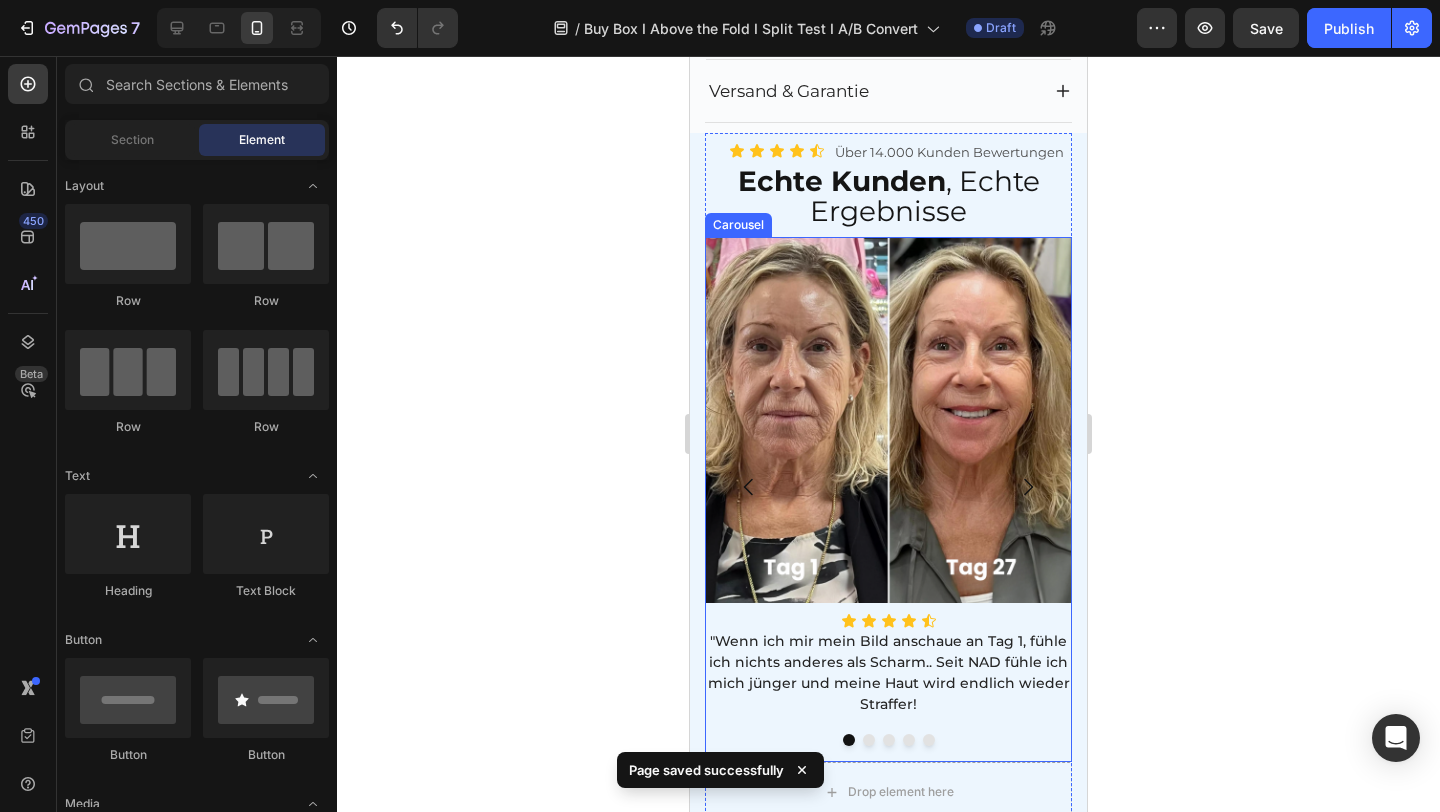 click on "Image Icon Icon Icon Icon Icon Icon List "Wenn ich mir mein Bild anschaue an Tag 1, fühle ich nichts anderes als Scharm.. Seit NAD fühle ich mich jünger und meine Haut wird endlich wieder Straffer! Text block" at bounding box center (888, 487) 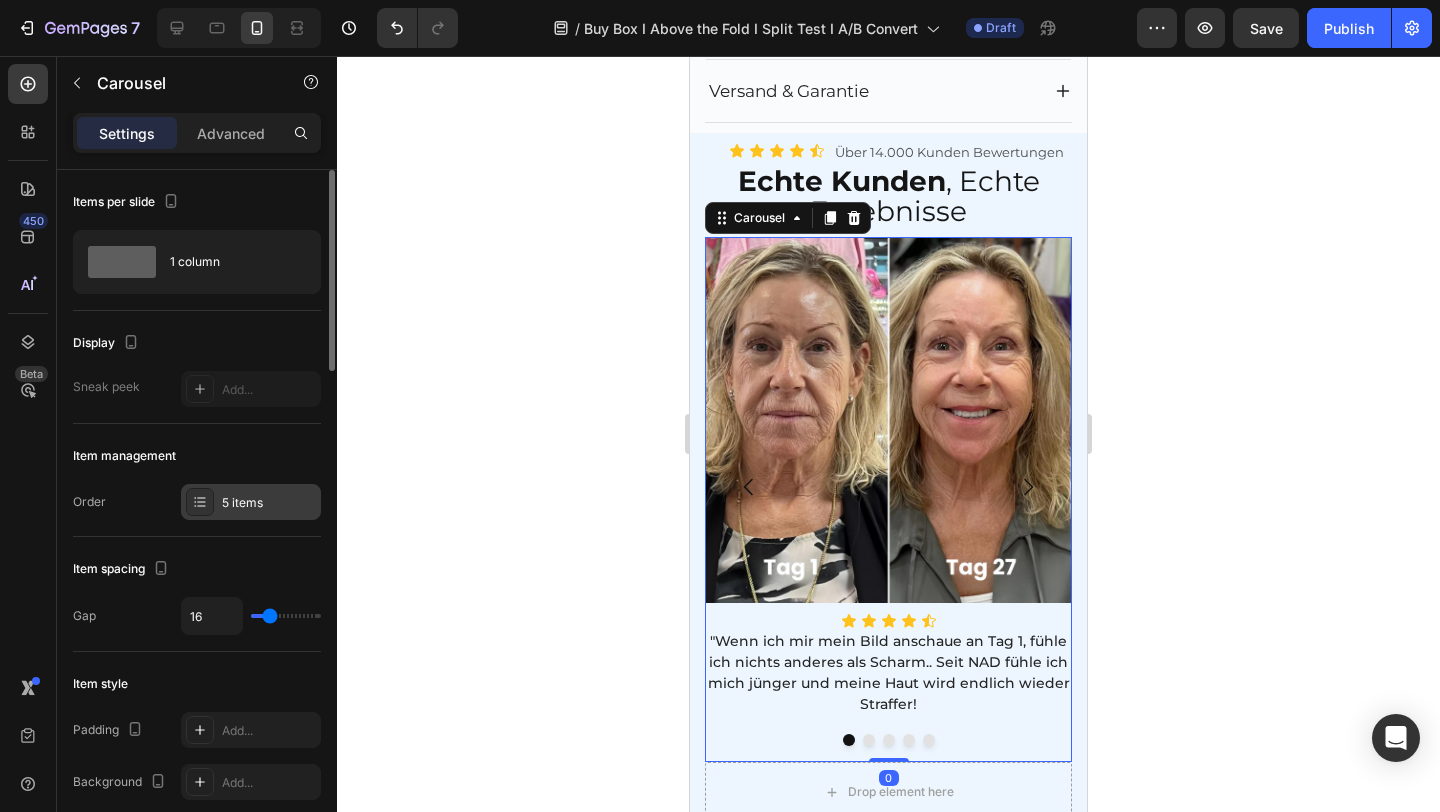 click on "5 items" at bounding box center (269, 503) 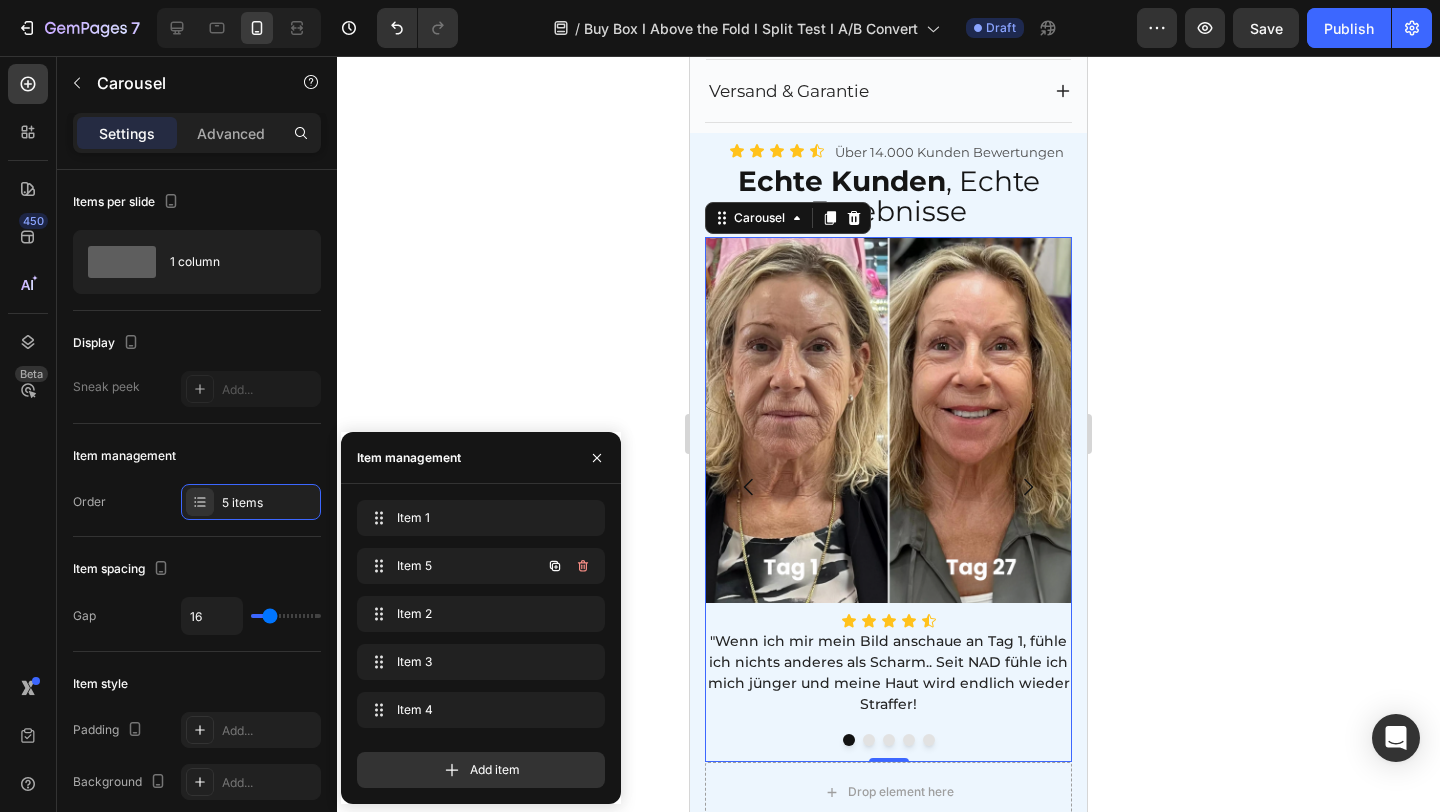 click 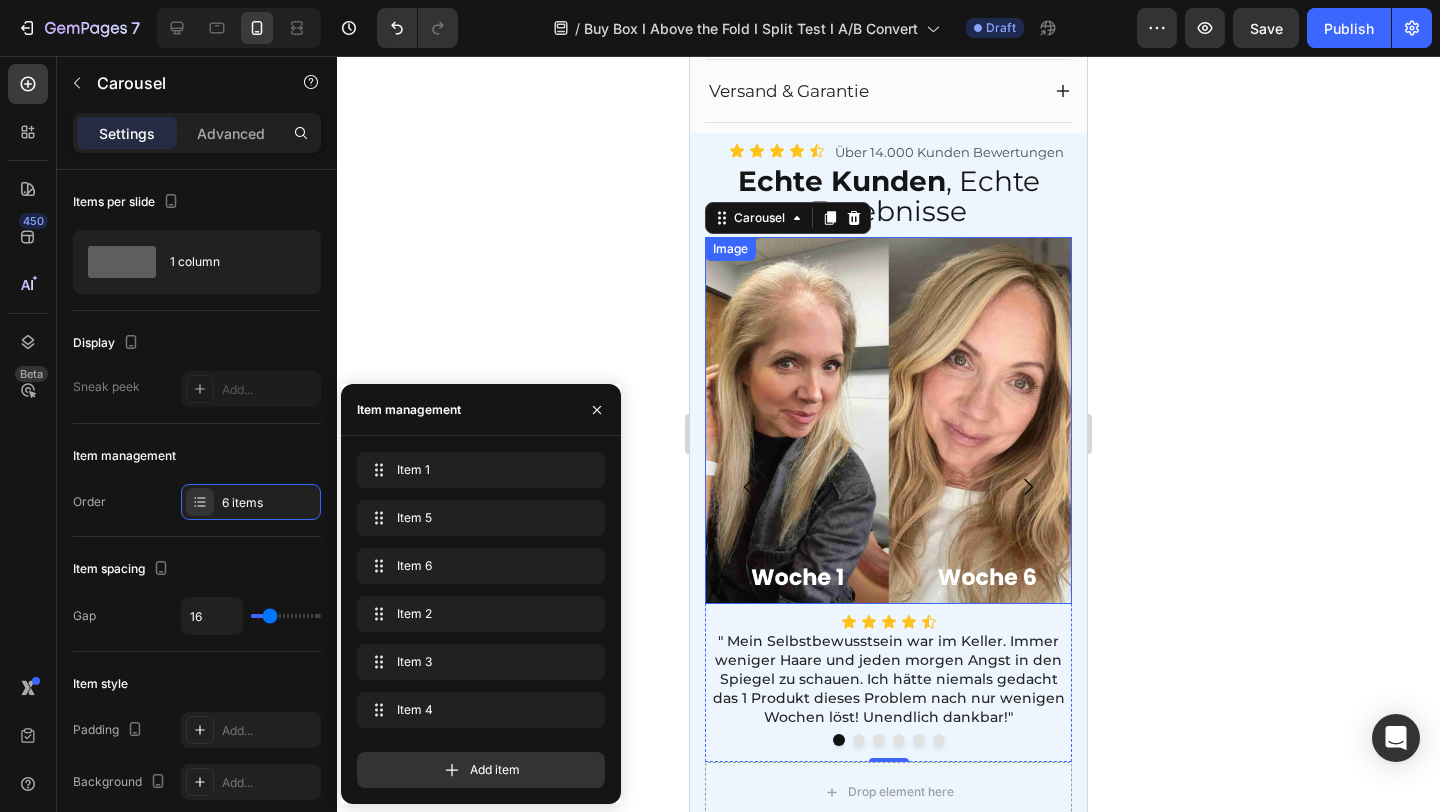 click at bounding box center (888, 421) 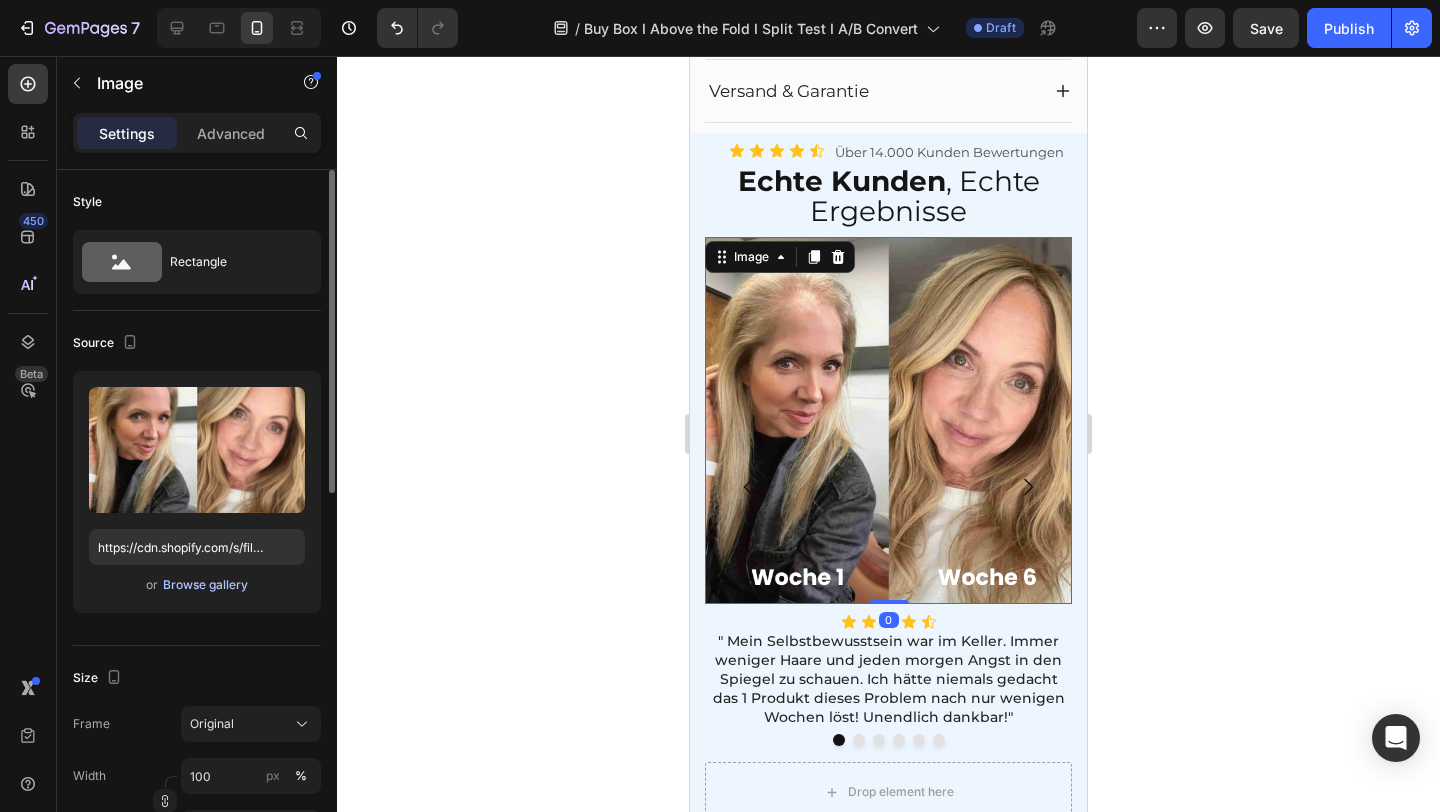 click on "Browse gallery" at bounding box center [205, 585] 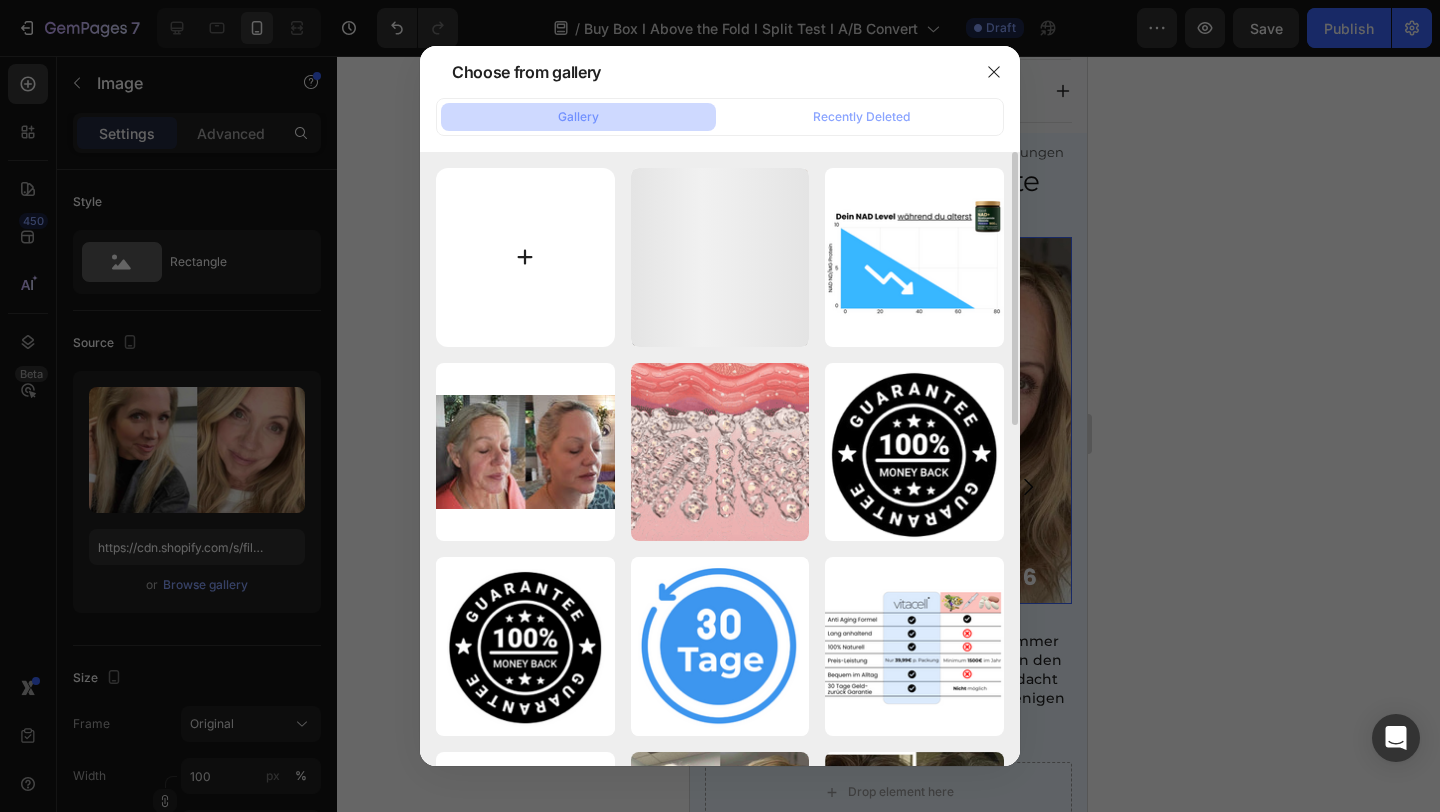 click at bounding box center [525, 257] 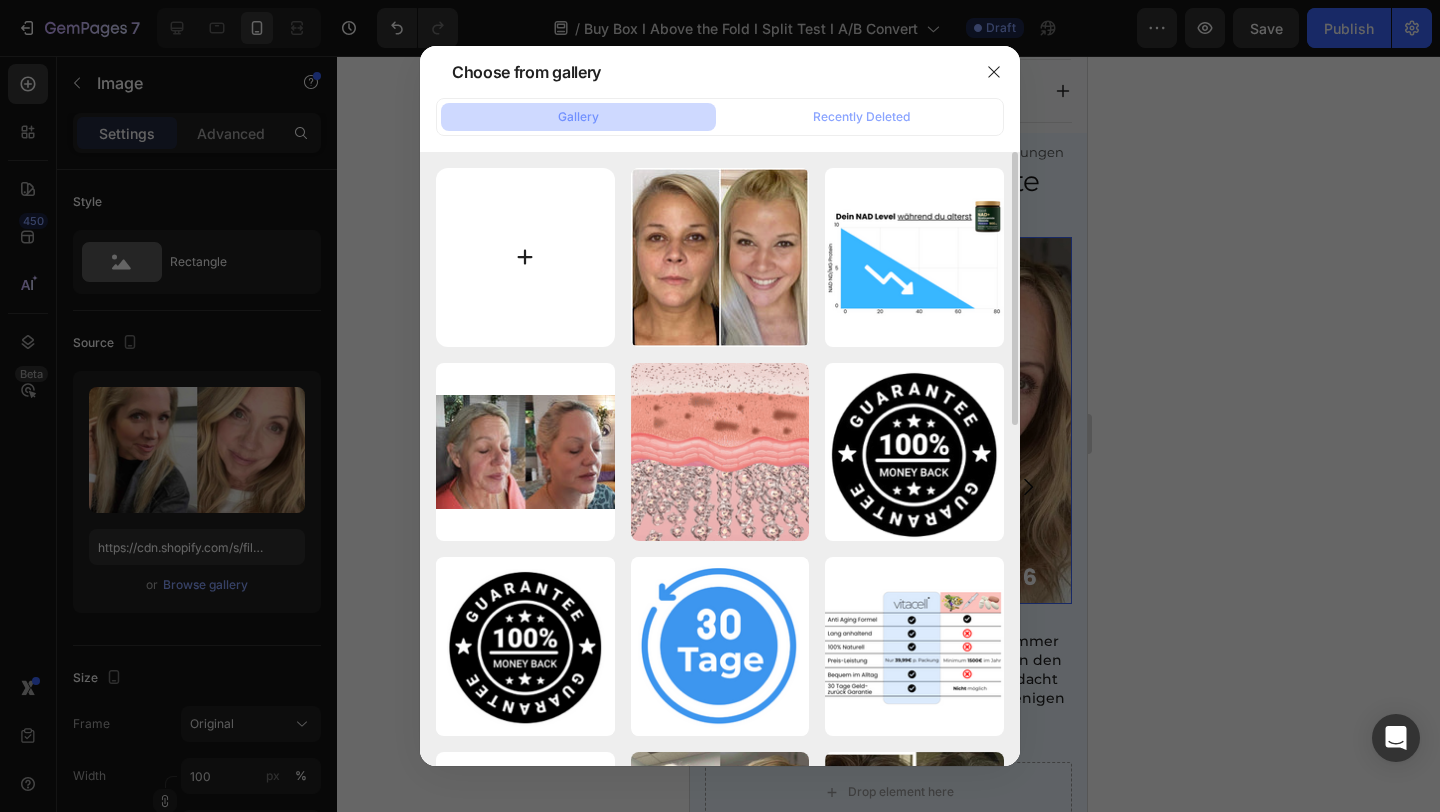 click at bounding box center [525, 257] 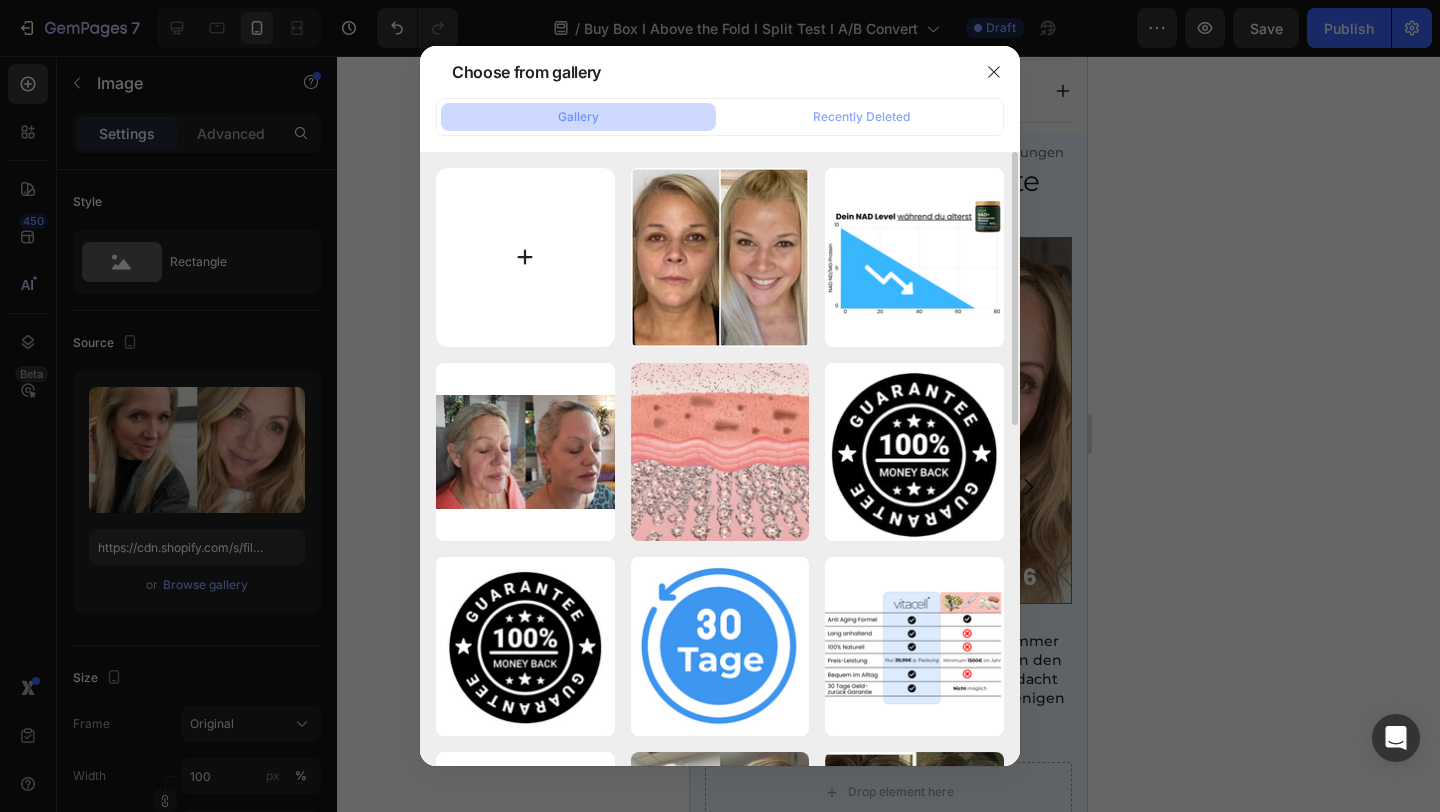 type on "C:\fakepath\WhatsApp Image 2025-08-04 at 12.22.12.jpeg" 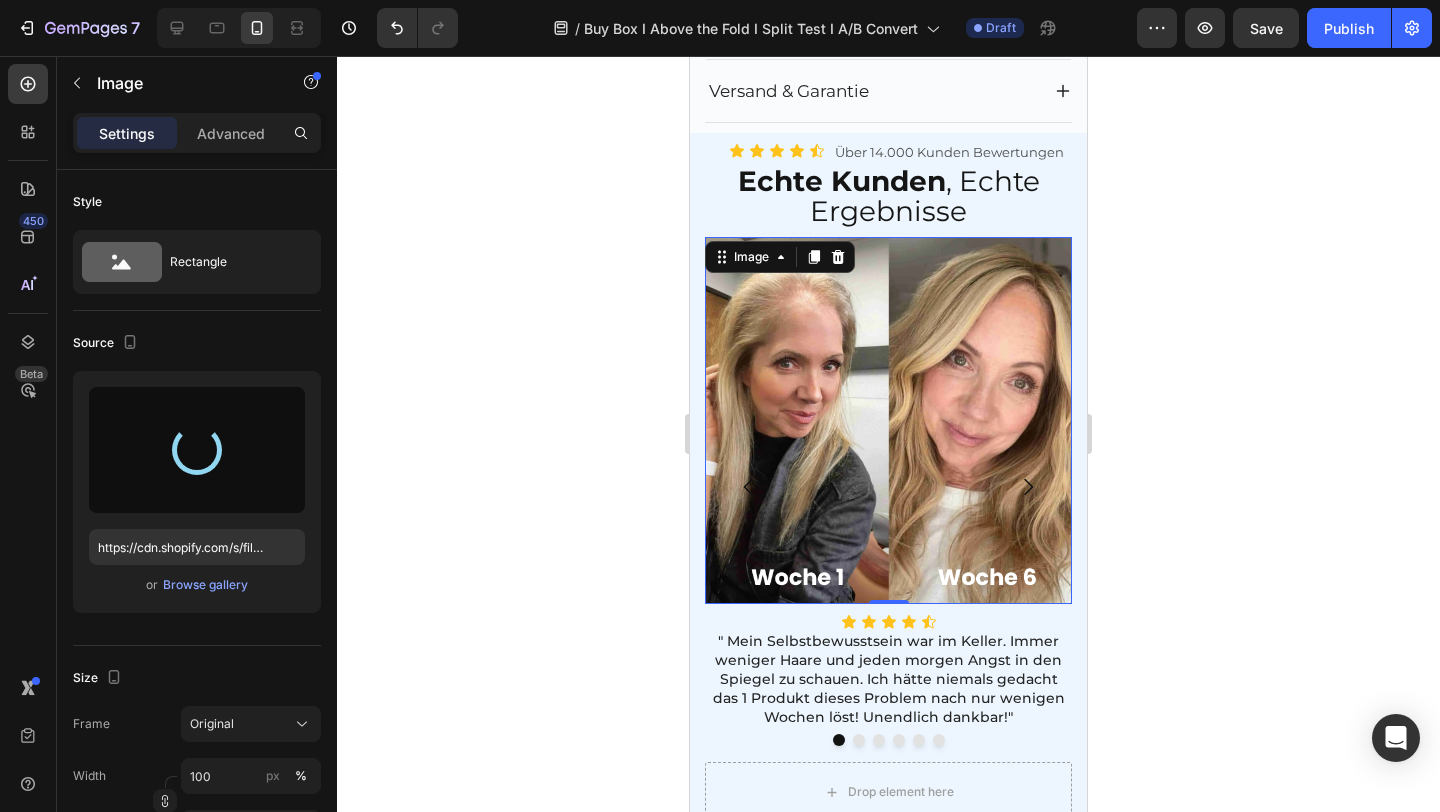 type on "https://cdn.shopify.com/s/files/1/0928/4344/2511/files/gempages_561917598657151905-87412be9-1b7e-4c3f-9a18-f4be1485f54b.jpg" 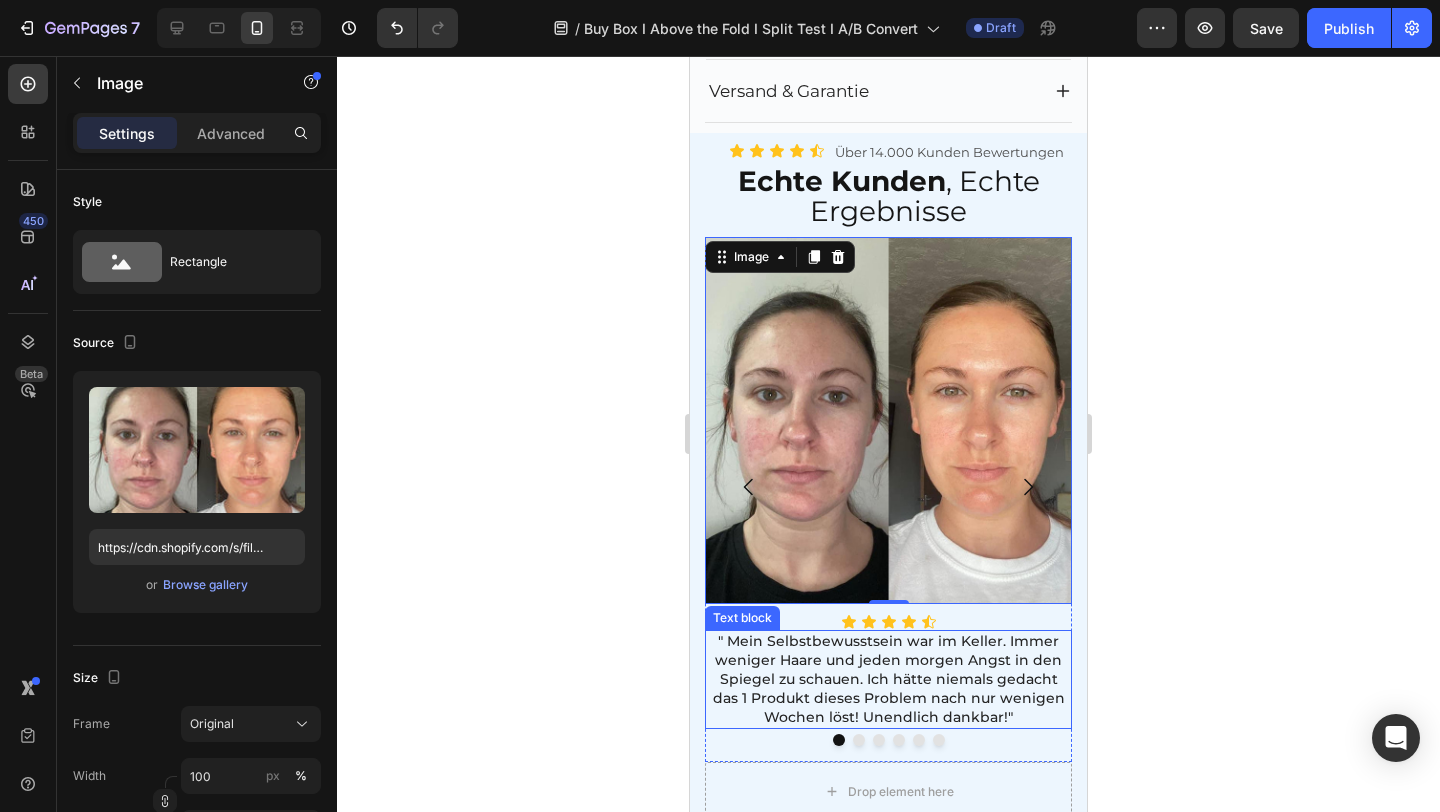 click on "" Mein Selbstbewusstsein war im Keller. Immer weniger Haare und jeden morgen Angst in den Spiegel zu schauen. Ich hätte niemals gedacht das 1 Produkt dieses Problem nach nur wenigen Wochen löst! Unendlich dankbar!"" at bounding box center [889, 679] 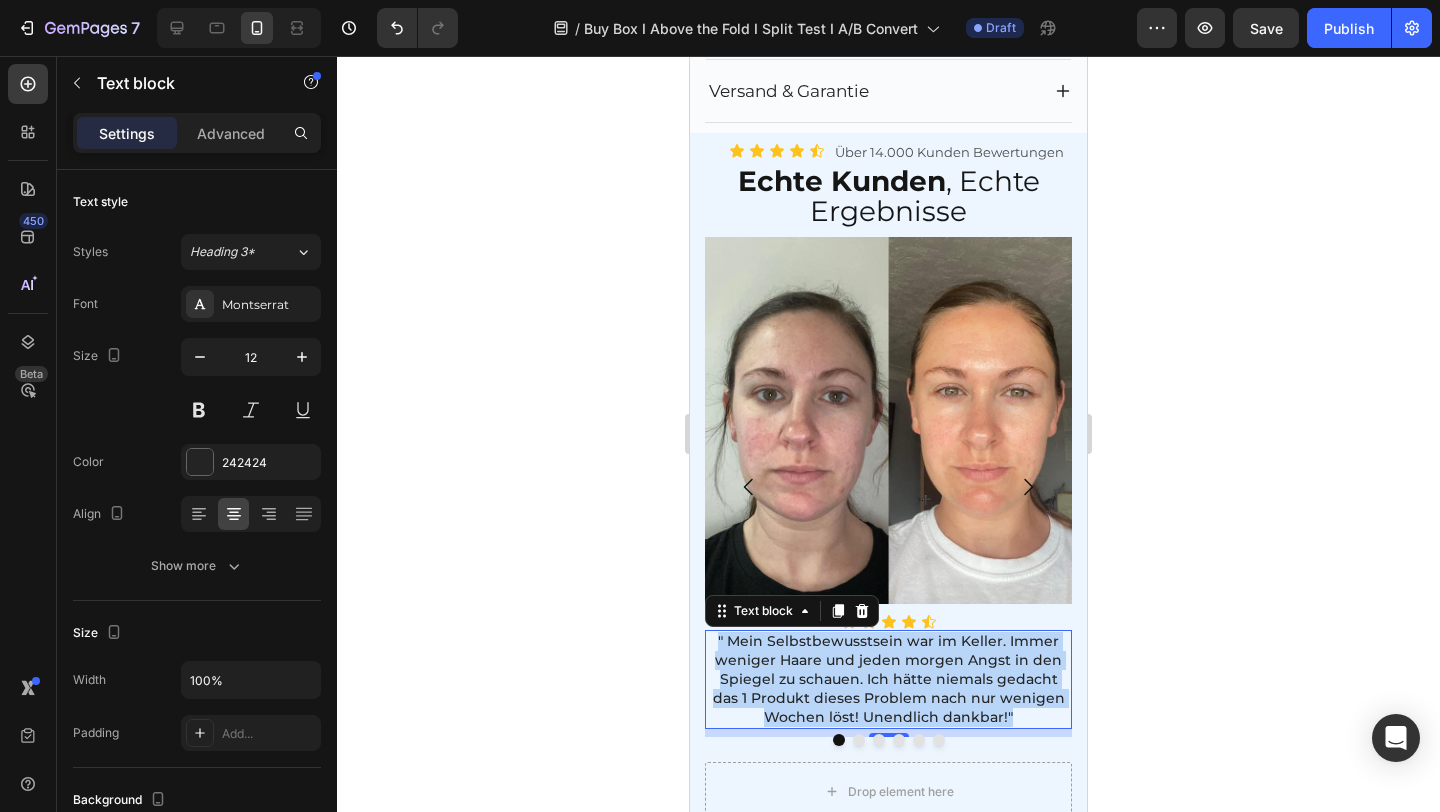 click on "" Mein Selbstbewusstsein war im Keller. Immer weniger Haare und jeden morgen Angst in den Spiegel zu schauen. Ich hätte niemals gedacht das 1 Produkt dieses Problem nach nur wenigen Wochen löst! Unendlich dankbar!"" at bounding box center (889, 679) 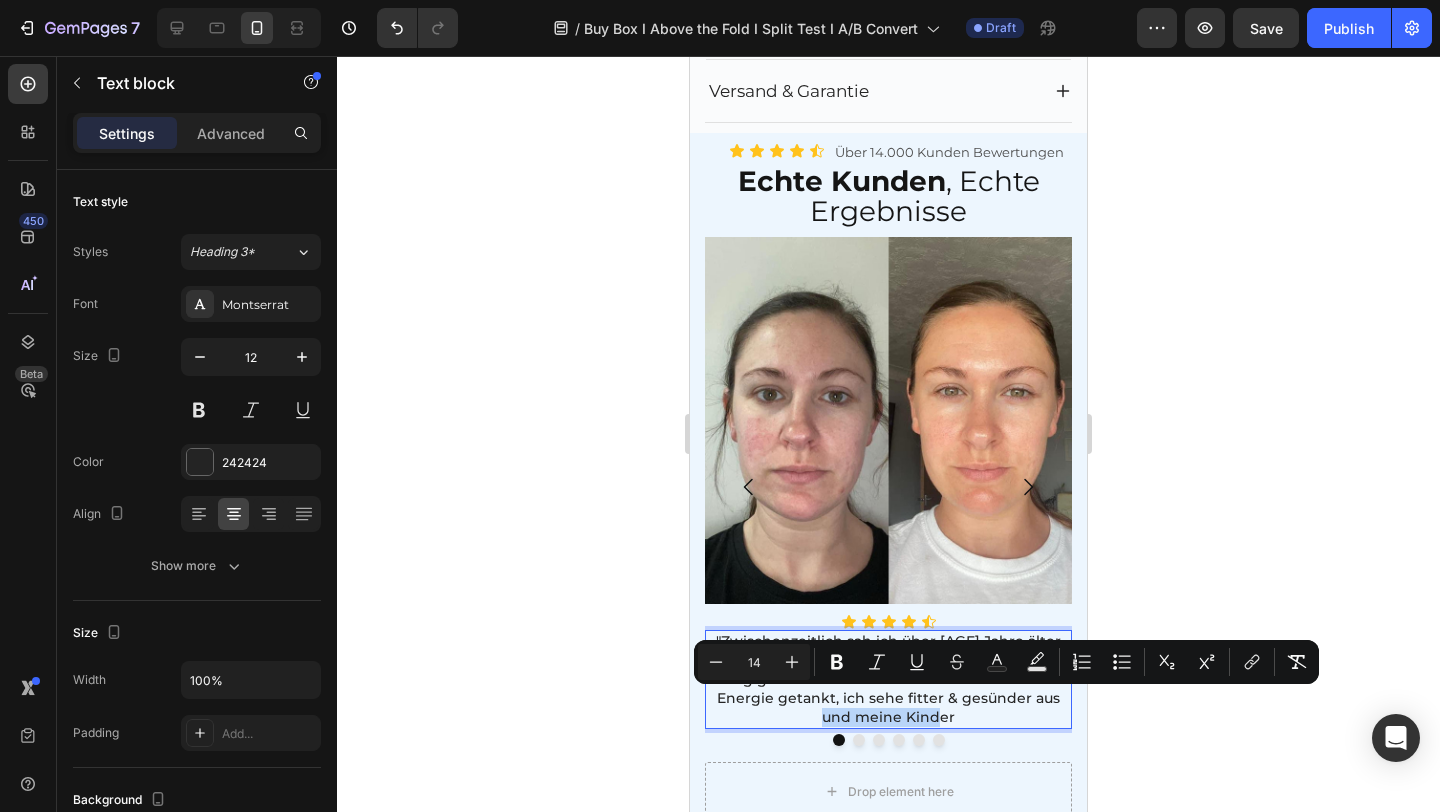drag, startPoint x: 932, startPoint y: 713, endPoint x: 1012, endPoint y: 701, distance: 80.895 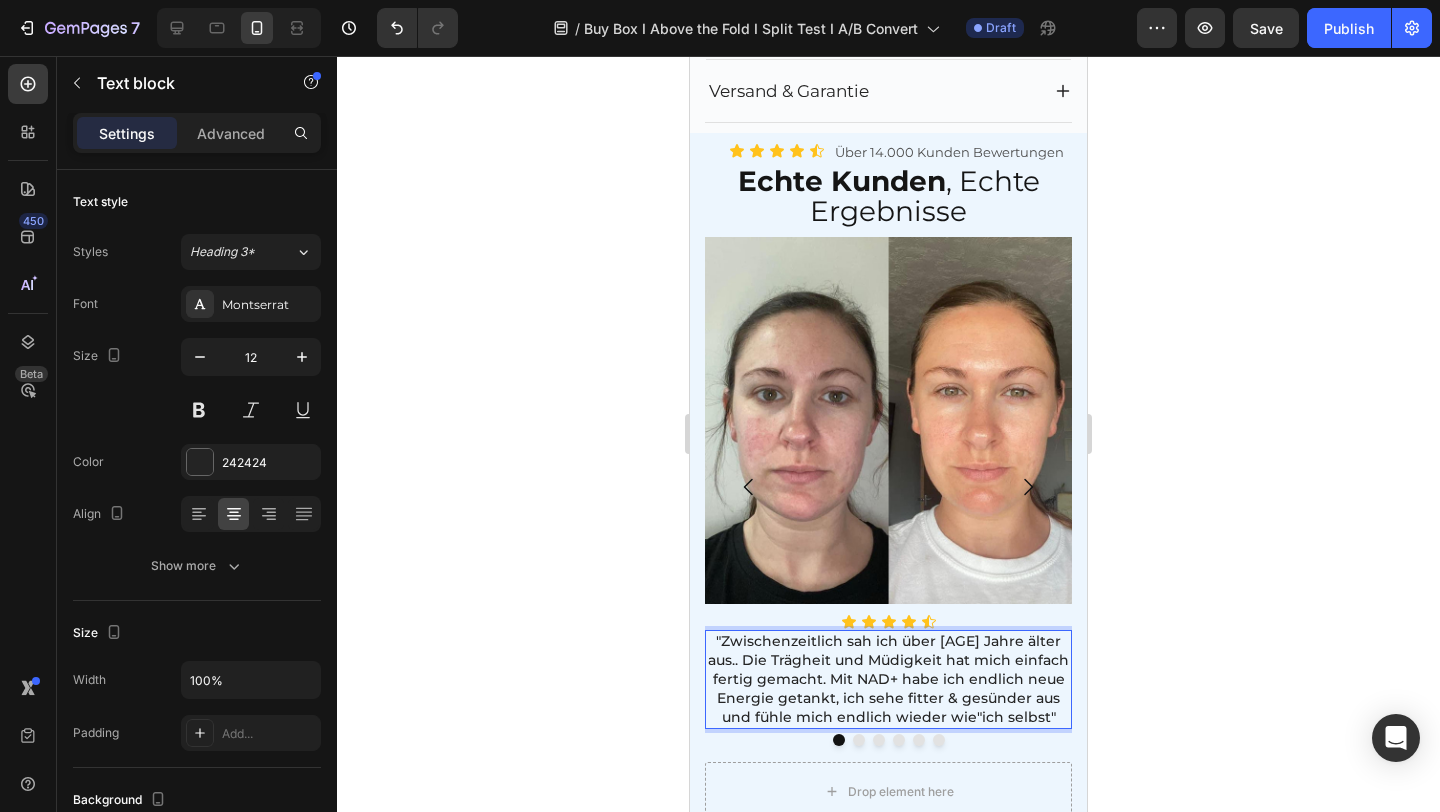 click on ""Zwischenzeitlich sah ich über [AGE] Jahre älter aus.. Die Trägheit und Müdigkeit hat mich einfach fertig gemacht. Mit NAD+ habe ich endlich neue Energie getankt, ich sehe fitter & gesünder aus und fühle mich endlich wieder wie"ich selbst"" at bounding box center [888, 679] 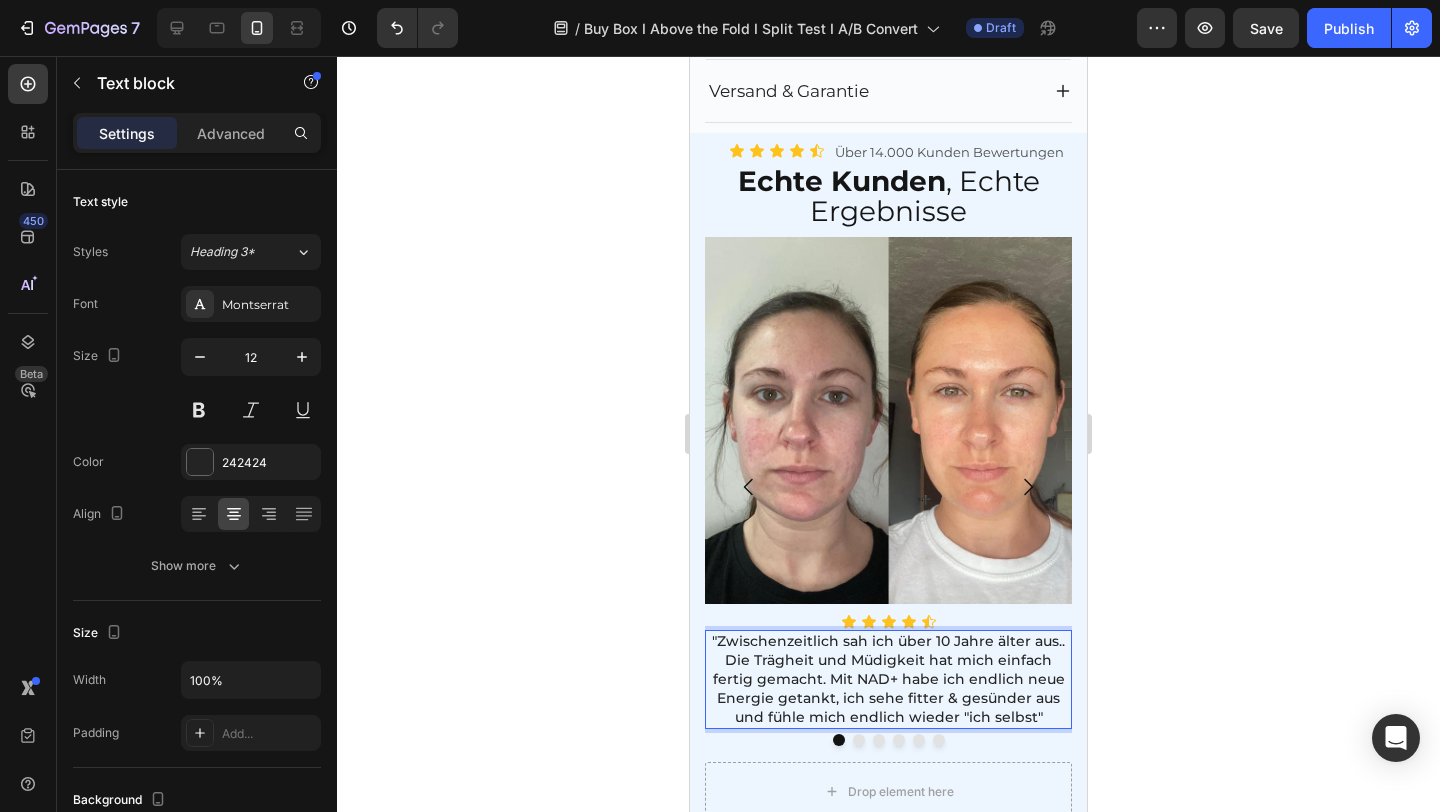 click on ""Zwischenzeitlich sah ich über 10 Jahre älter aus.. Die Trägheit und Müdigkeit hat mich einfach fertig gemacht. Mit NAD+ habe ich endlich neue Energie getankt, ich sehe fitter & gesünder aus und fühle mich endlich wieder "ich selbst"" at bounding box center [888, 679] 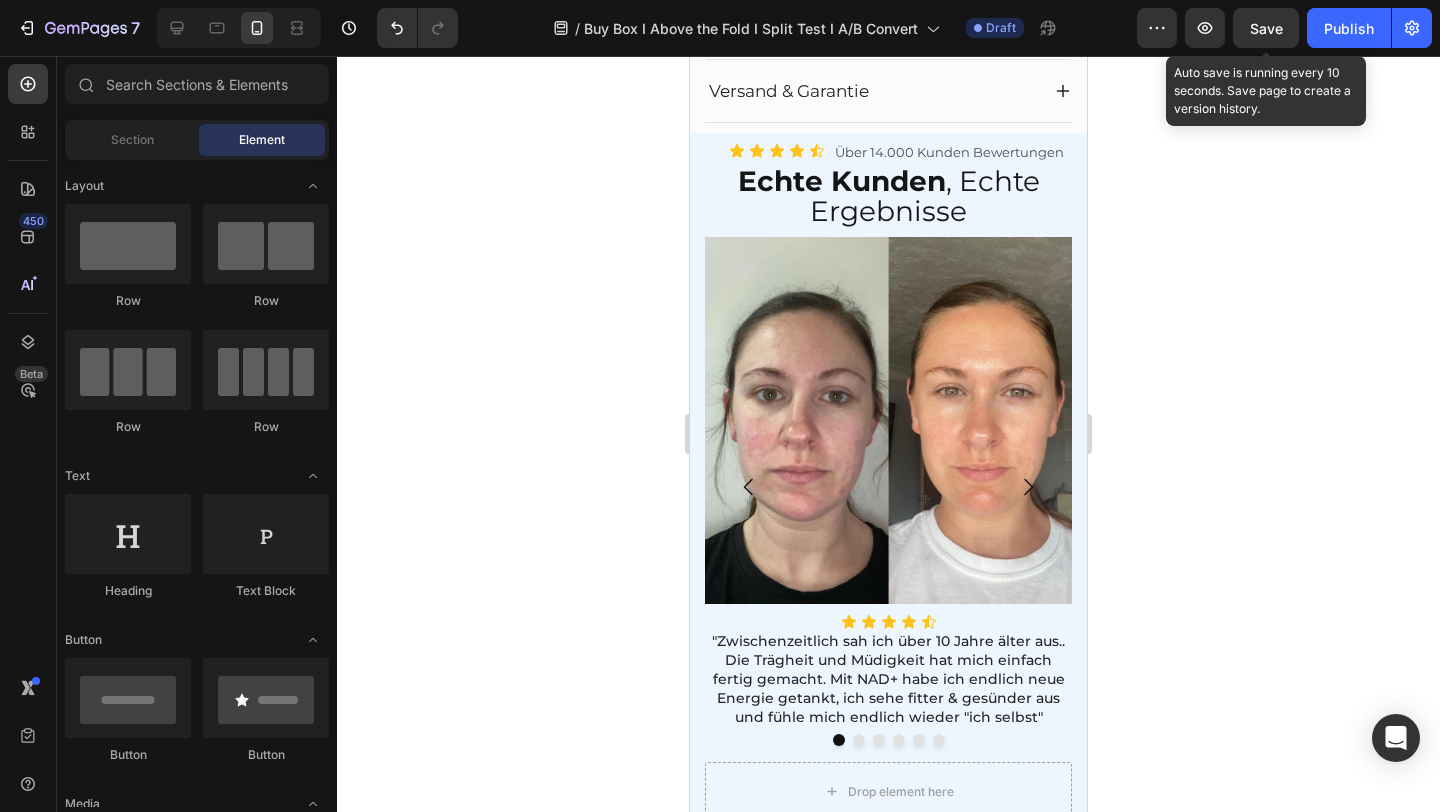 click on "Save" 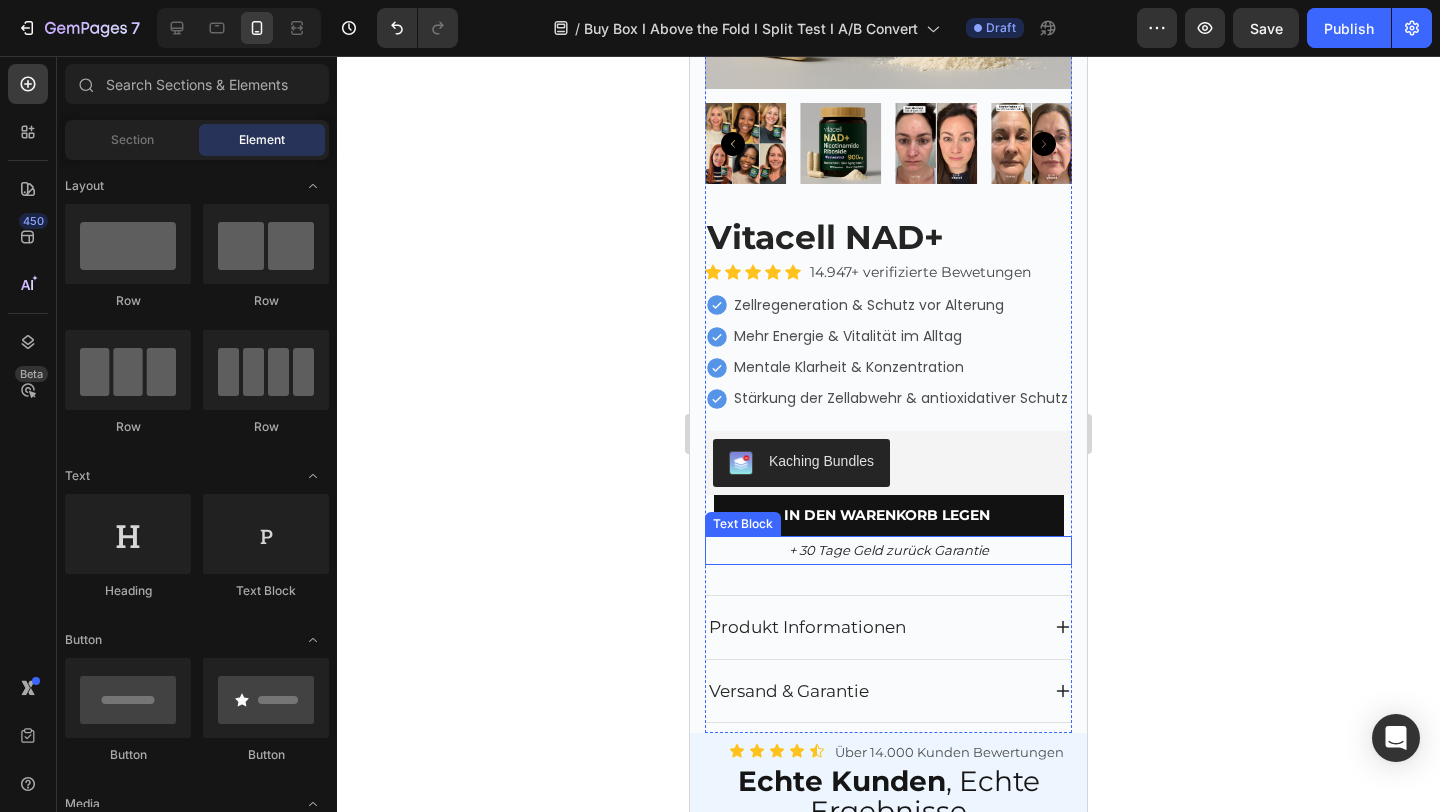 scroll, scrollTop: 526, scrollLeft: 0, axis: vertical 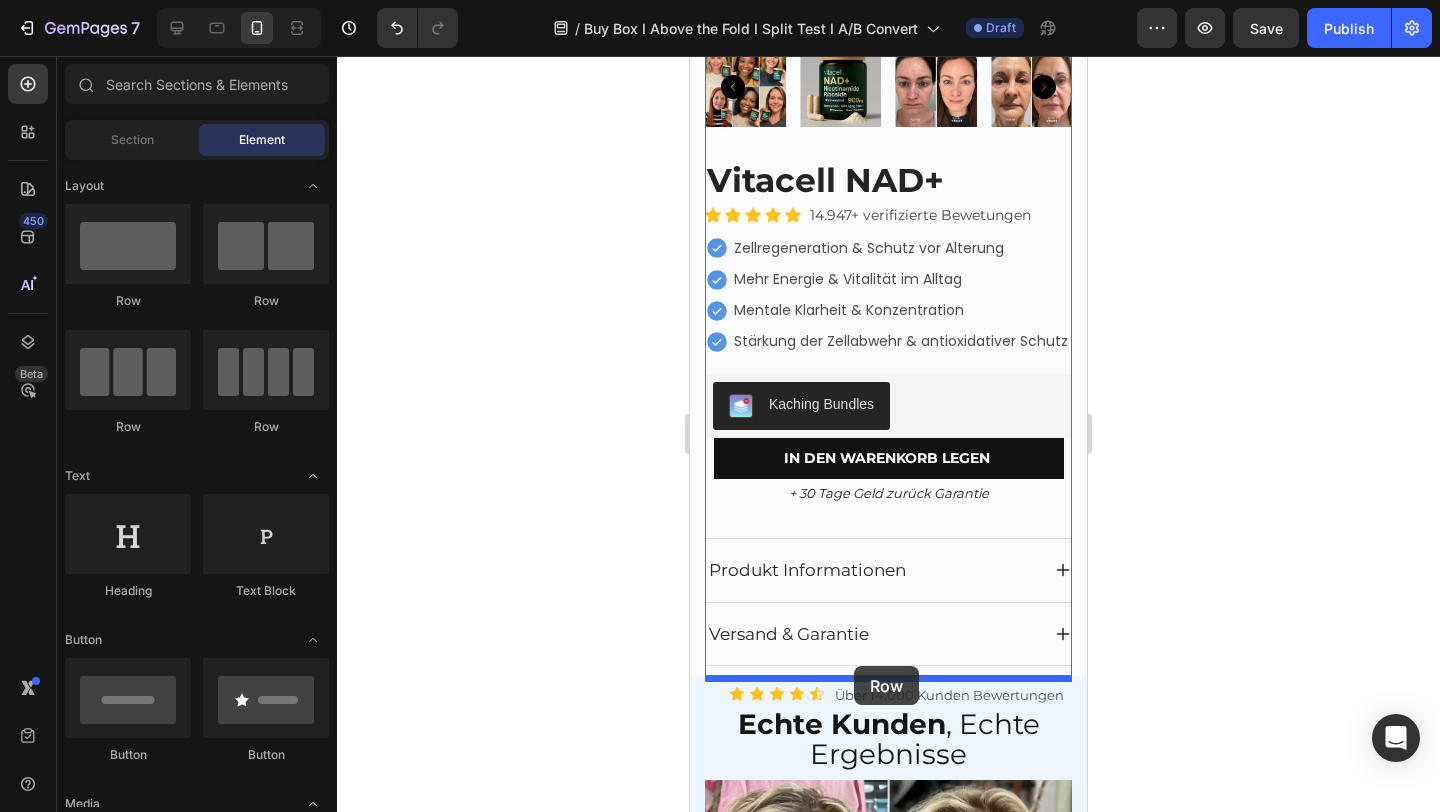 drag, startPoint x: 928, startPoint y: 320, endPoint x: 854, endPoint y: 666, distance: 353.82483 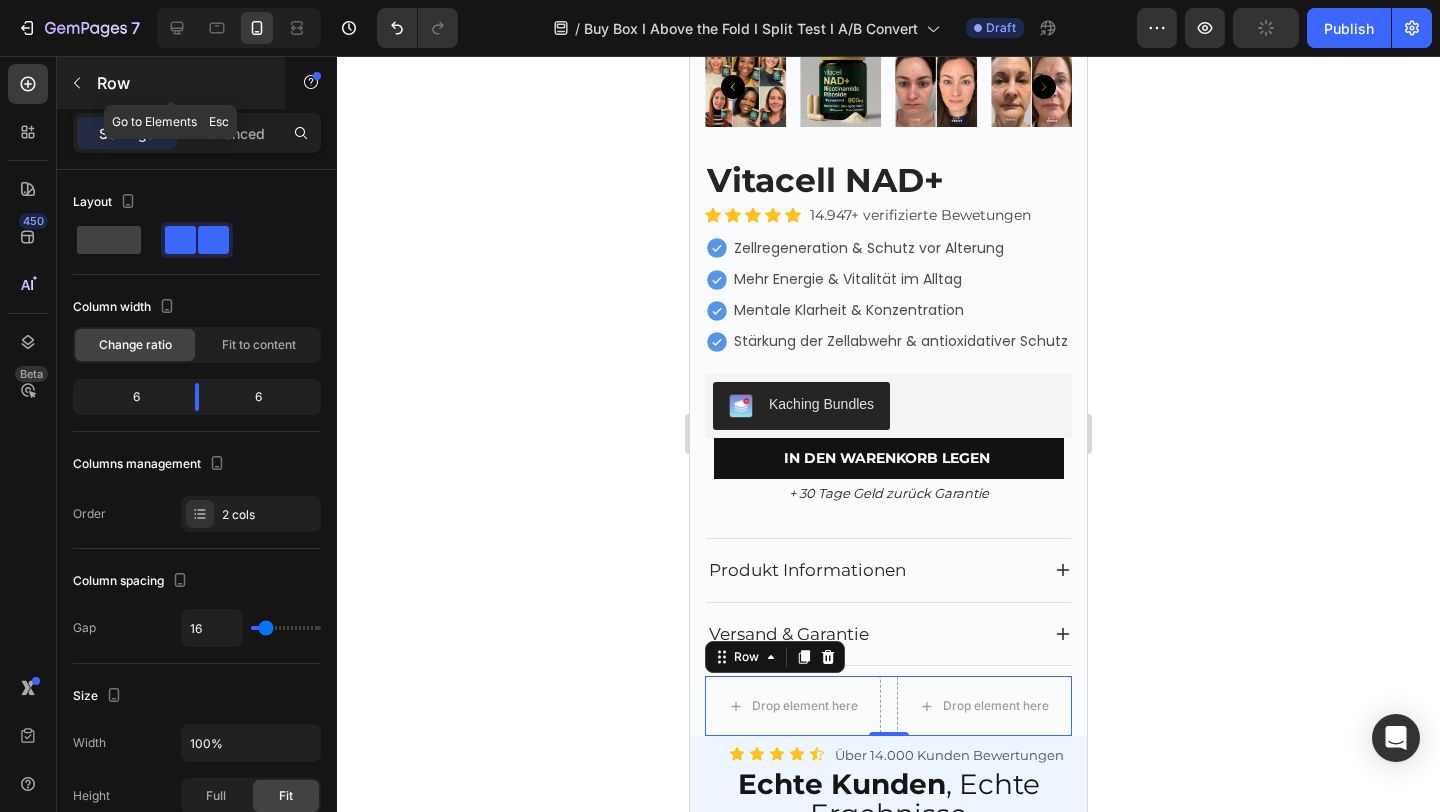 click 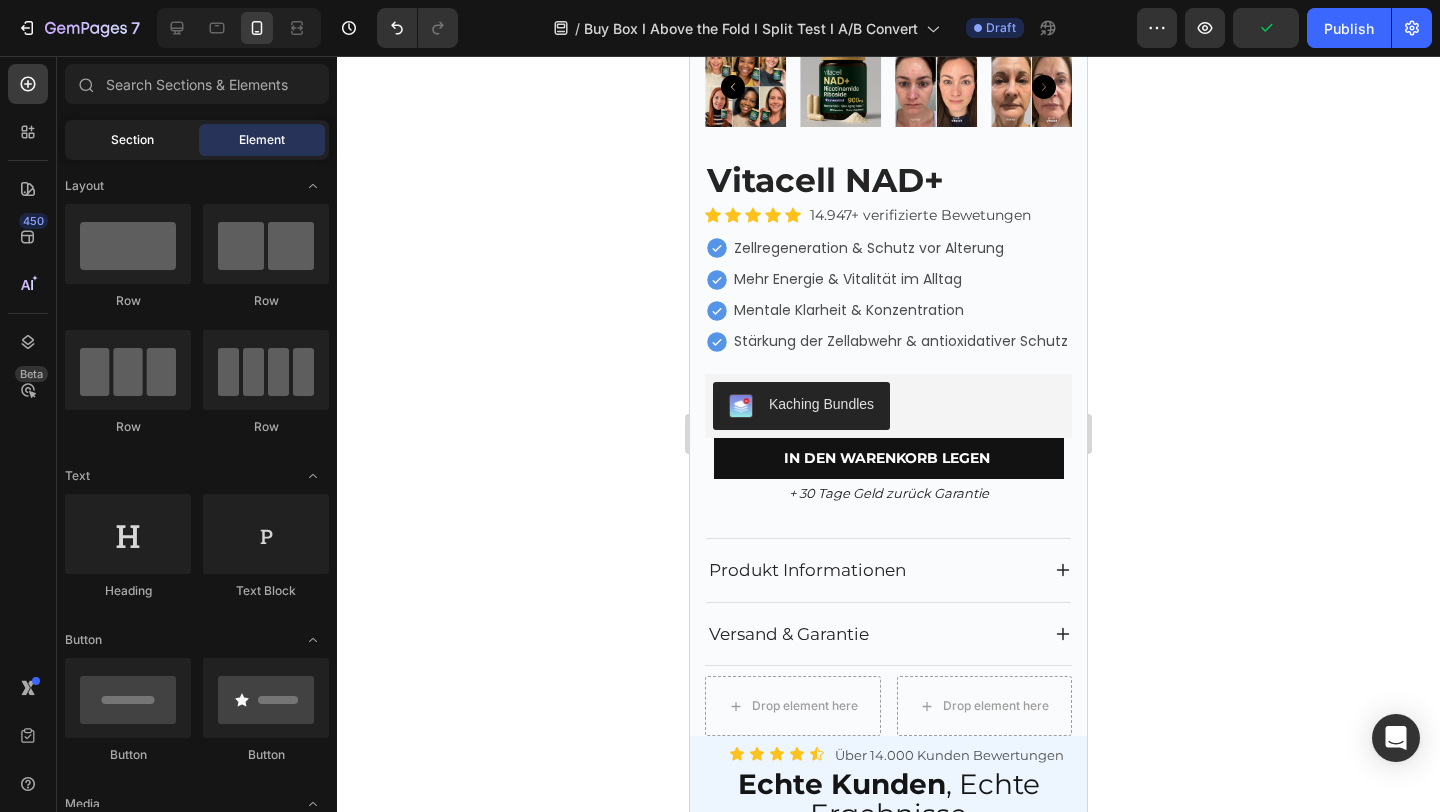 click on "Section" at bounding box center [132, 140] 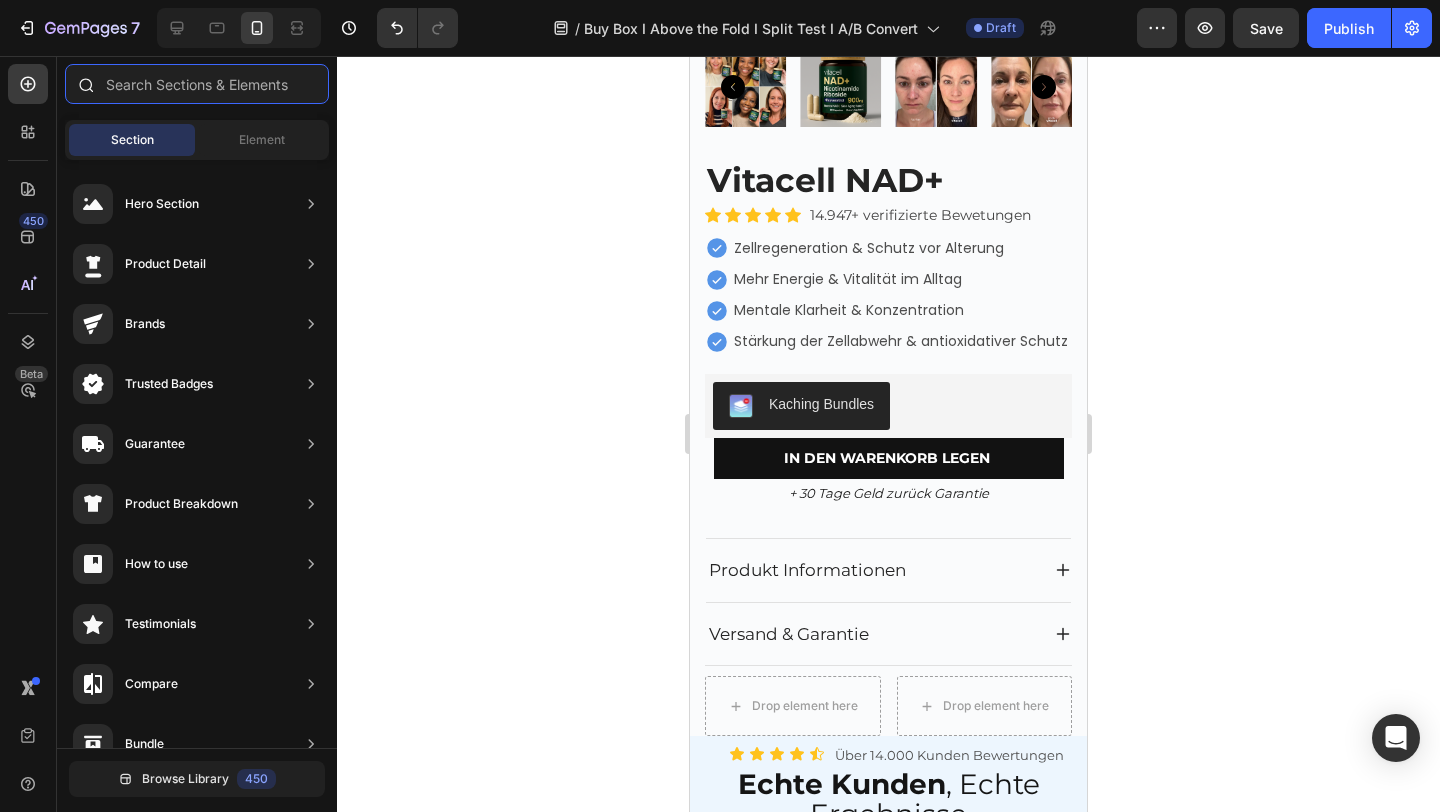 click at bounding box center (197, 84) 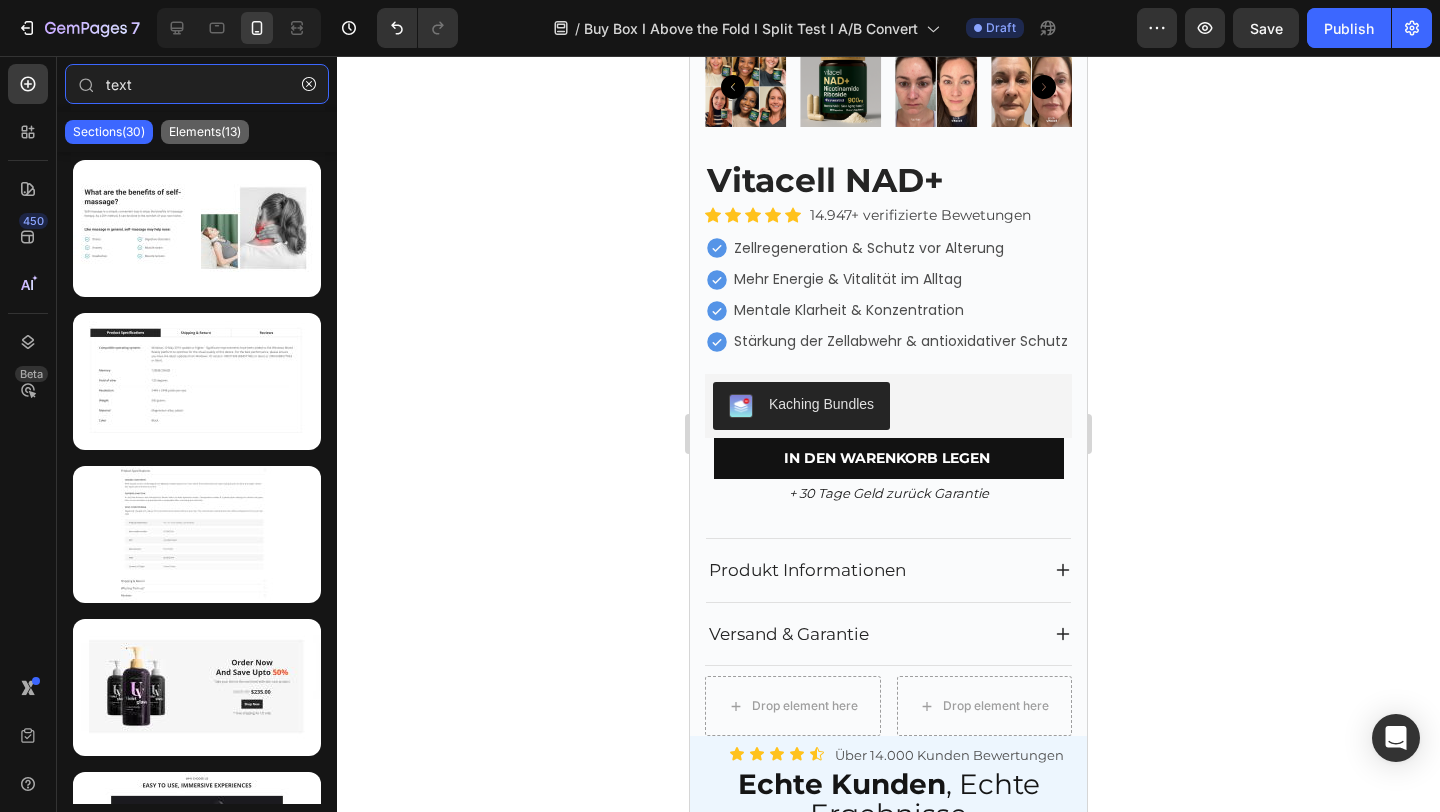 type on "text" 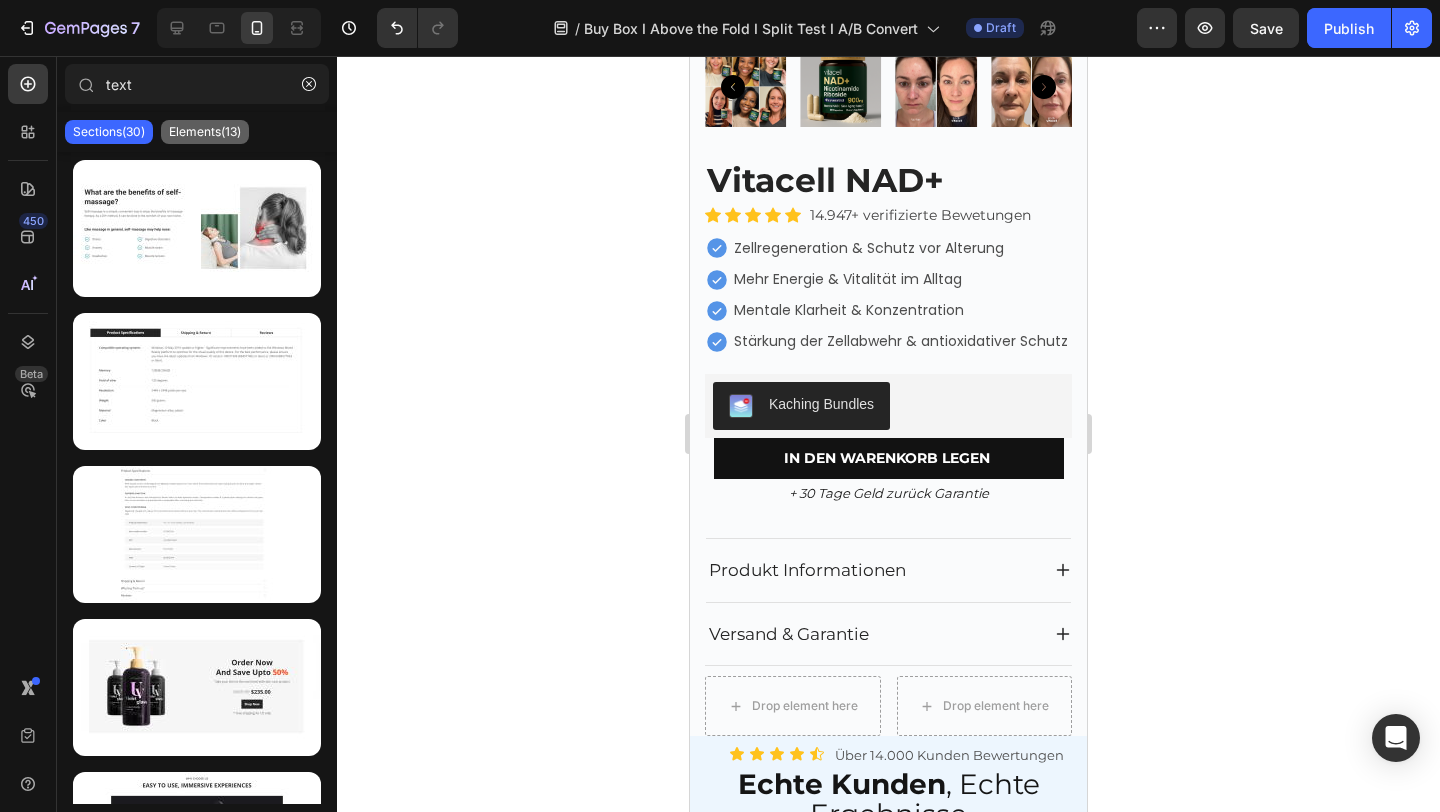 click on "Elements(13)" at bounding box center (205, 132) 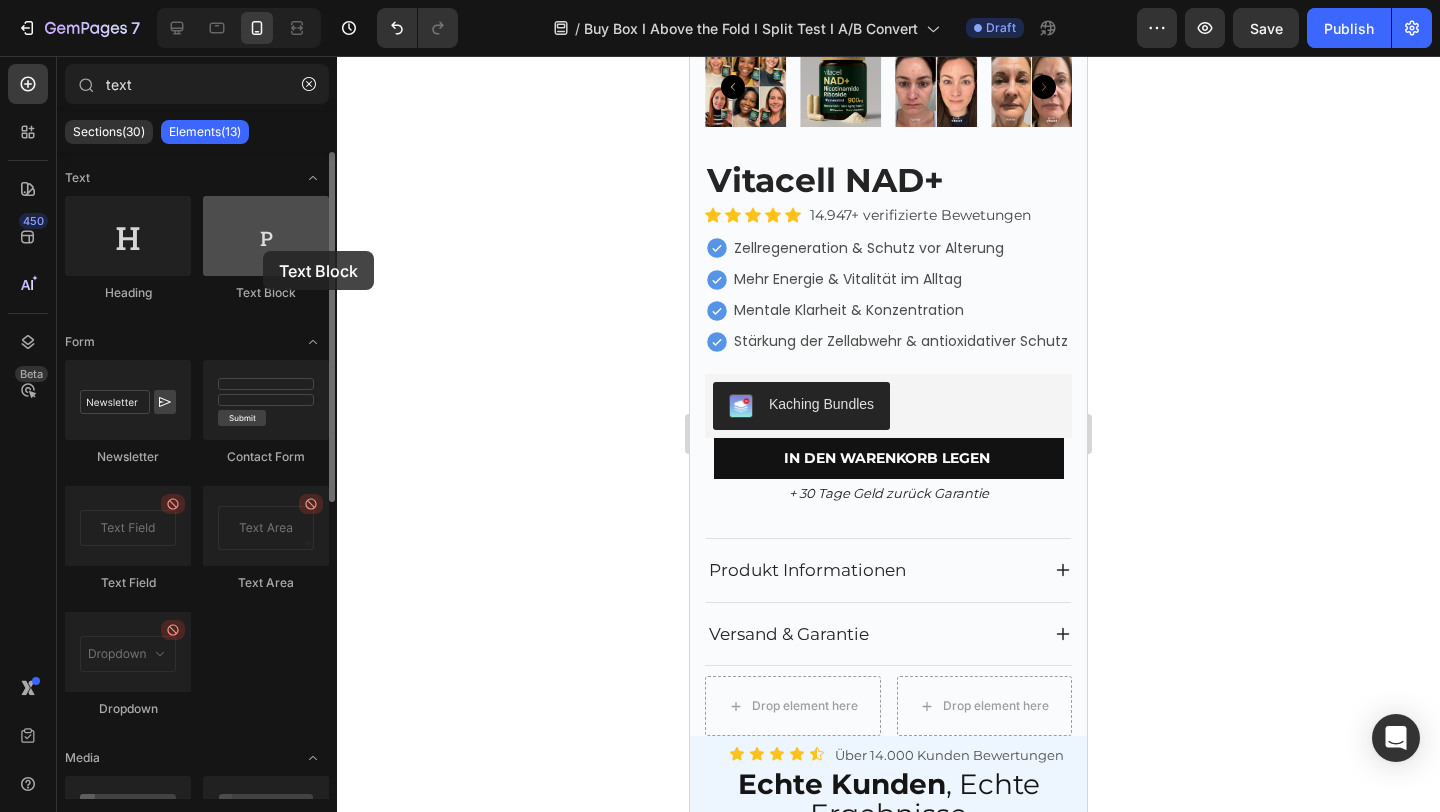 drag, startPoint x: 253, startPoint y: 232, endPoint x: 263, endPoint y: 251, distance: 21.470911 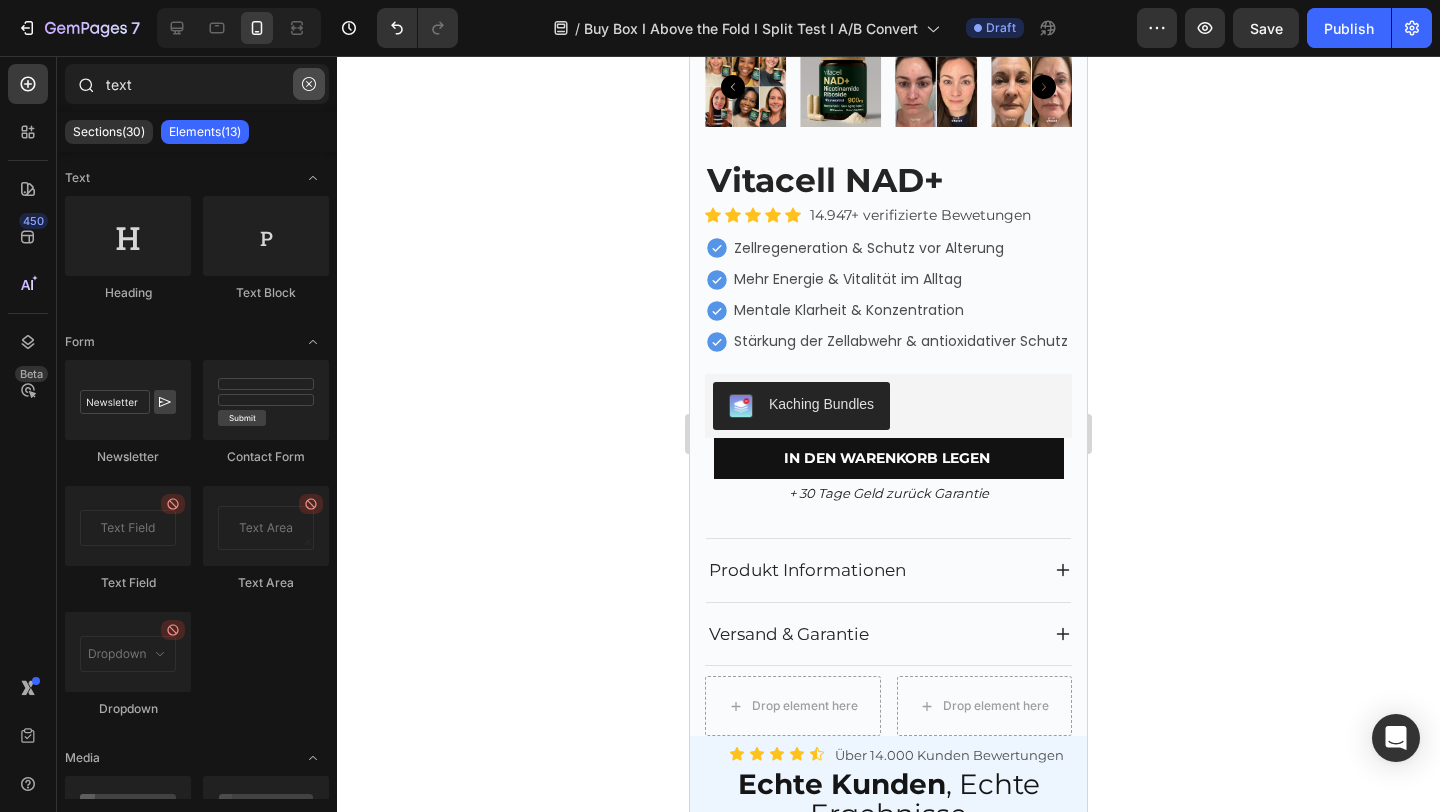 click 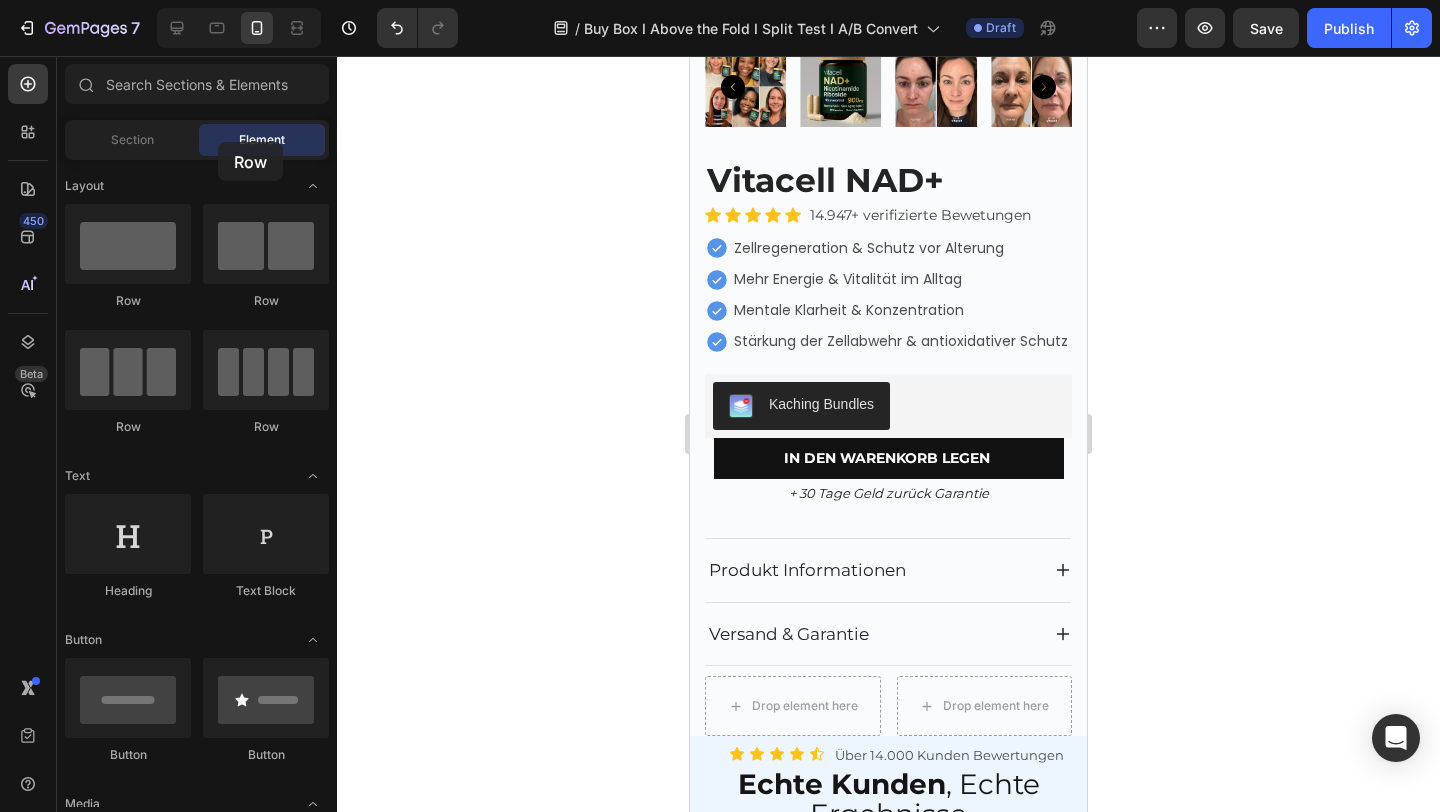 drag, startPoint x: 259, startPoint y: 257, endPoint x: 226, endPoint y: 136, distance: 125.4193 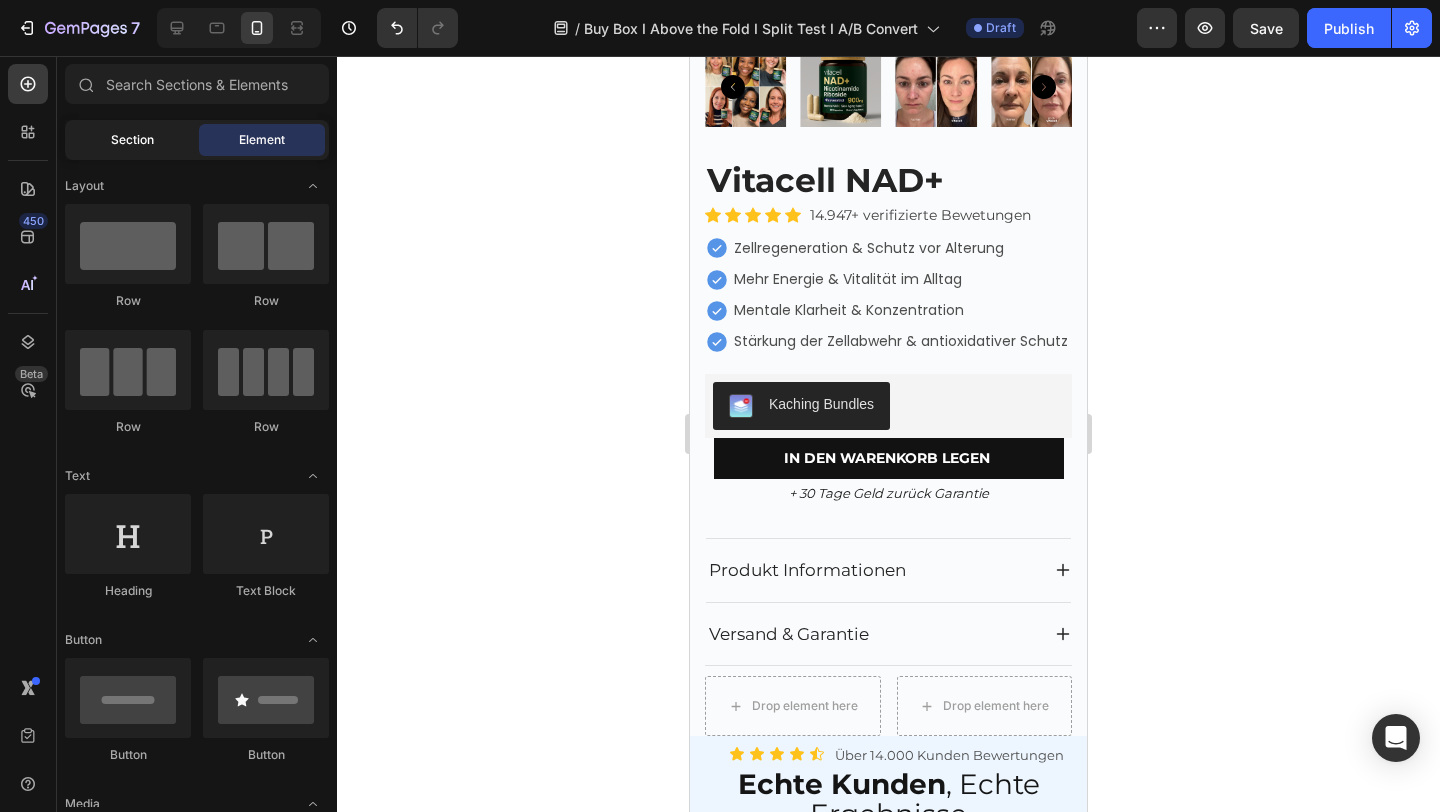 click on "Section" 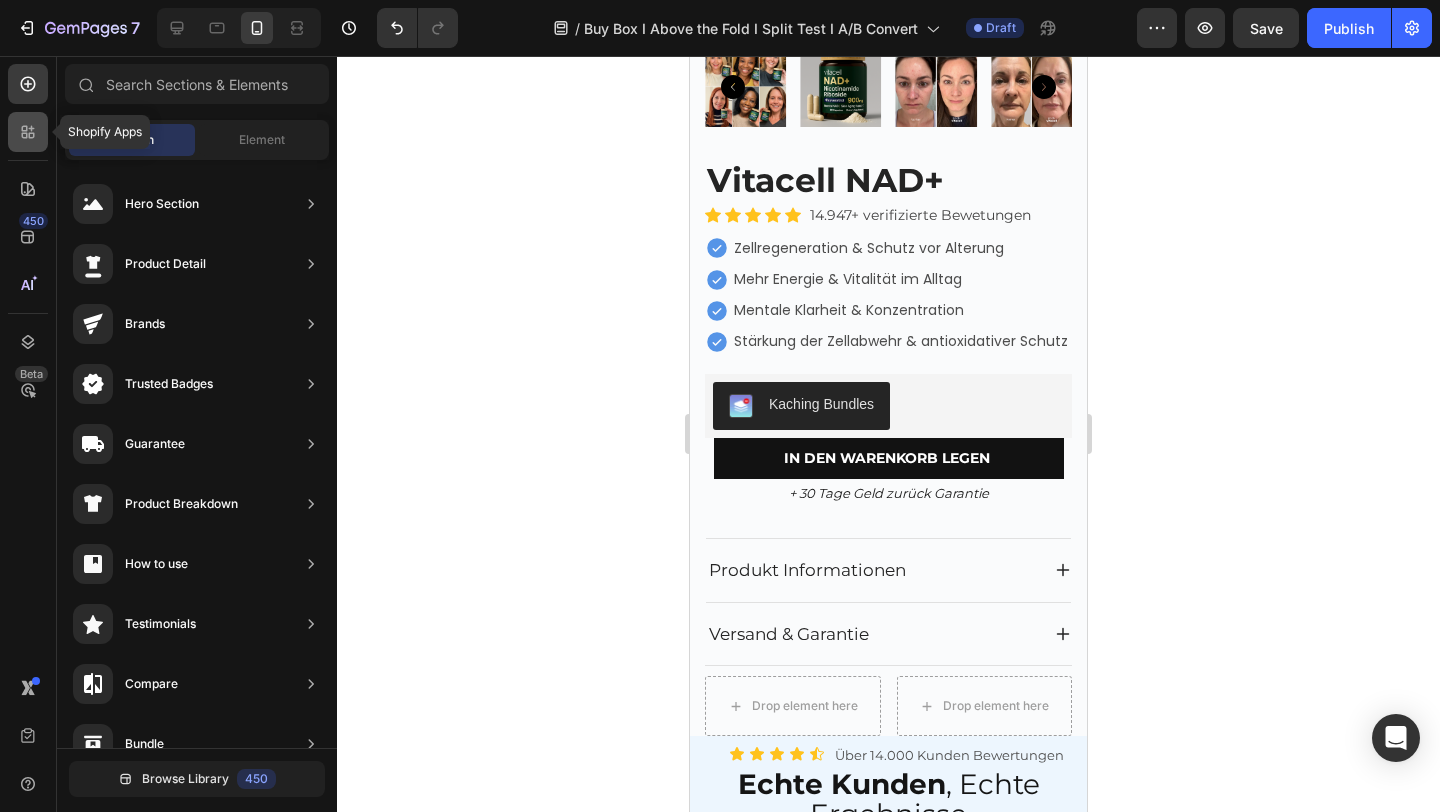 click 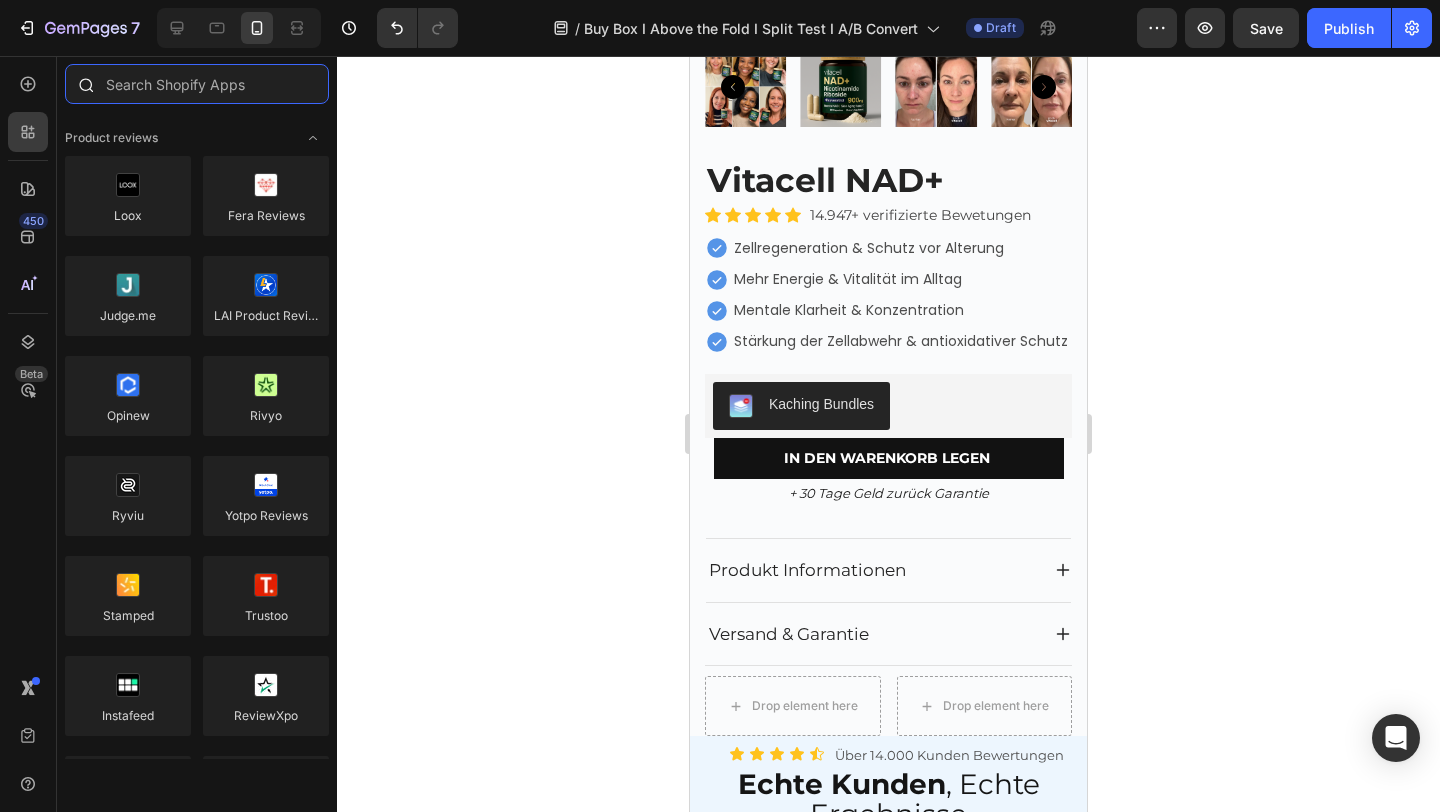 click at bounding box center (197, 84) 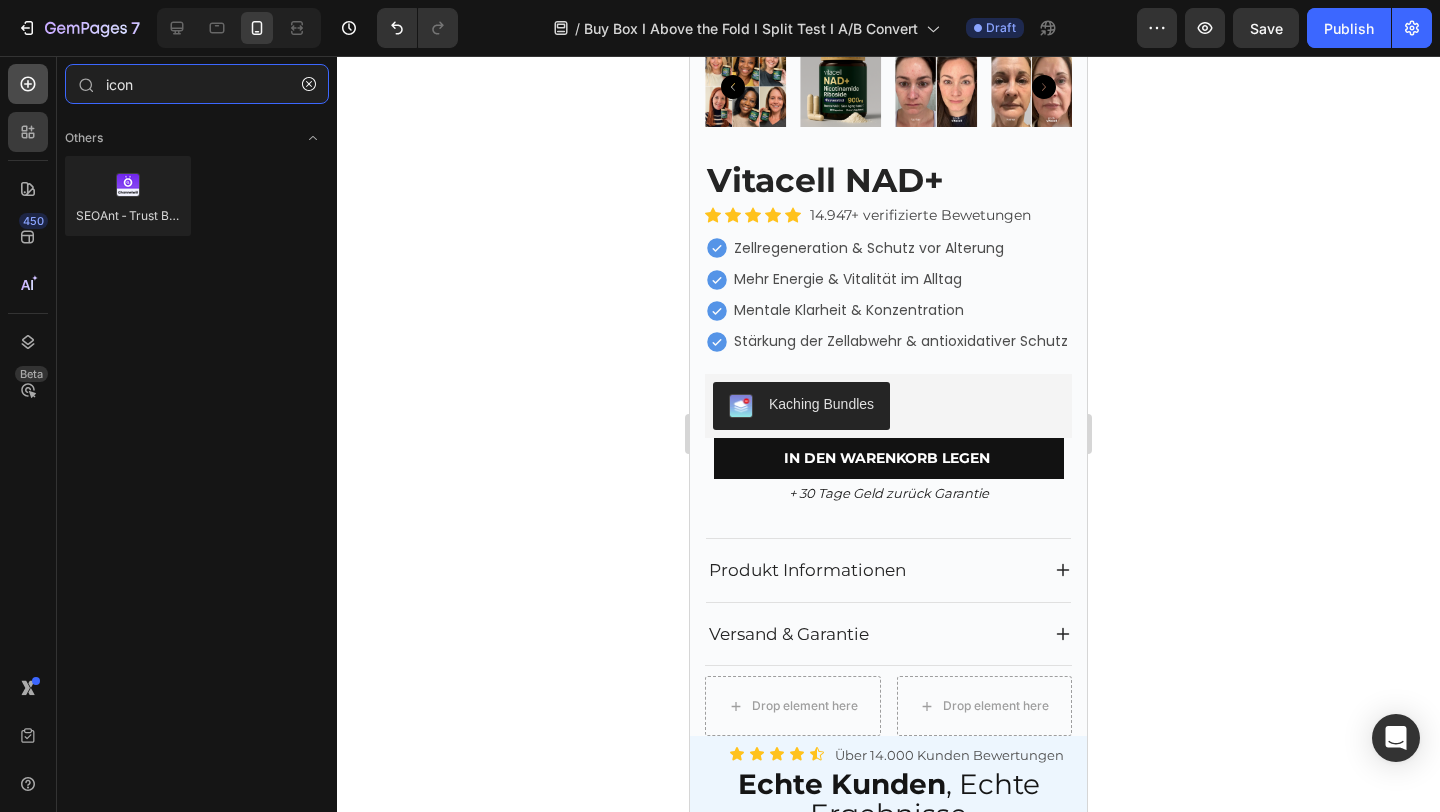 type on "icon" 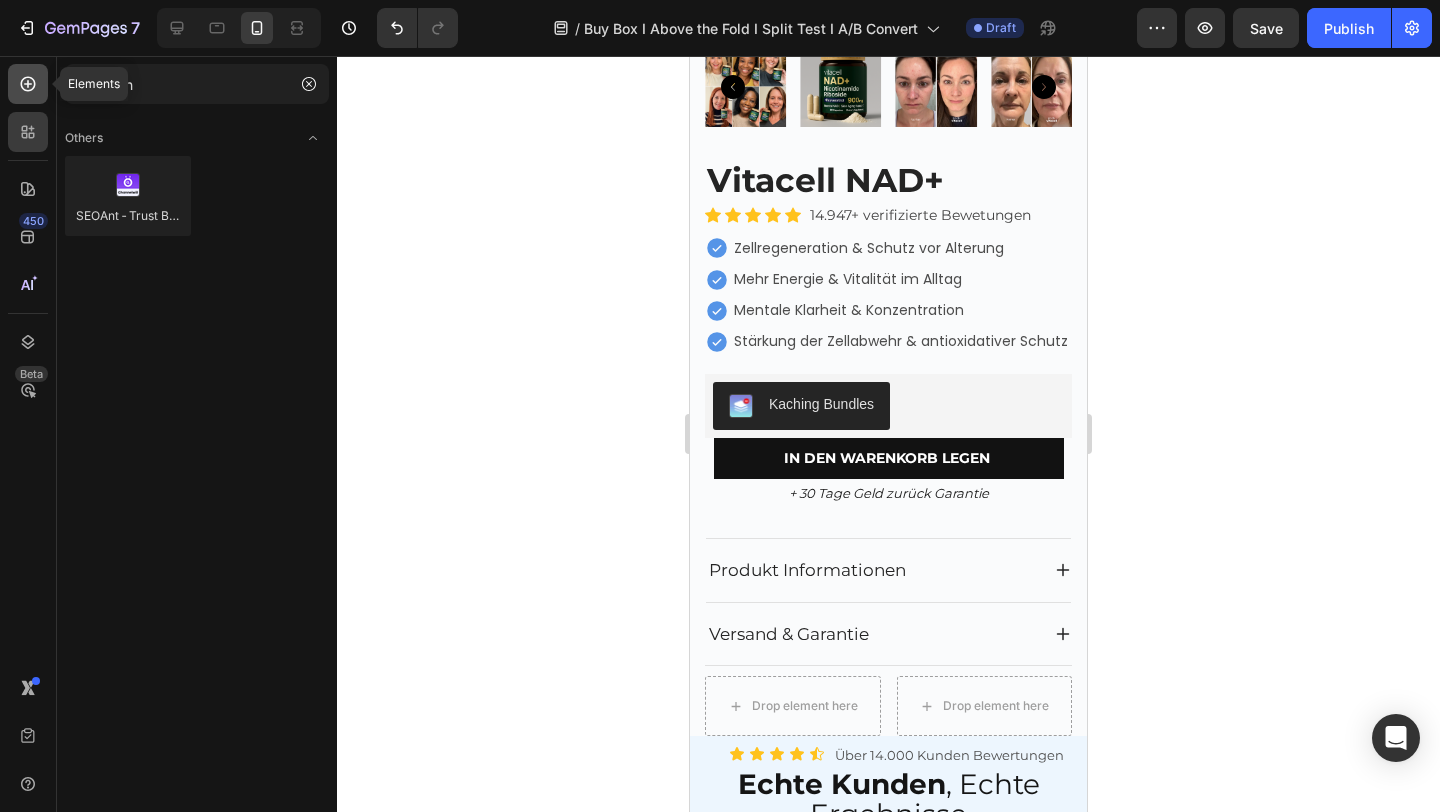 click 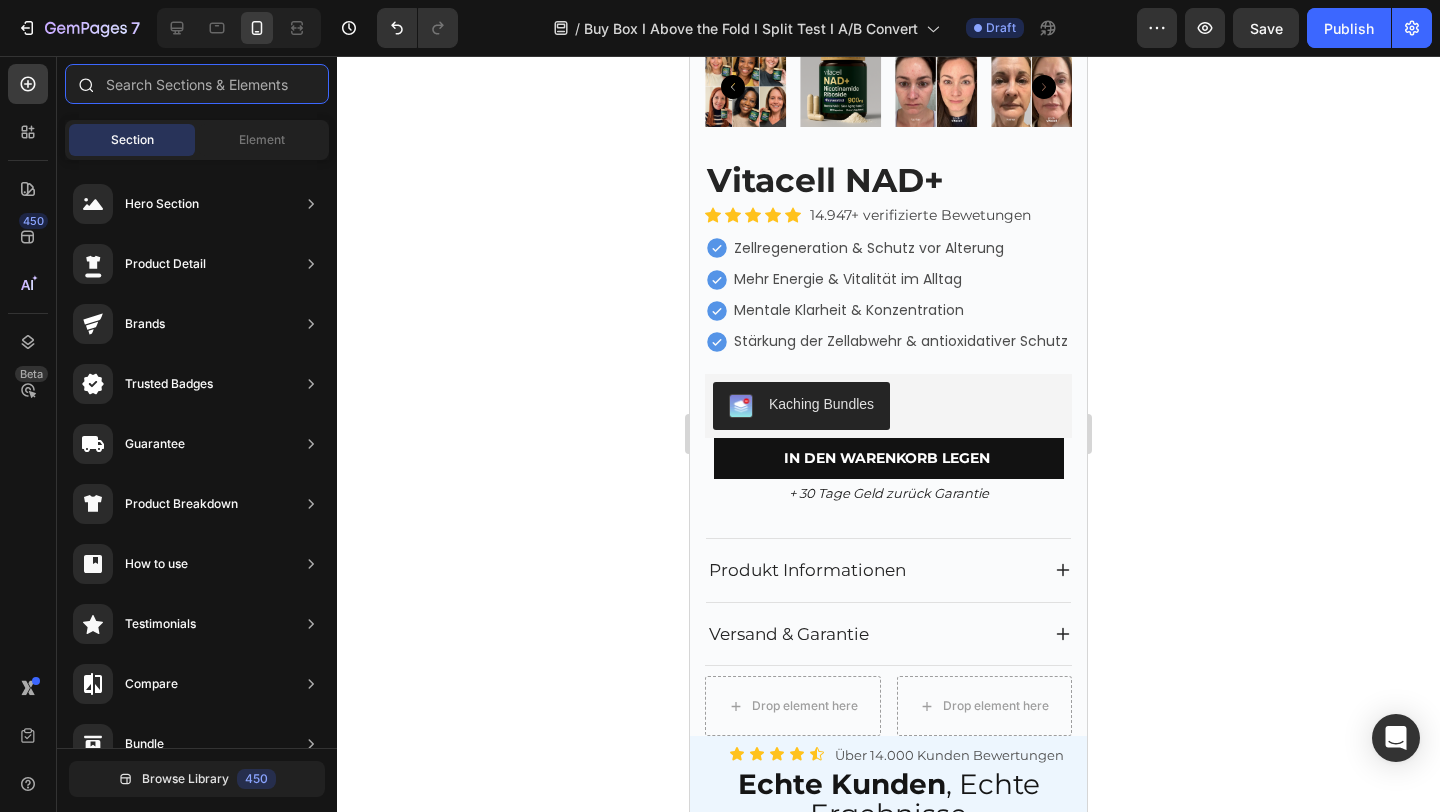 click at bounding box center [197, 84] 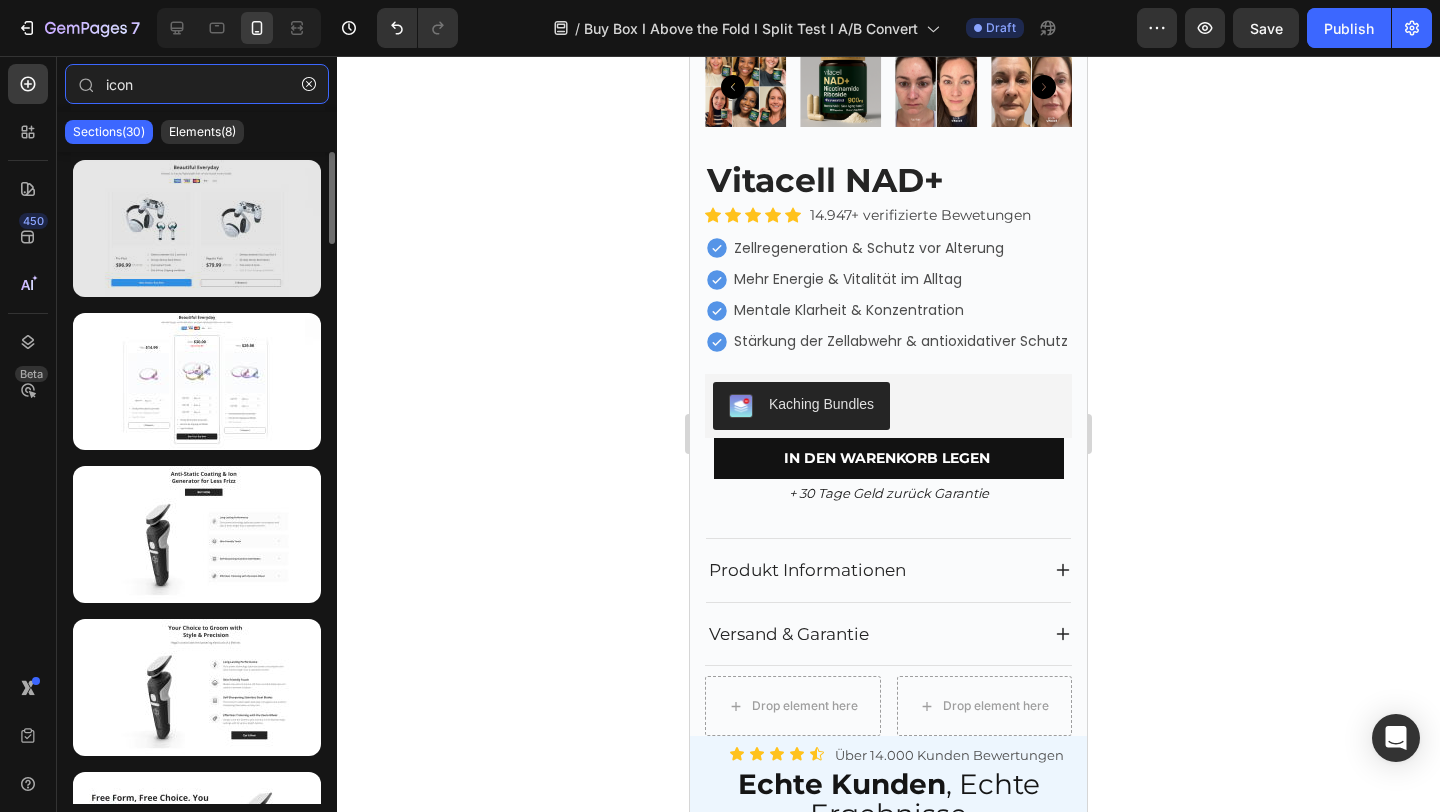 type on "icon" 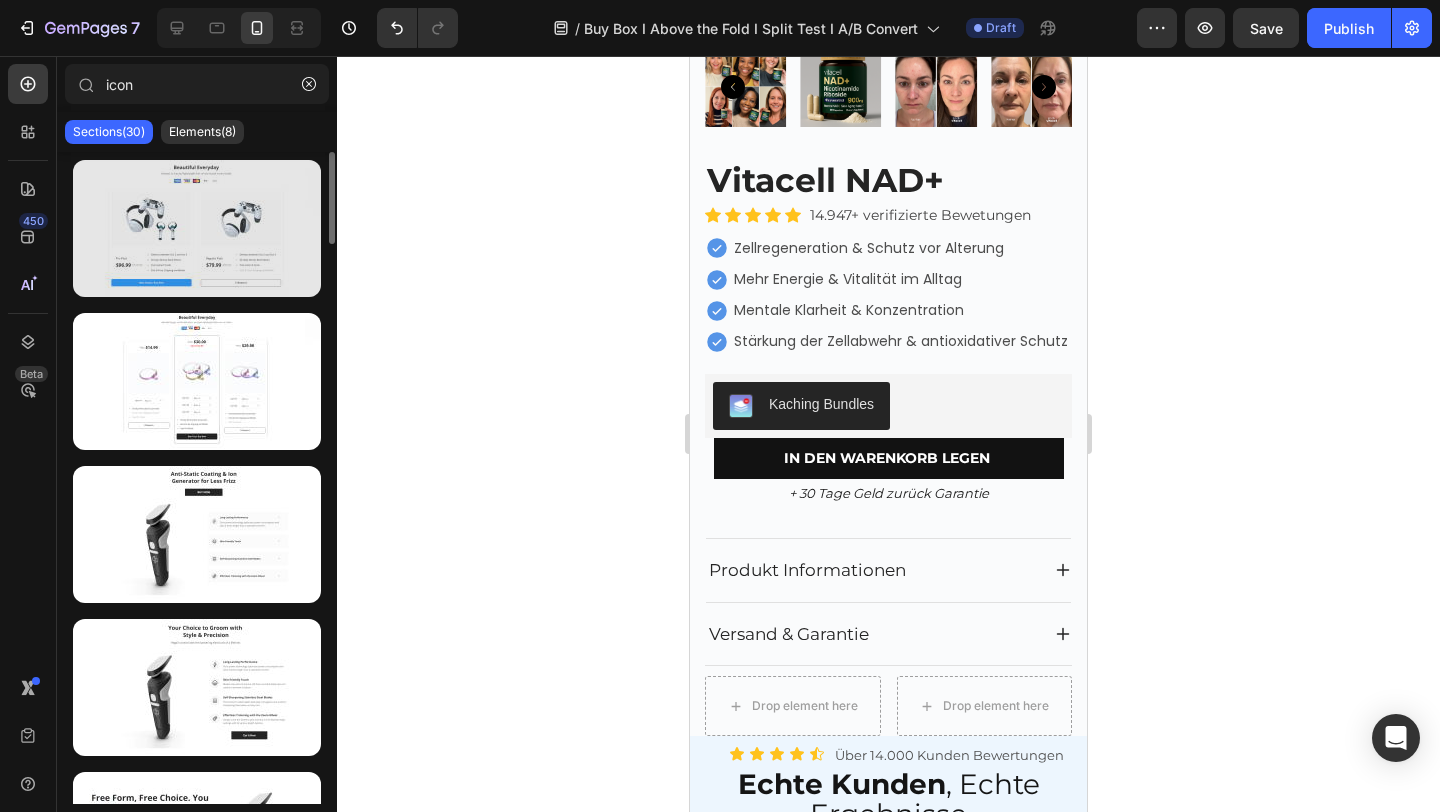 click at bounding box center (197, 228) 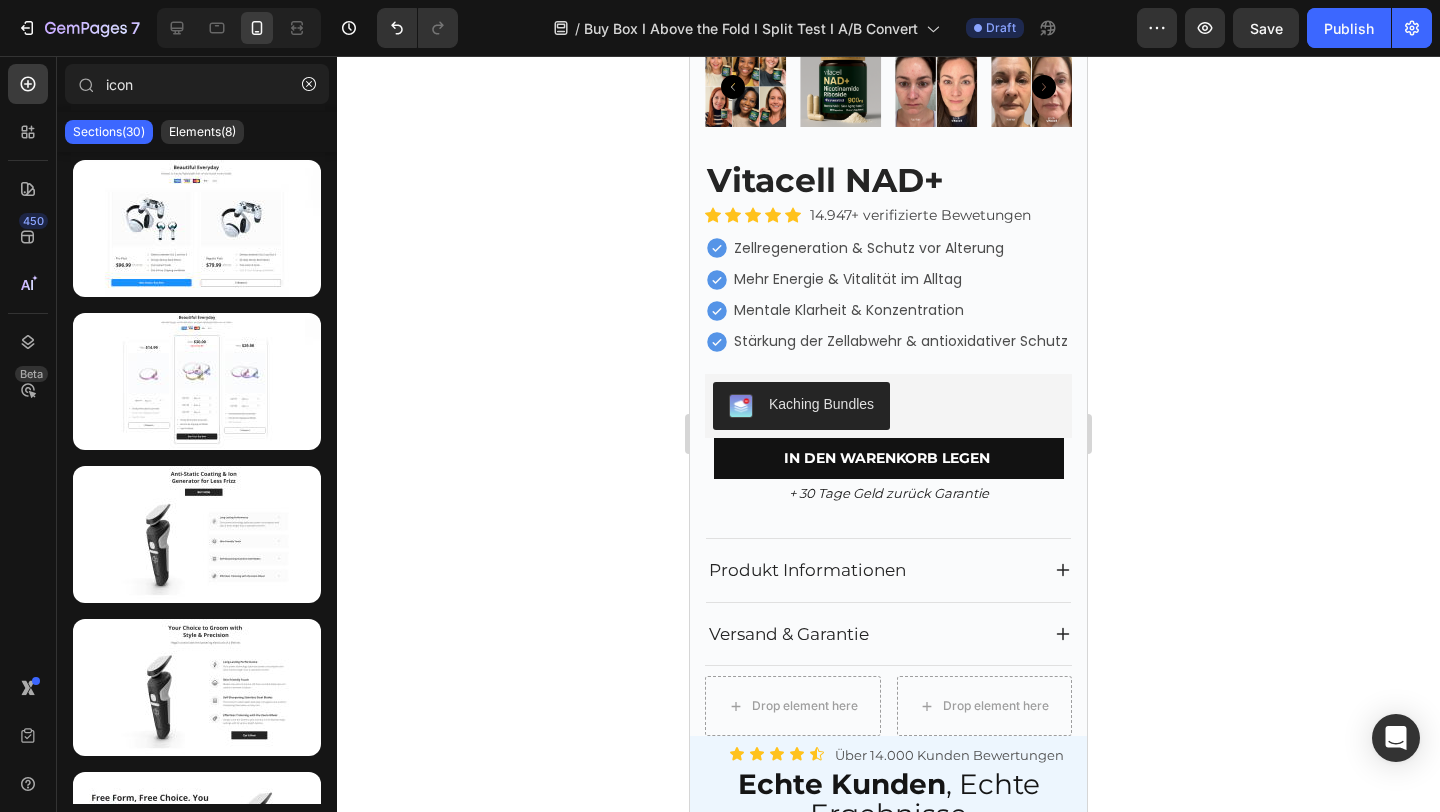 click on "Sections(30) Elements(8)" 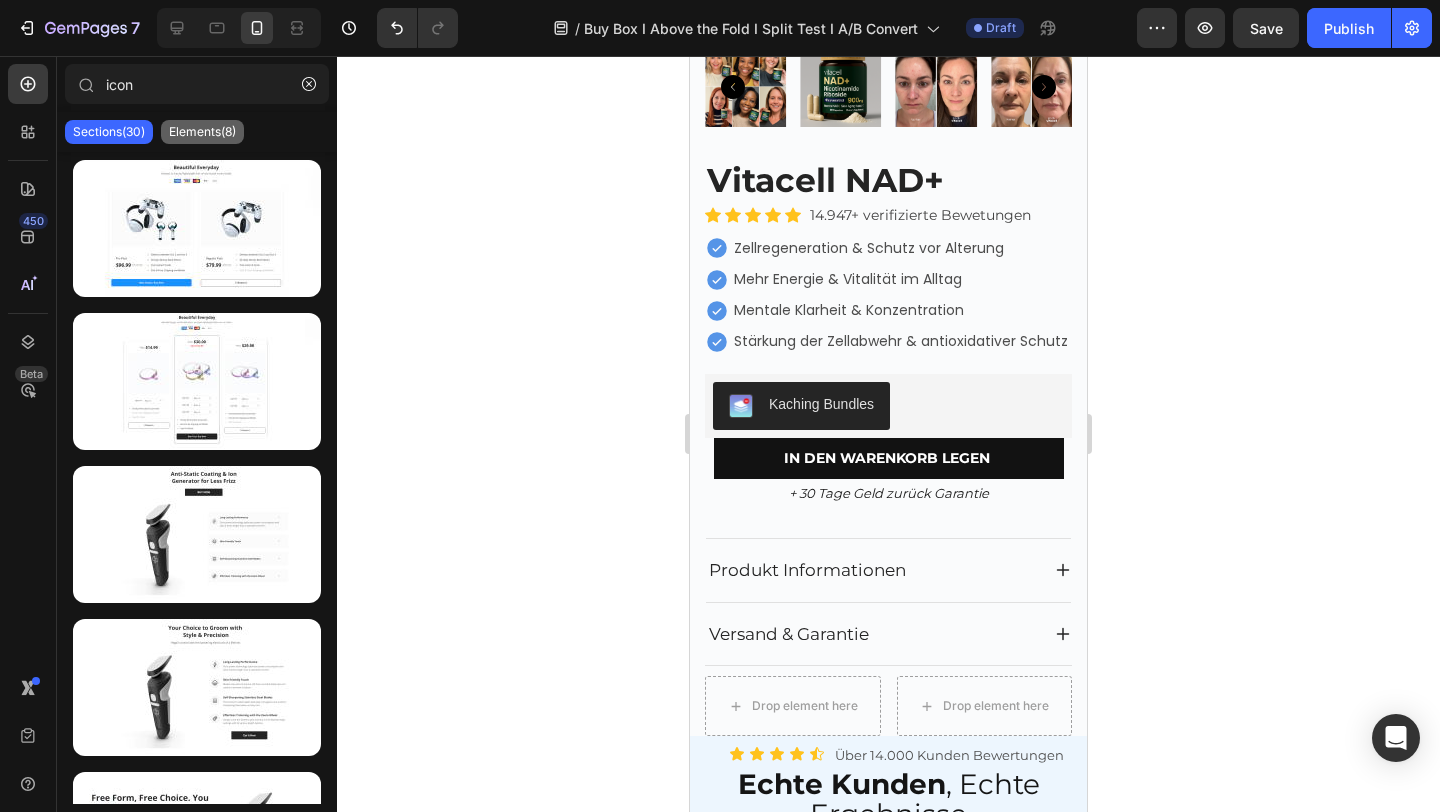 click on "Elements(8)" at bounding box center (202, 132) 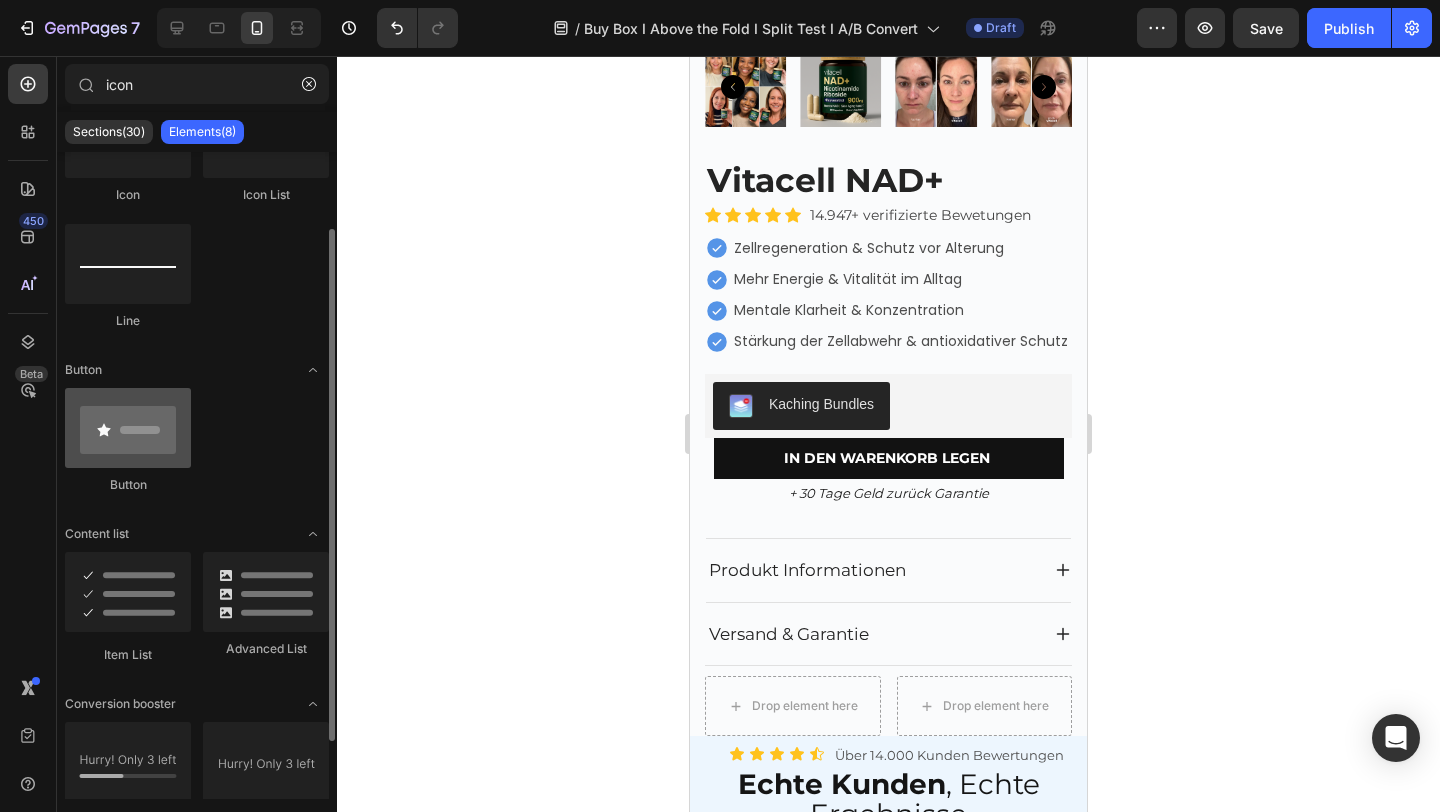 scroll, scrollTop: 169, scrollLeft: 0, axis: vertical 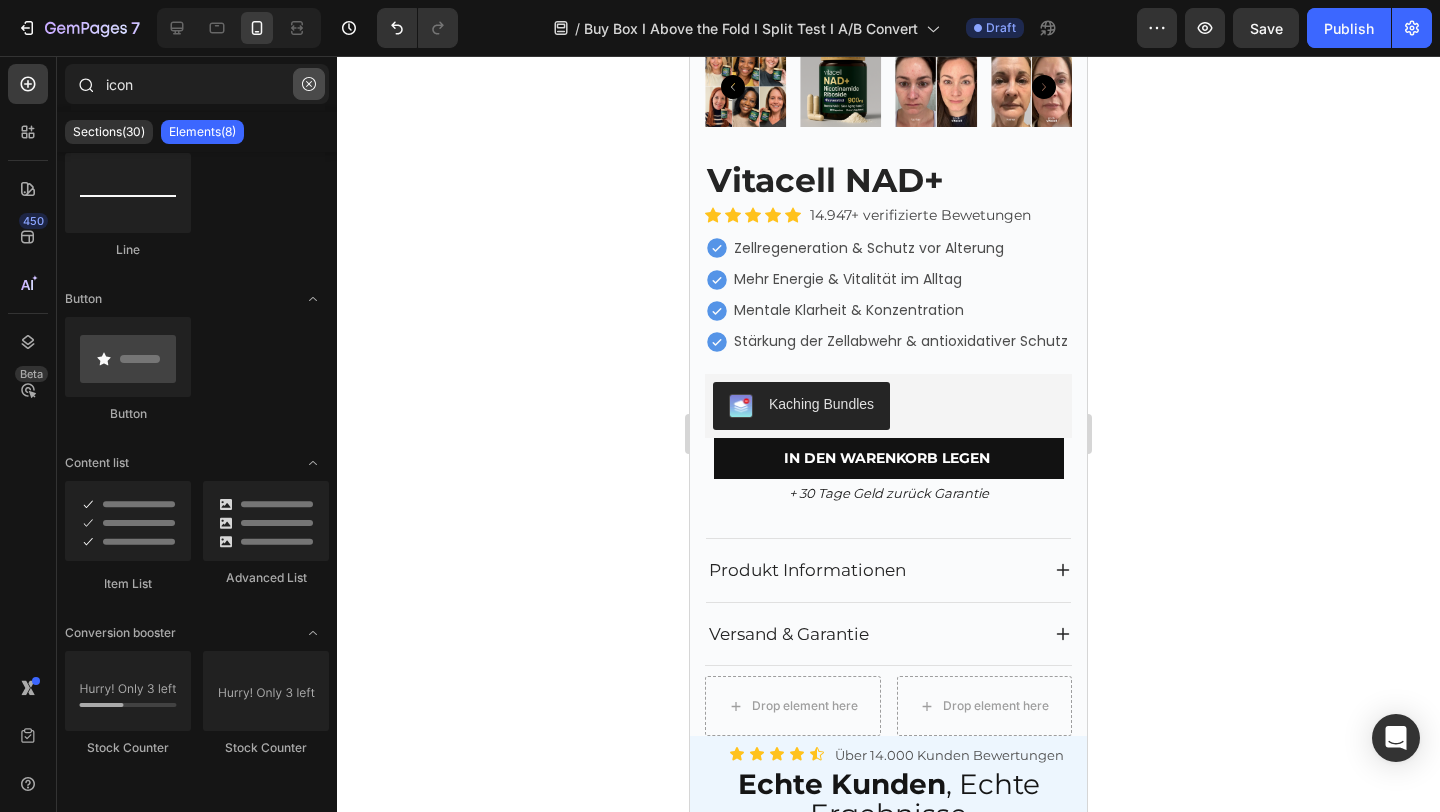 click at bounding box center (309, 84) 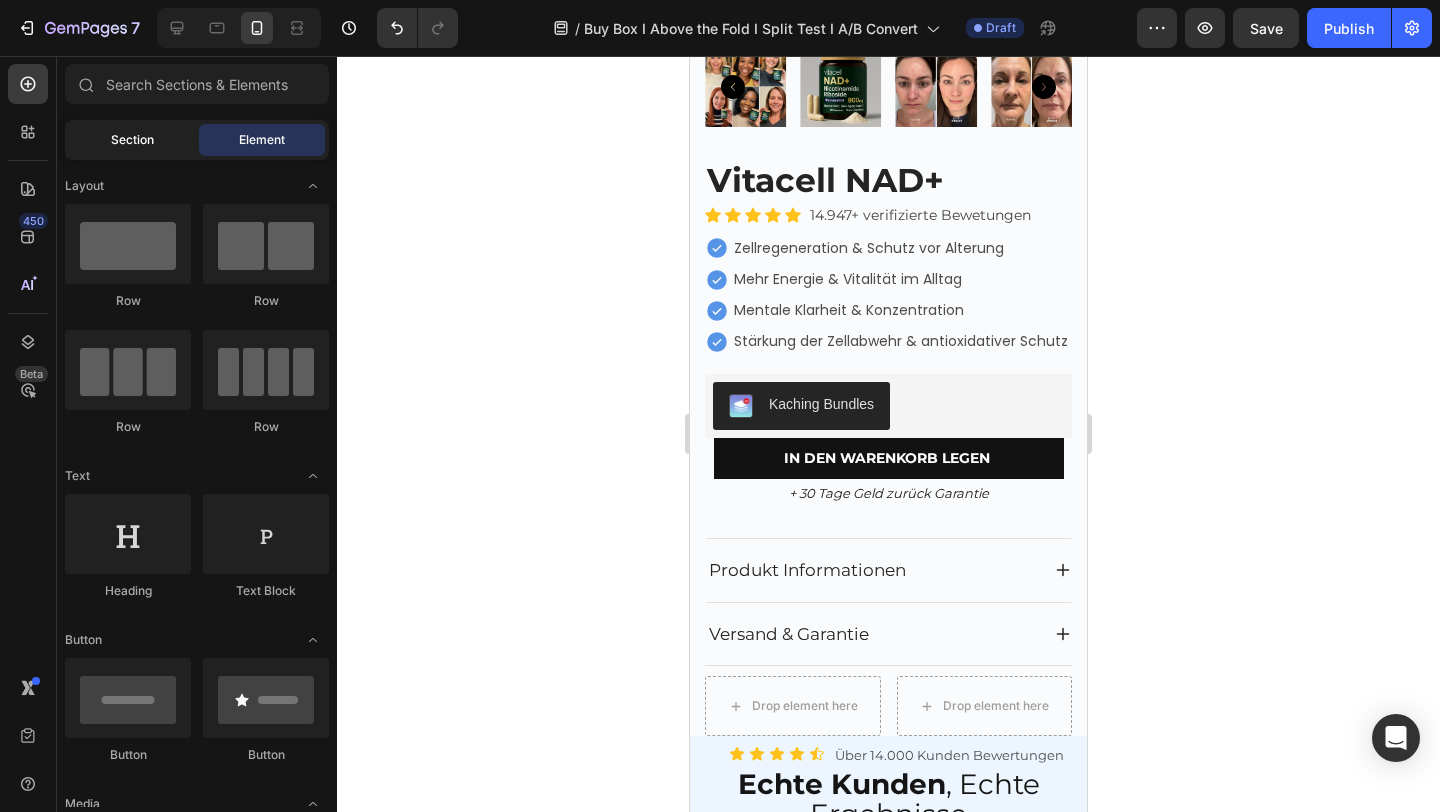 click on "Section" at bounding box center [132, 140] 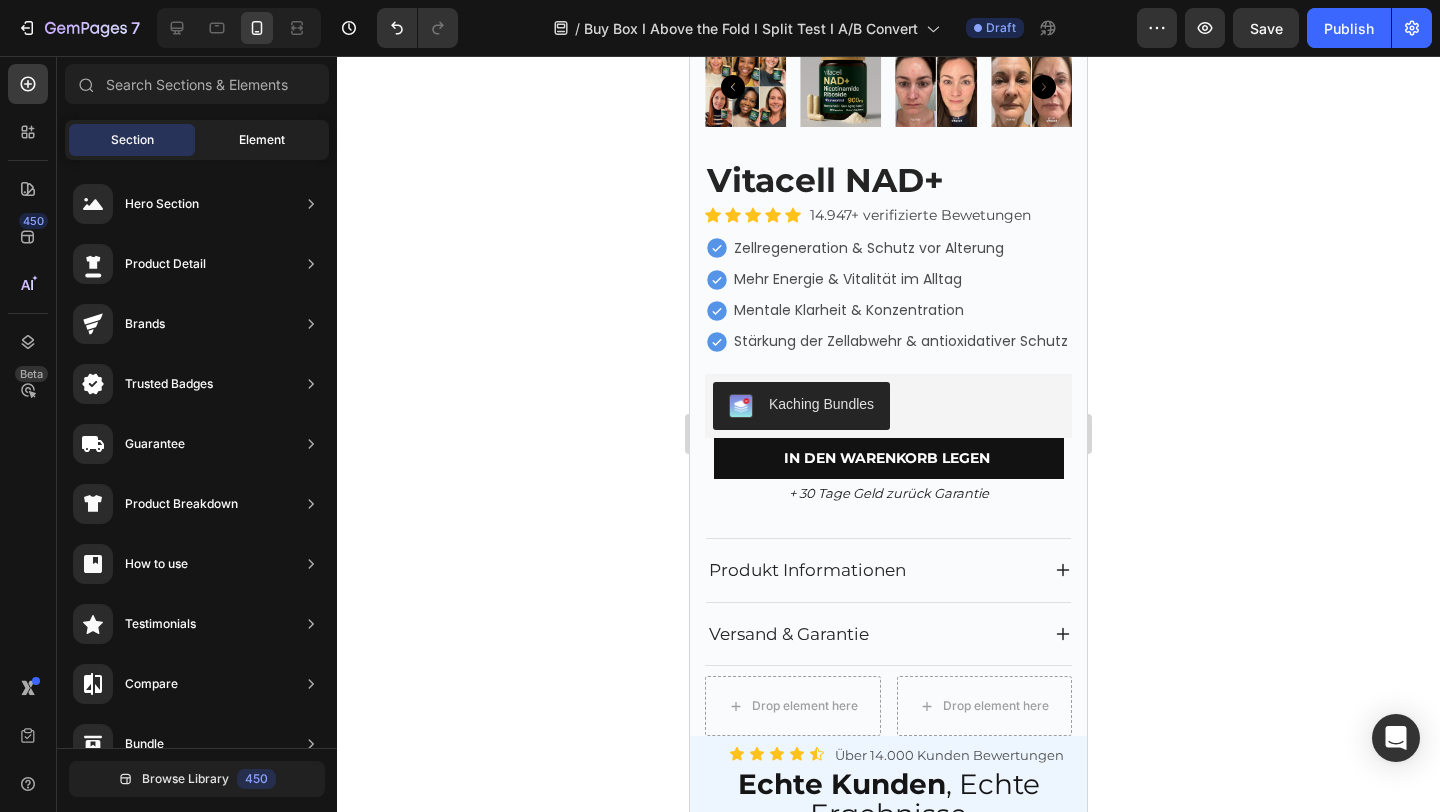 click on "Element" 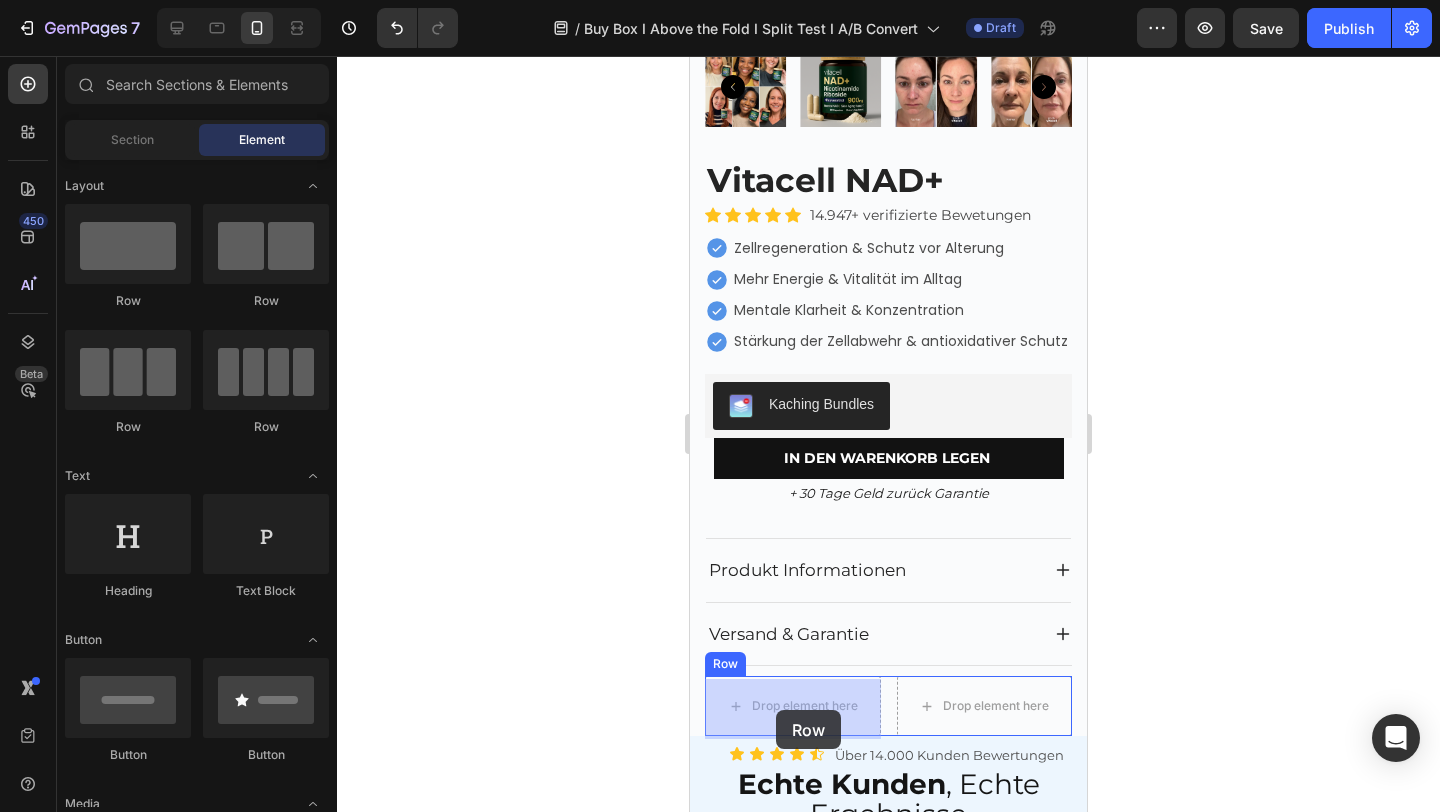 drag, startPoint x: 949, startPoint y: 314, endPoint x: 1371, endPoint y: 633, distance: 529.0038 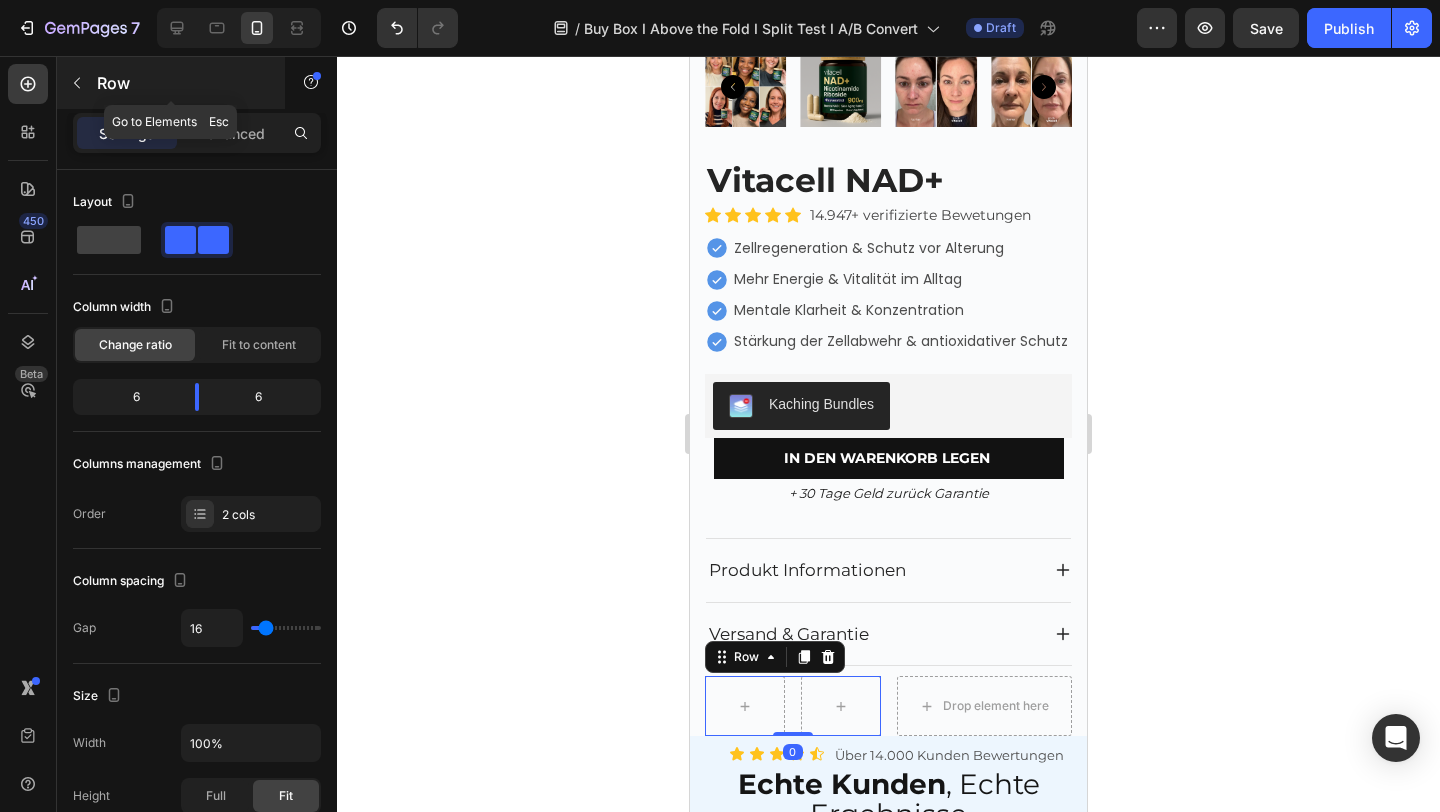 click 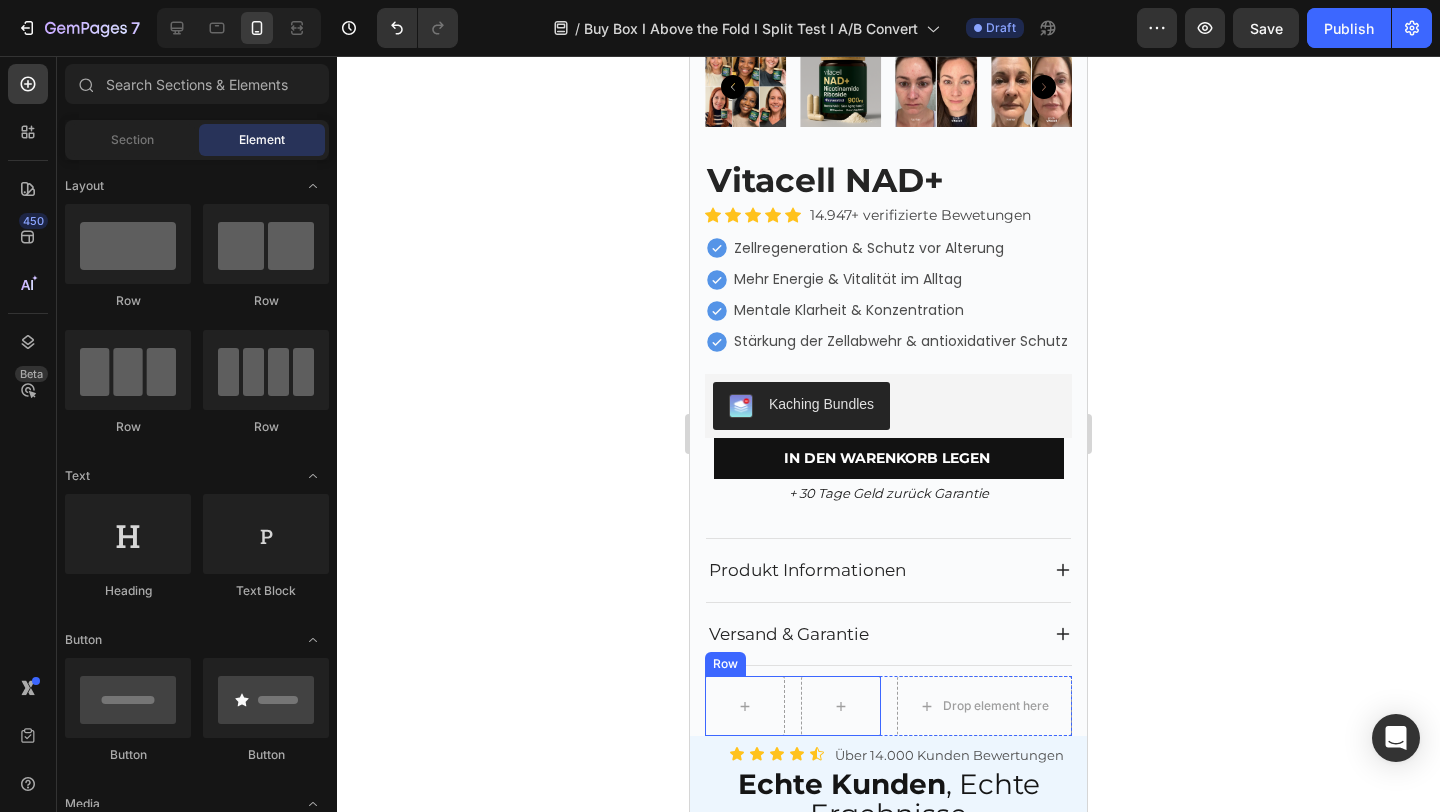 click on "Row" at bounding box center (793, 706) 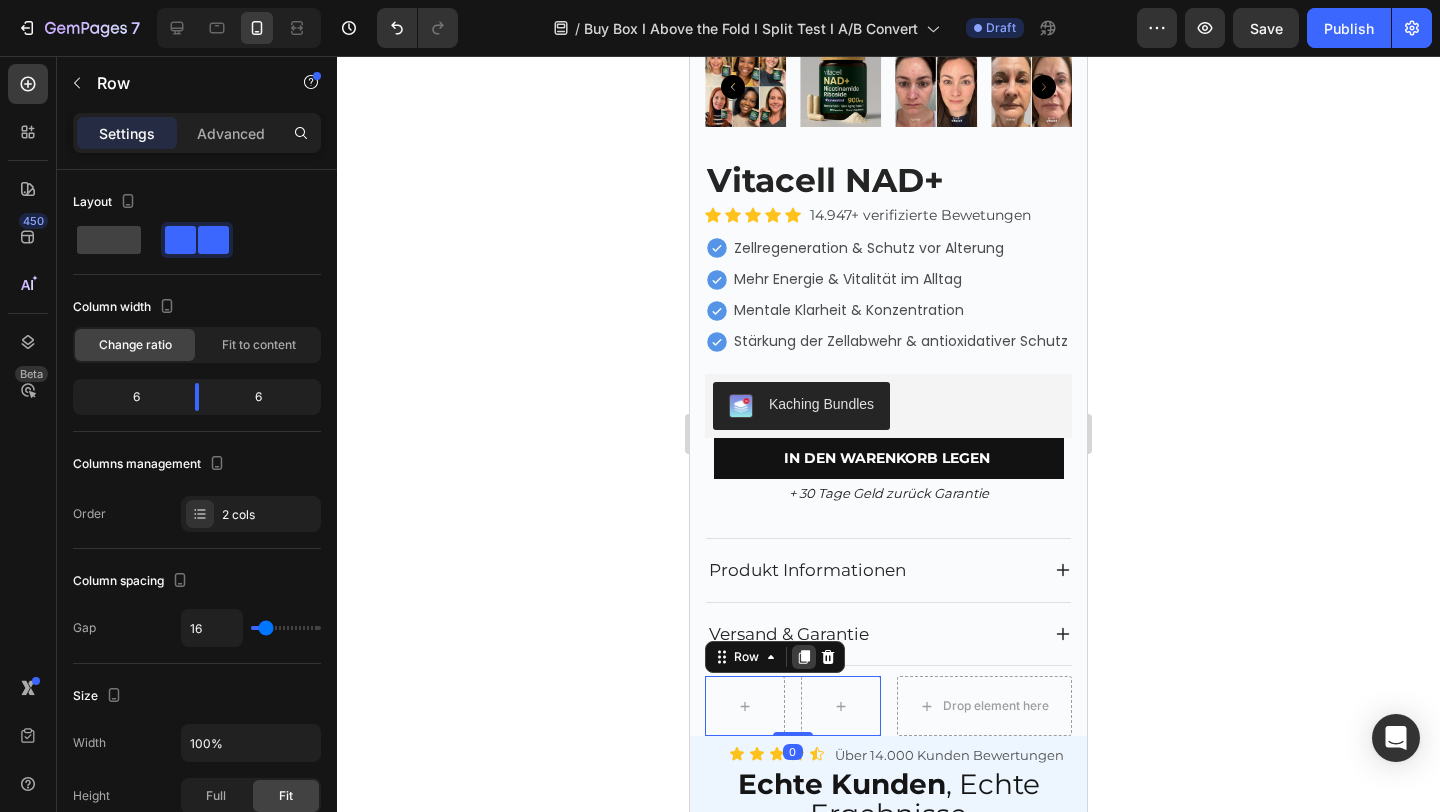 click 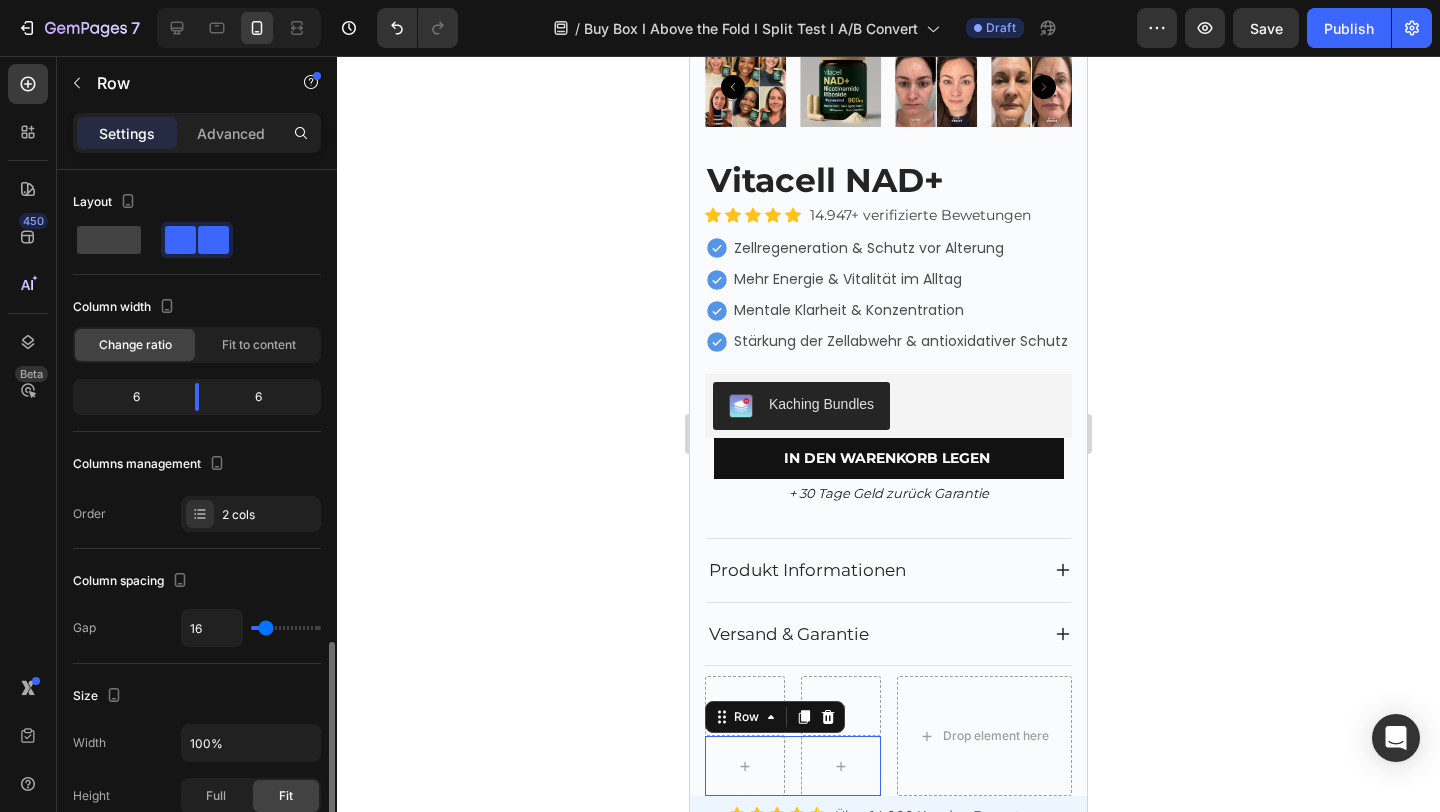 scroll, scrollTop: 315, scrollLeft: 0, axis: vertical 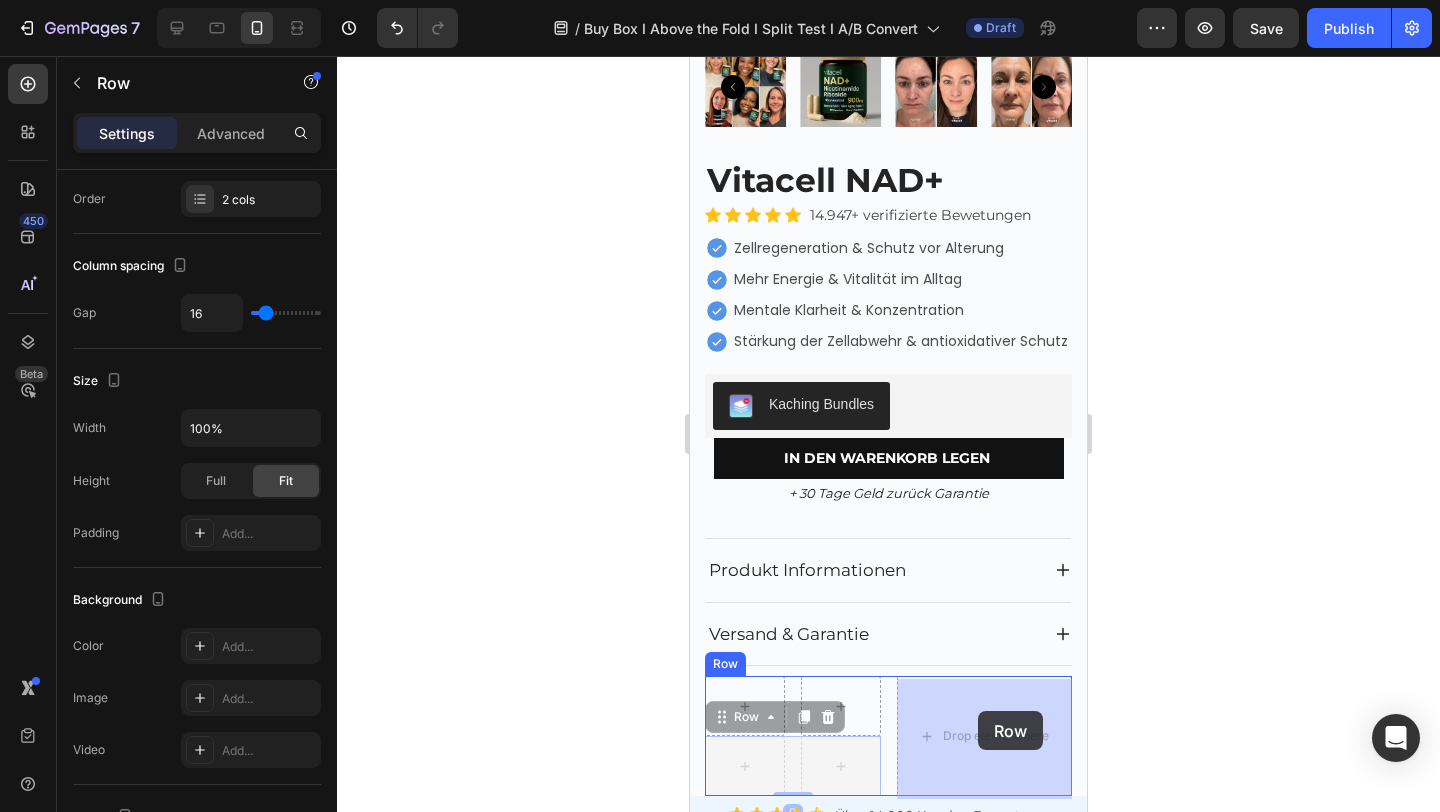 drag, startPoint x: 725, startPoint y: 717, endPoint x: 978, endPoint y: 711, distance: 253.07114 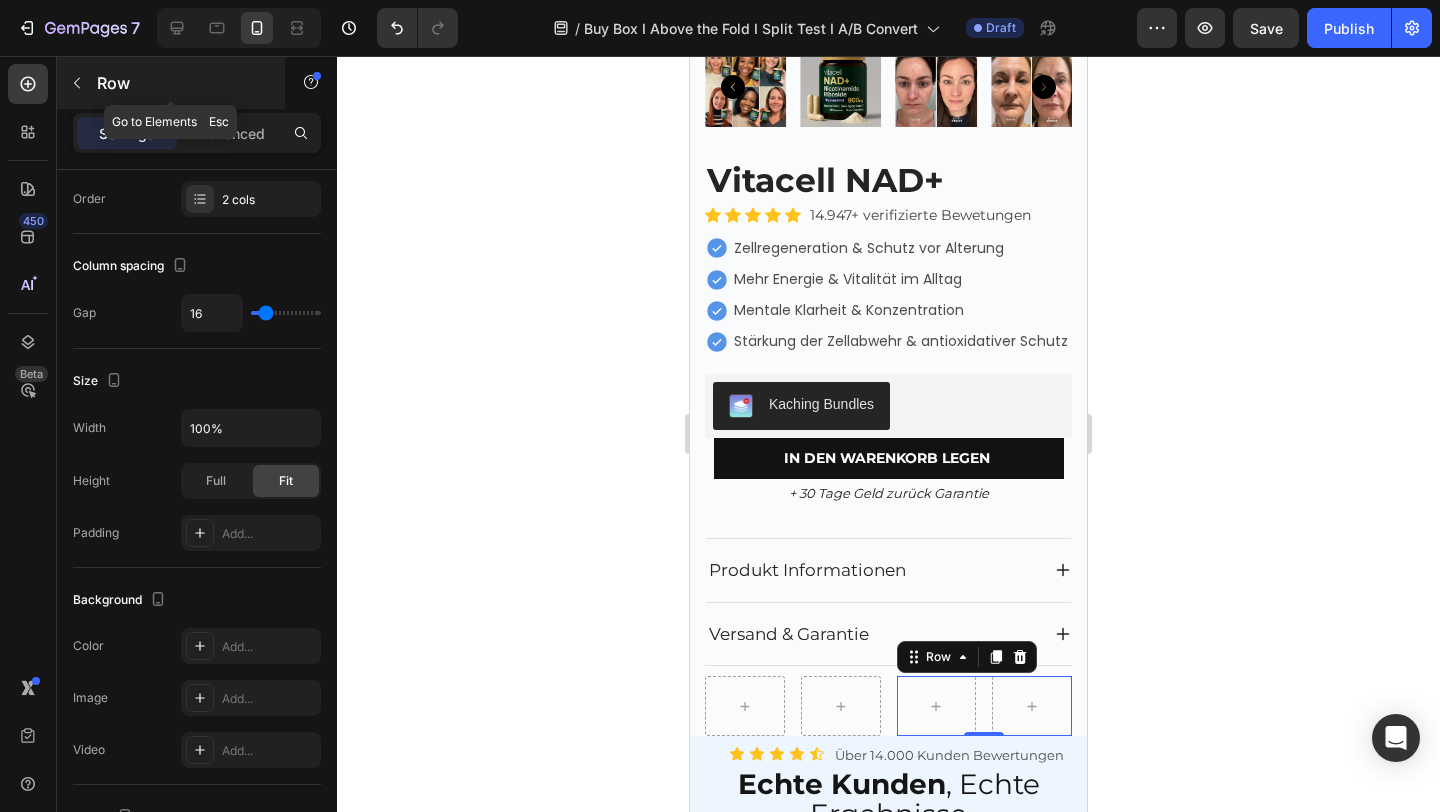 click 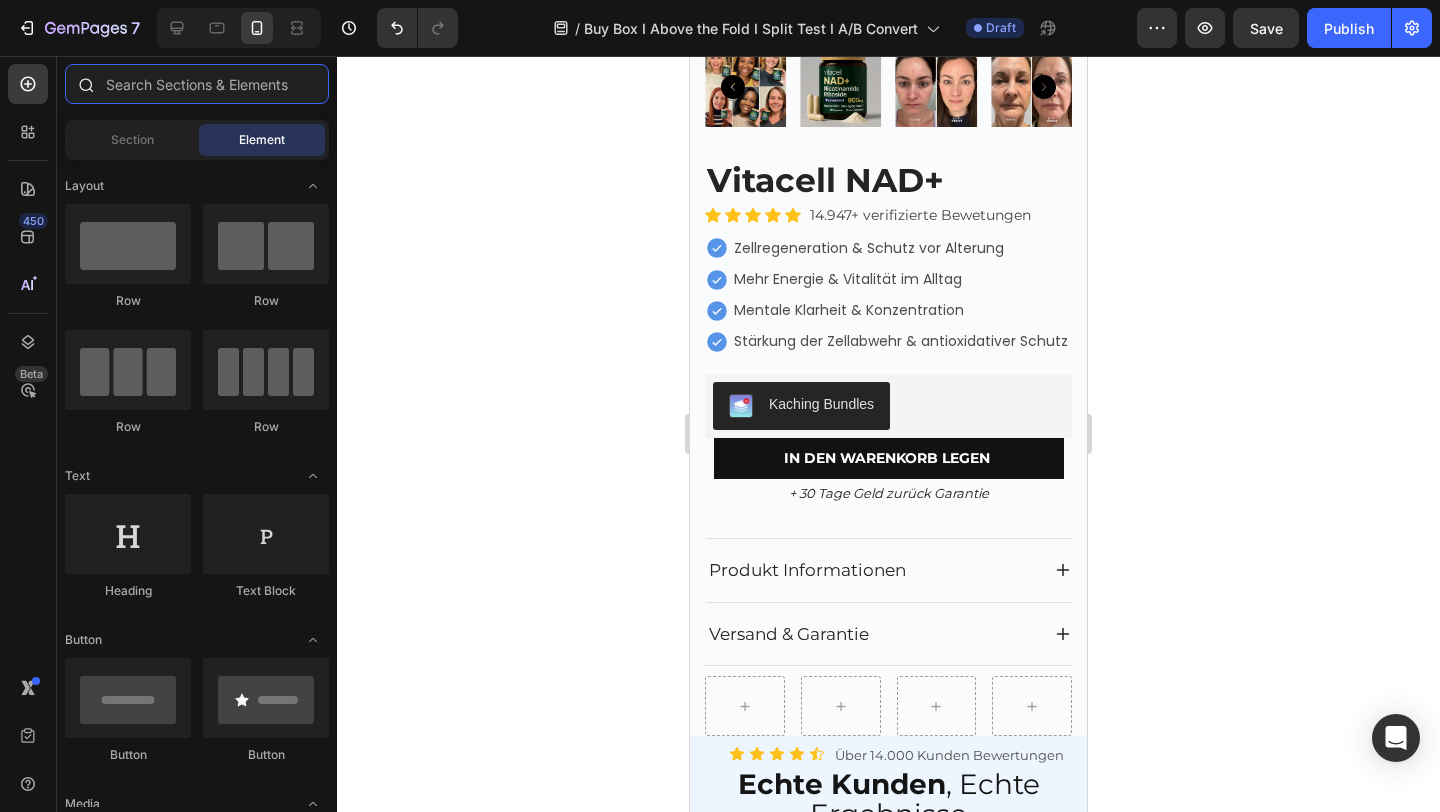 click at bounding box center (197, 84) 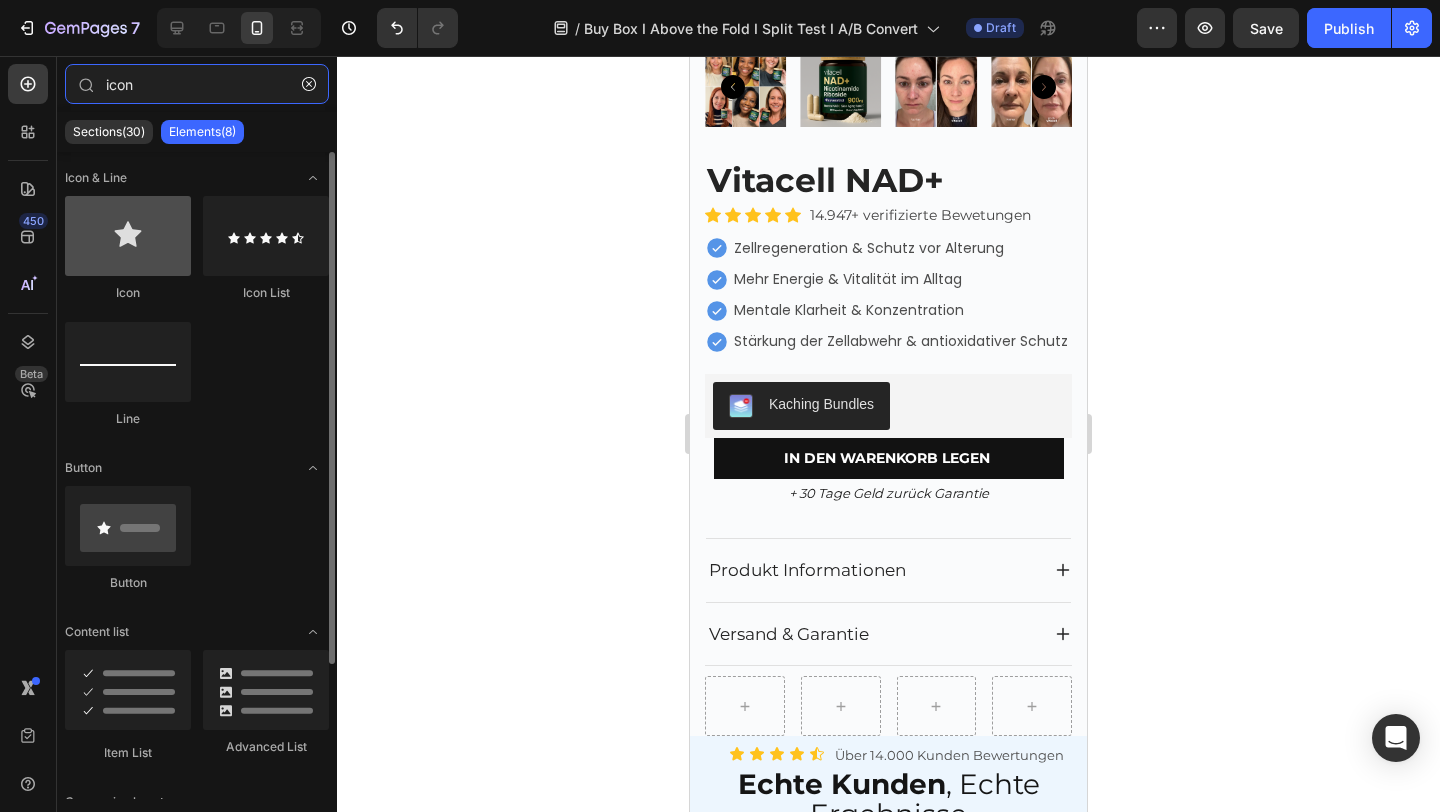 type on "icon" 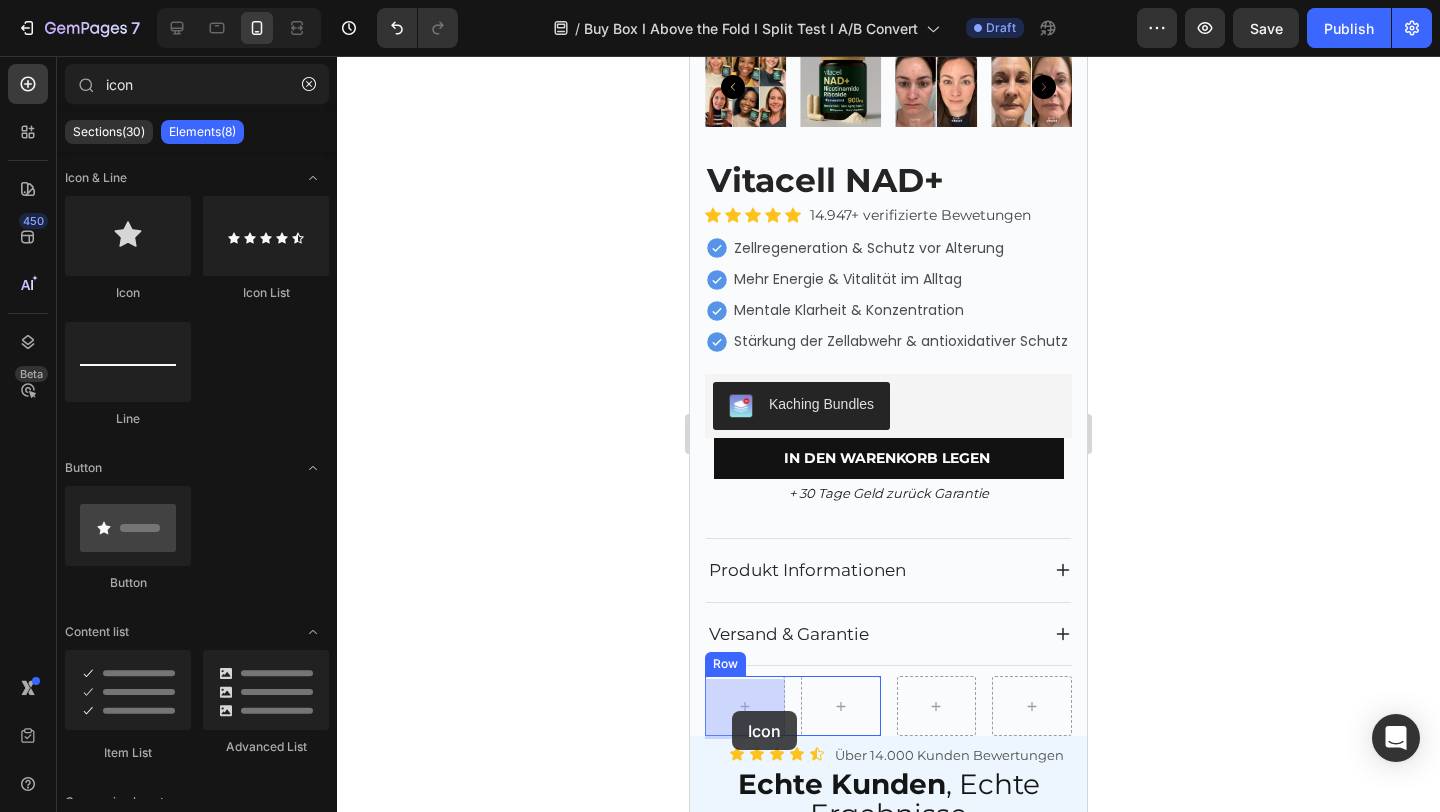 drag, startPoint x: 814, startPoint y: 299, endPoint x: 736, endPoint y: 705, distance: 413.4247 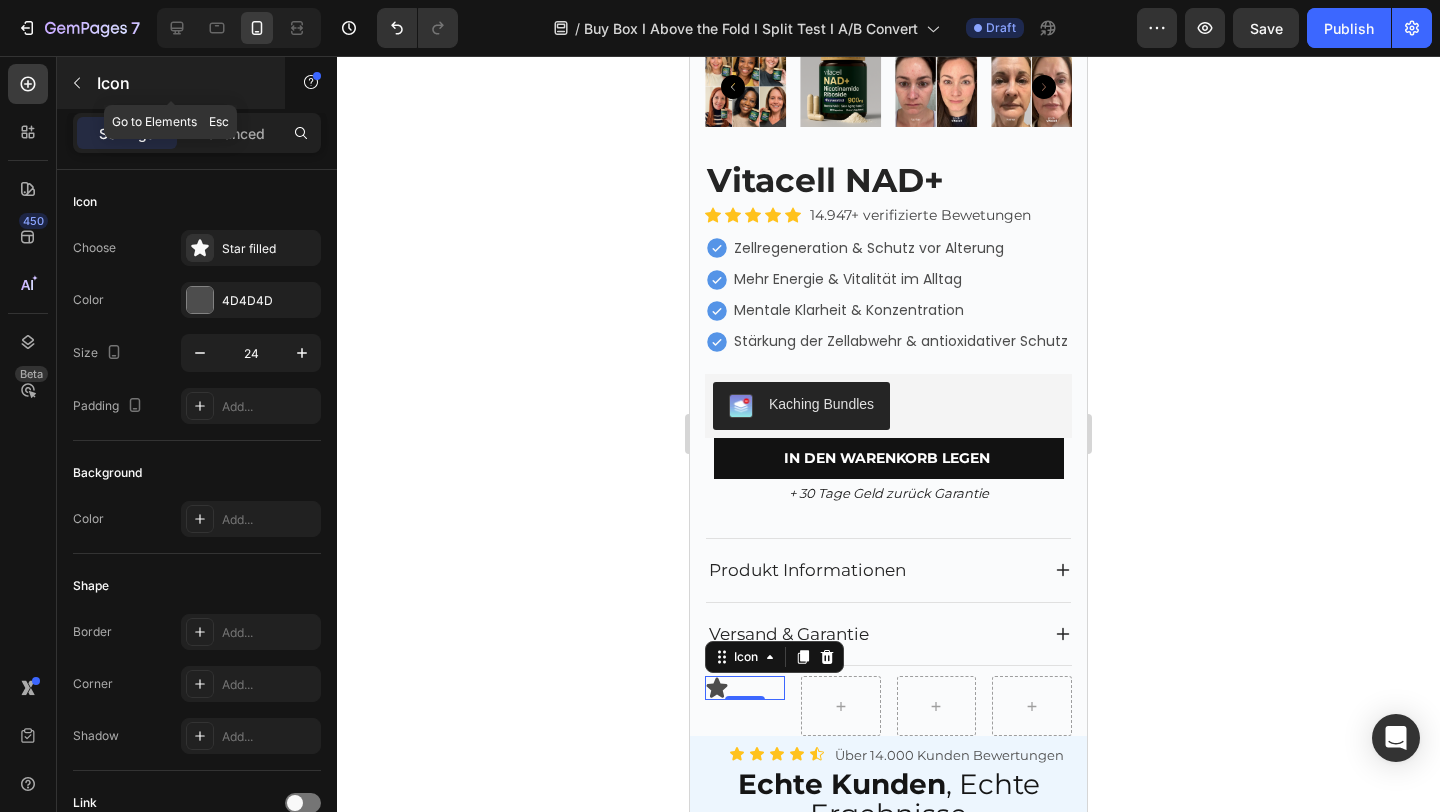 click at bounding box center (77, 83) 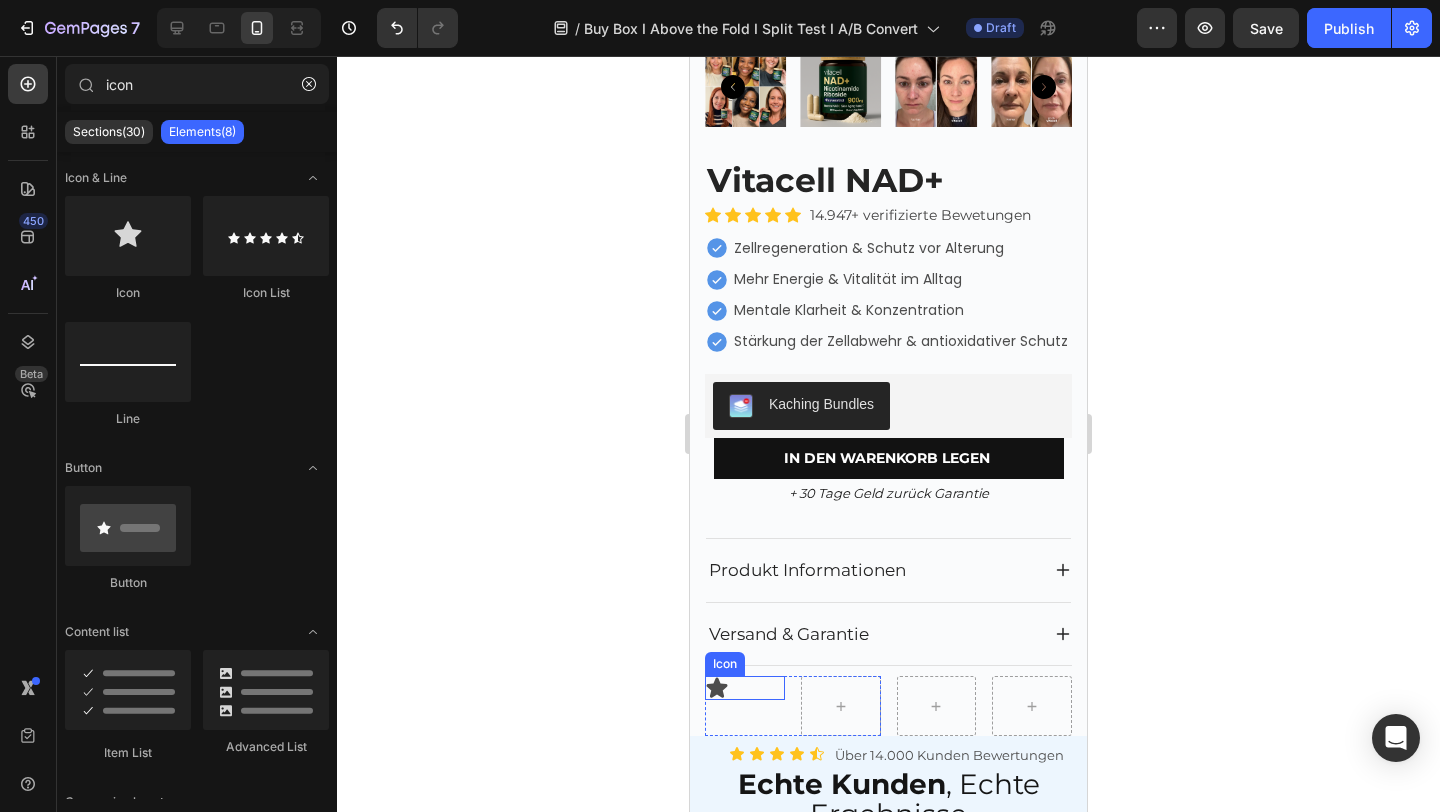 click on "Icon" at bounding box center (745, 688) 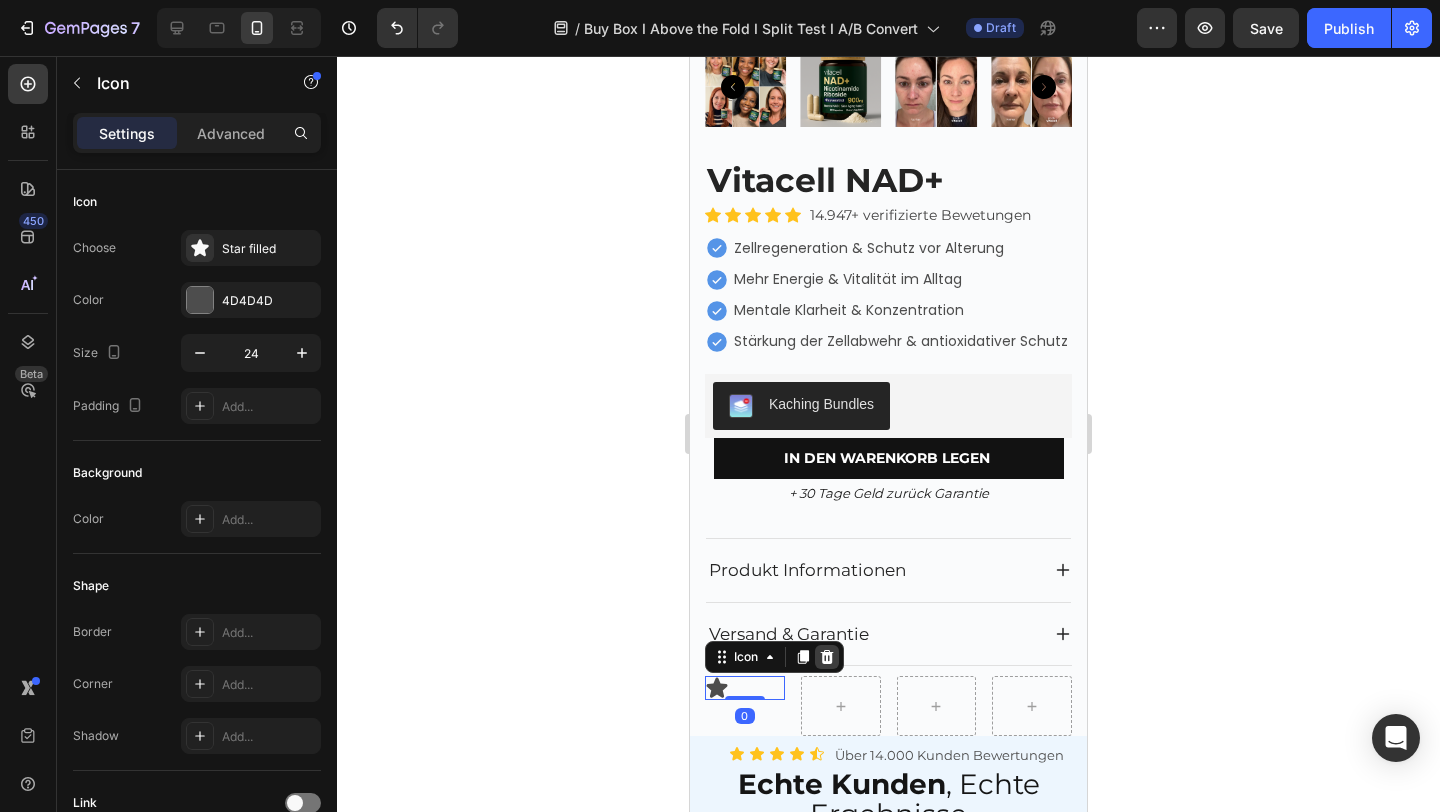 click 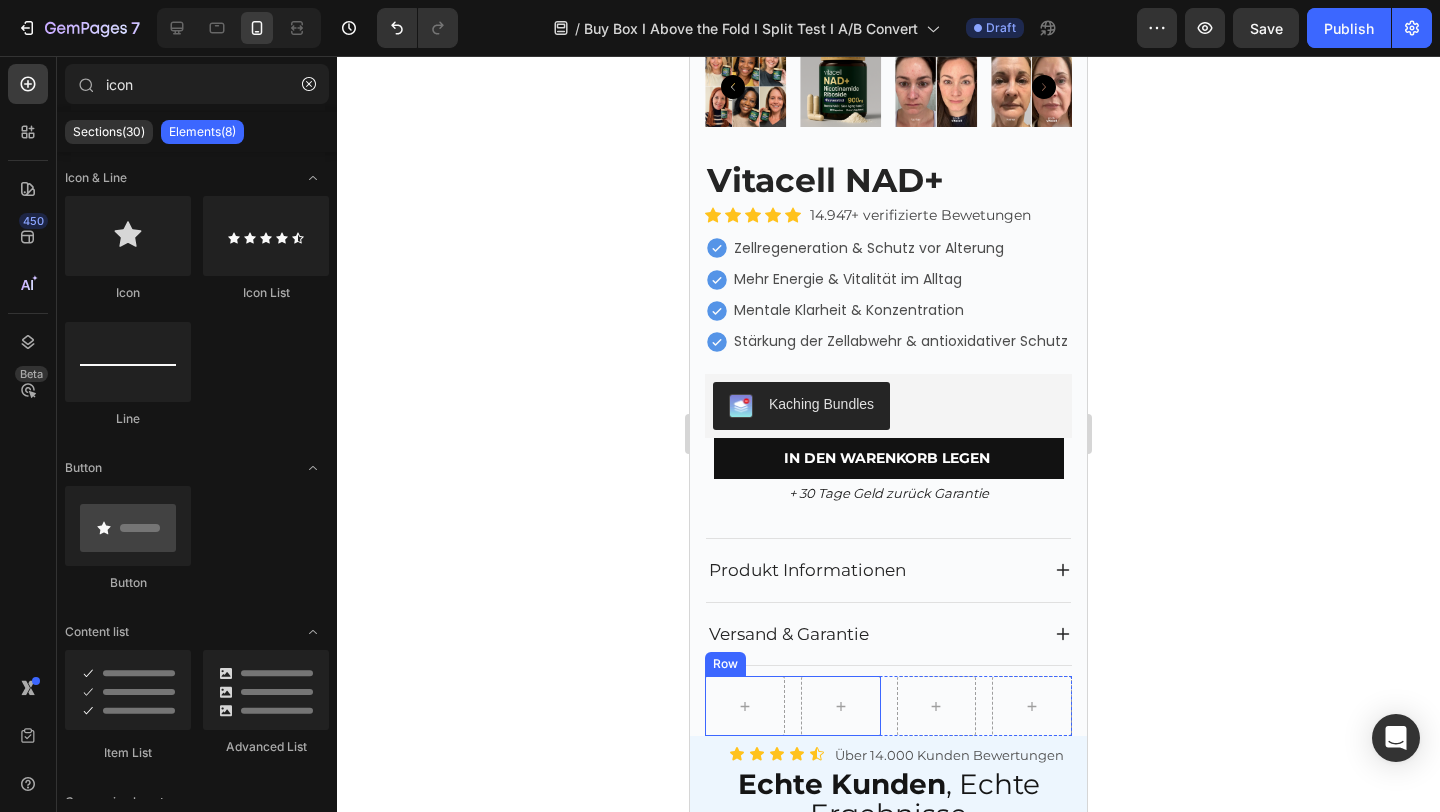 click on "Row" at bounding box center [793, 706] 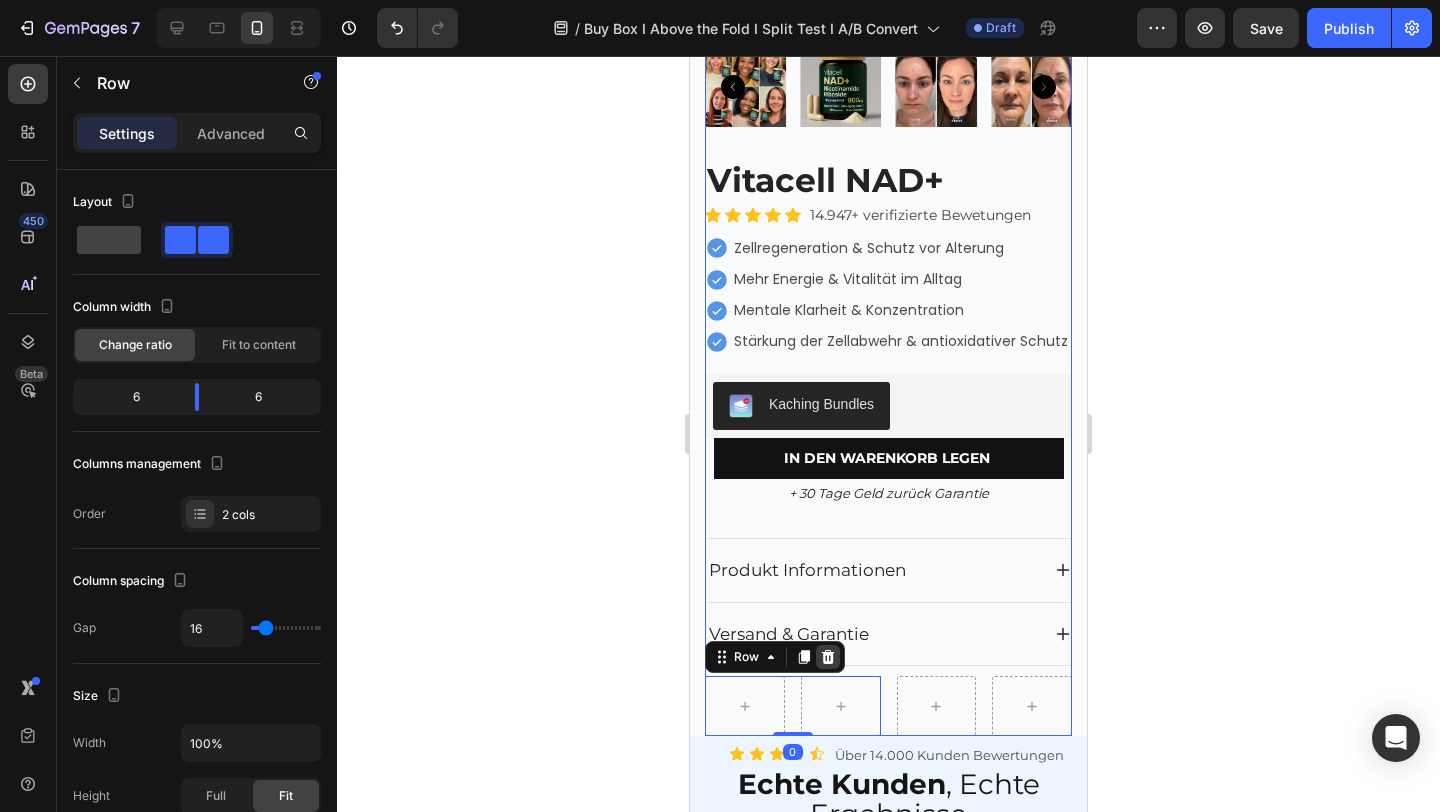click 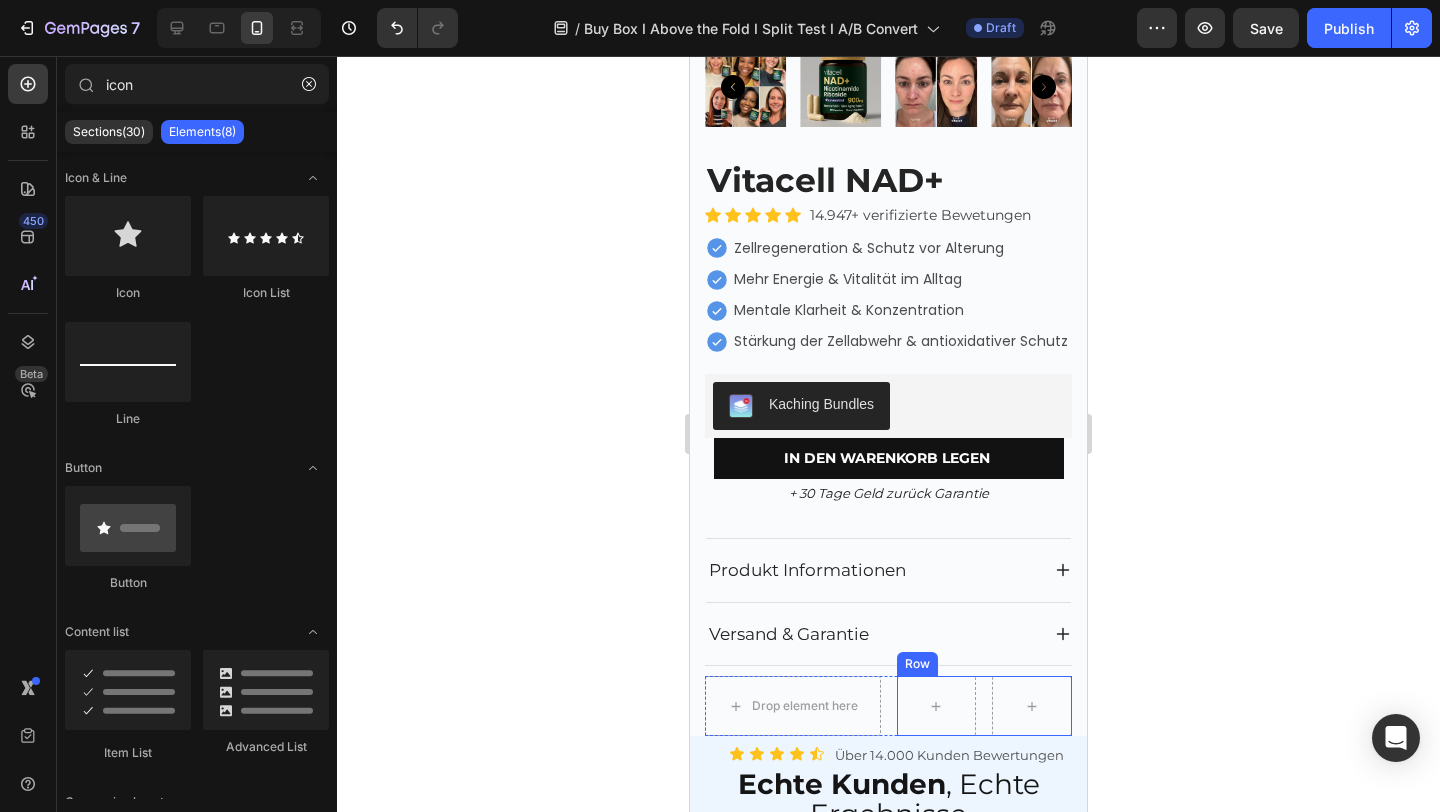 click on "Row" at bounding box center [985, 706] 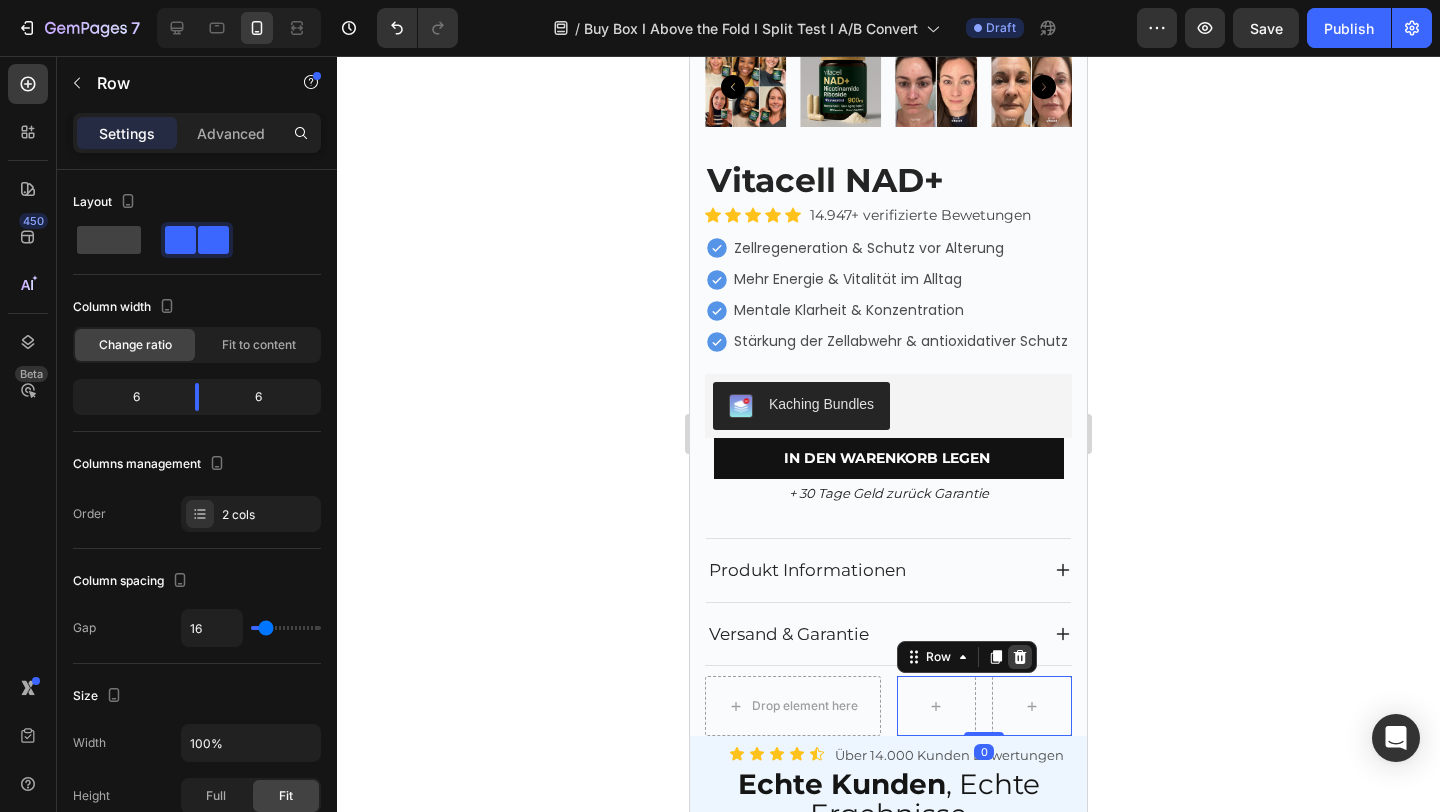 click 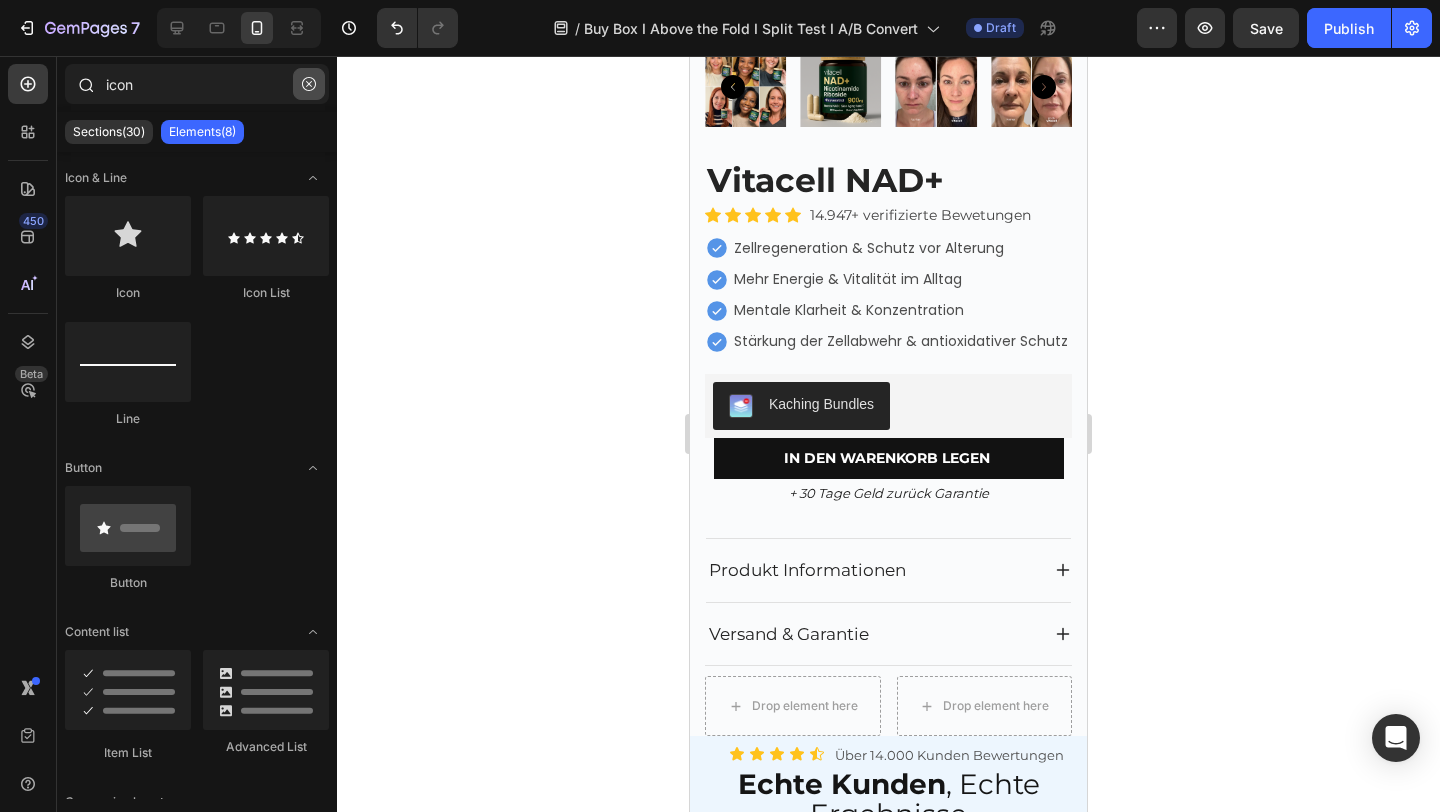 click at bounding box center (309, 84) 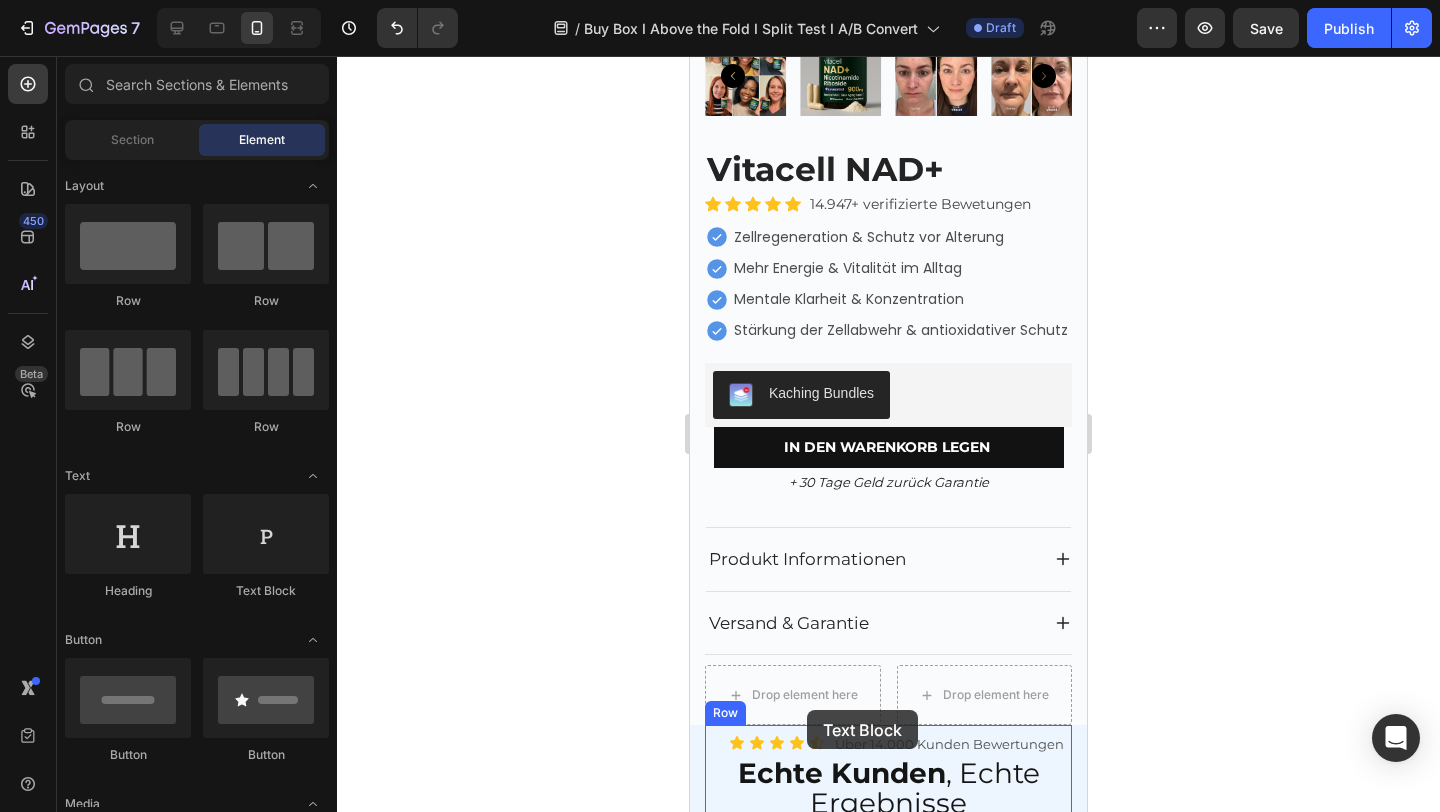 scroll, scrollTop: 647, scrollLeft: 0, axis: vertical 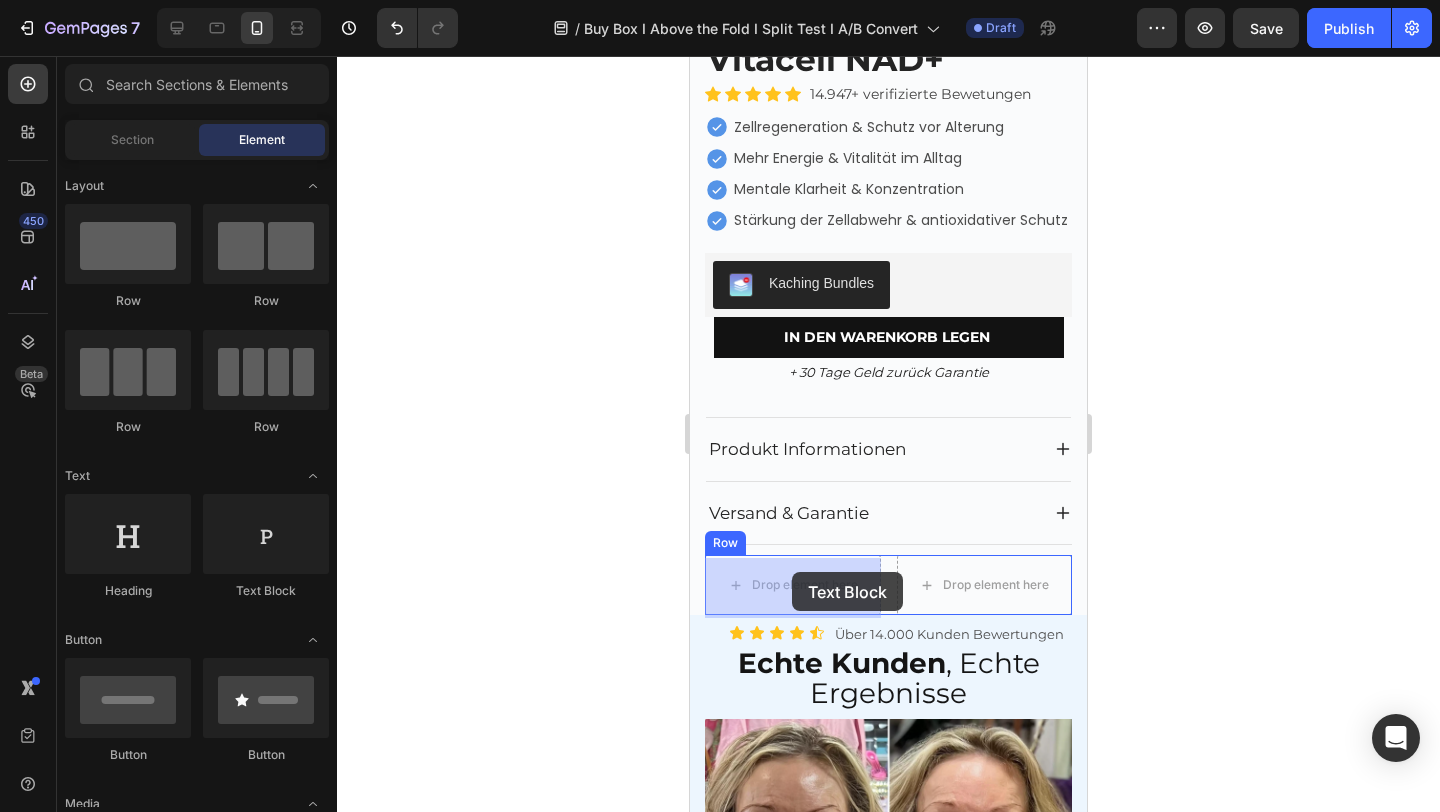 drag, startPoint x: 926, startPoint y: 570, endPoint x: 792, endPoint y: 572, distance: 134.01492 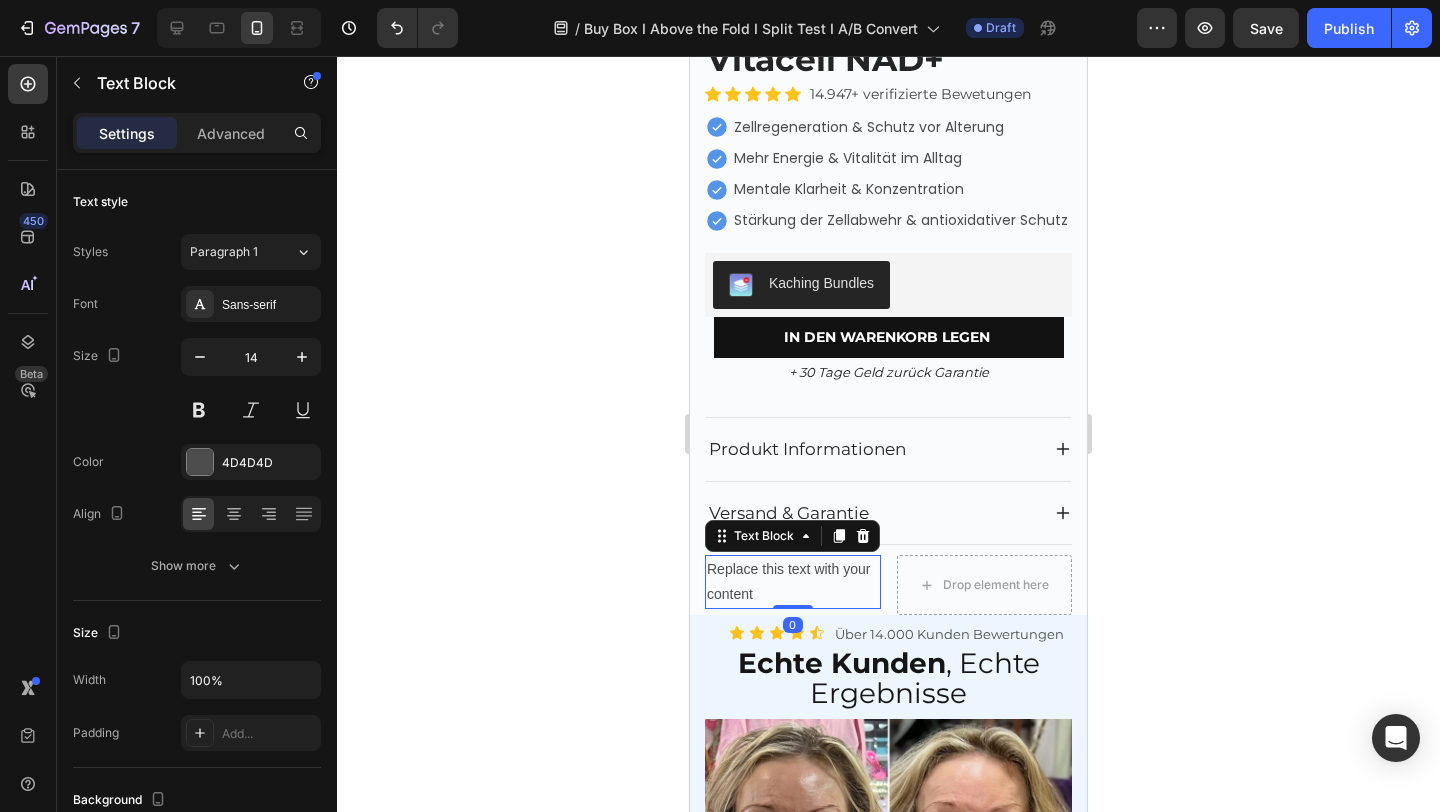 click on "Replace this text with your content" at bounding box center [793, 582] 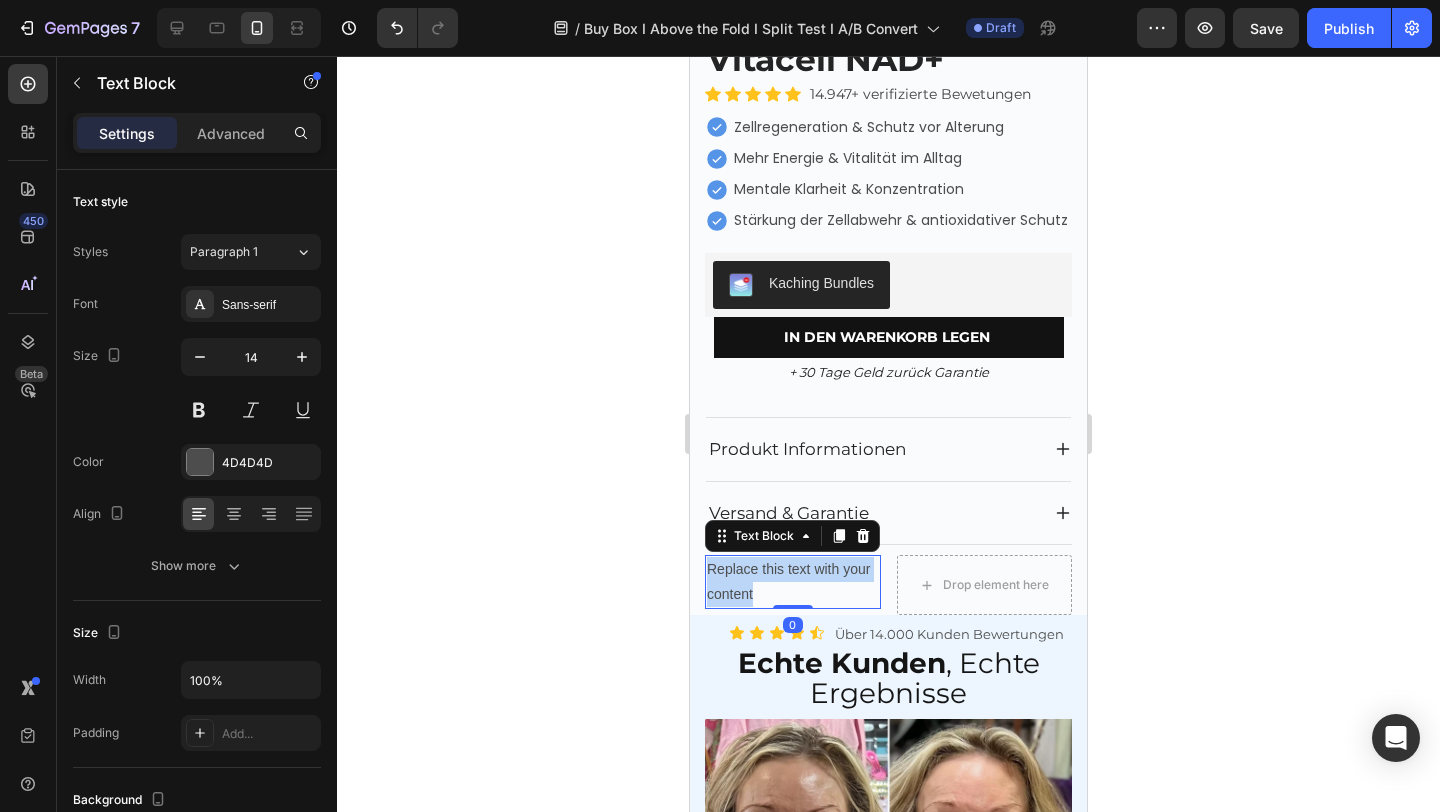 click on "Replace this text with your content" at bounding box center (793, 582) 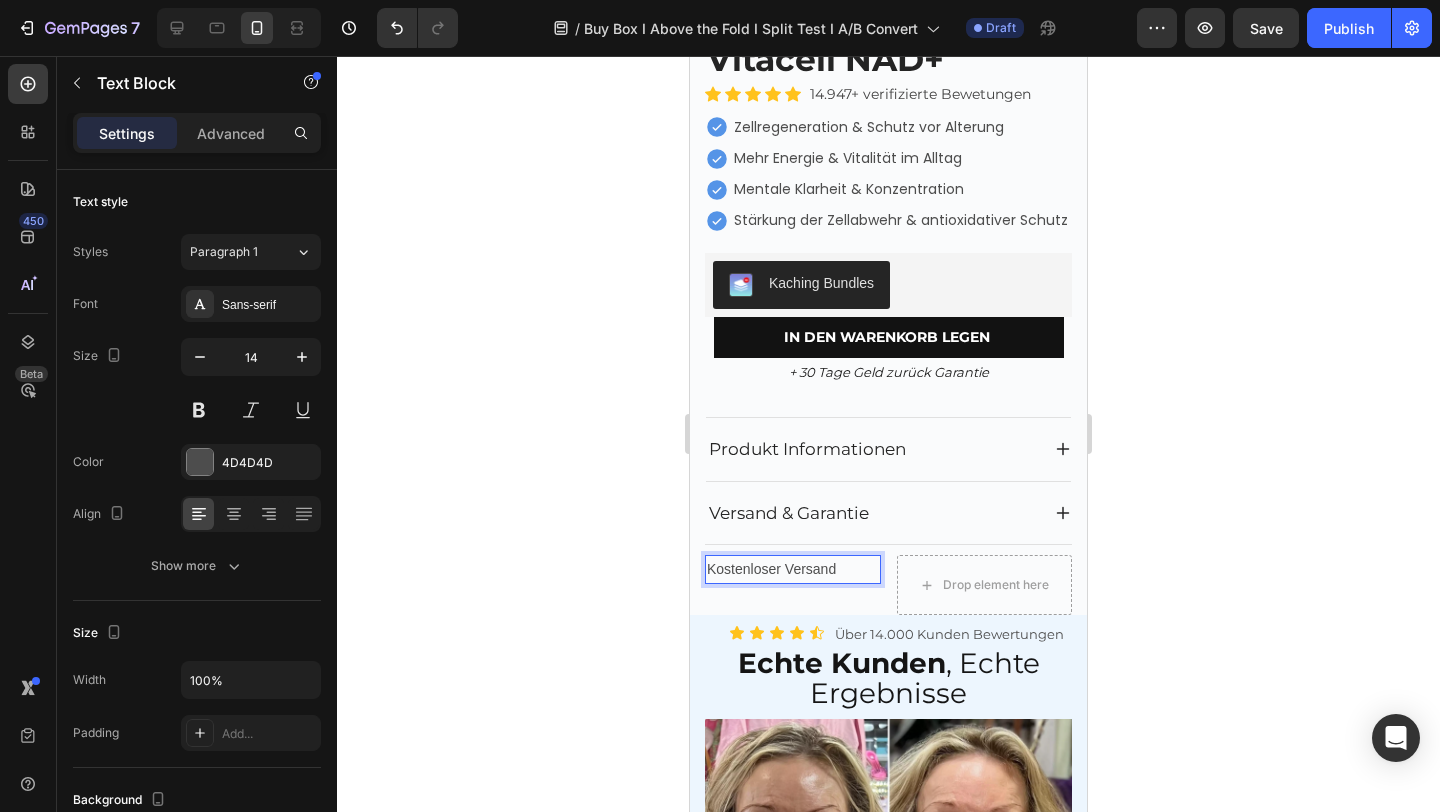 click on "Kostenloser Versand" at bounding box center [793, 569] 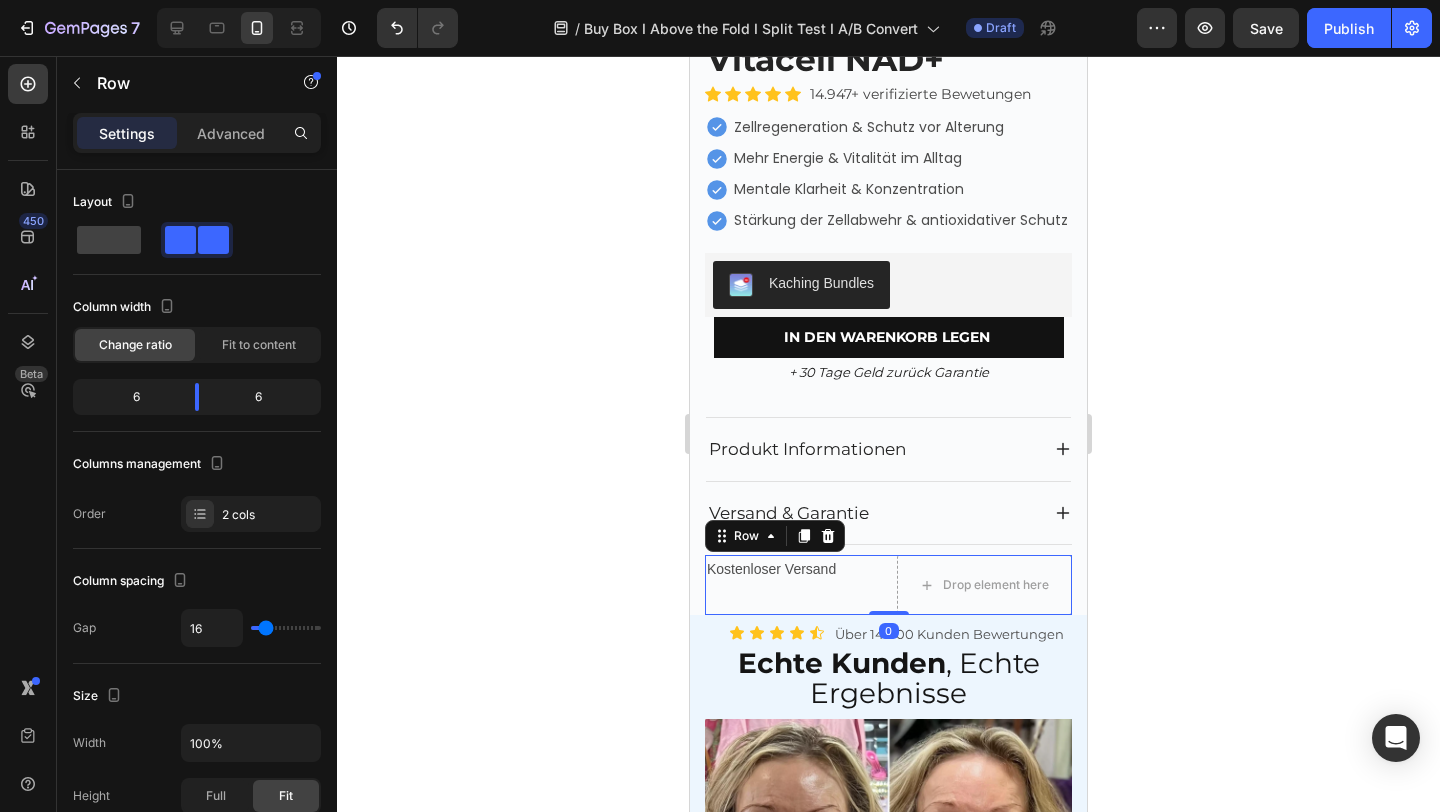 click on "Kostenloser Versand" at bounding box center [793, 569] 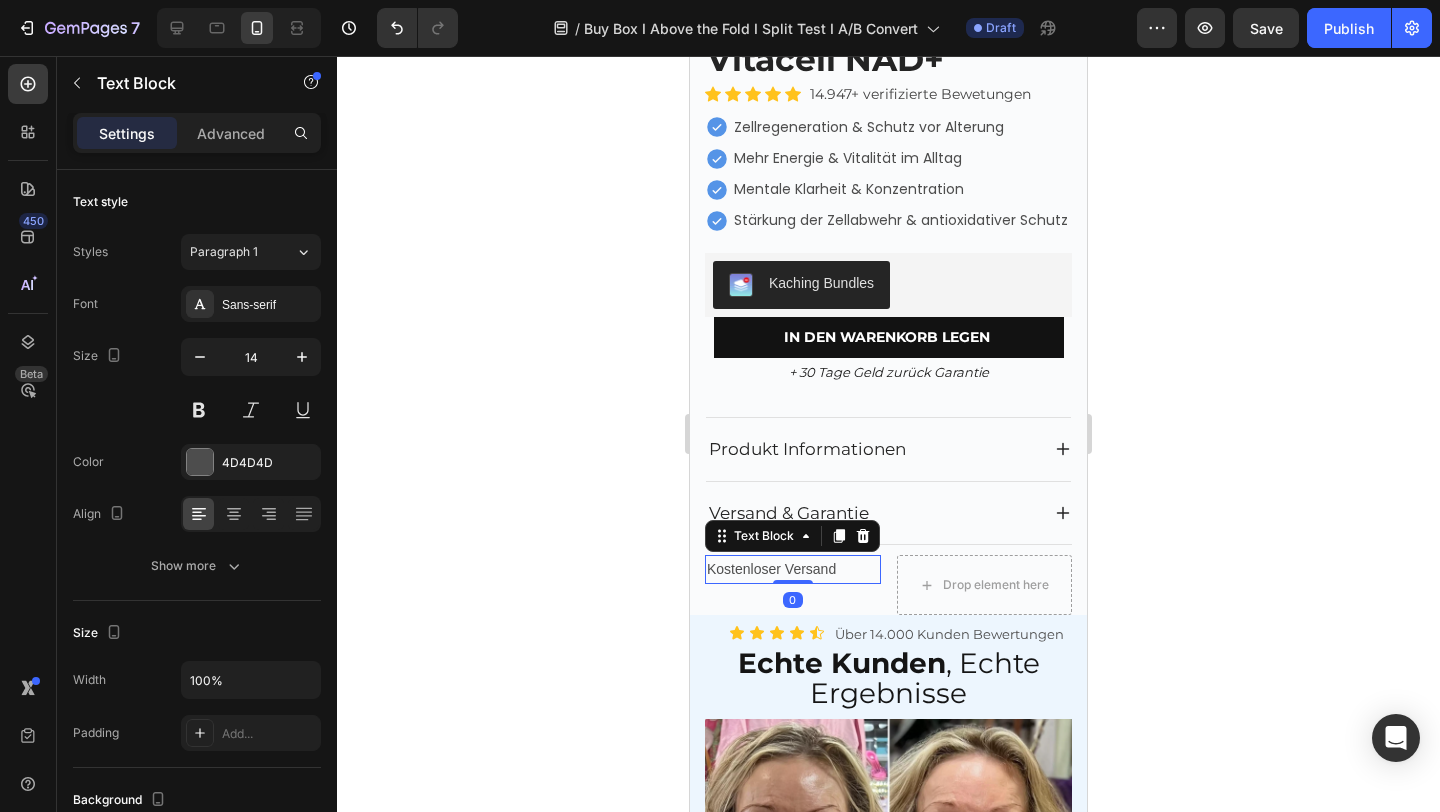 drag, startPoint x: 837, startPoint y: 534, endPoint x: 829, endPoint y: 544, distance: 12.806249 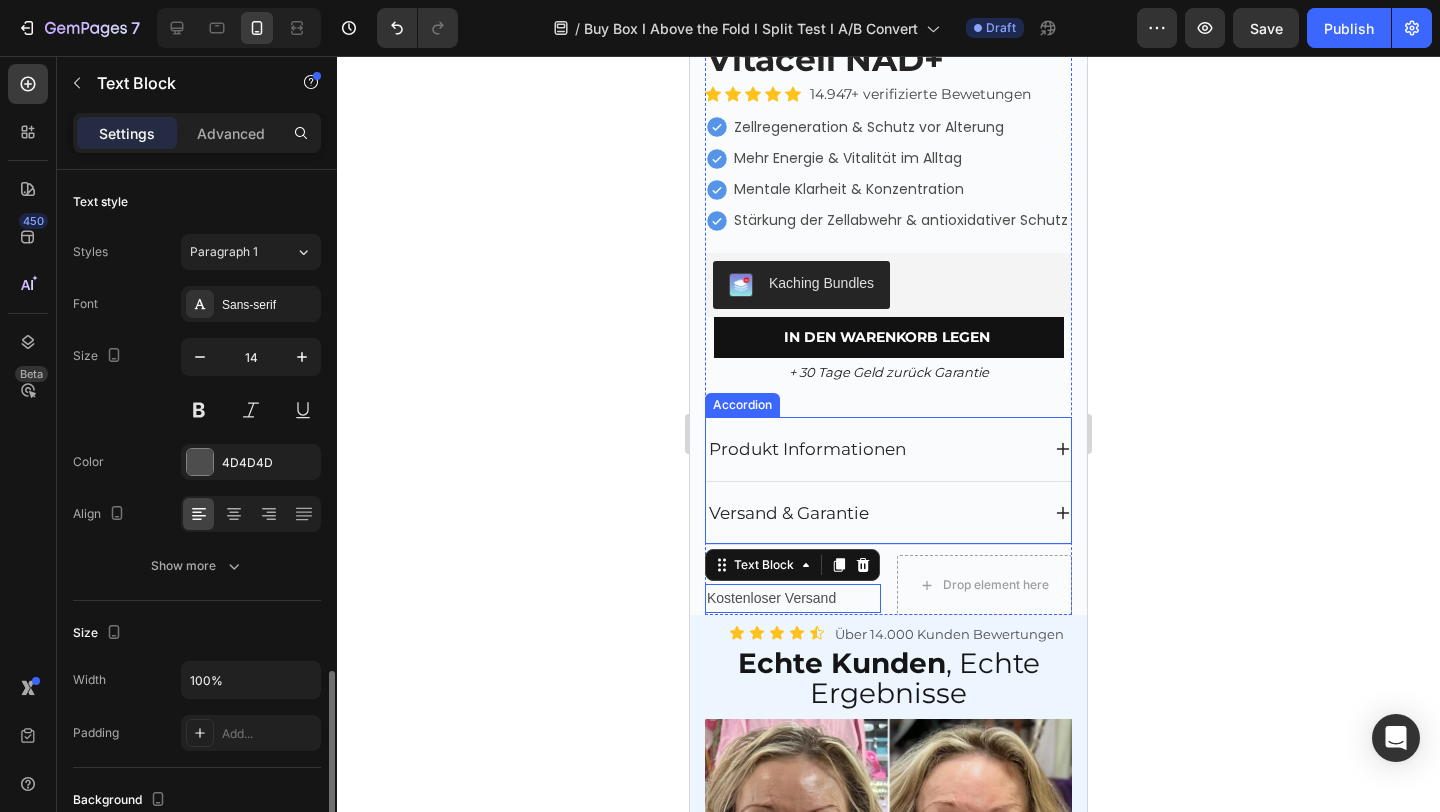 scroll, scrollTop: 315, scrollLeft: 0, axis: vertical 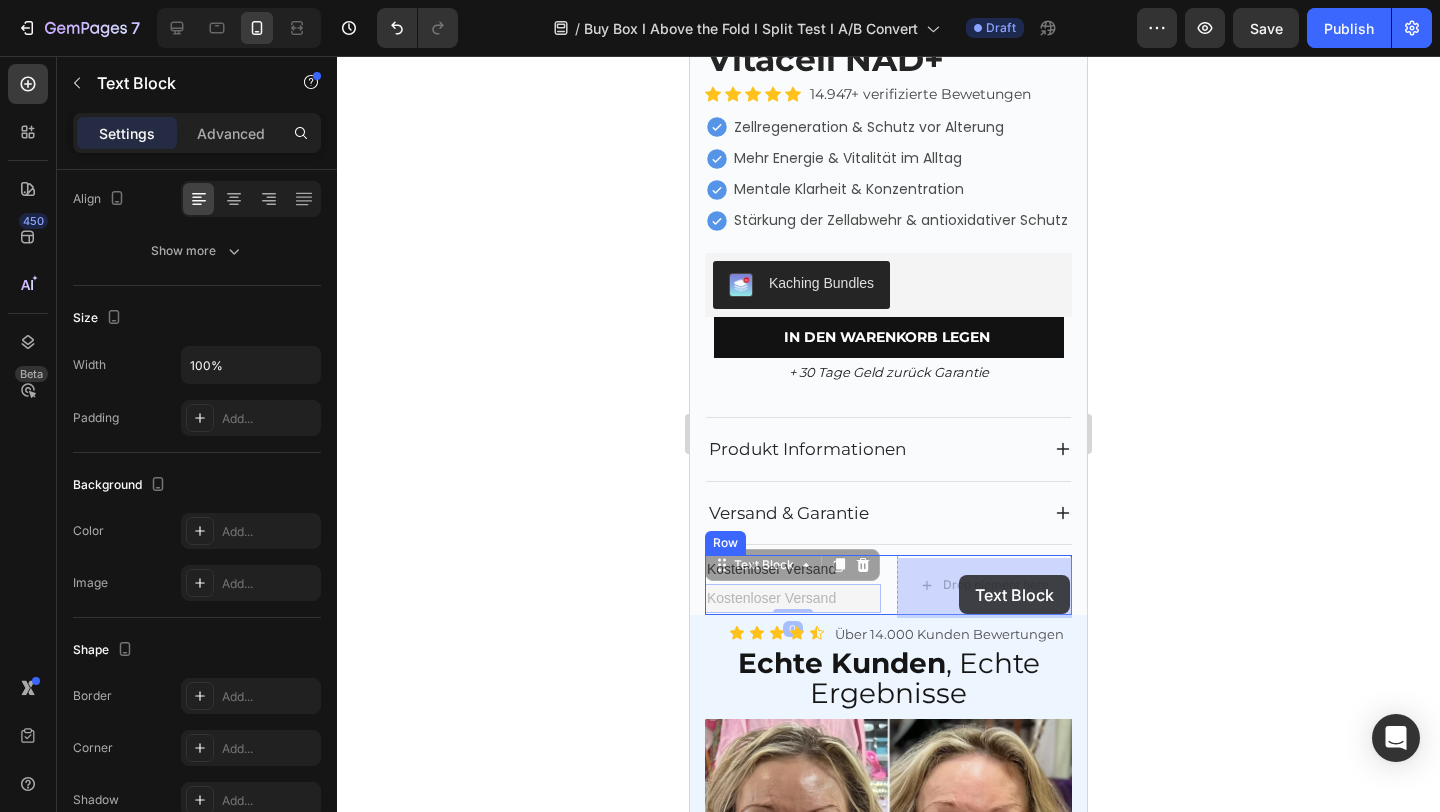 drag, startPoint x: 721, startPoint y: 569, endPoint x: 957, endPoint y: 575, distance: 236.07626 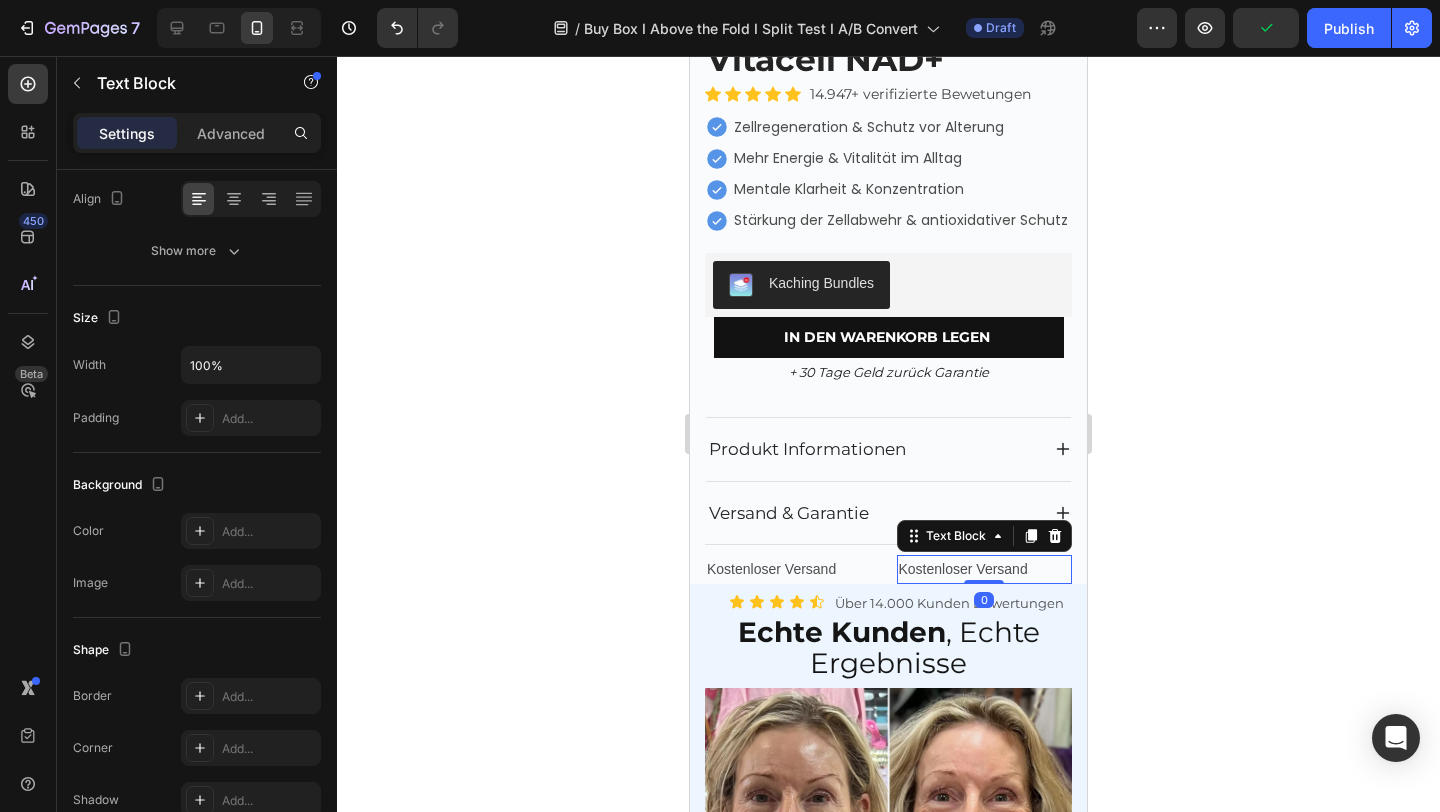 click on "Kostenloser Versand" at bounding box center [985, 569] 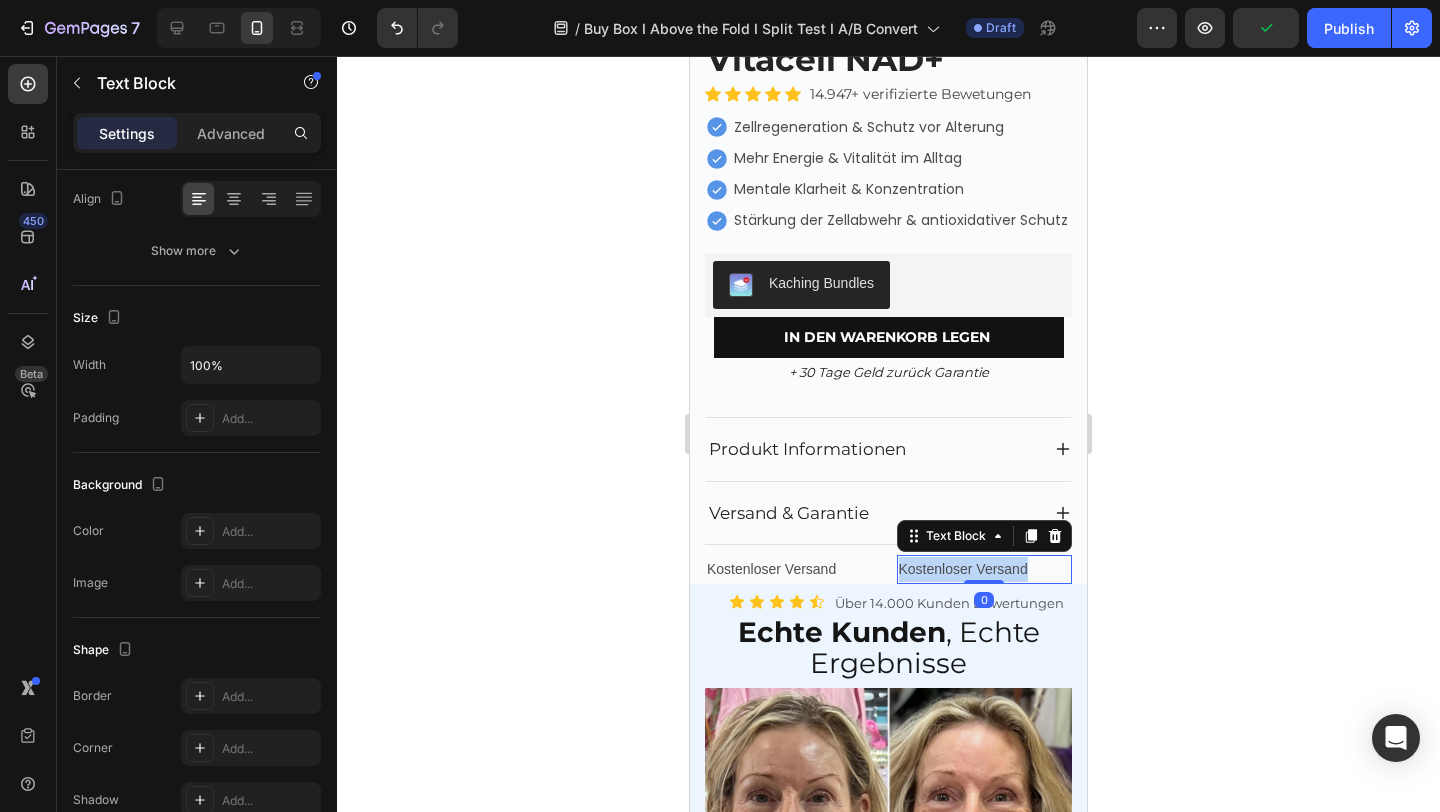 click on "Kostenloser Versand" at bounding box center [985, 569] 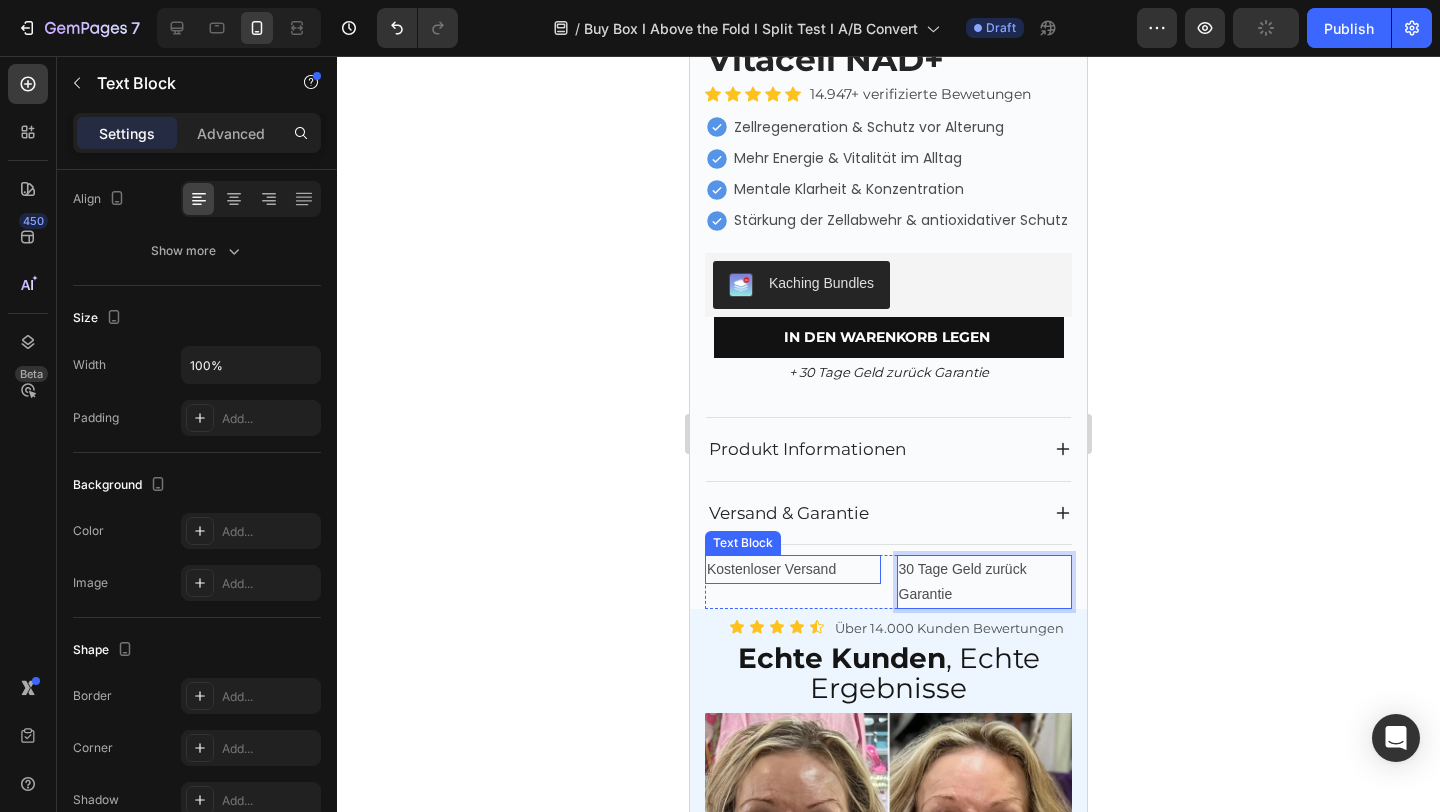 click on "Kostenloser Versand" at bounding box center (793, 569) 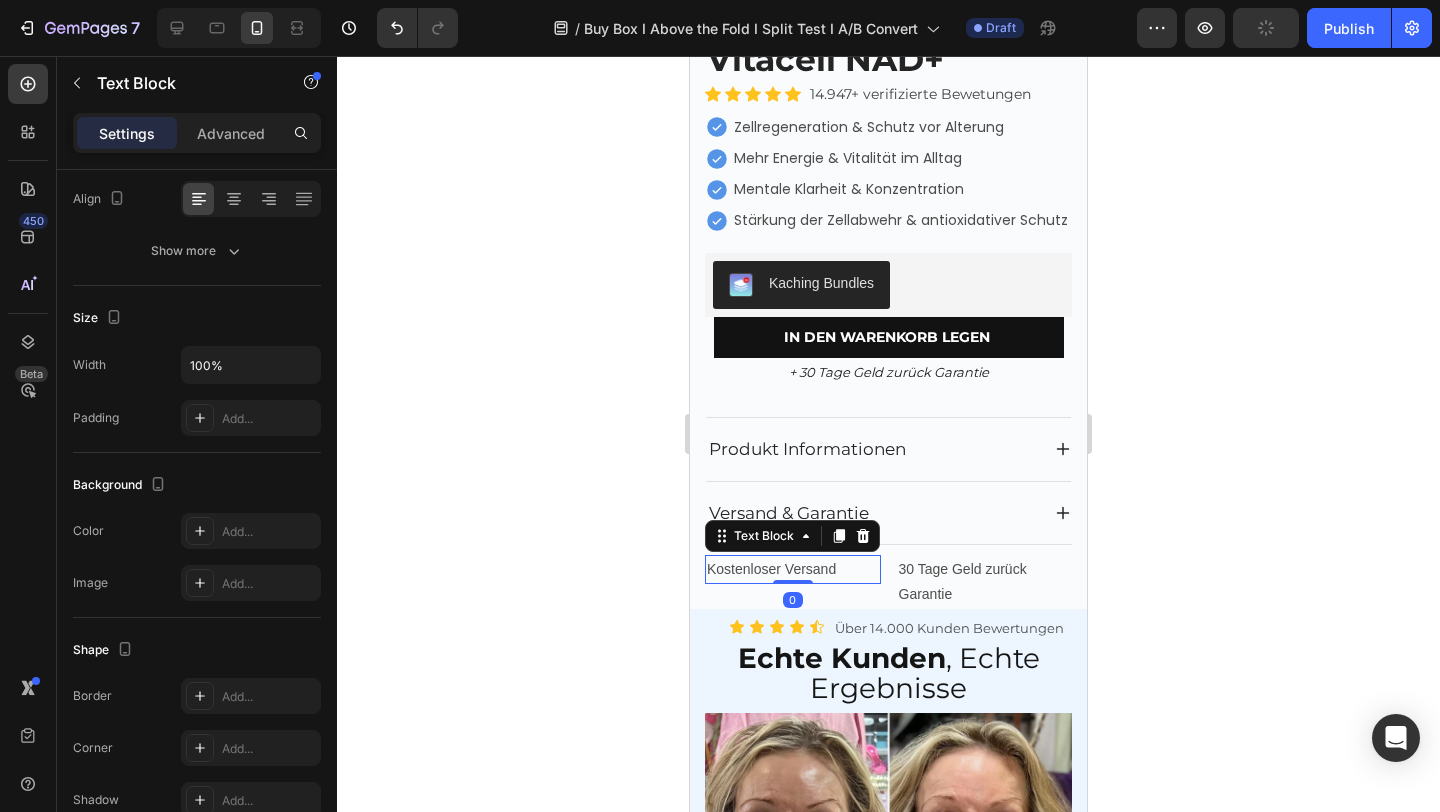 click on "Kostenloser Versand" at bounding box center [793, 569] 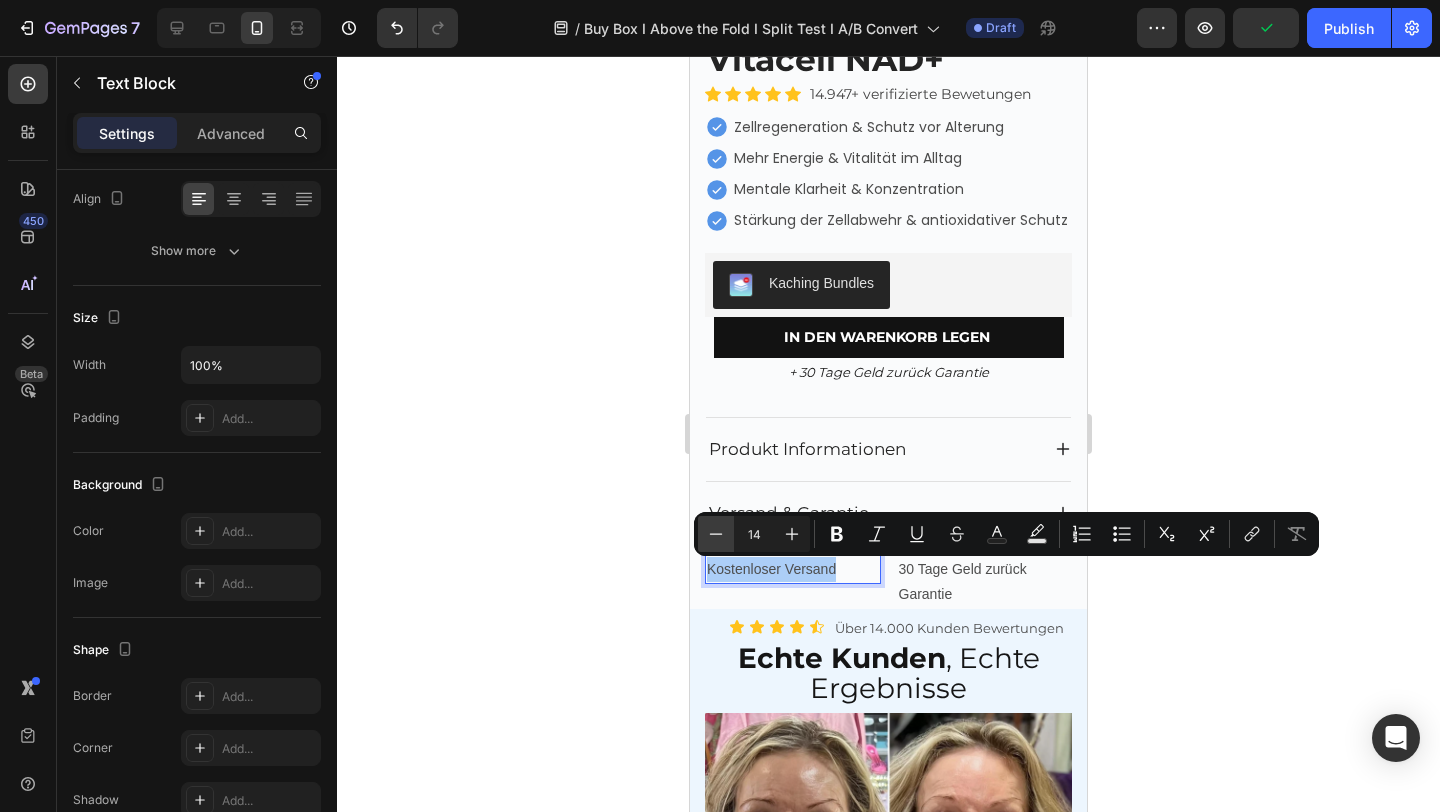 click on "Minus" at bounding box center (716, 534) 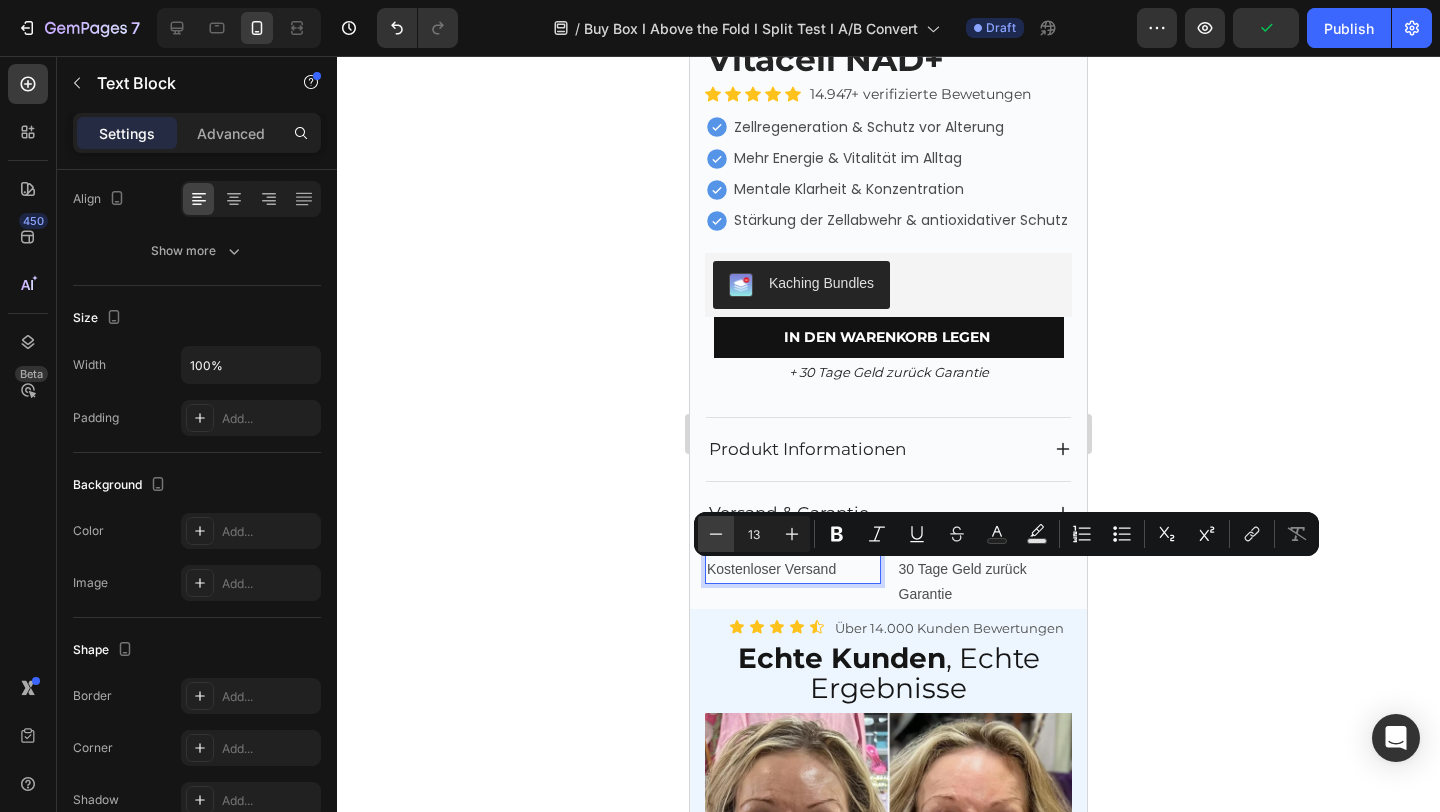 click on "Minus" at bounding box center (716, 534) 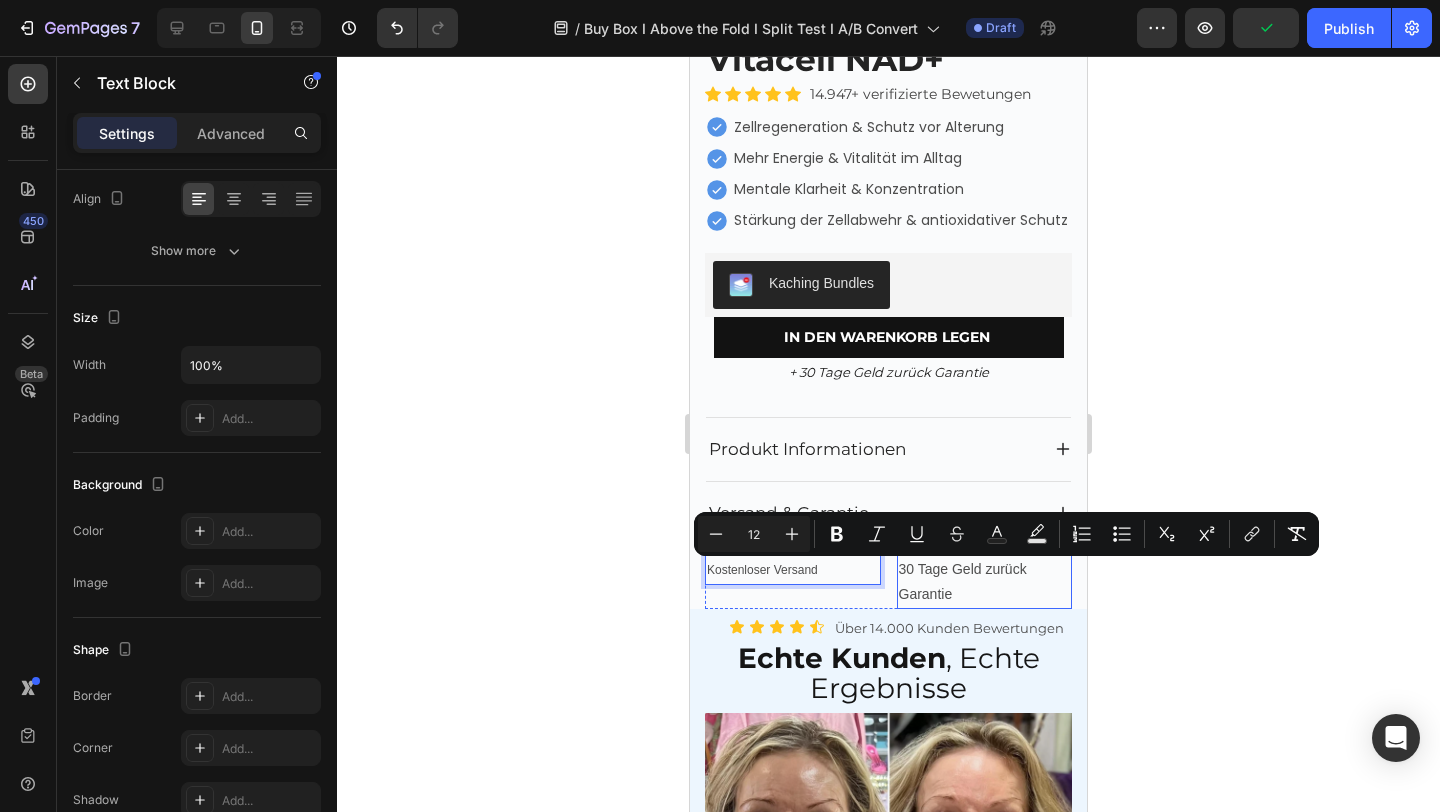 click on "30 Tage Geld zurück Garantie" at bounding box center (985, 582) 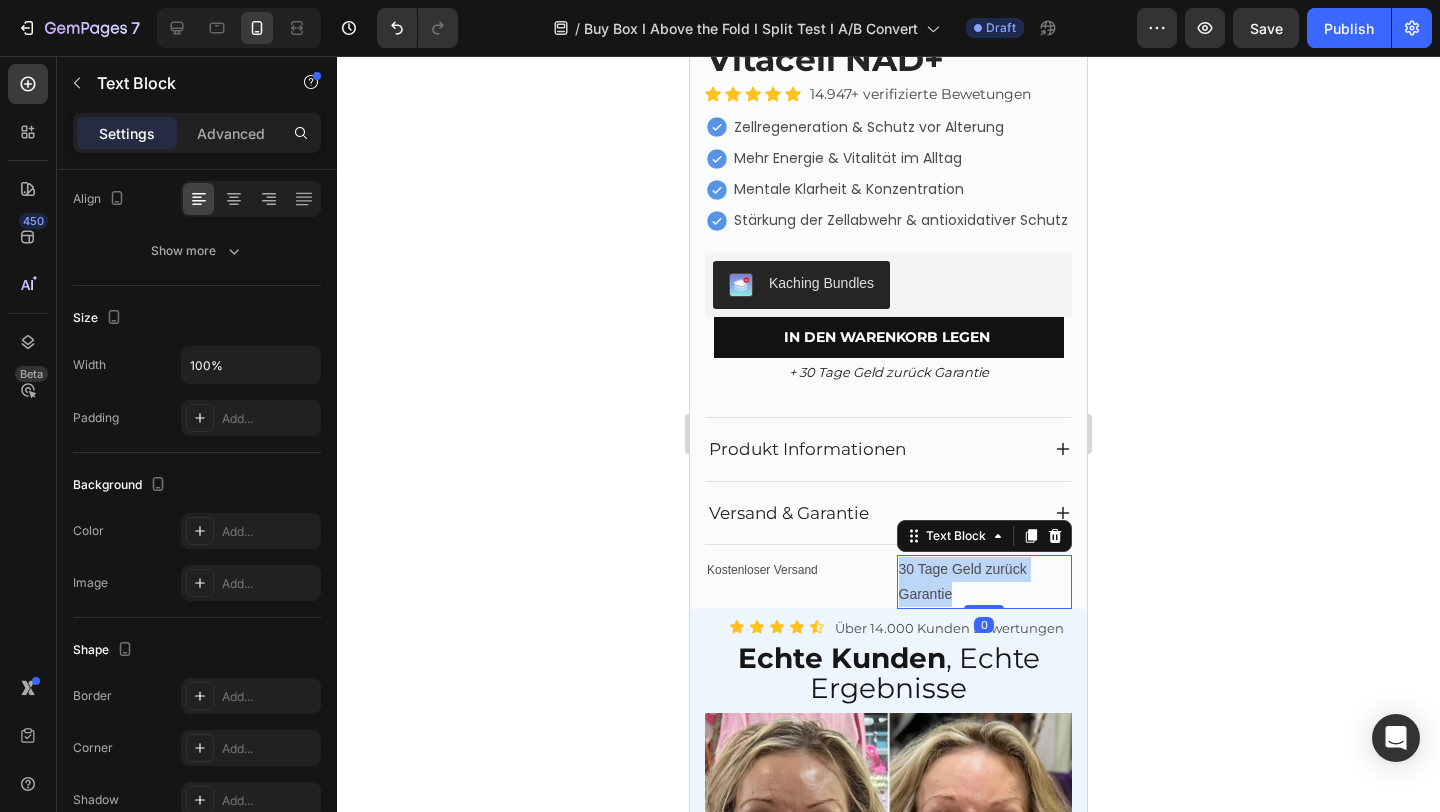 click on "30 Tage Geld zurück Garantie" at bounding box center (985, 582) 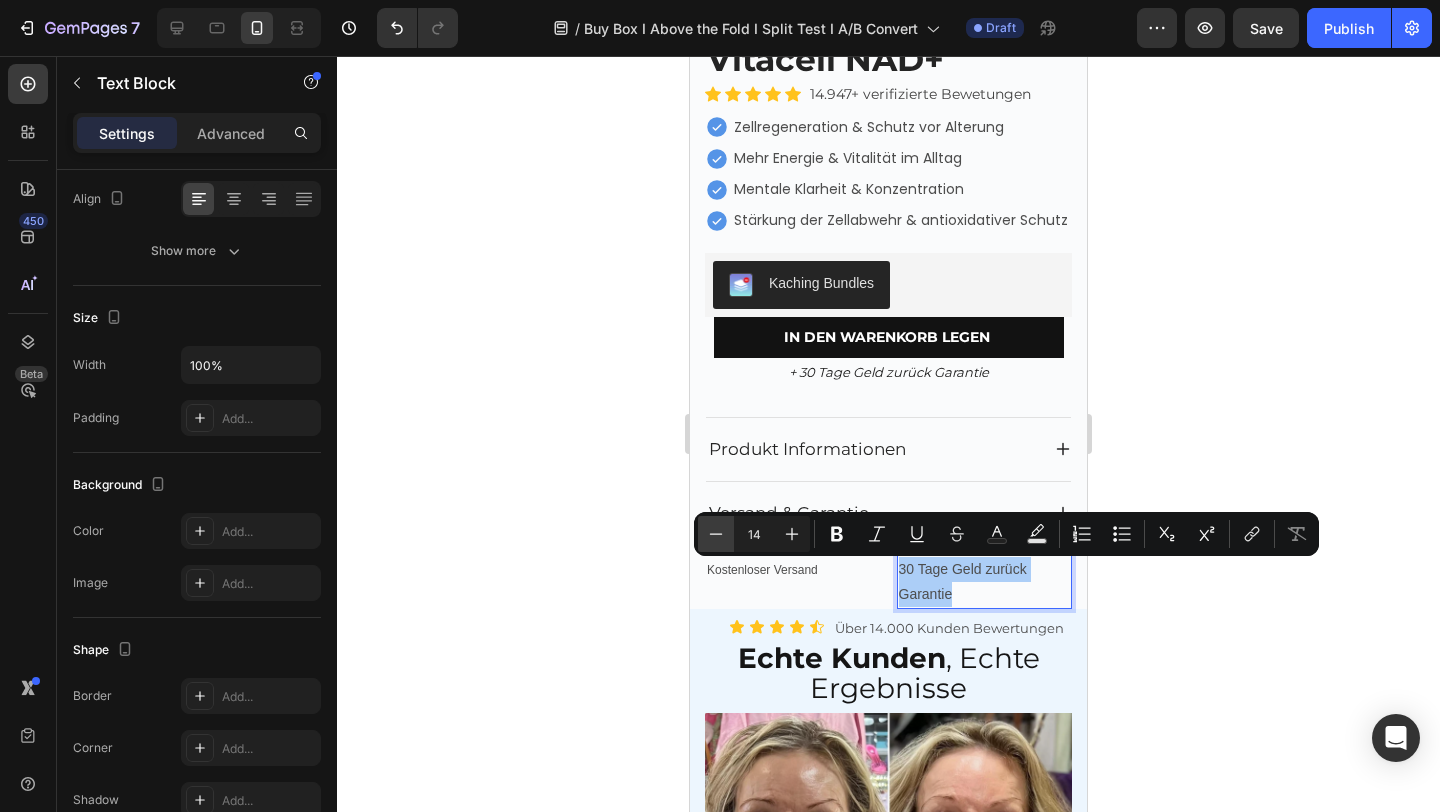 click 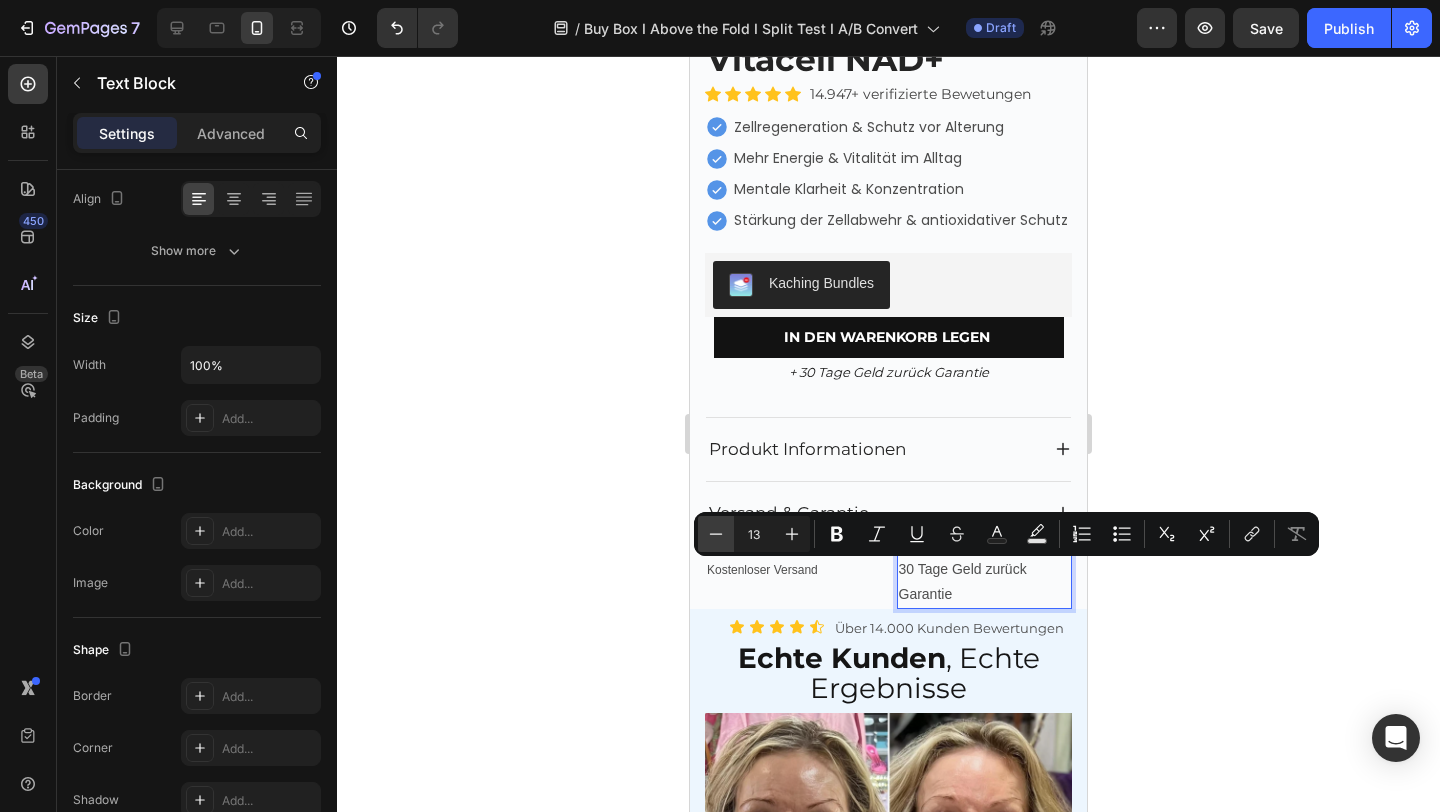 click 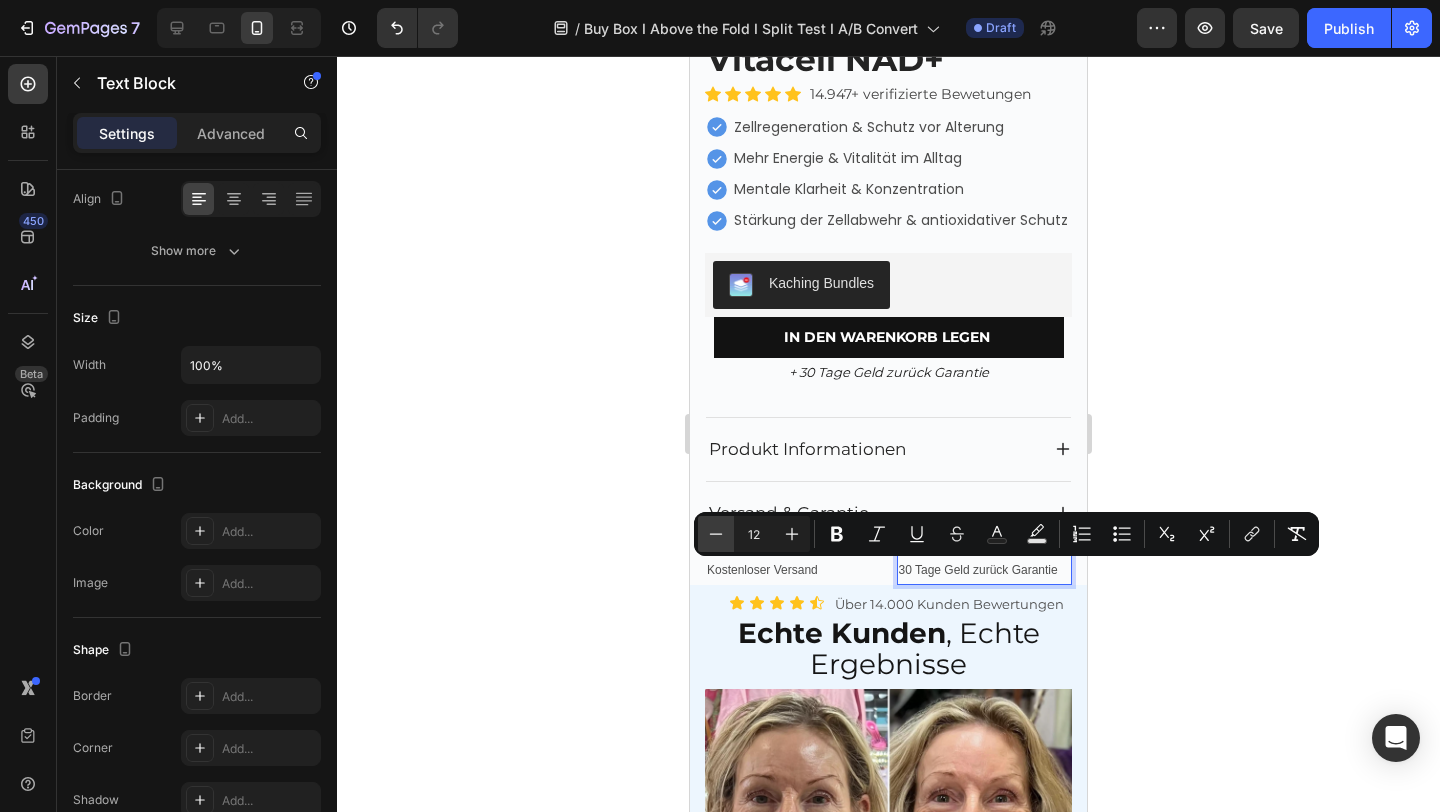 click 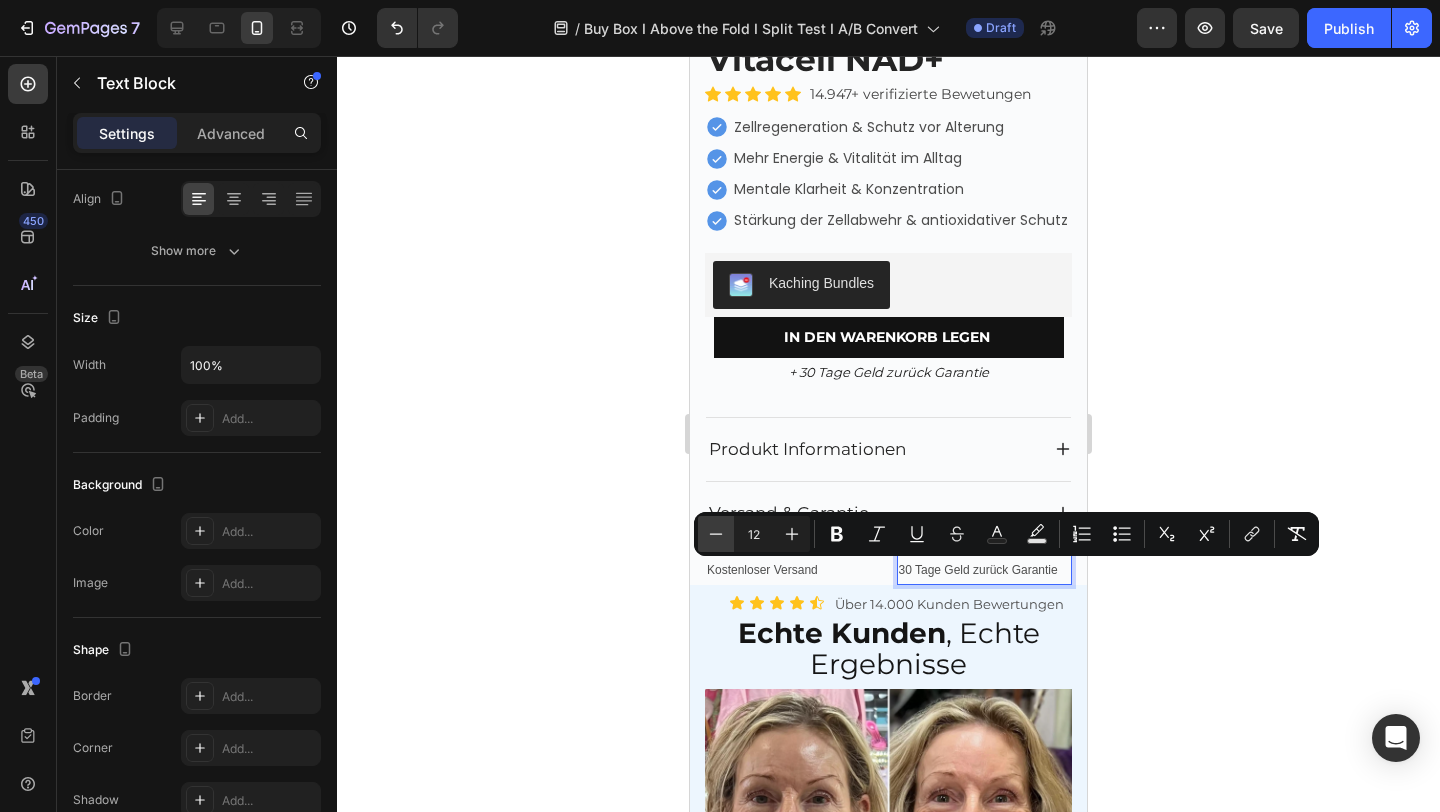type on "11" 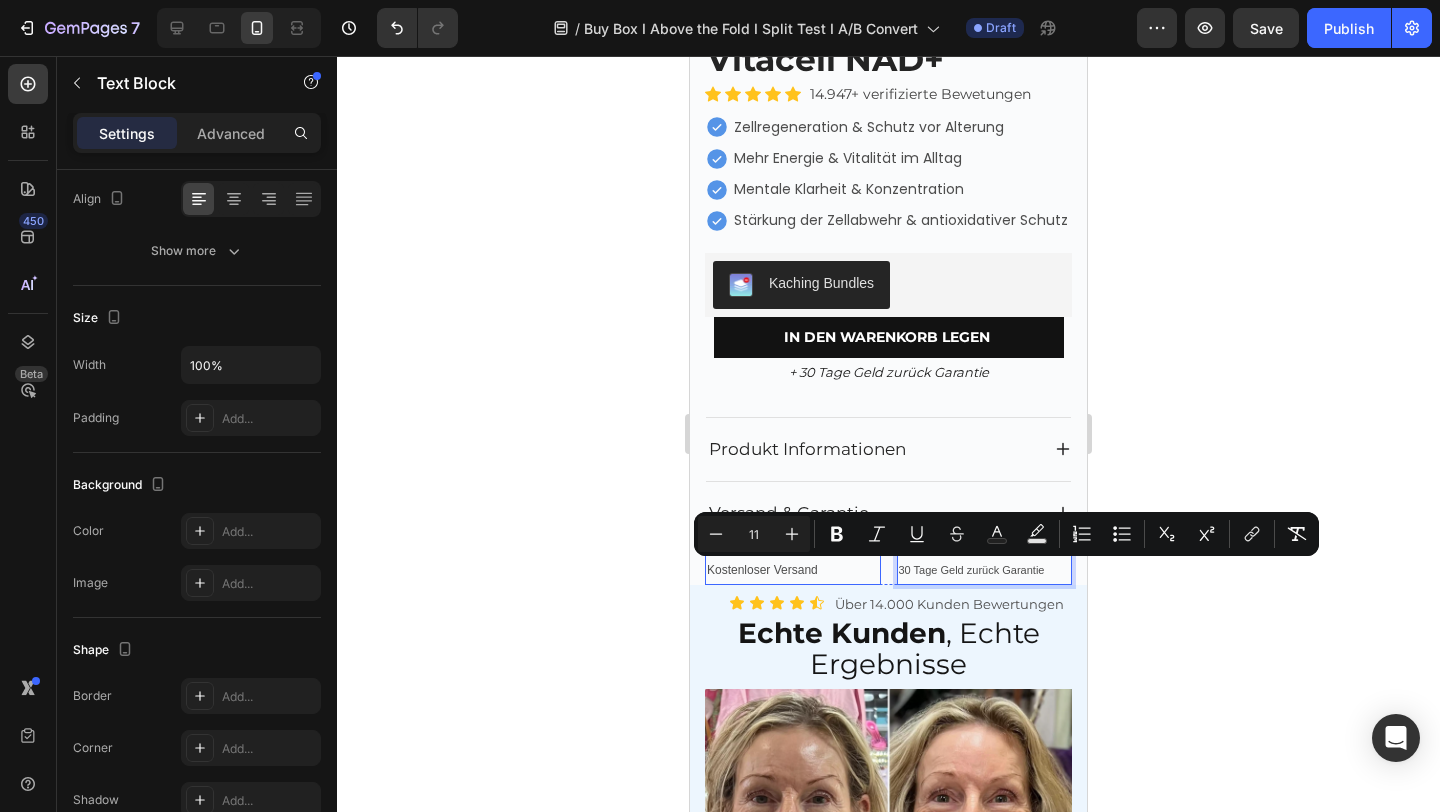 click on "Kostenloser Versand" at bounding box center [762, 570] 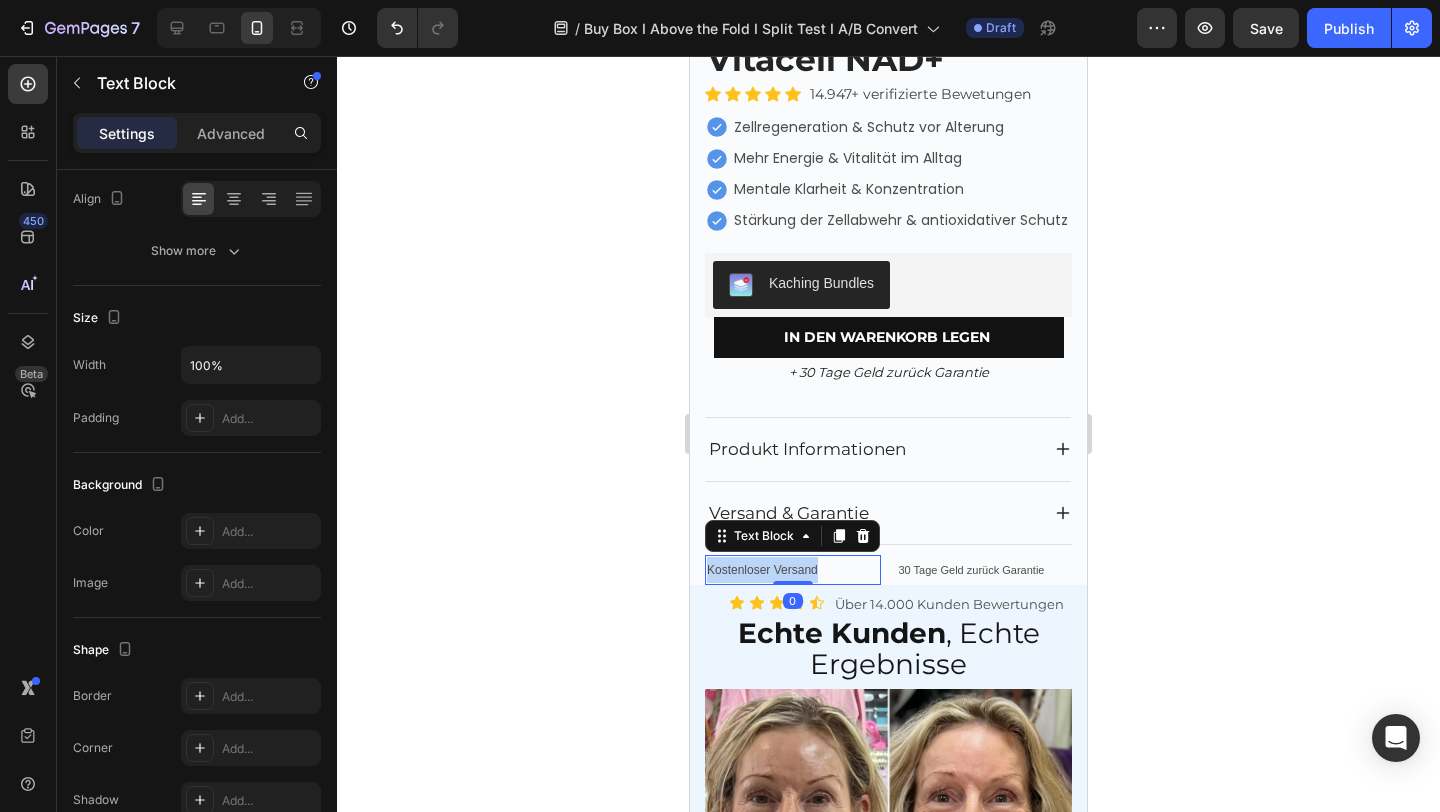 click on "Kostenloser Versand" at bounding box center (762, 570) 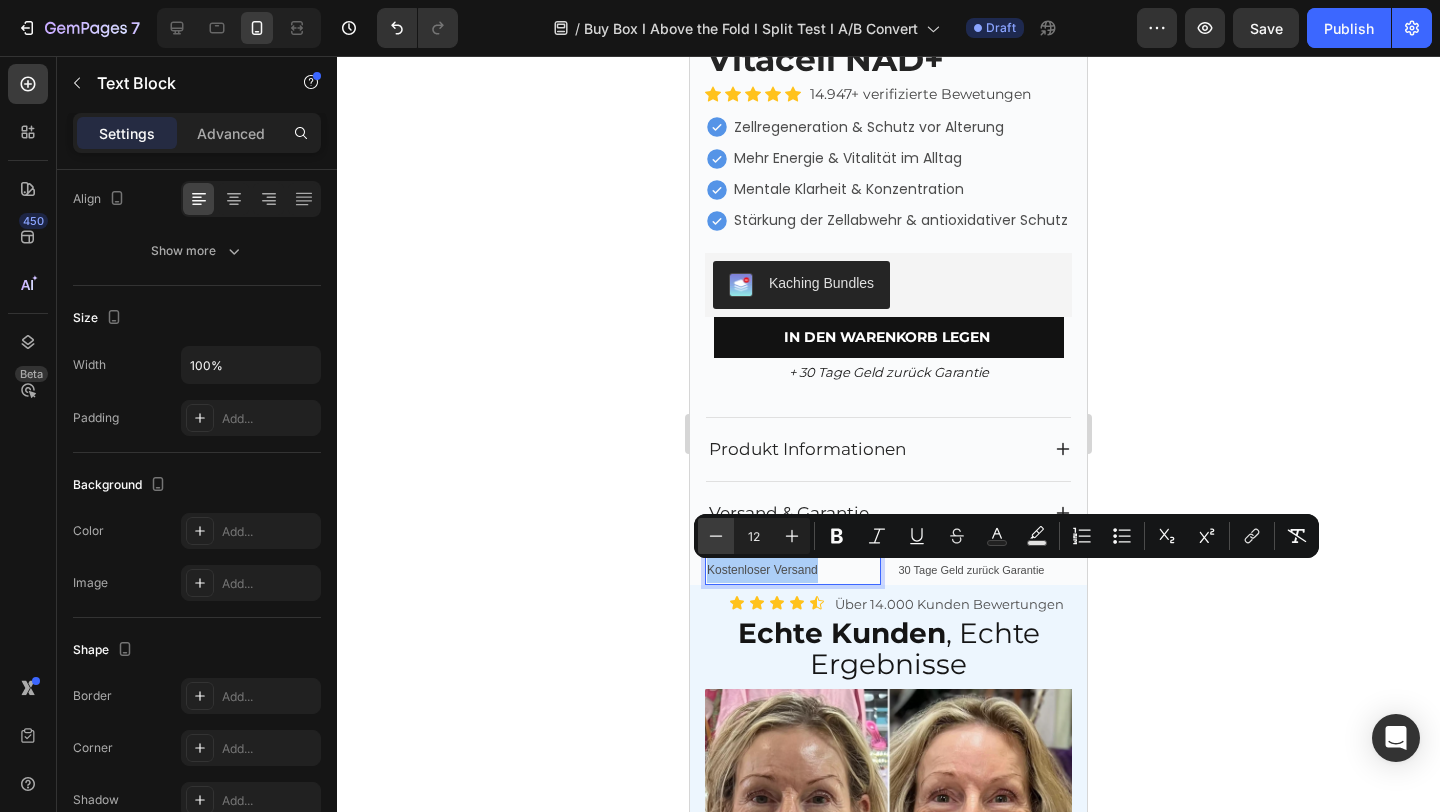 click 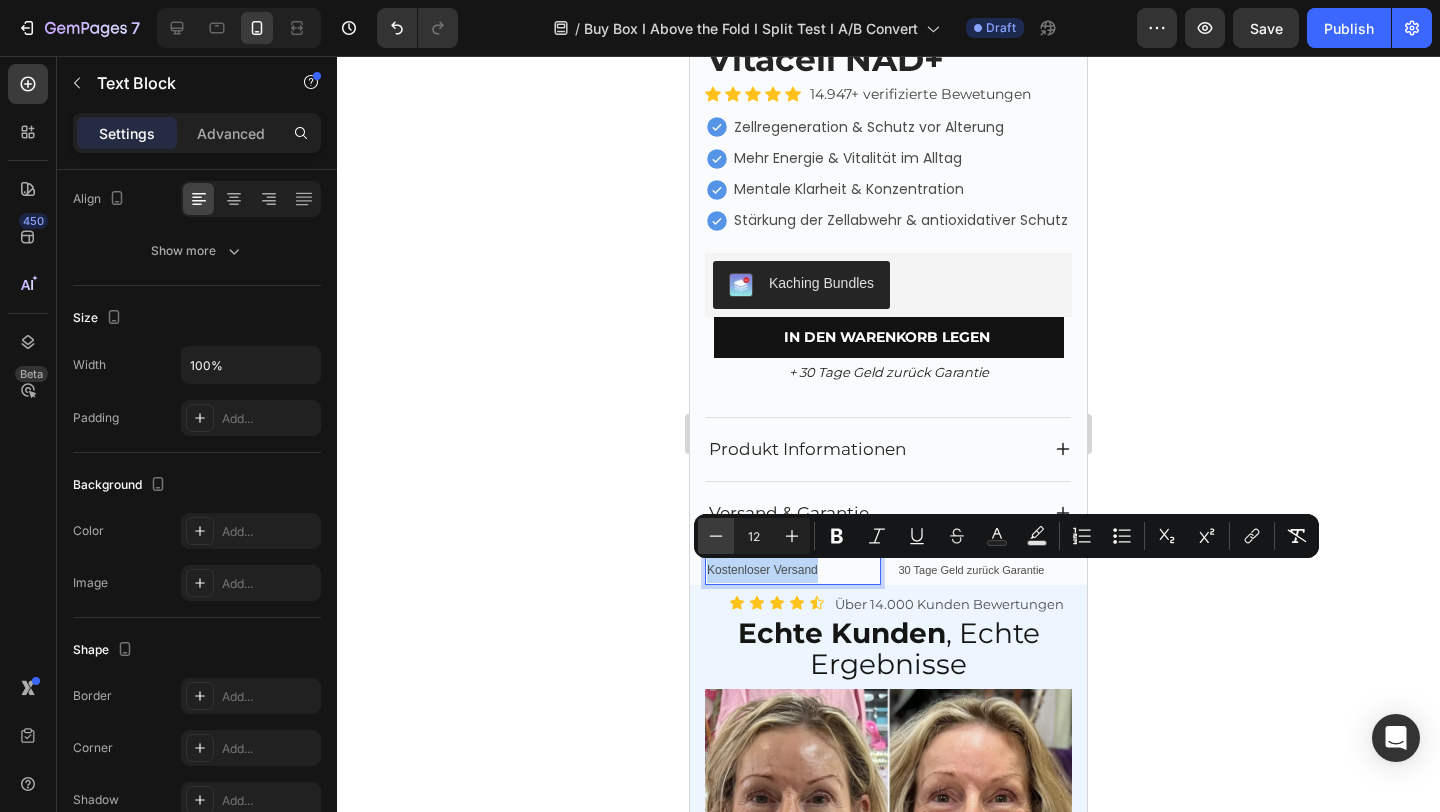 type on "11" 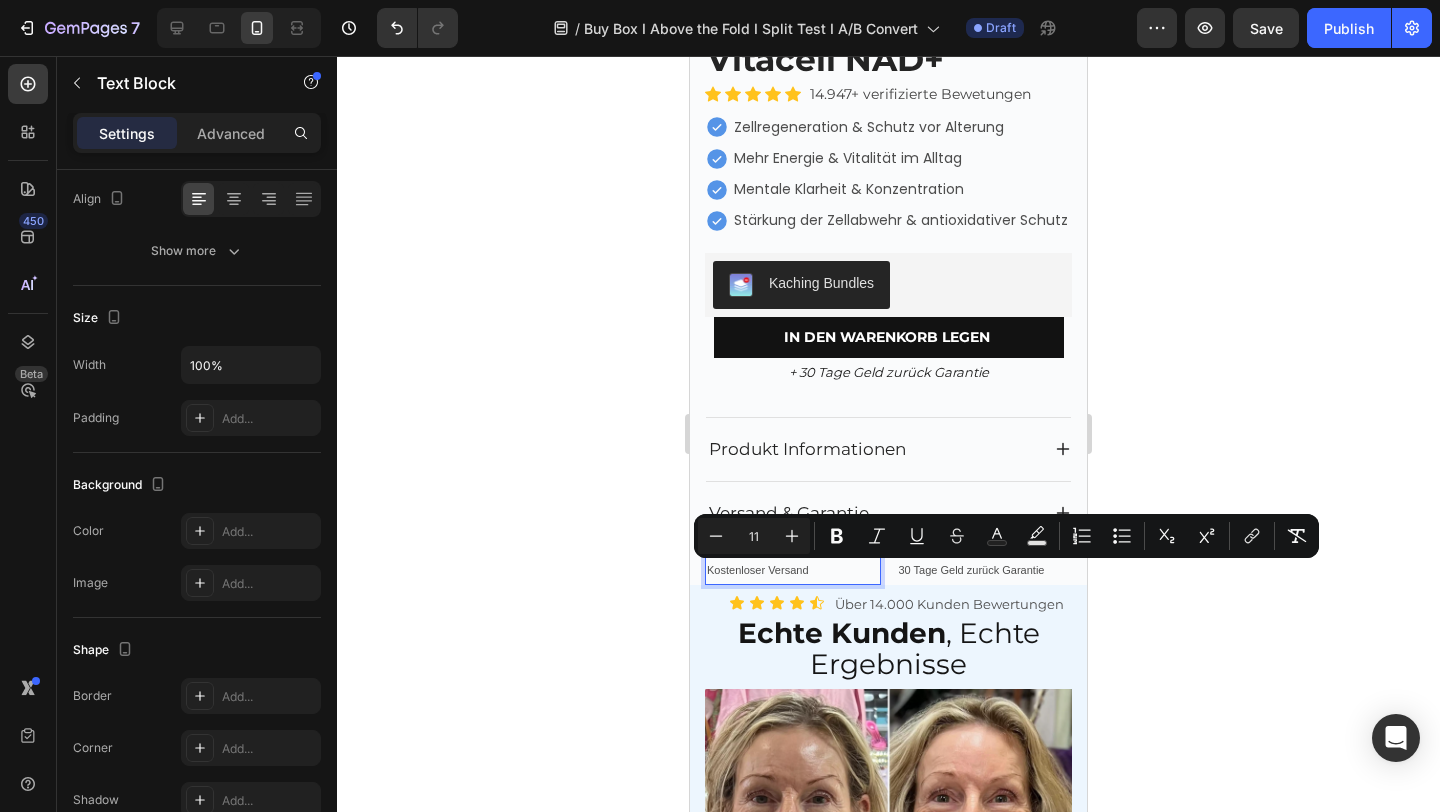 click 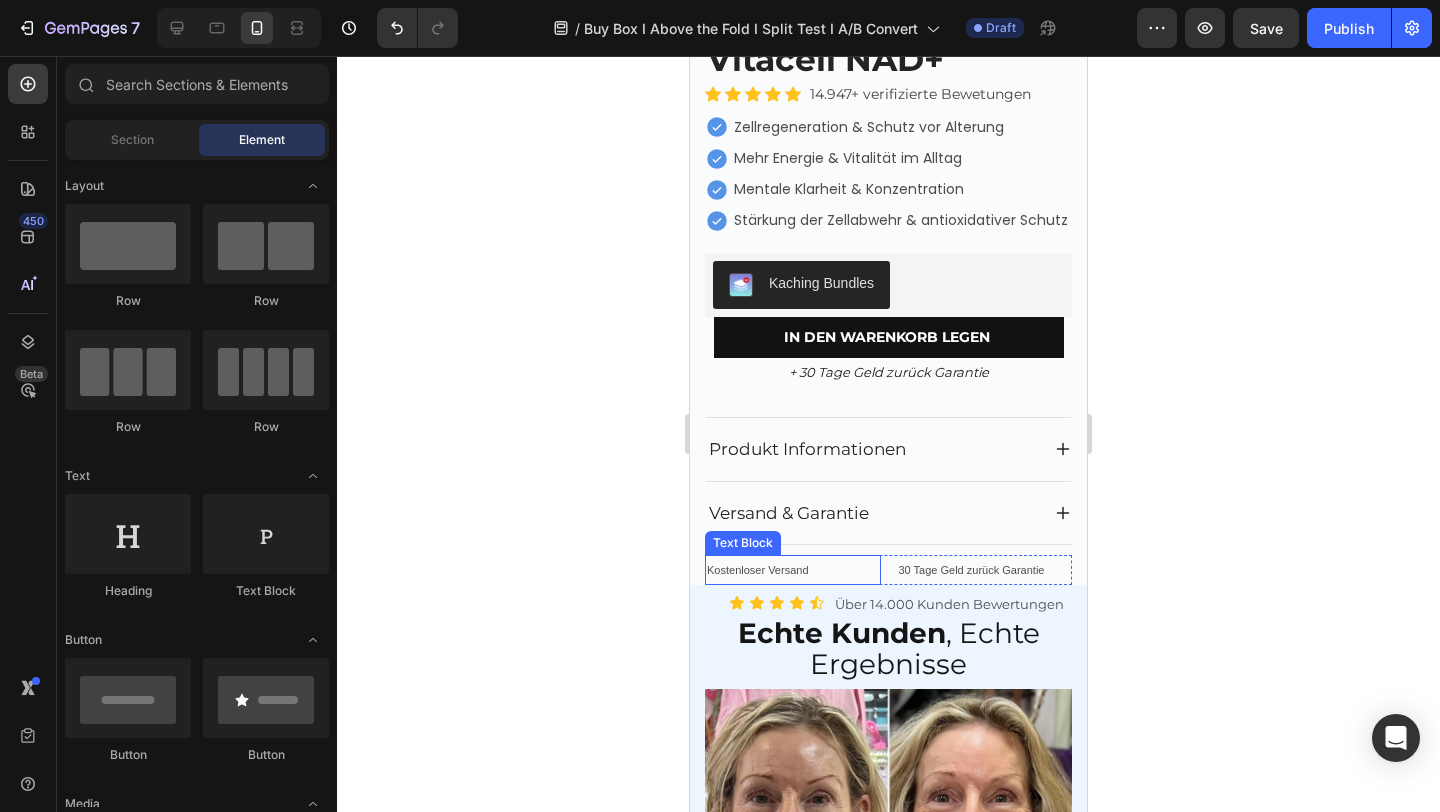 click on "Kostenloser Versand" at bounding box center (793, 570) 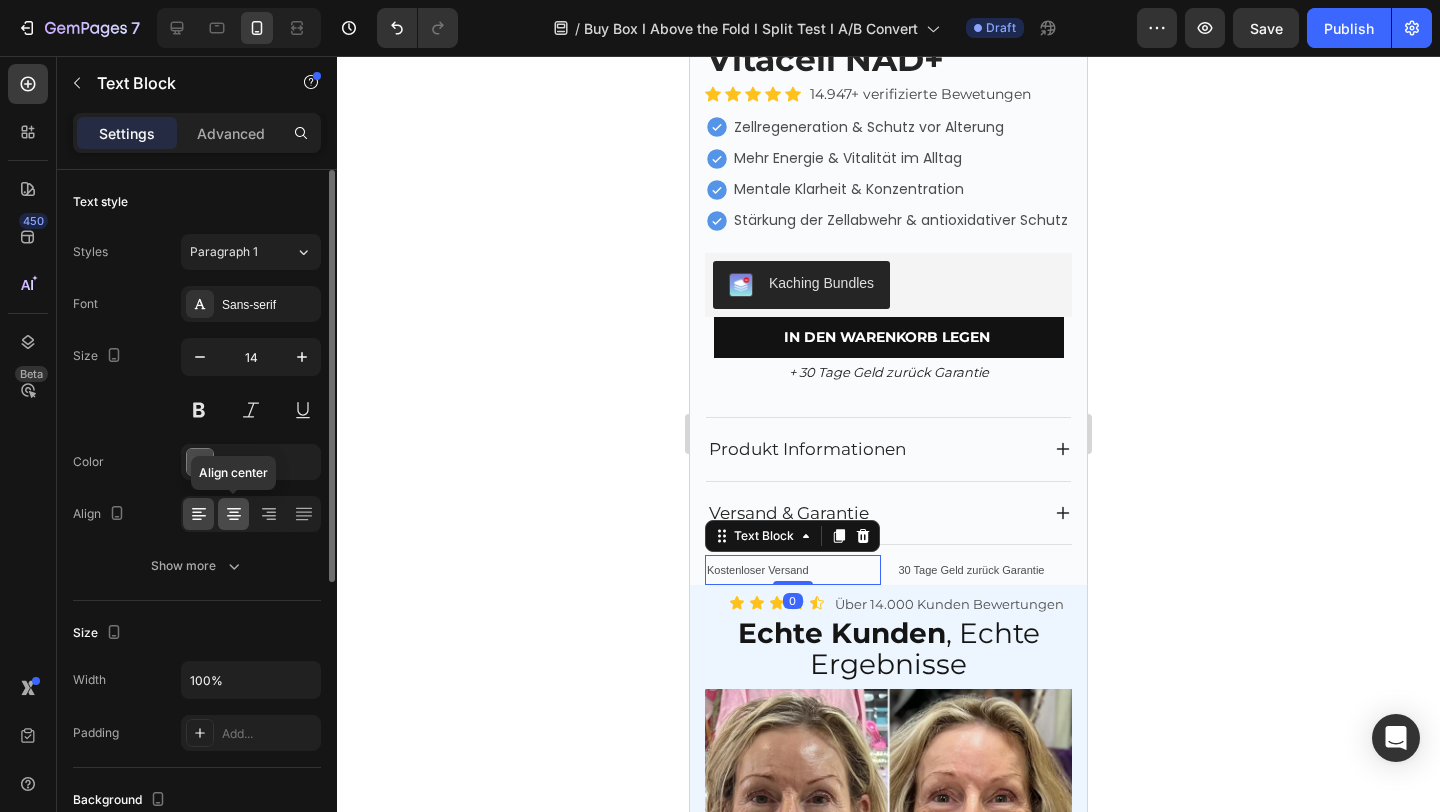 click 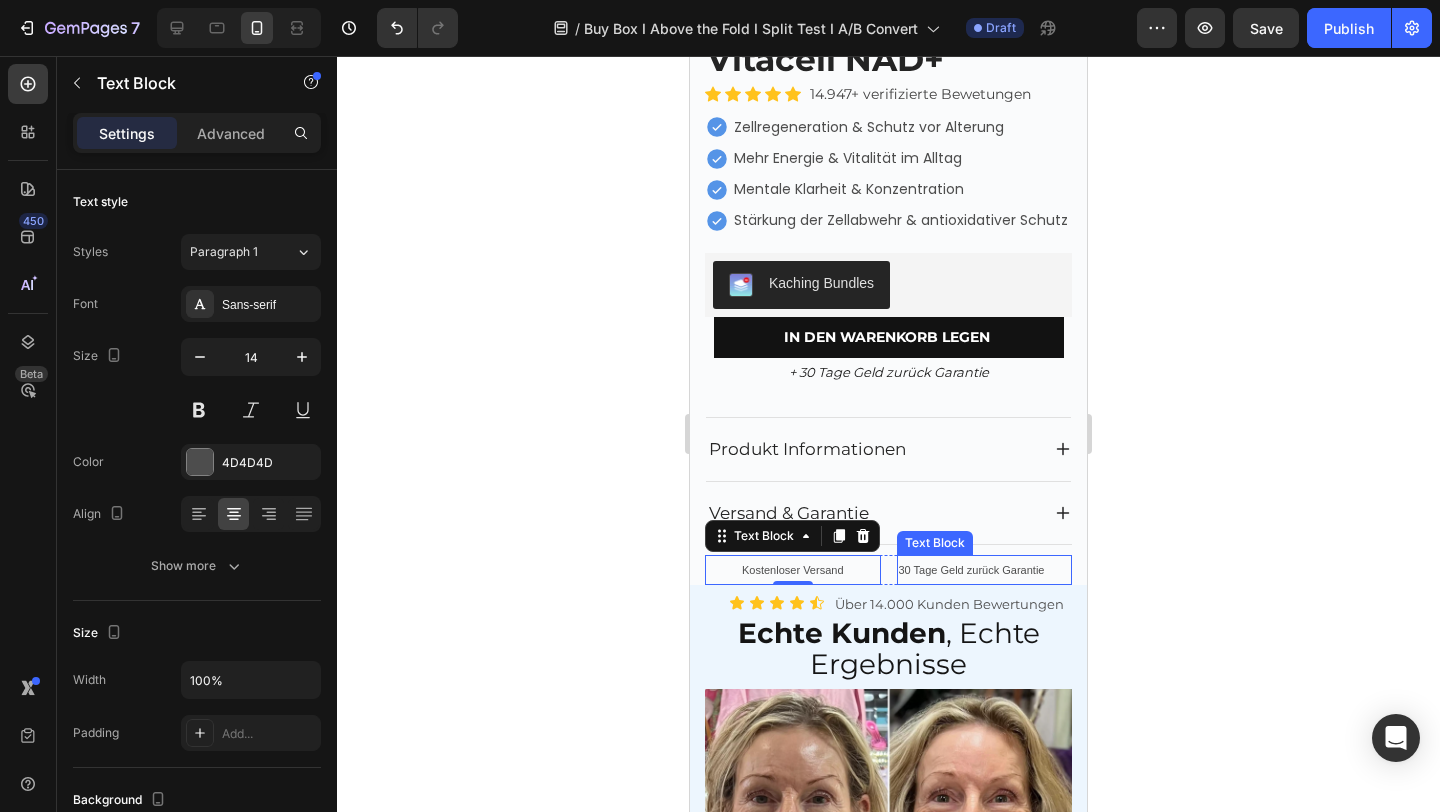 click on "30 Tage Geld zurück Garantie" at bounding box center [972, 570] 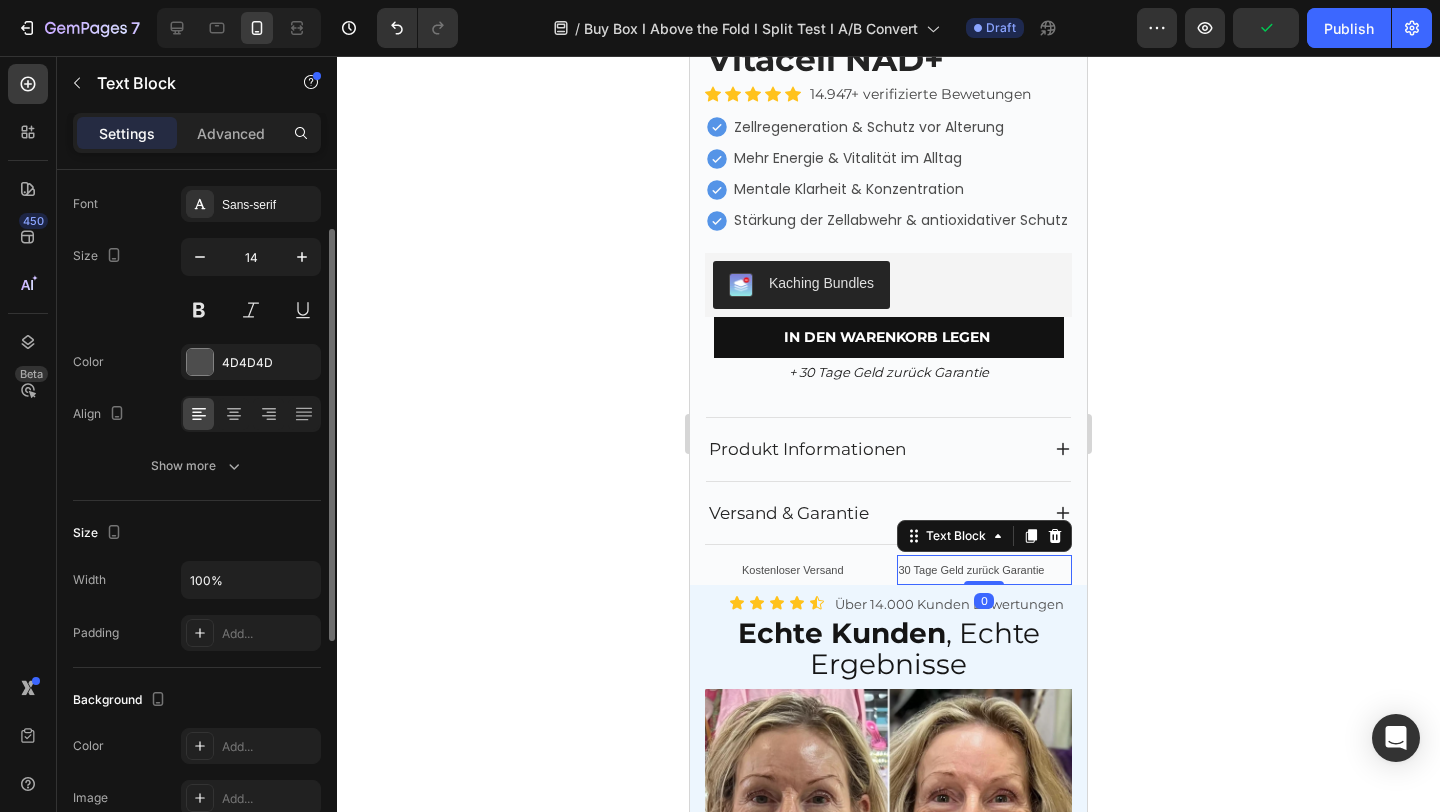 scroll, scrollTop: 0, scrollLeft: 0, axis: both 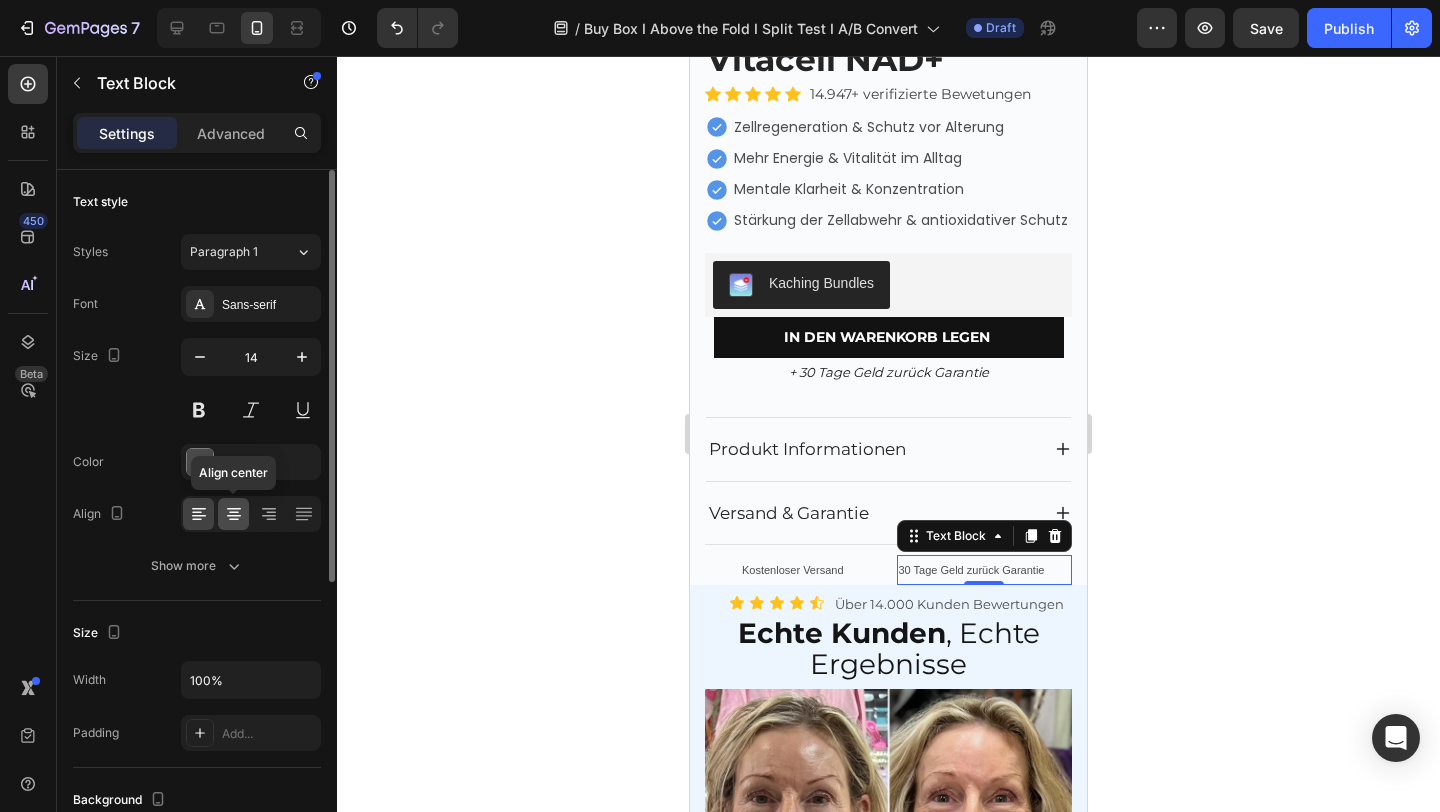 click 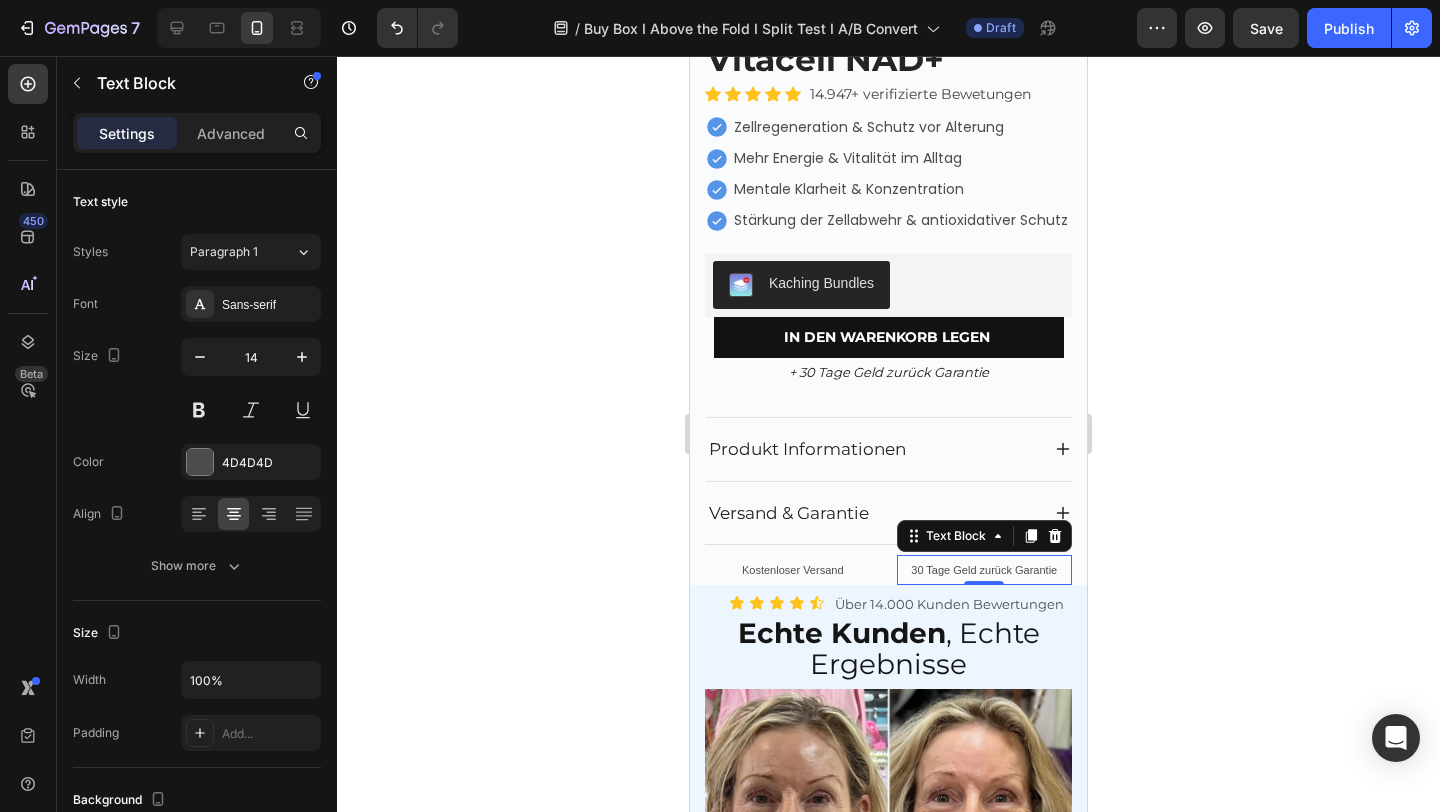 click 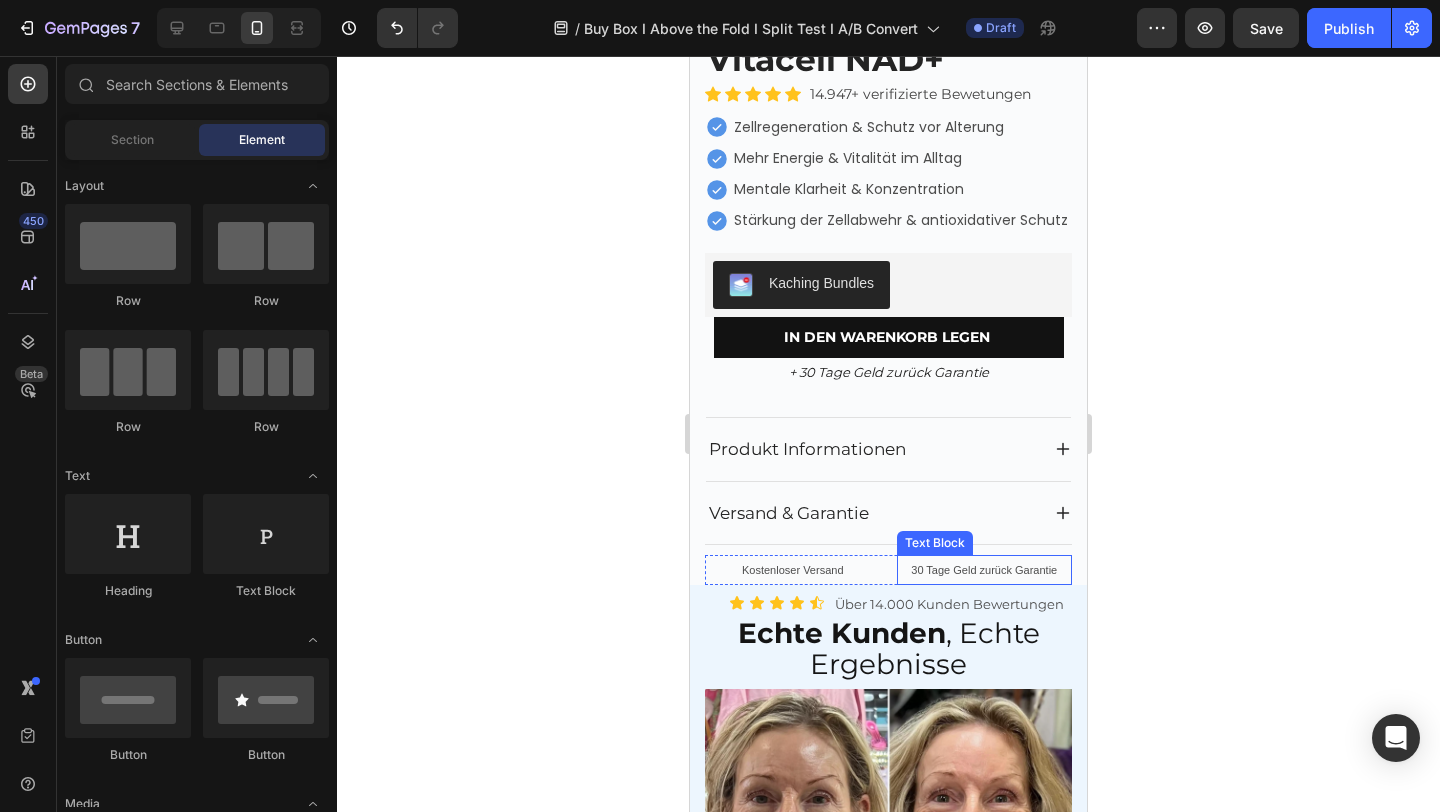 click on "30 Tage Geld zurück Garantie" at bounding box center (984, 570) 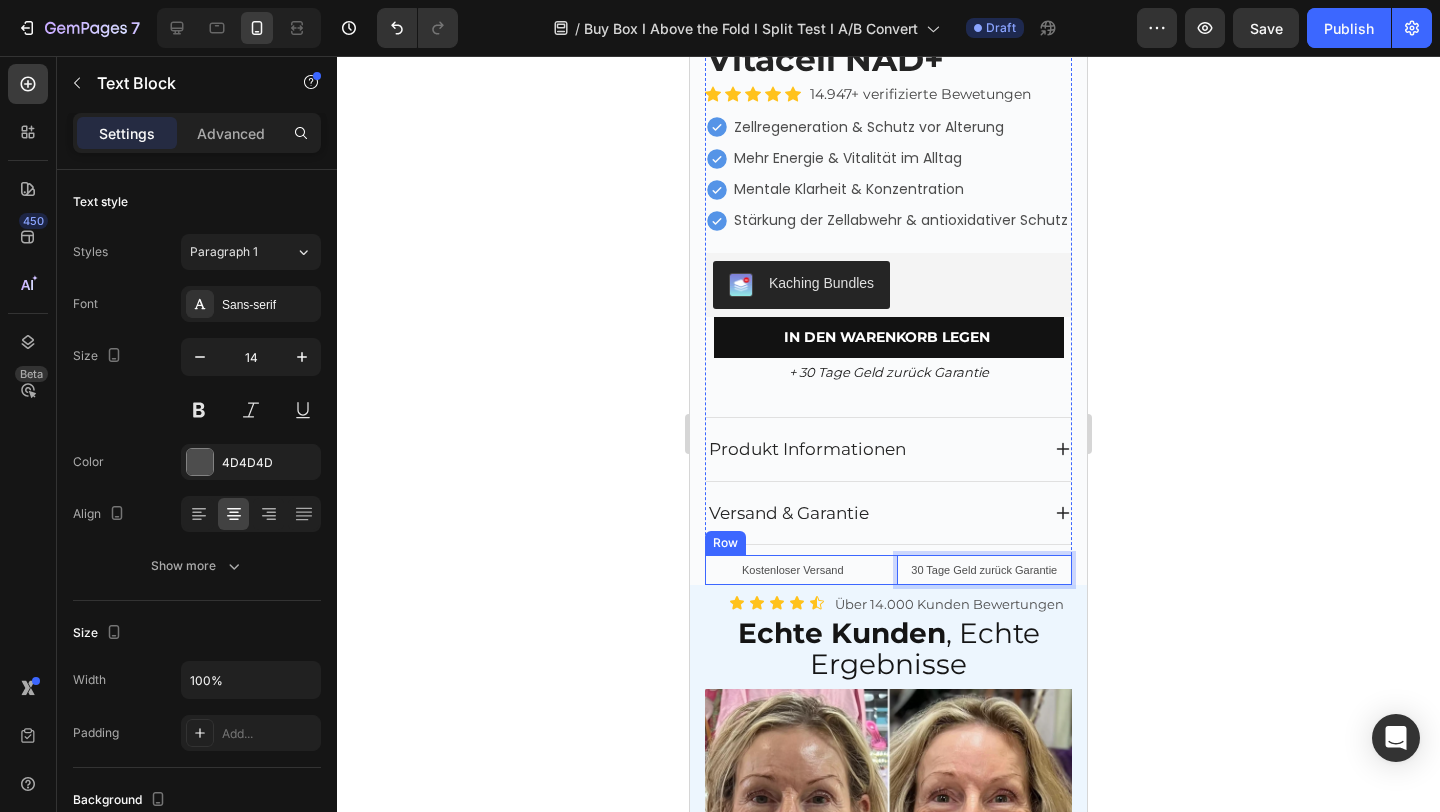 click on "Kostenloser Versand Text Block 30 Tage Geld zurück Garantie Text Block   0 Row" at bounding box center (888, 570) 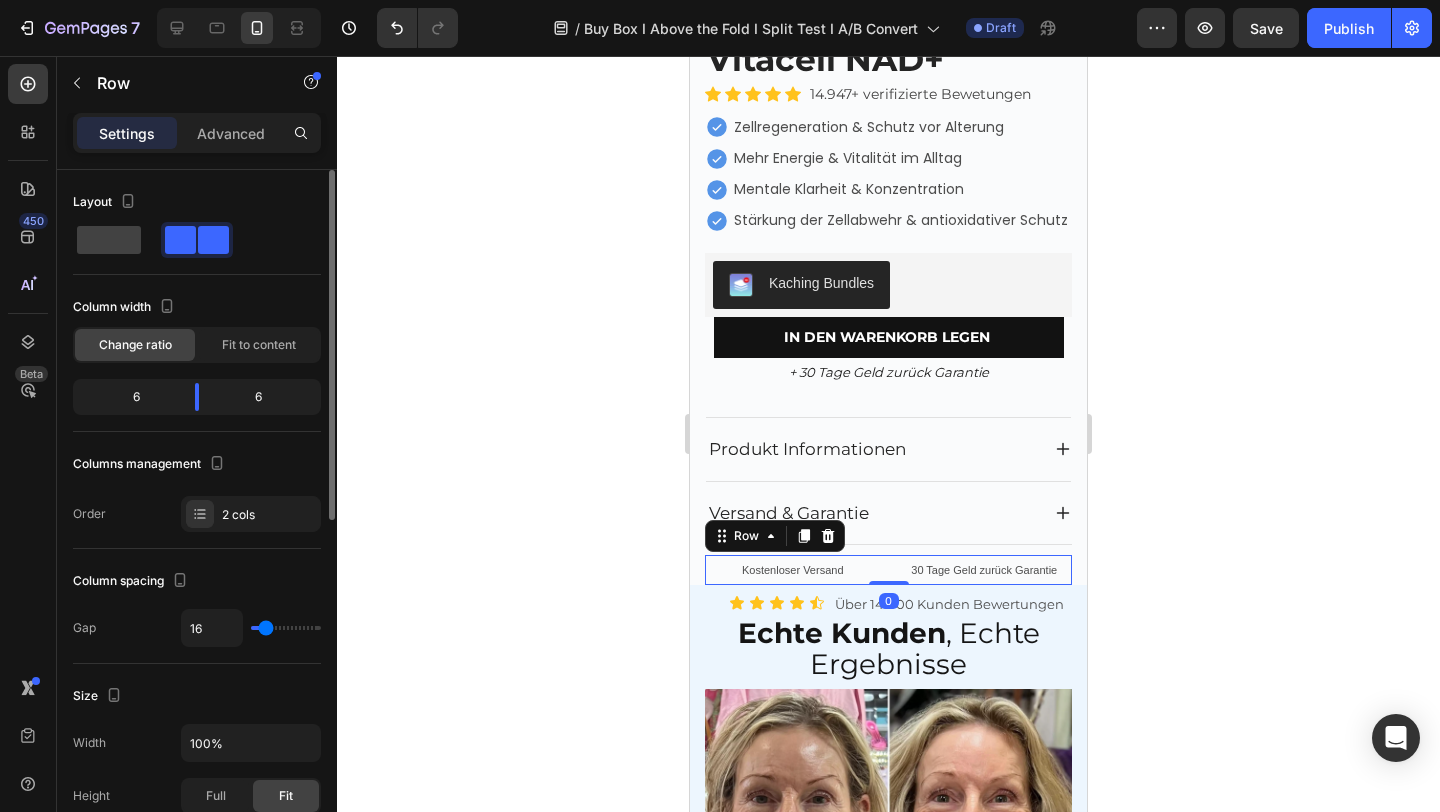 type on "0" 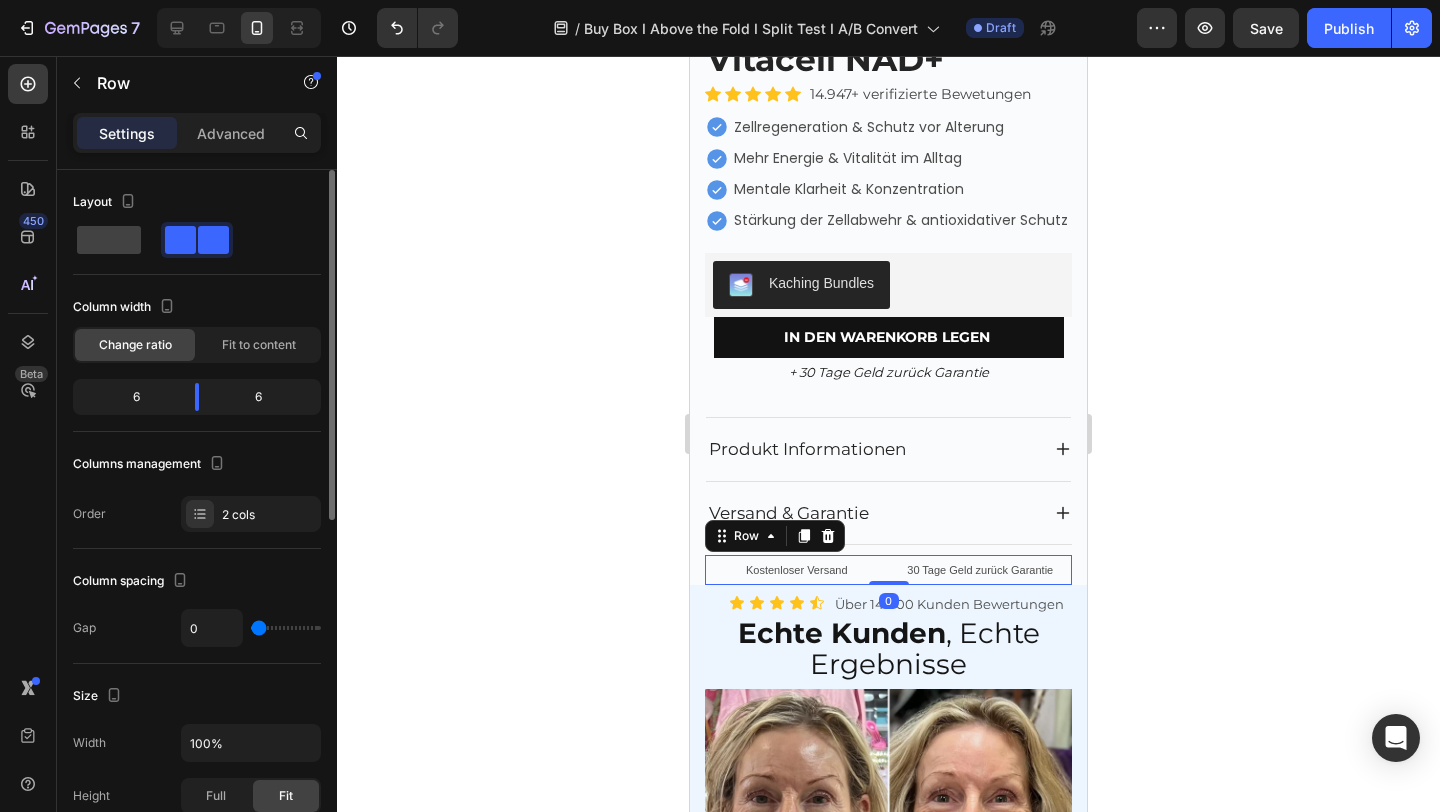 type on "0" 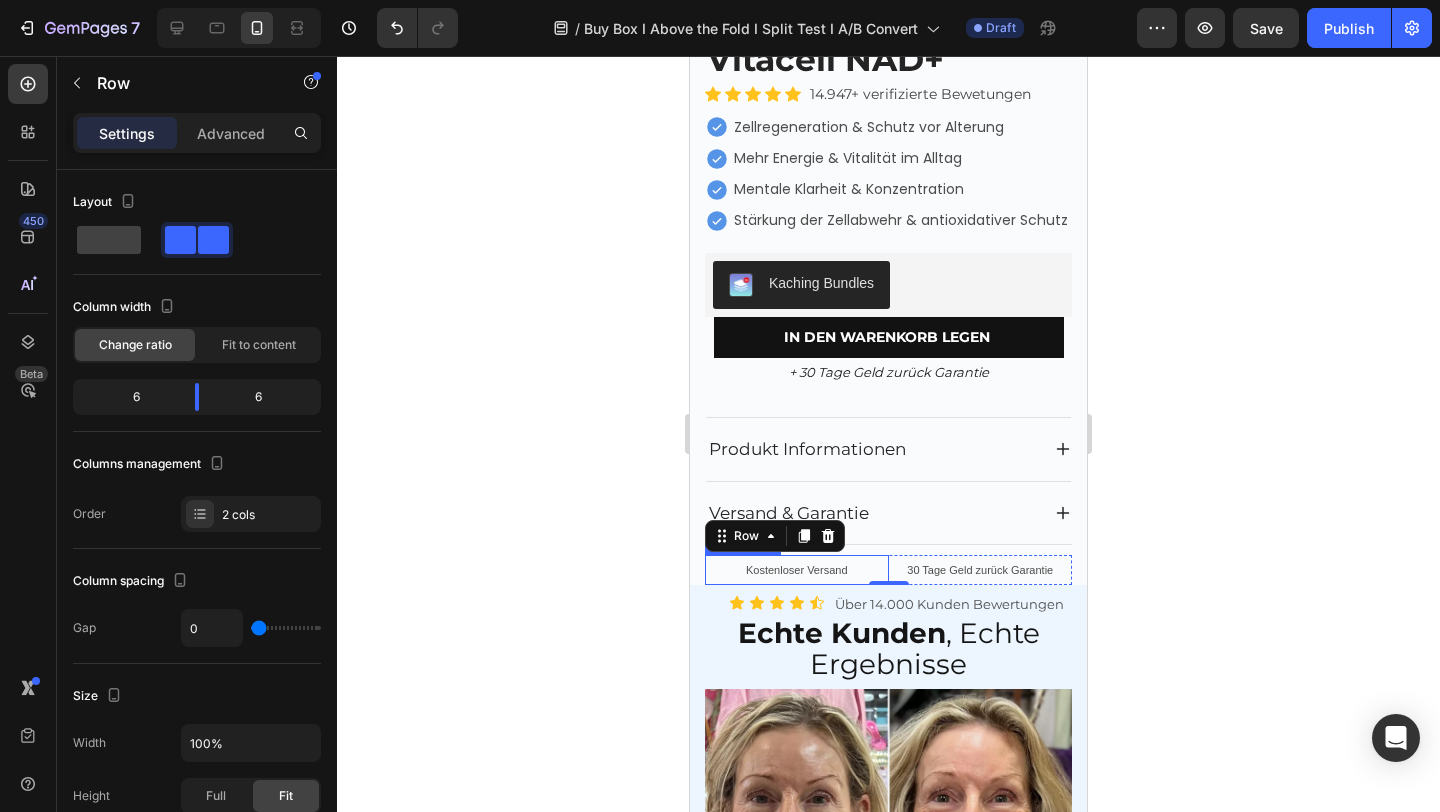 click on "Kostenloser Versand" at bounding box center (797, 570) 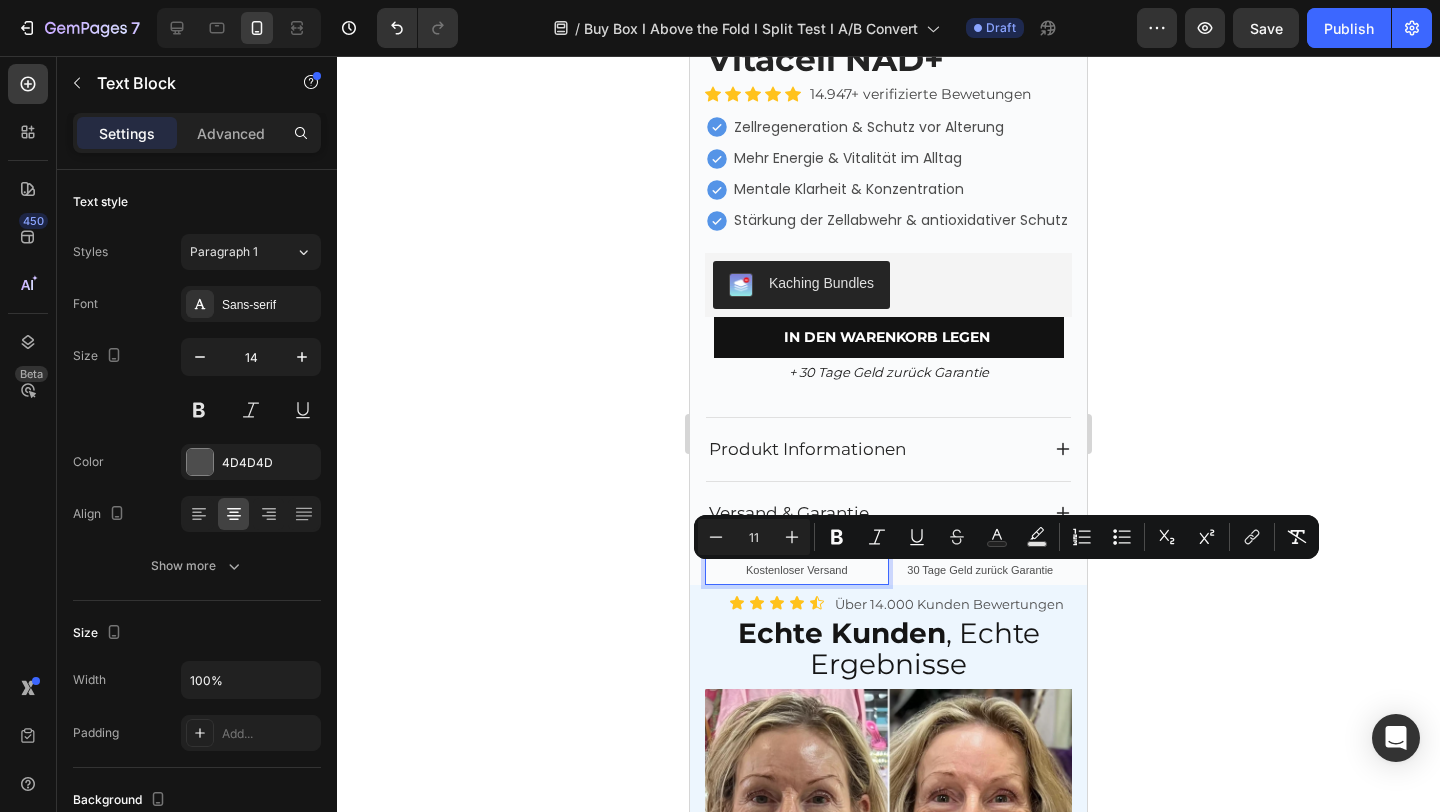 click on "Kostenloser Versand" at bounding box center (797, 570) 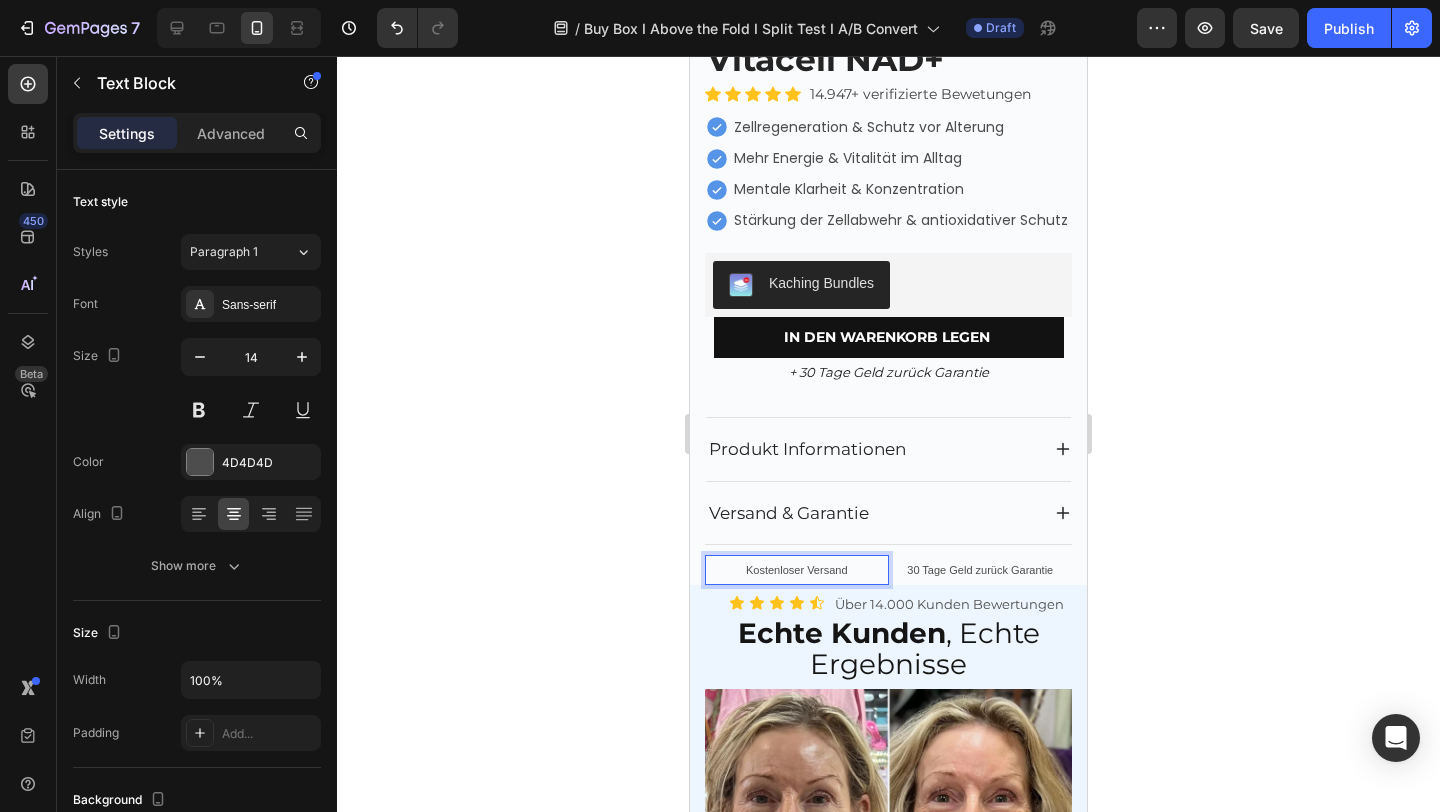 click 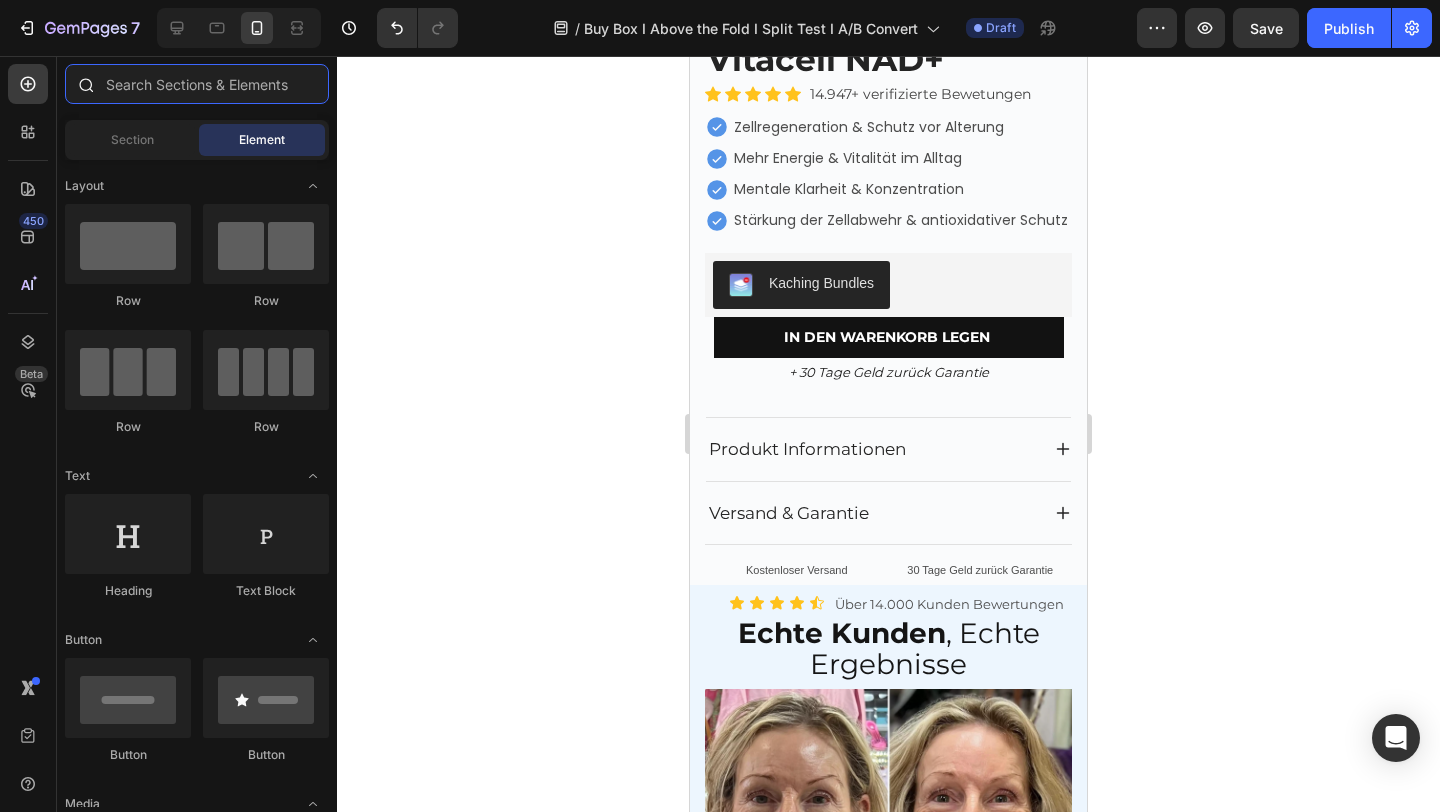 click at bounding box center [197, 84] 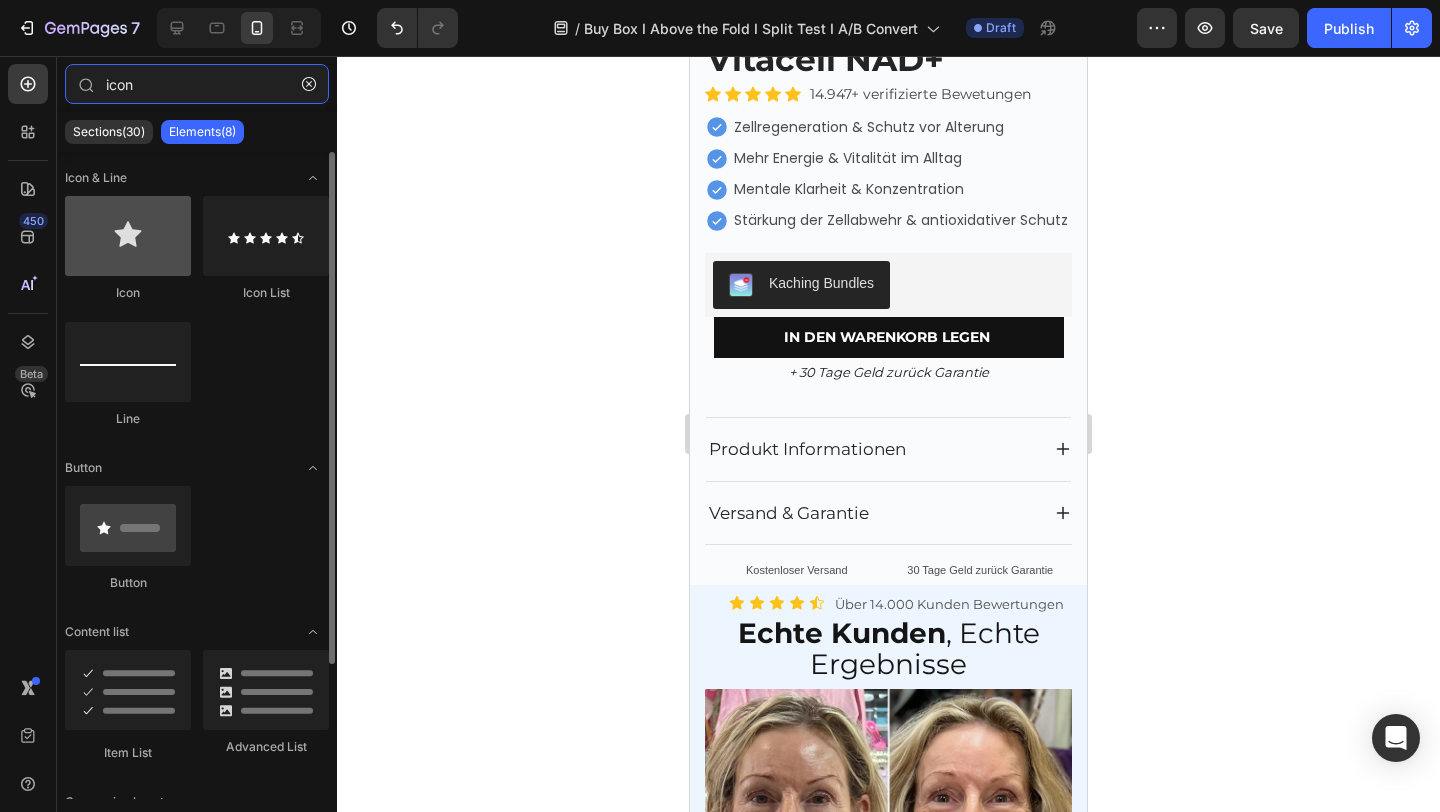 type on "icon" 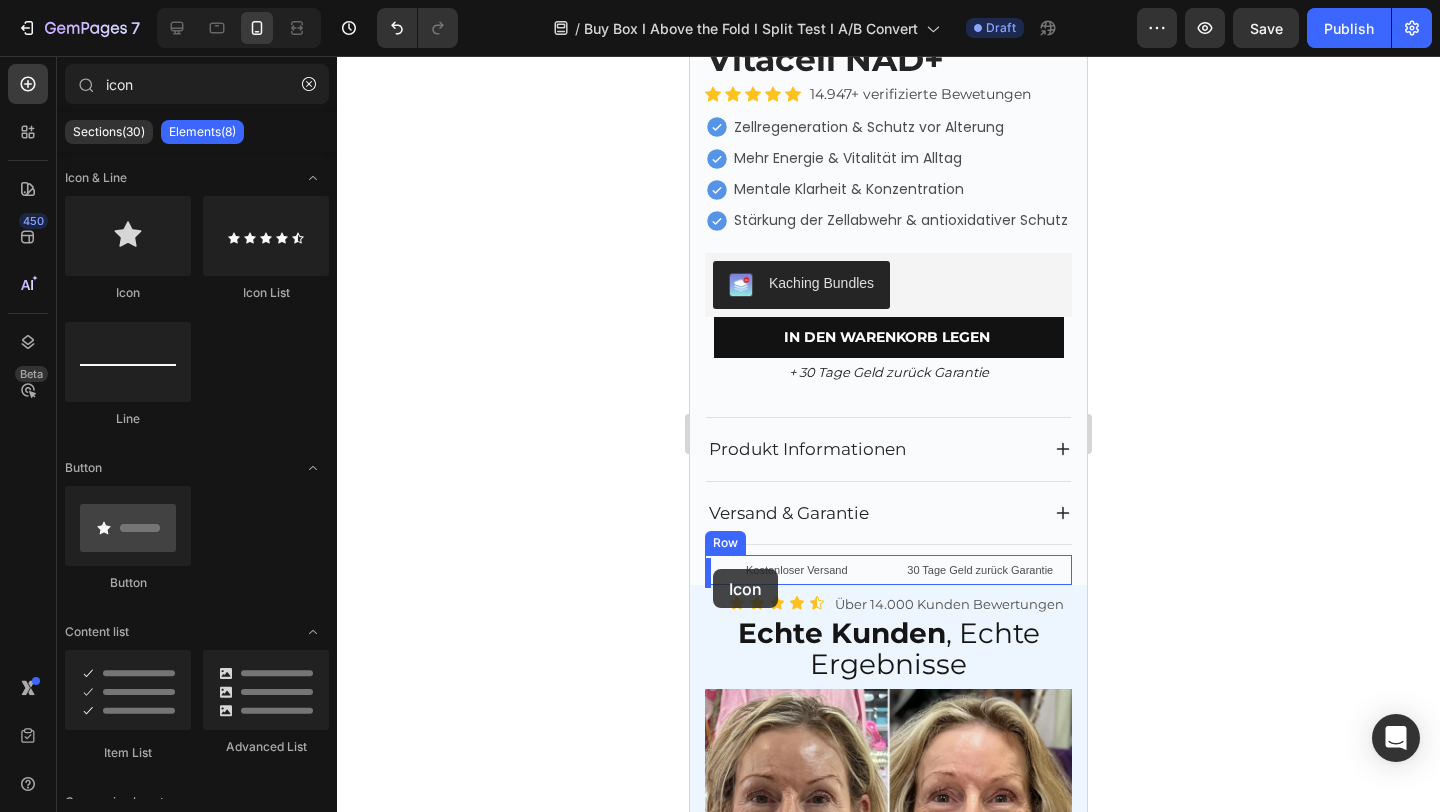 drag, startPoint x: 813, startPoint y: 275, endPoint x: 713, endPoint y: 569, distance: 310.54147 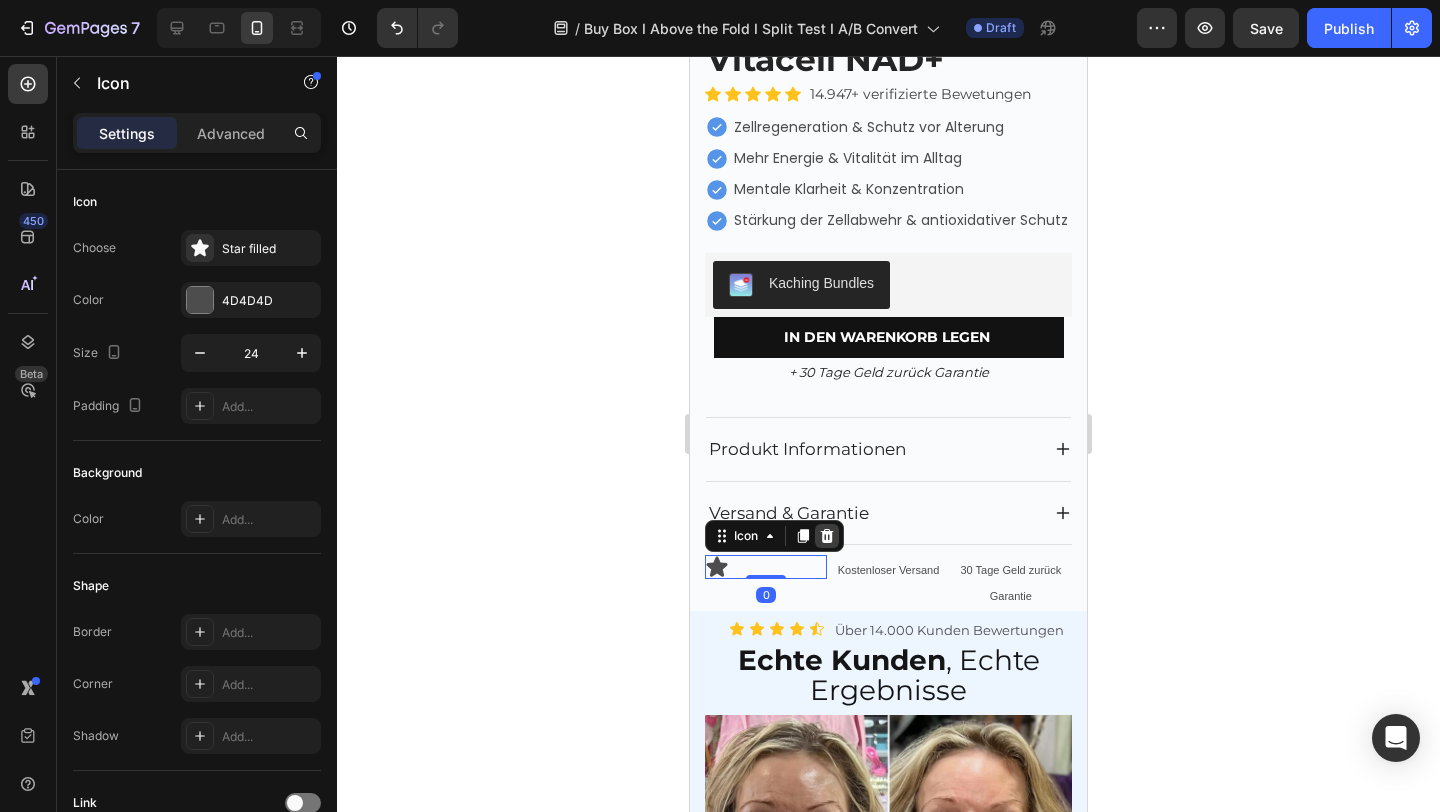 click 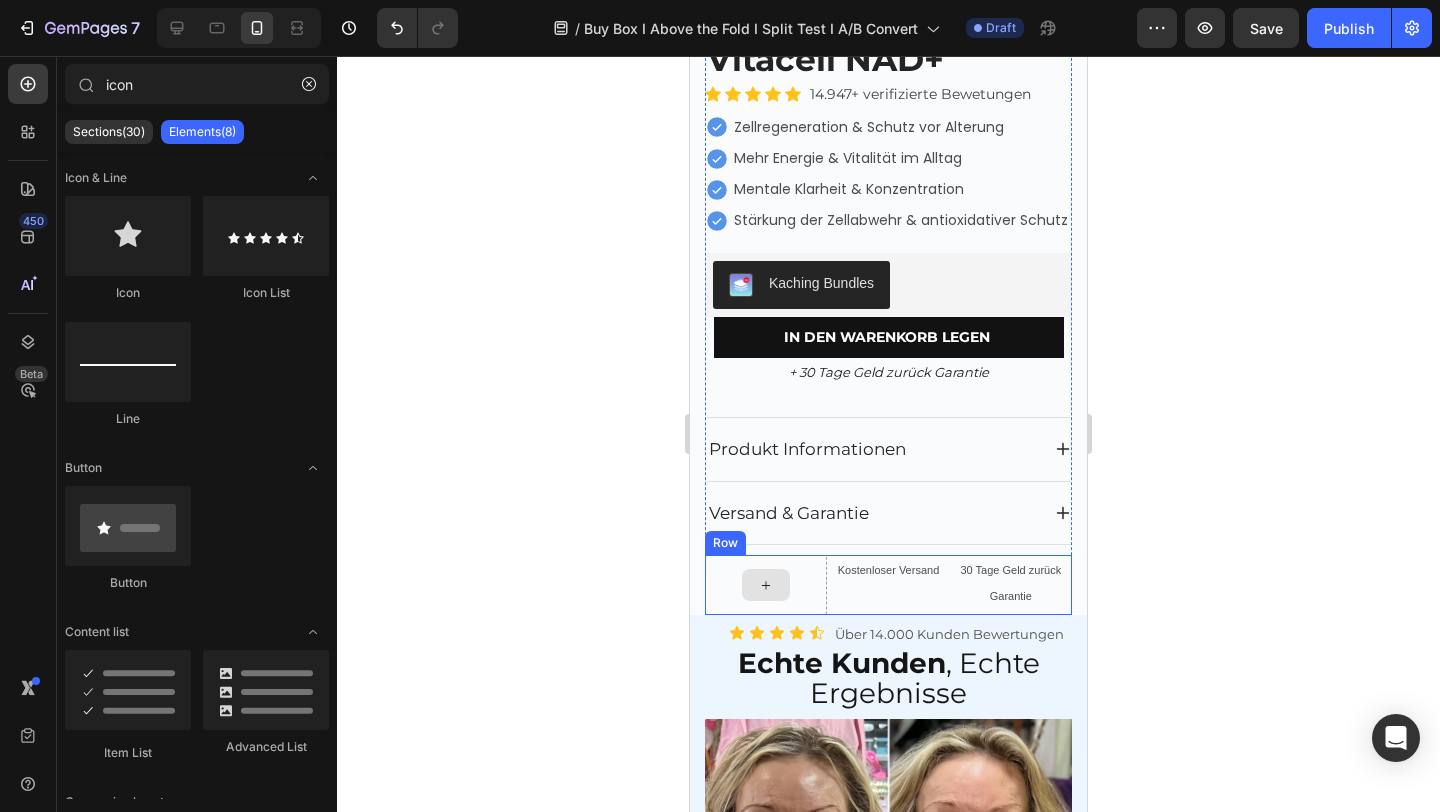 click at bounding box center [766, 585] 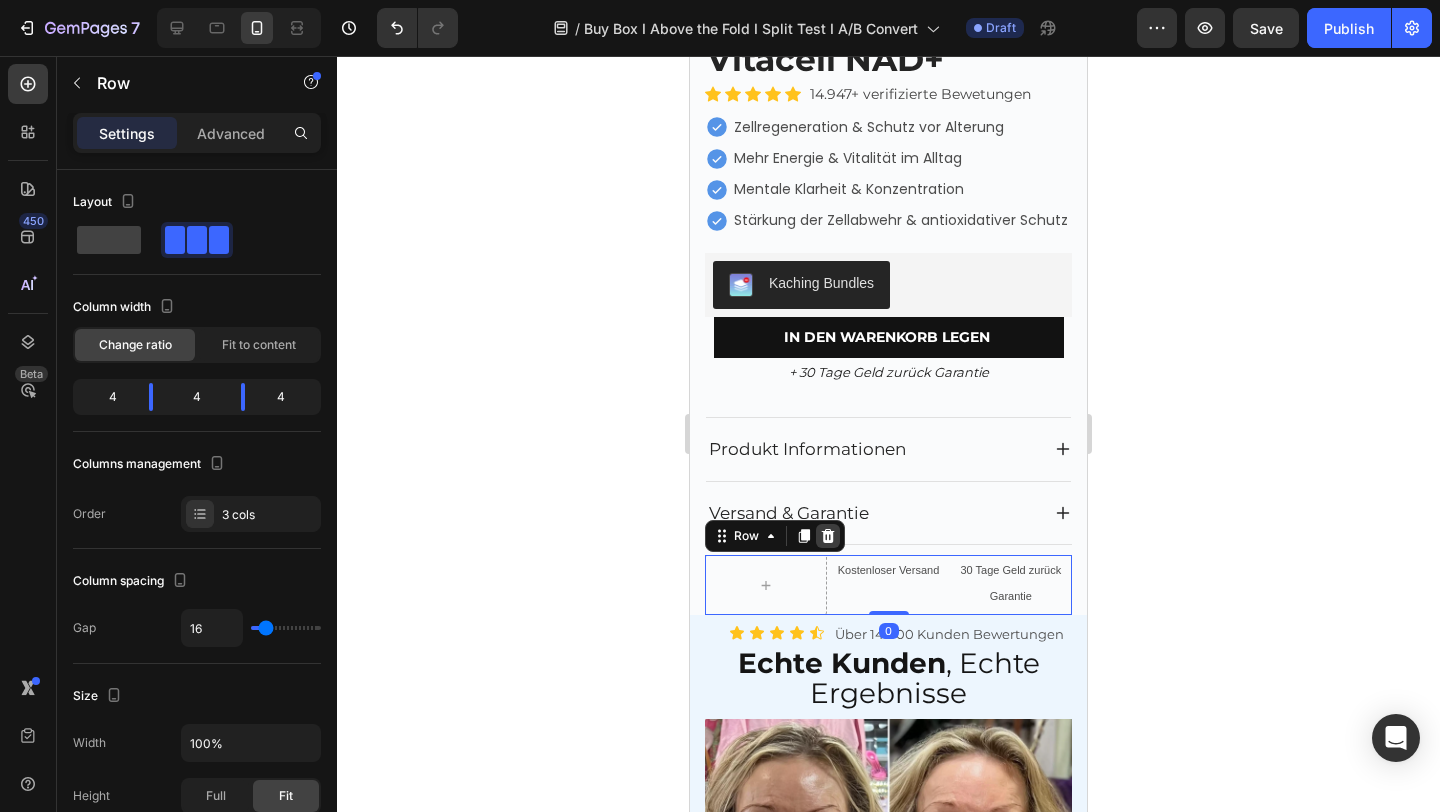 click 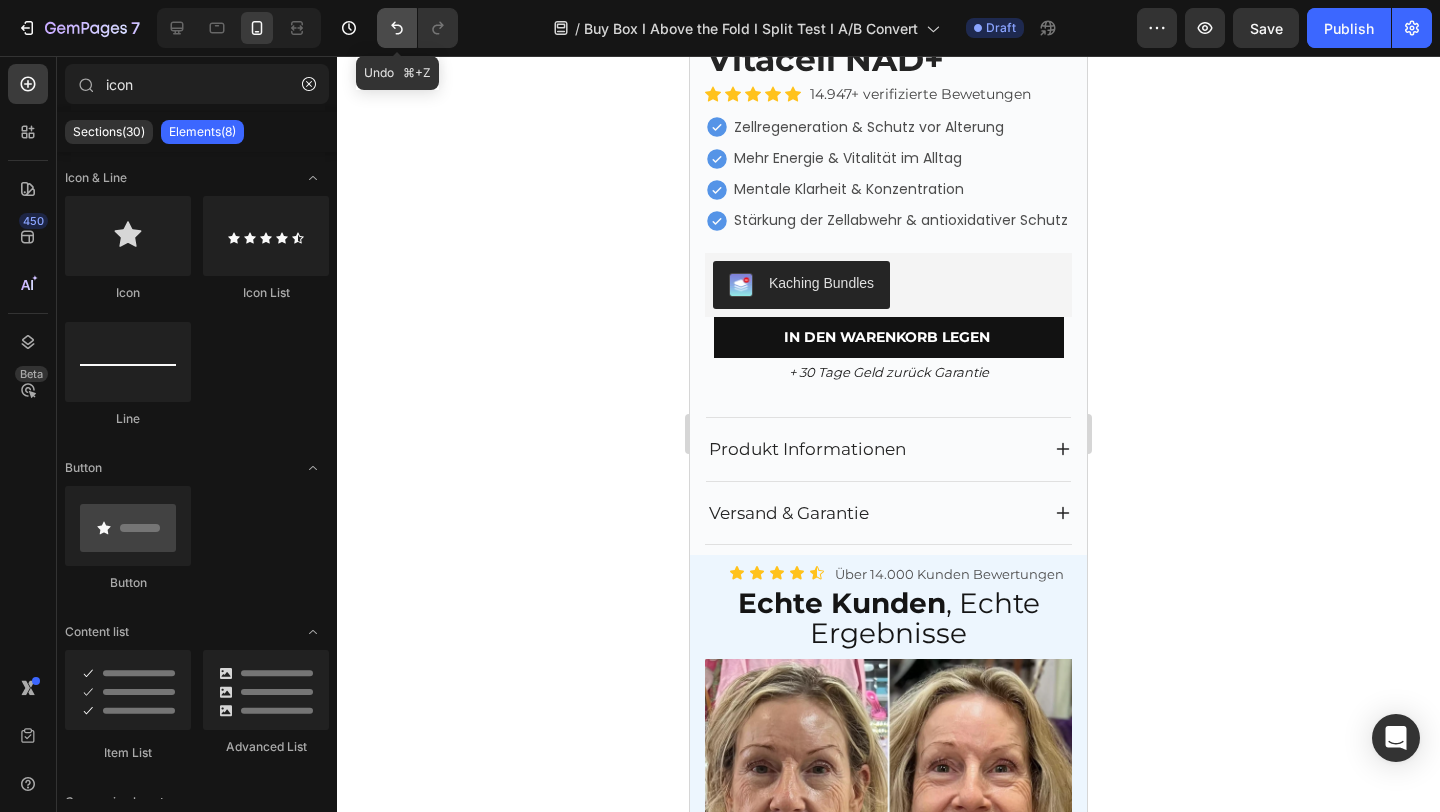 click 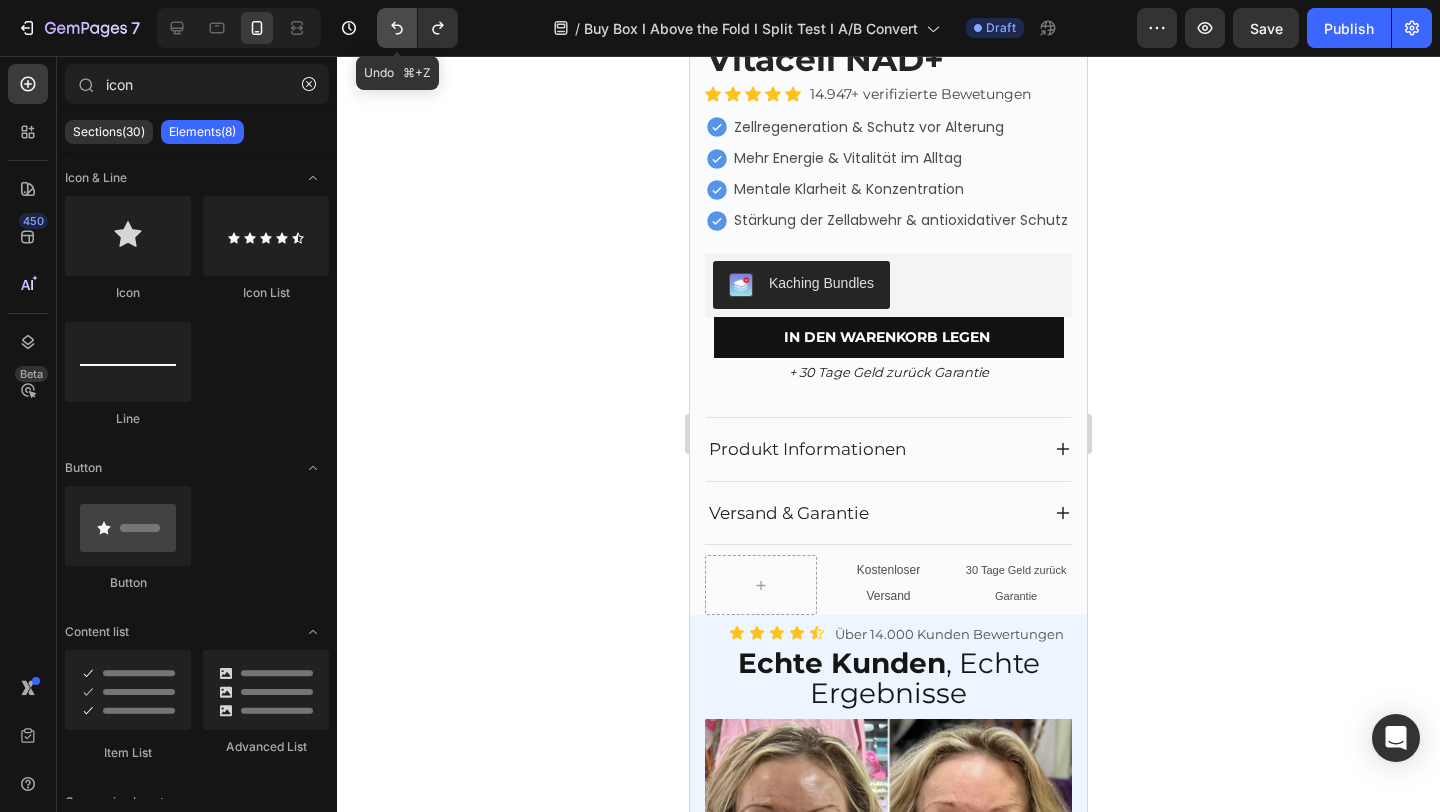 click 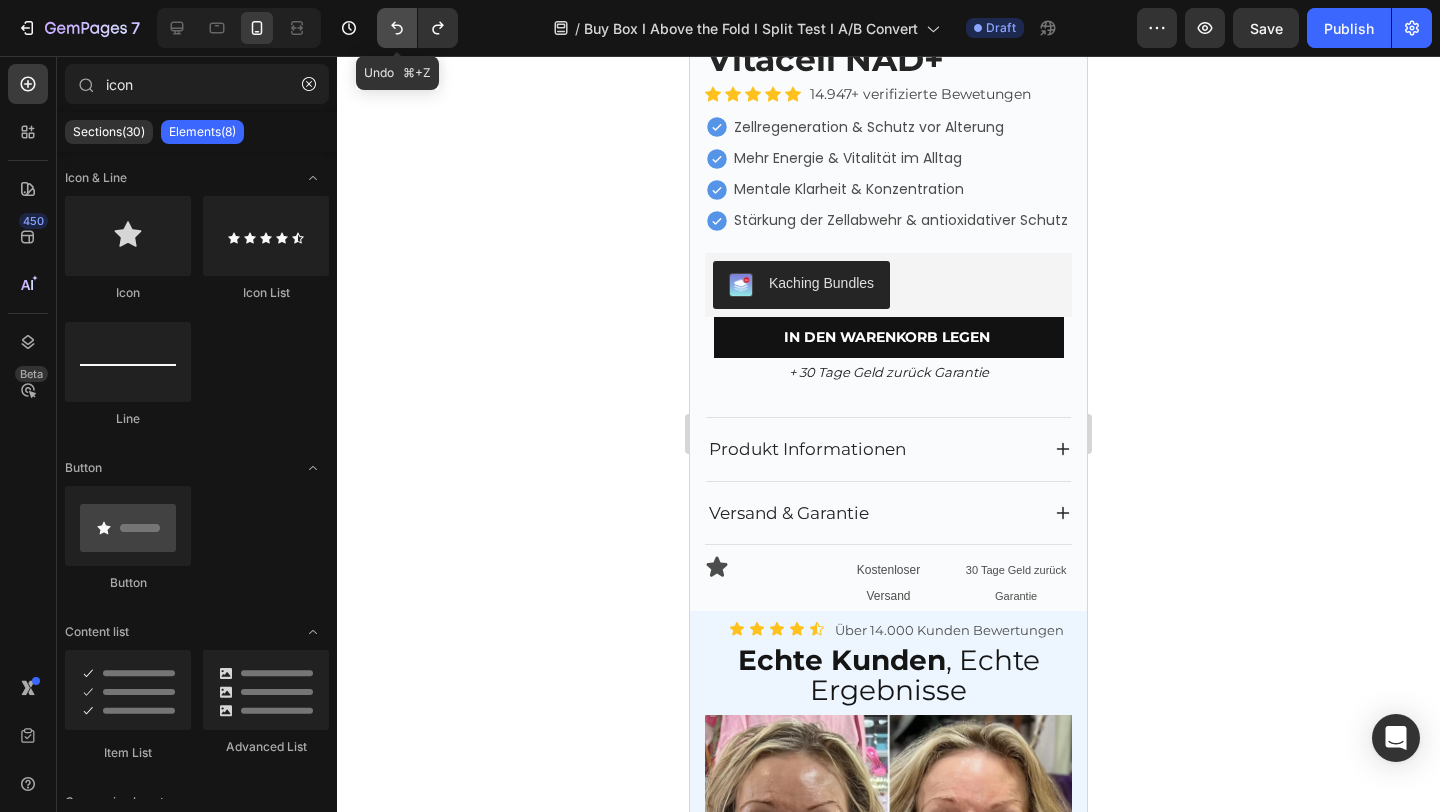 click 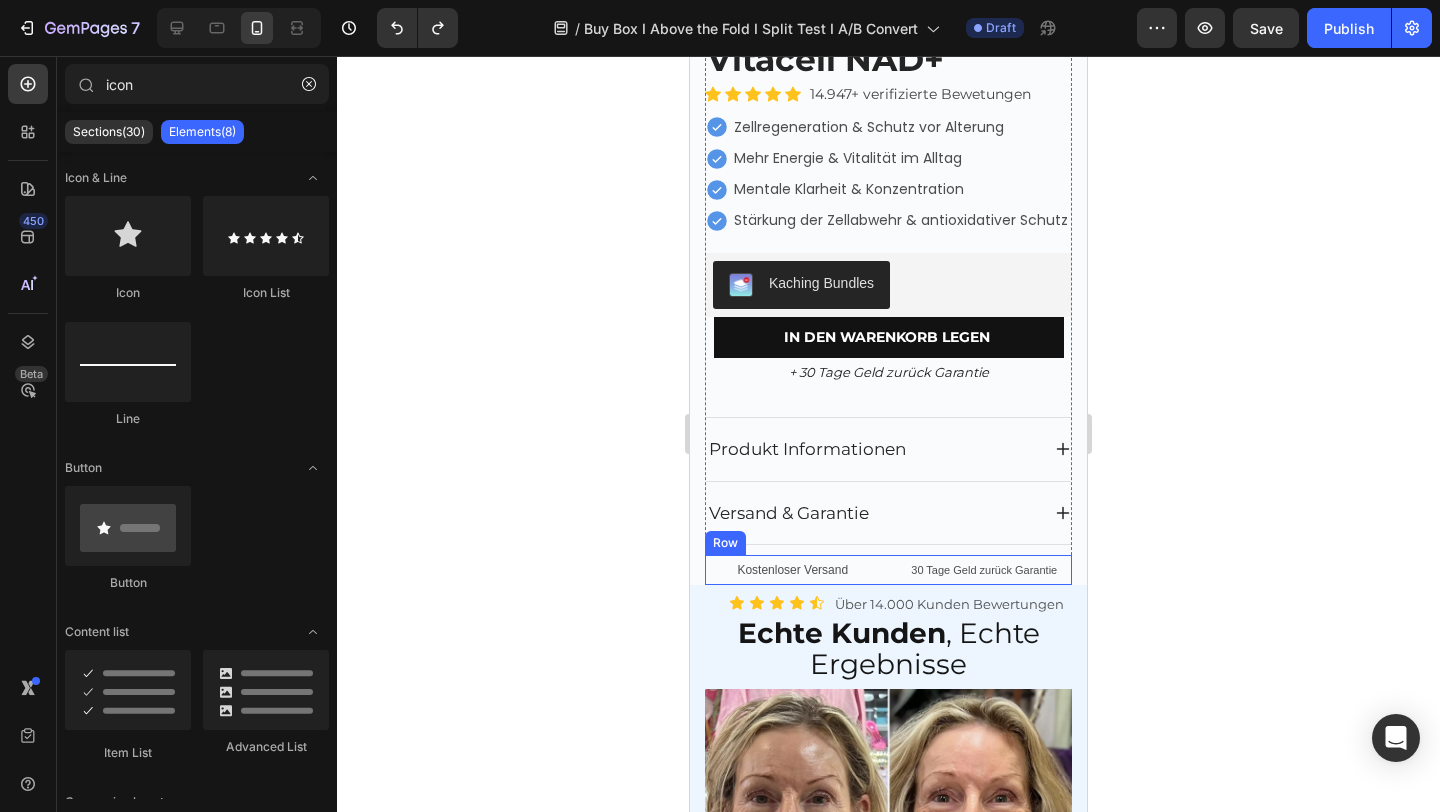 click on "Kostenloser Versand Text Block 30 Tage Geld zurück Garantie Text Block Row" at bounding box center [888, 570] 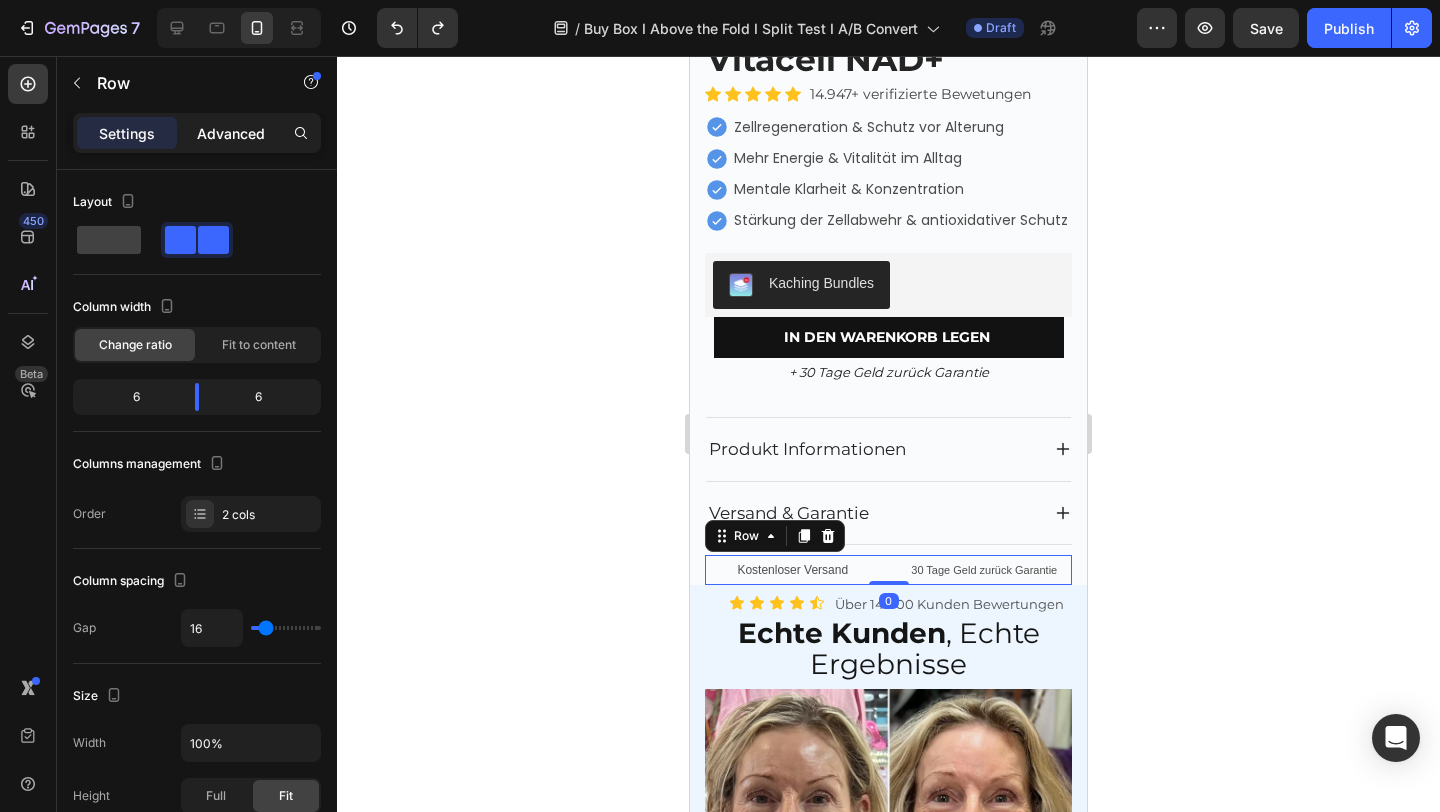 click on "Advanced" at bounding box center [231, 133] 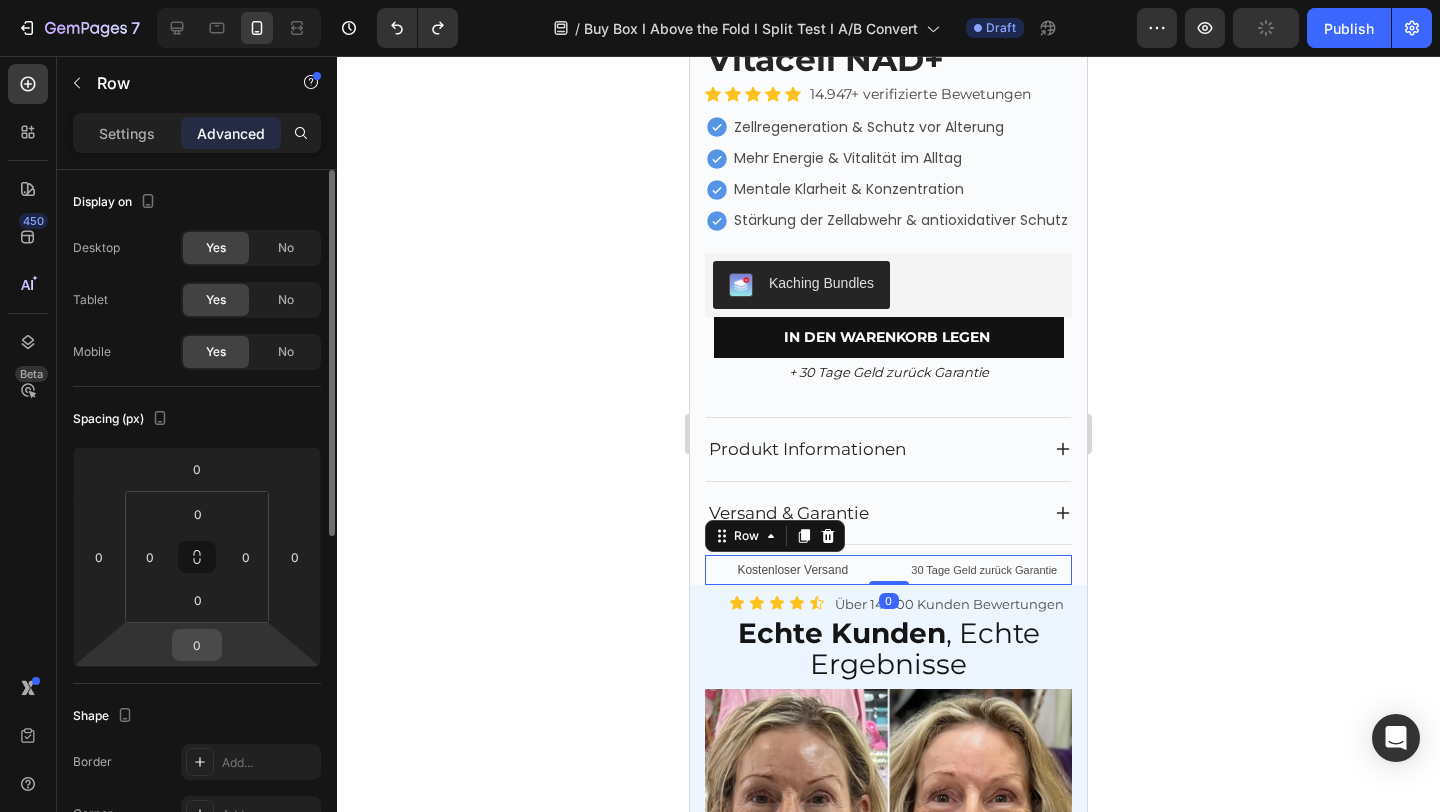 click on "0" at bounding box center (197, 645) 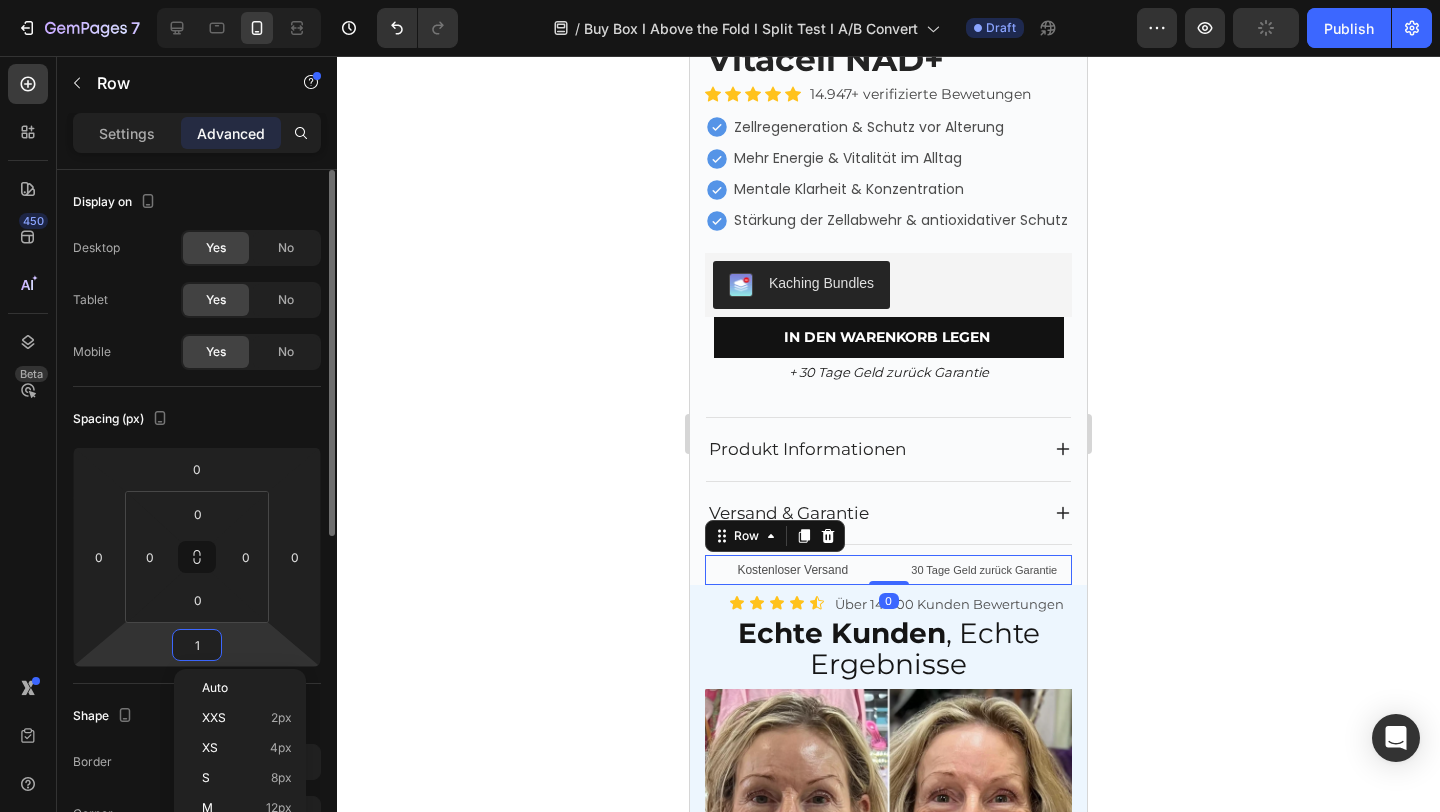 type on "10" 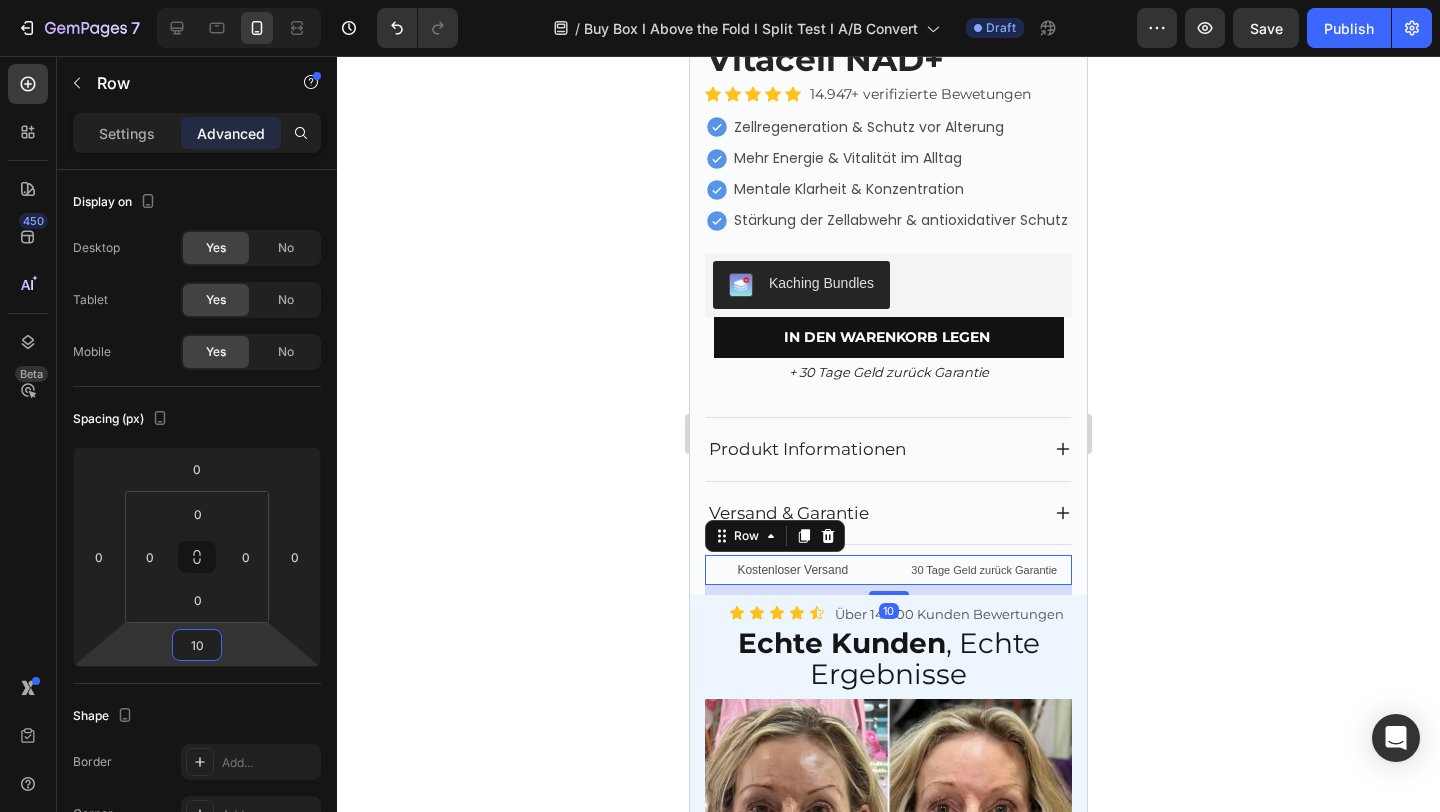 click 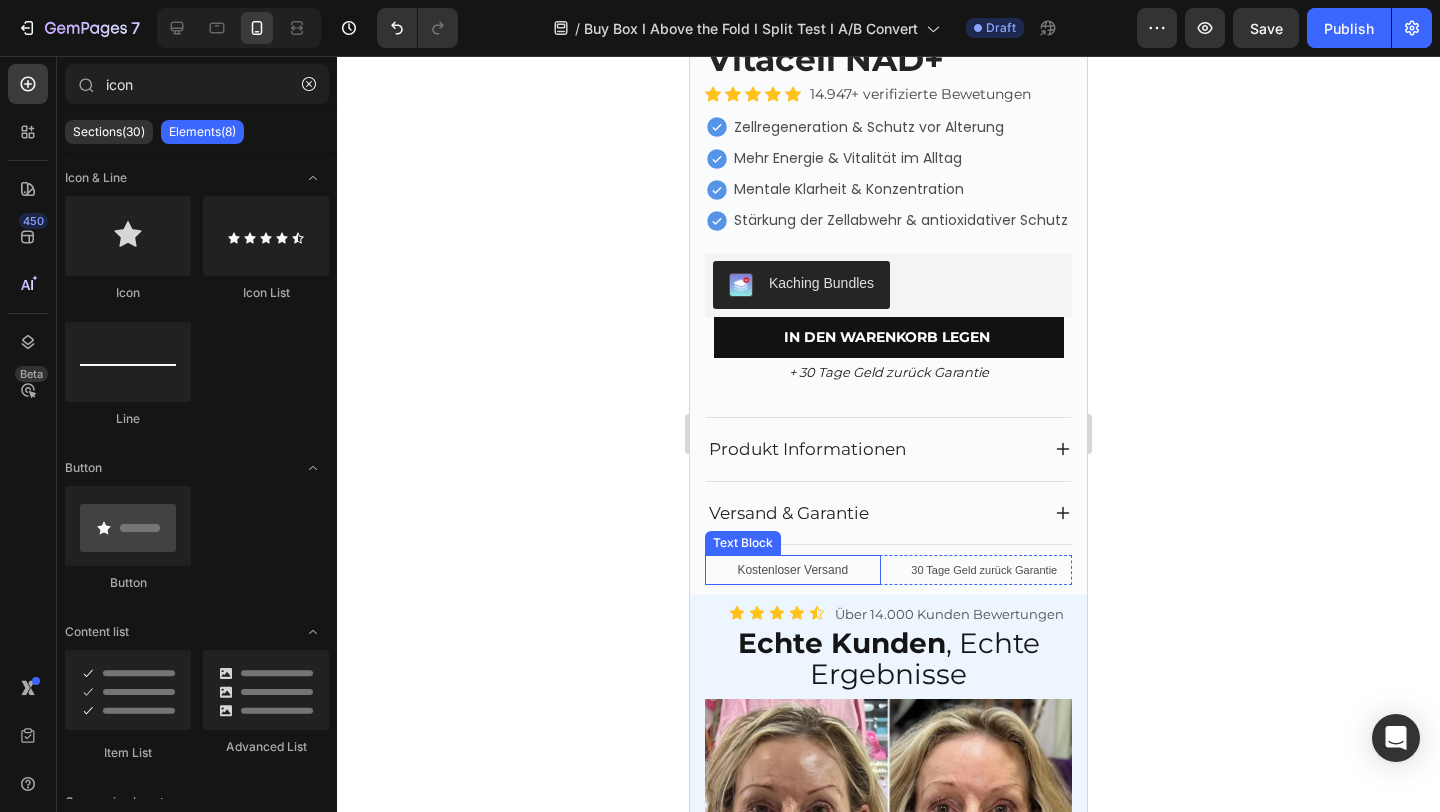 click on "Kostenloser Versand" at bounding box center [793, 570] 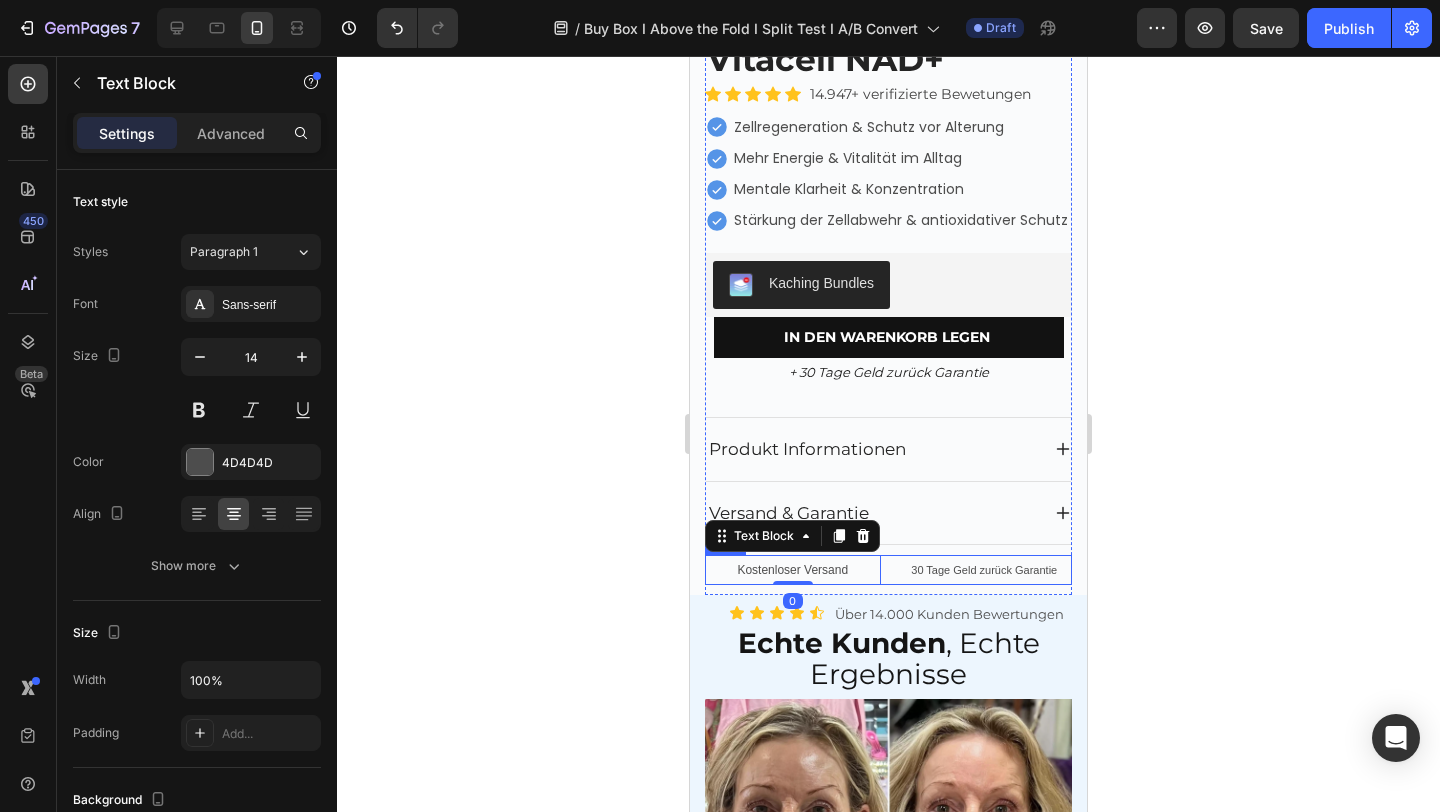 click on "Kostenloser Versand Text Block 0 30 Tage Geld zurück Garantie Text Block Row" at bounding box center [888, 570] 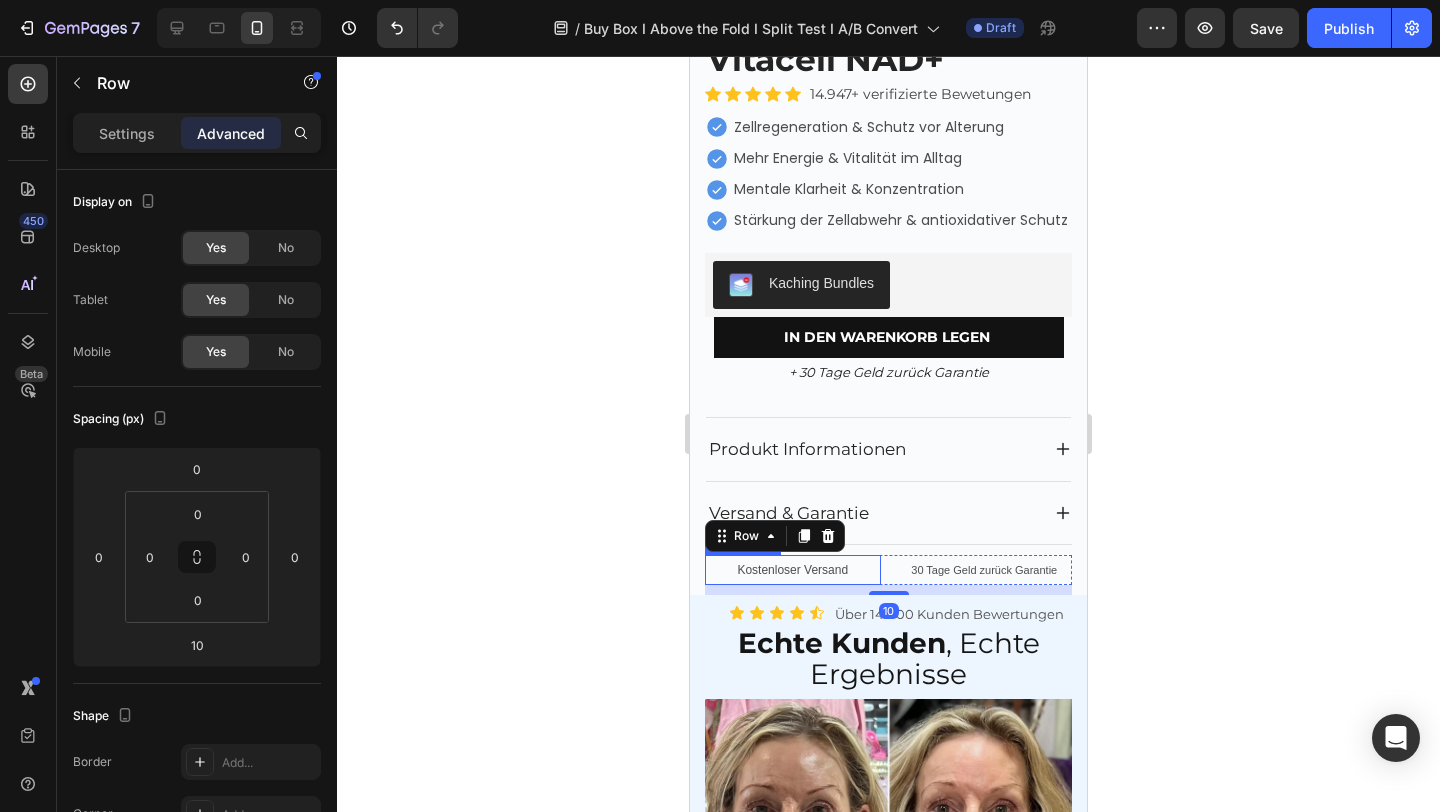 click on "Kostenloser Versand" at bounding box center (793, 570) 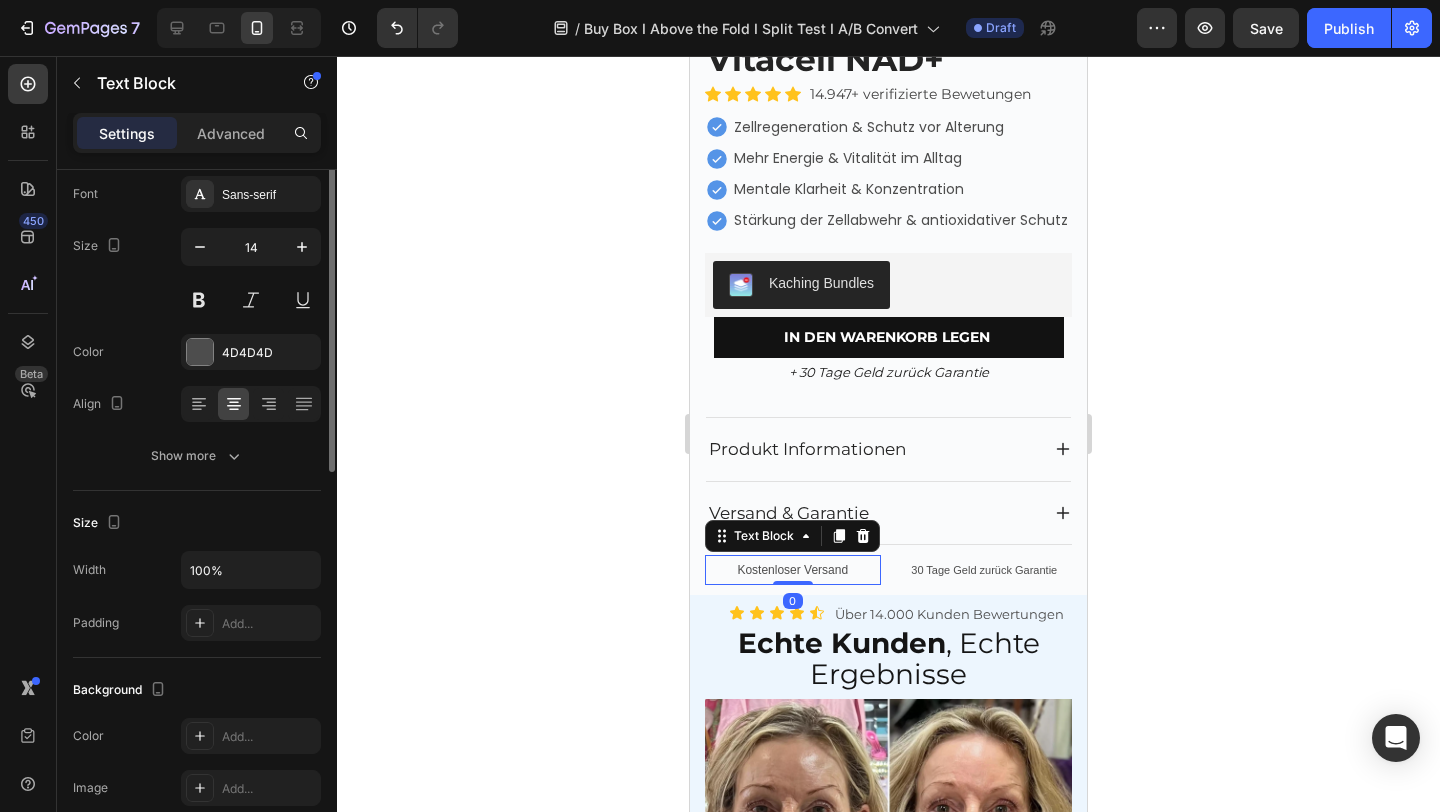 scroll, scrollTop: 0, scrollLeft: 0, axis: both 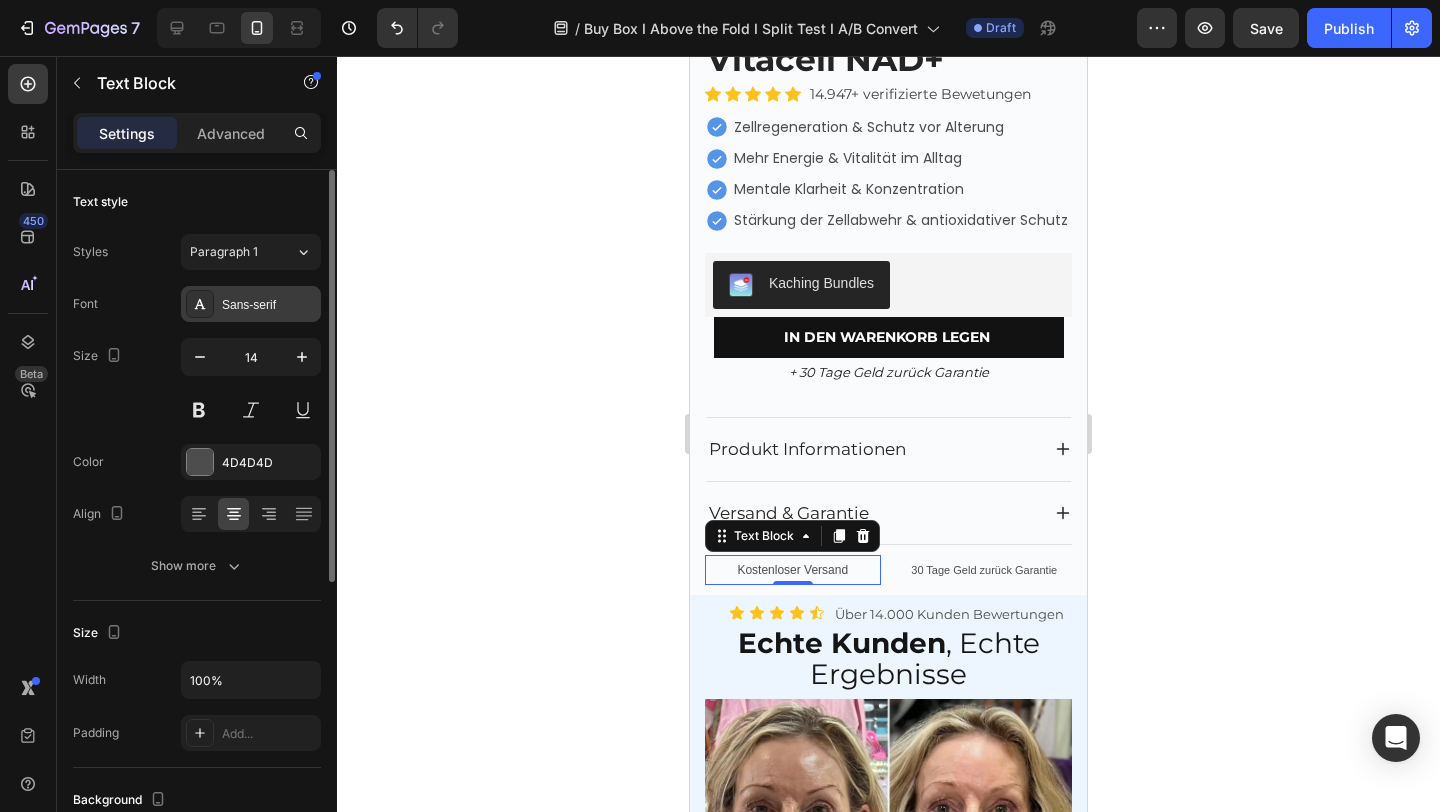 click on "Sans-serif" at bounding box center (251, 304) 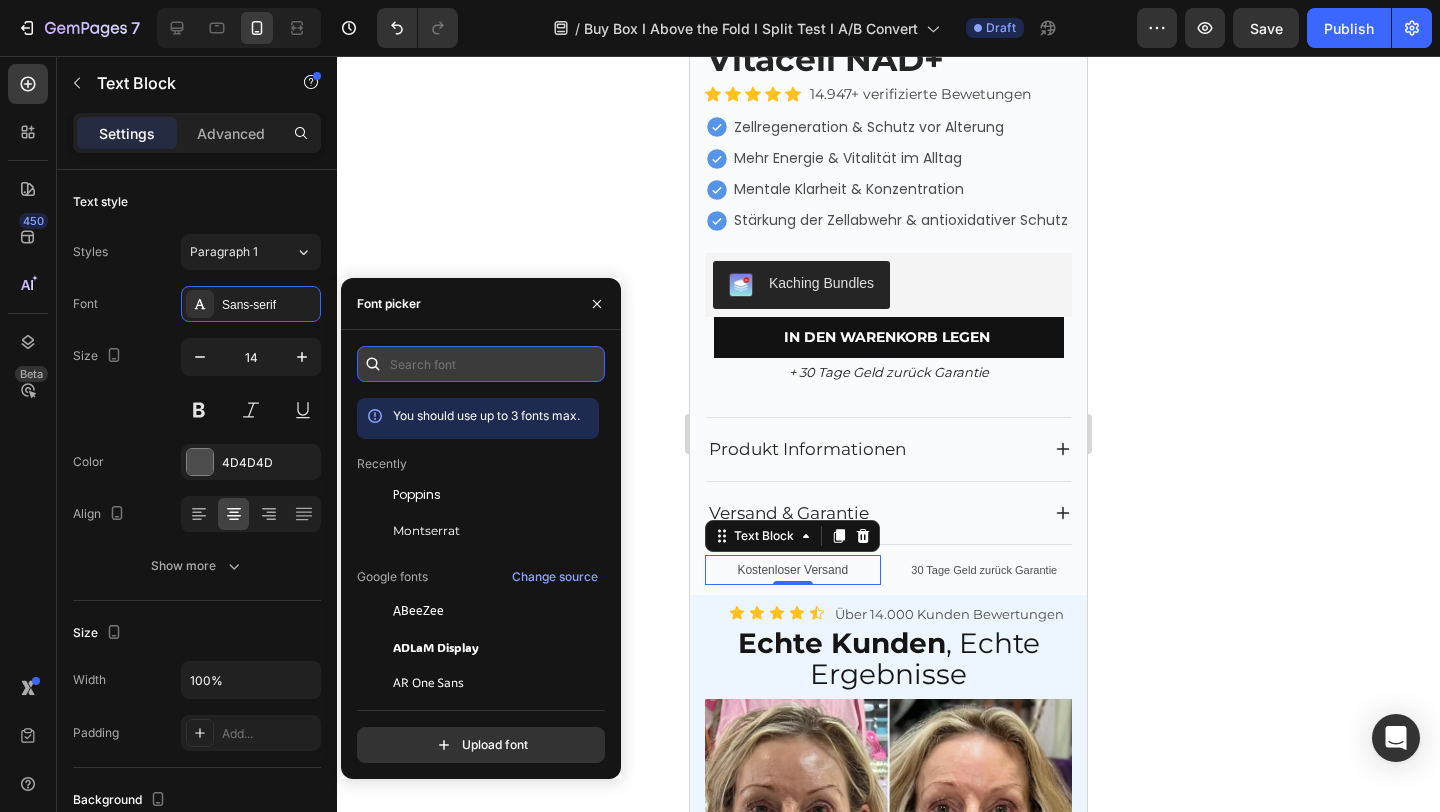 click at bounding box center (481, 364) 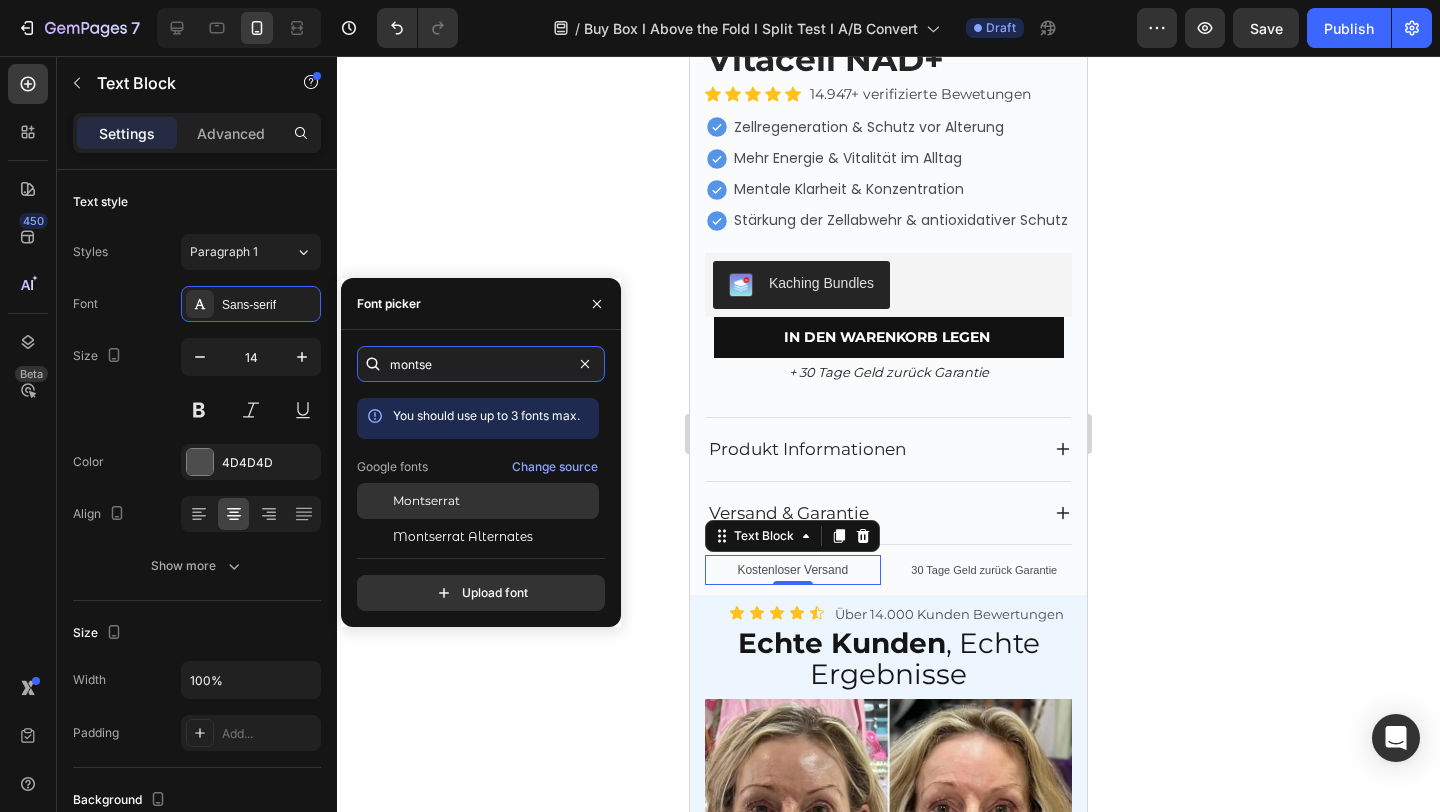type on "montse" 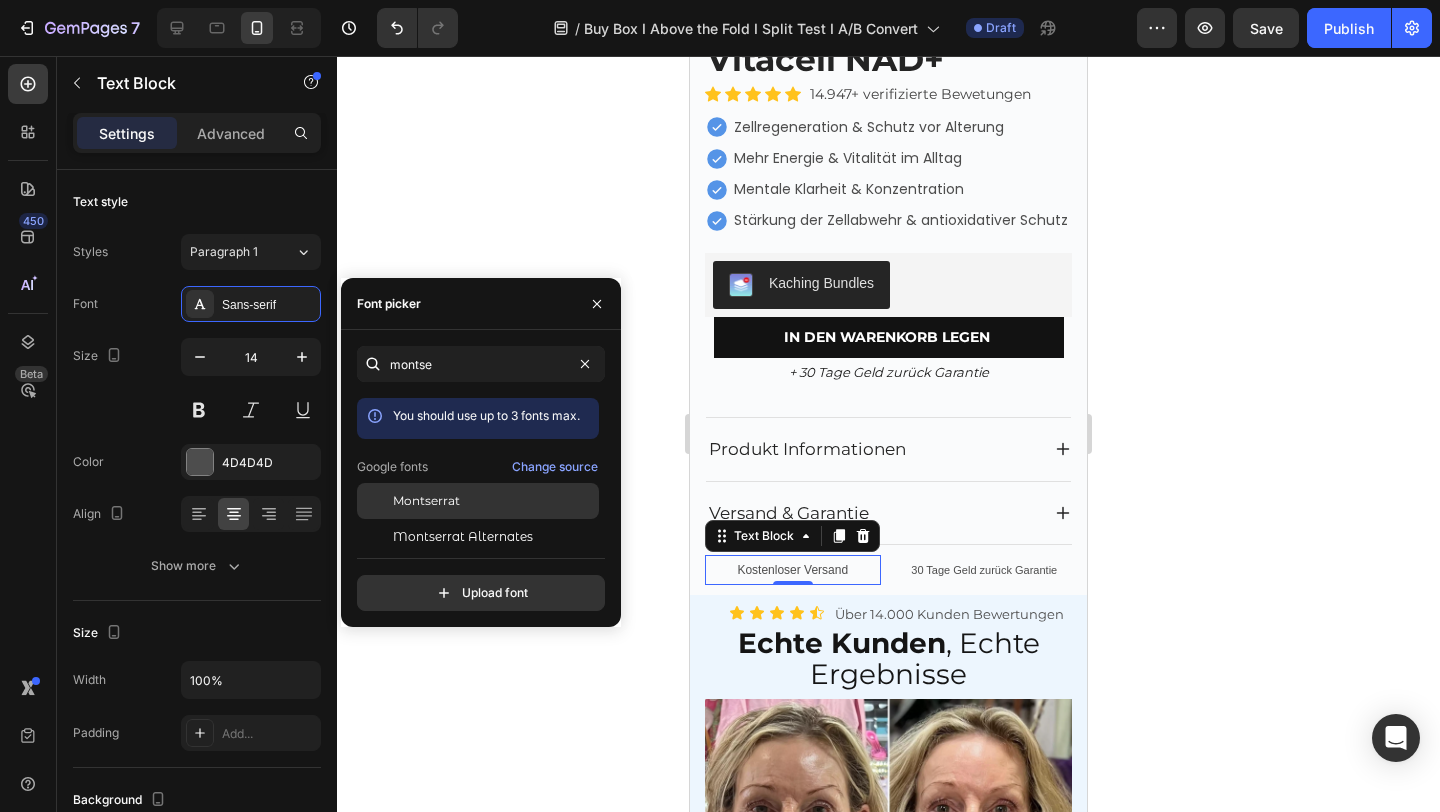 click on "Montserrat" at bounding box center (426, 501) 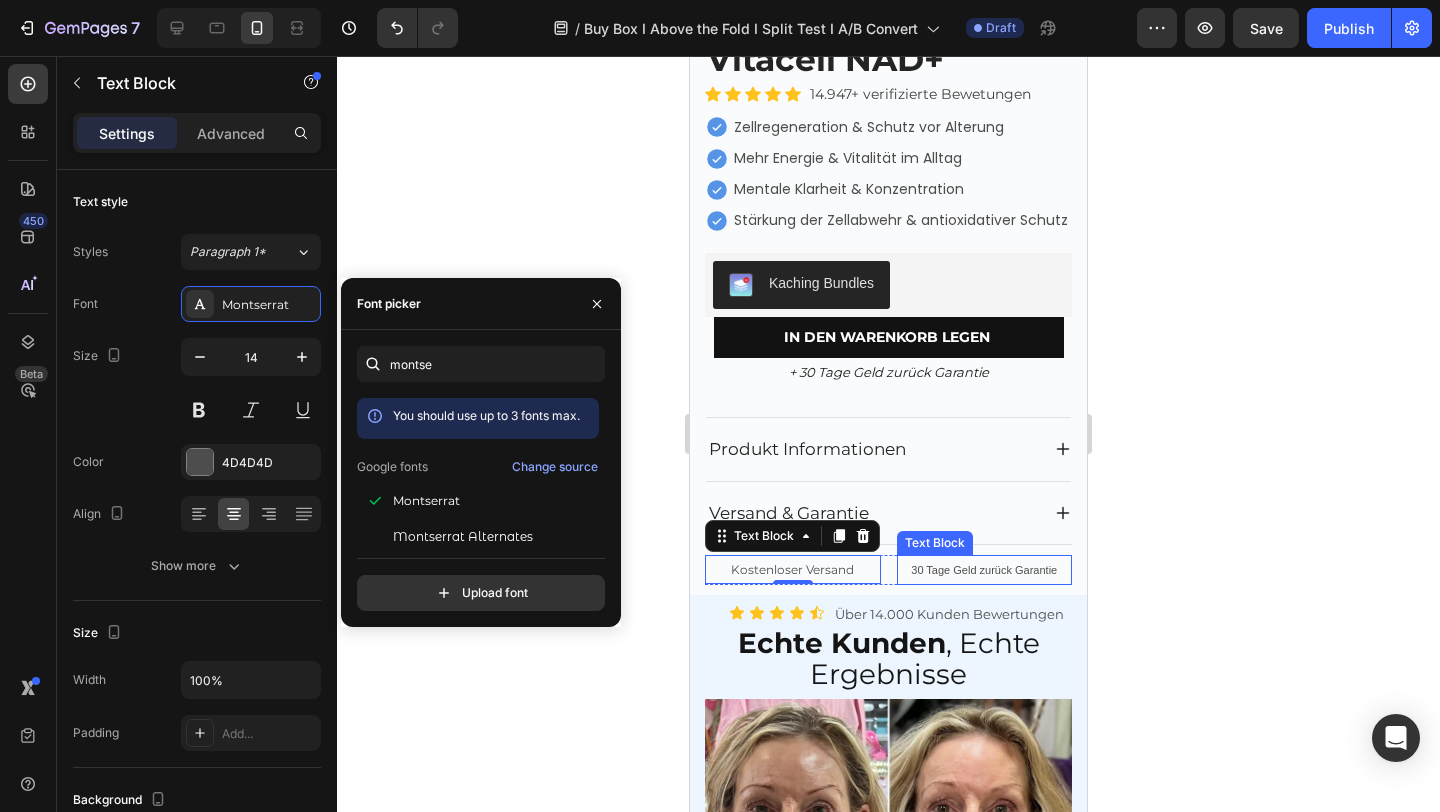 click on "30 Tage Geld zurück Garantie" at bounding box center (984, 570) 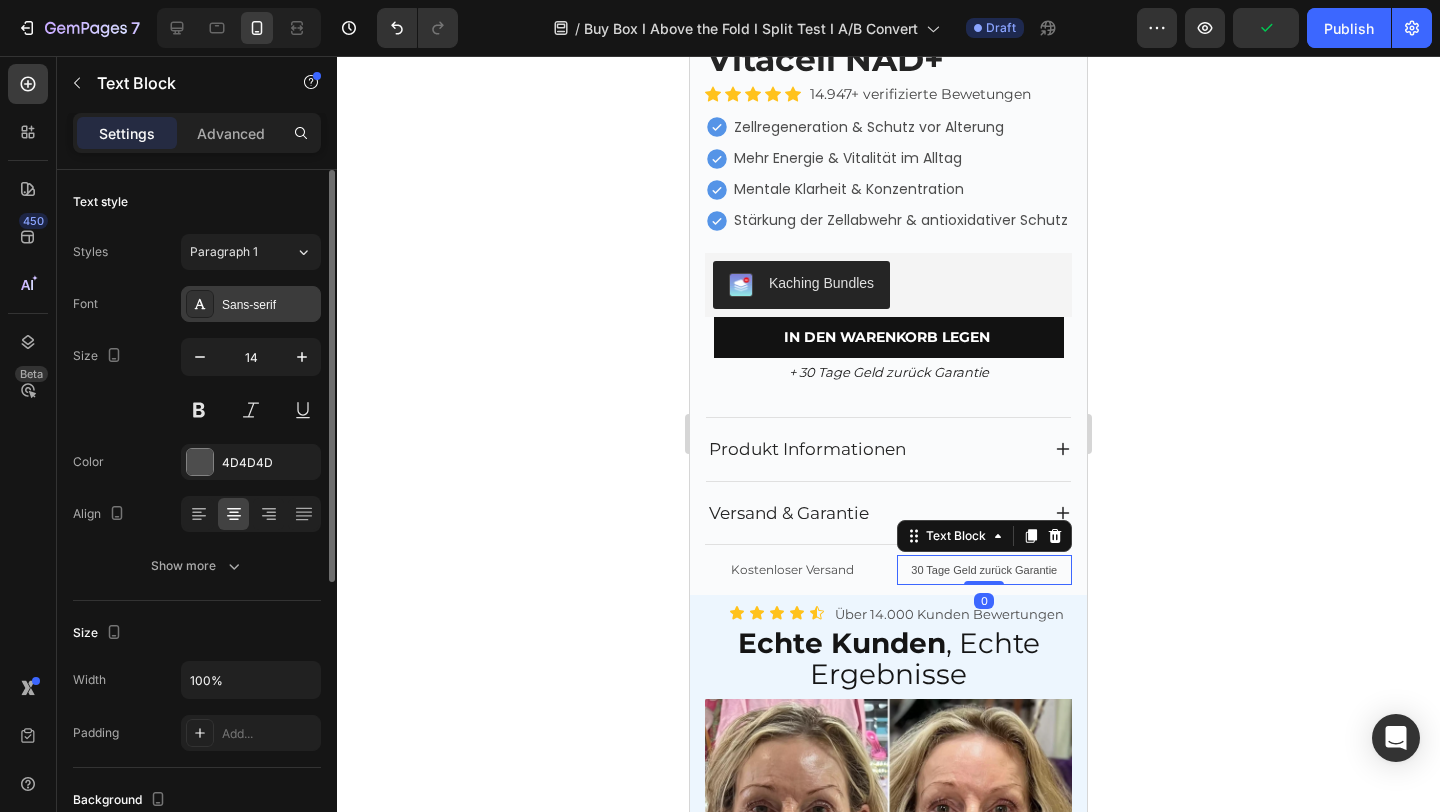 click on "Sans-serif" at bounding box center [251, 304] 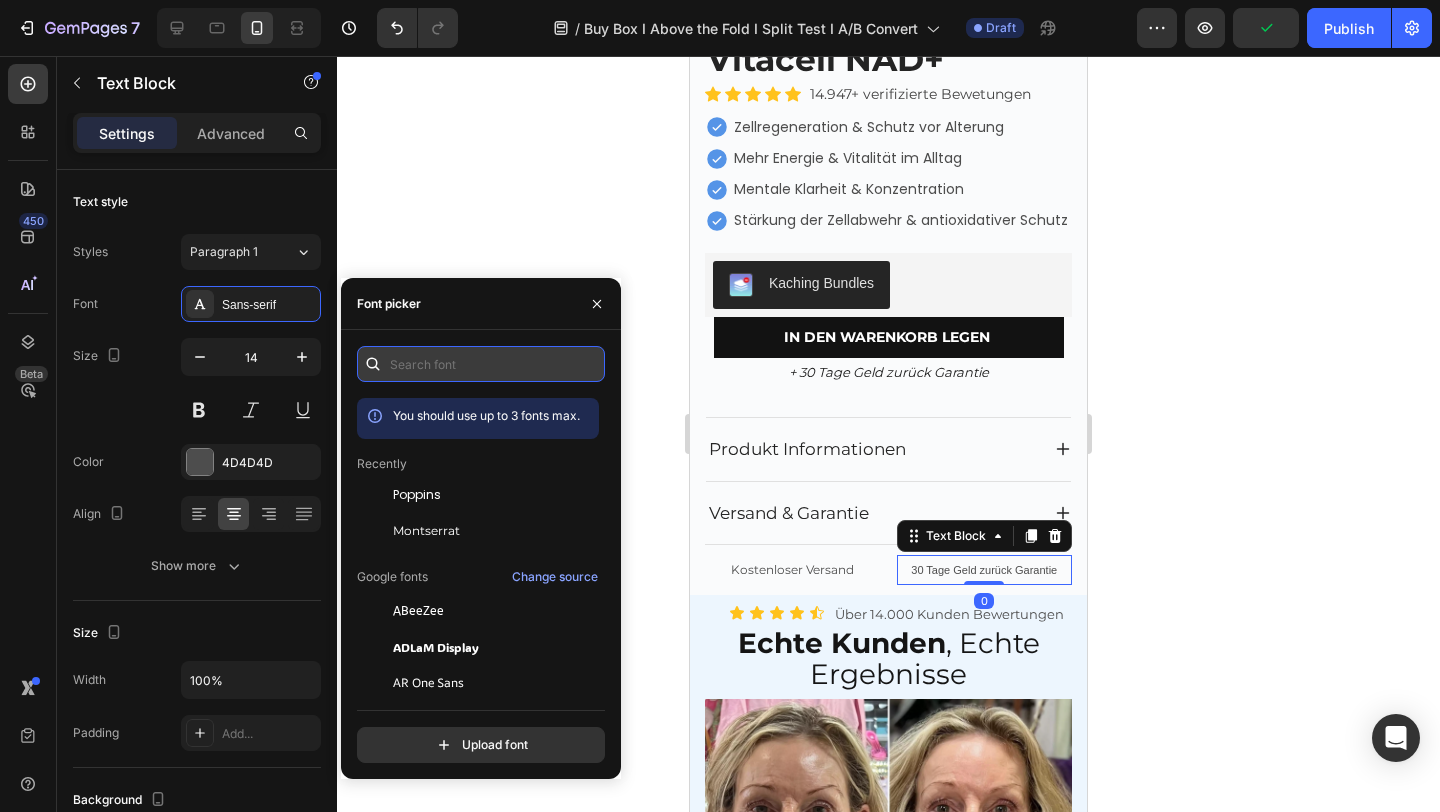 click at bounding box center (481, 364) 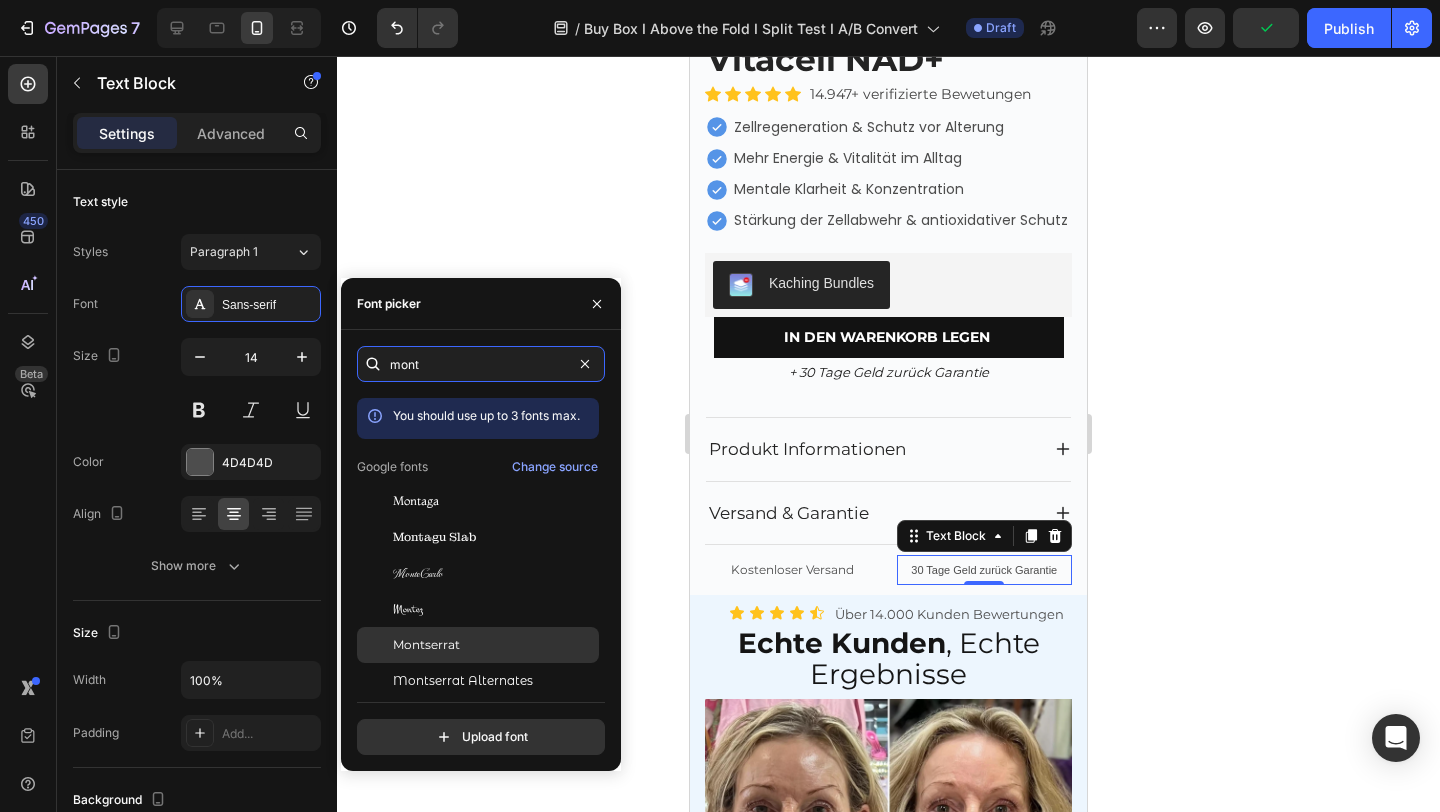type on "mont" 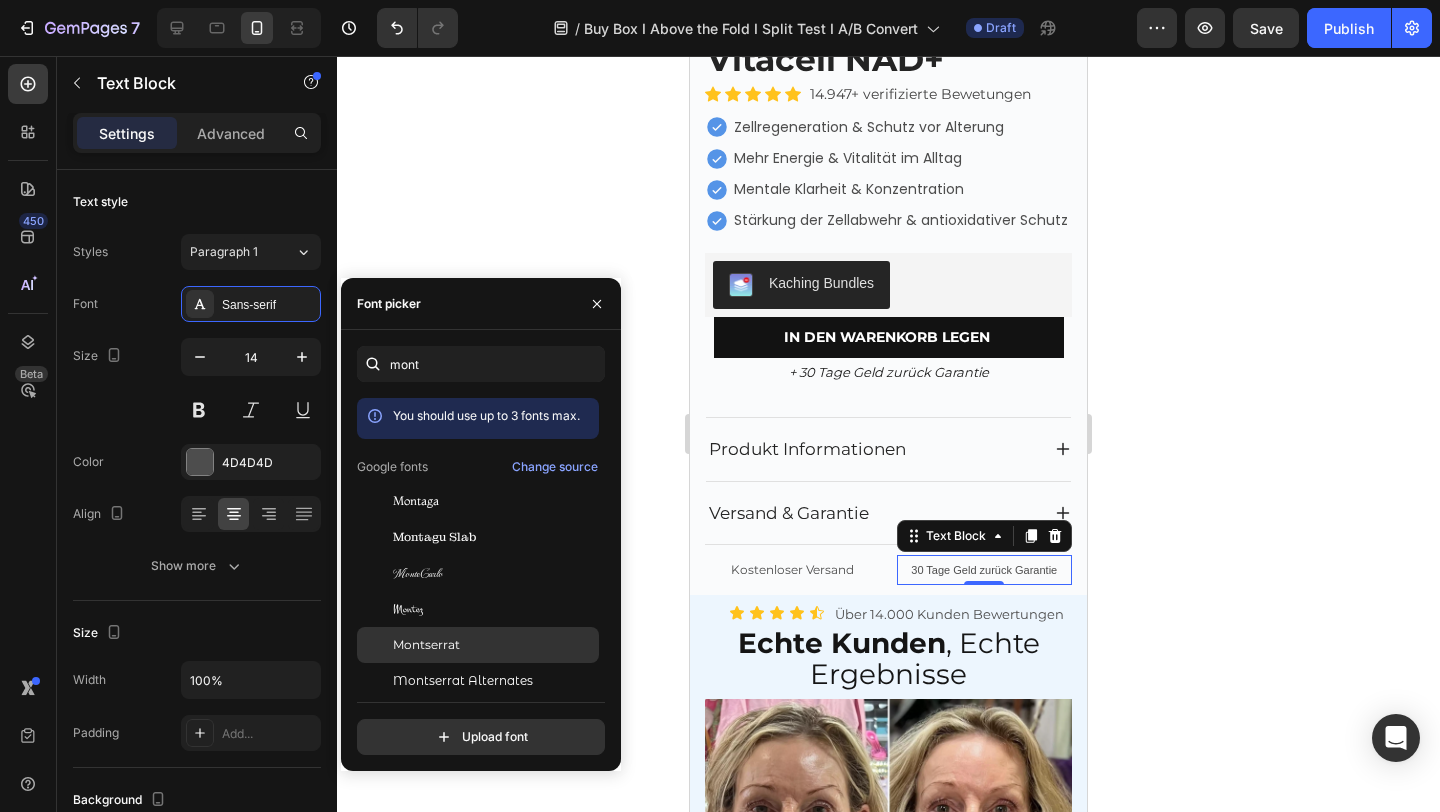 click on "Montserrat" at bounding box center (426, 645) 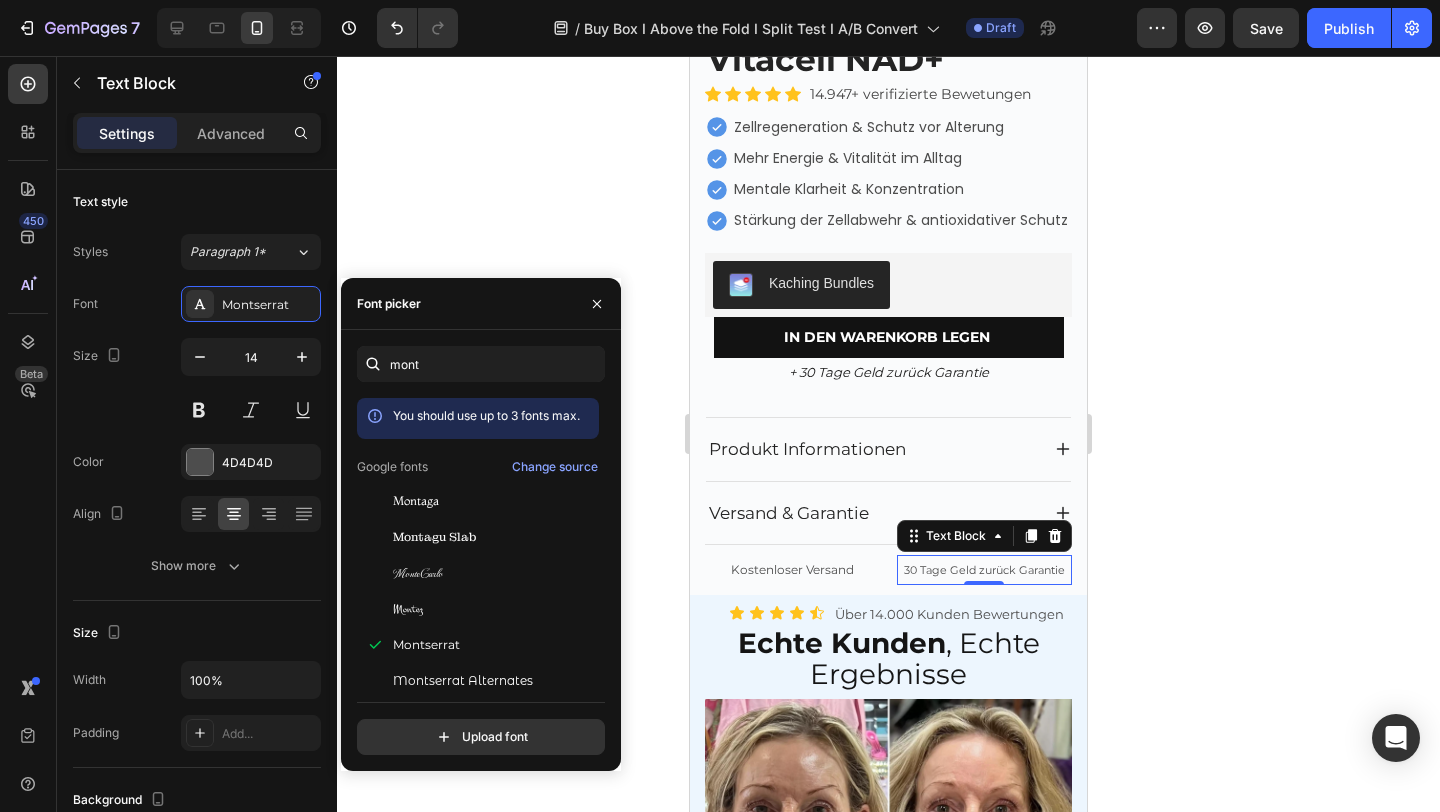 click 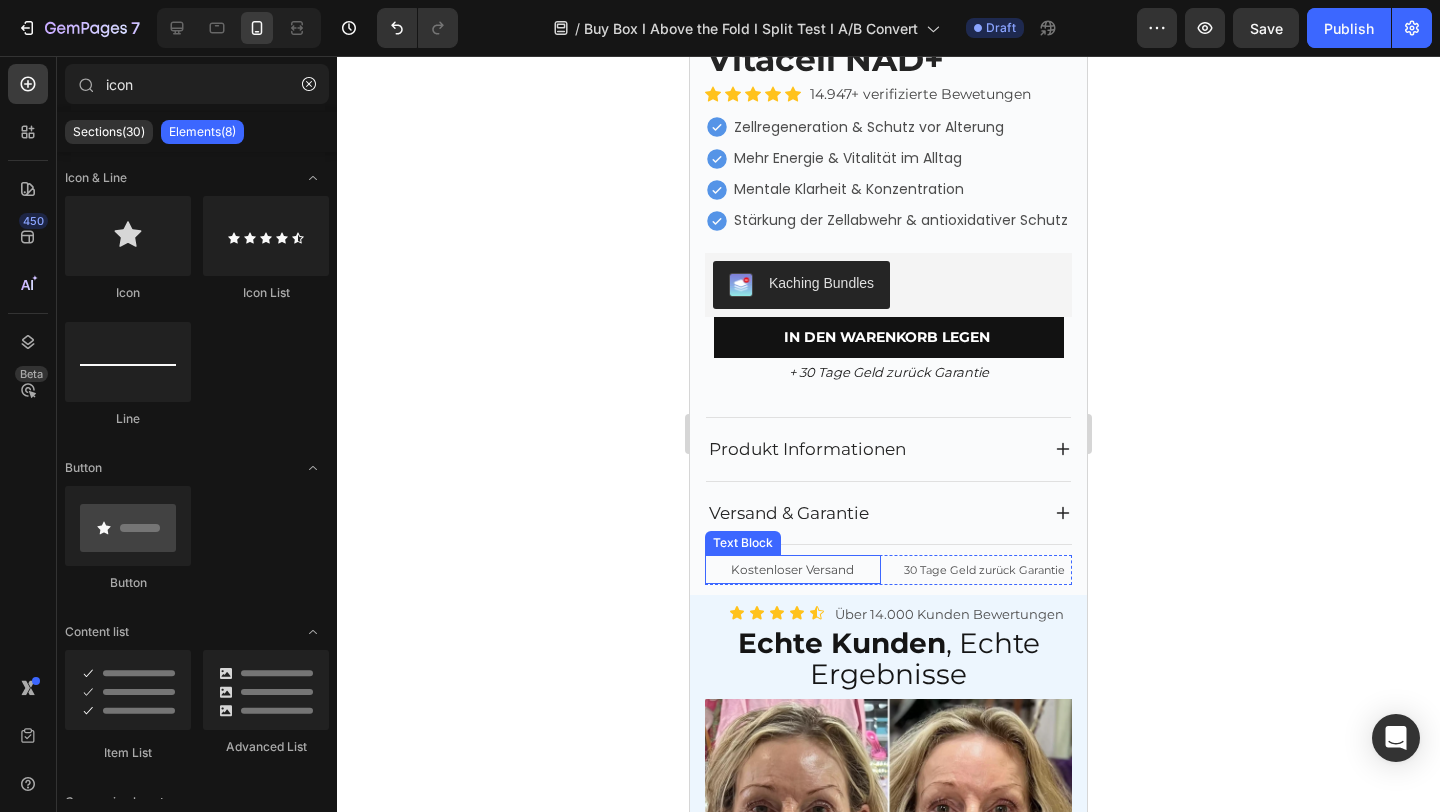 click on "Kostenloser Versand" at bounding box center (793, 569) 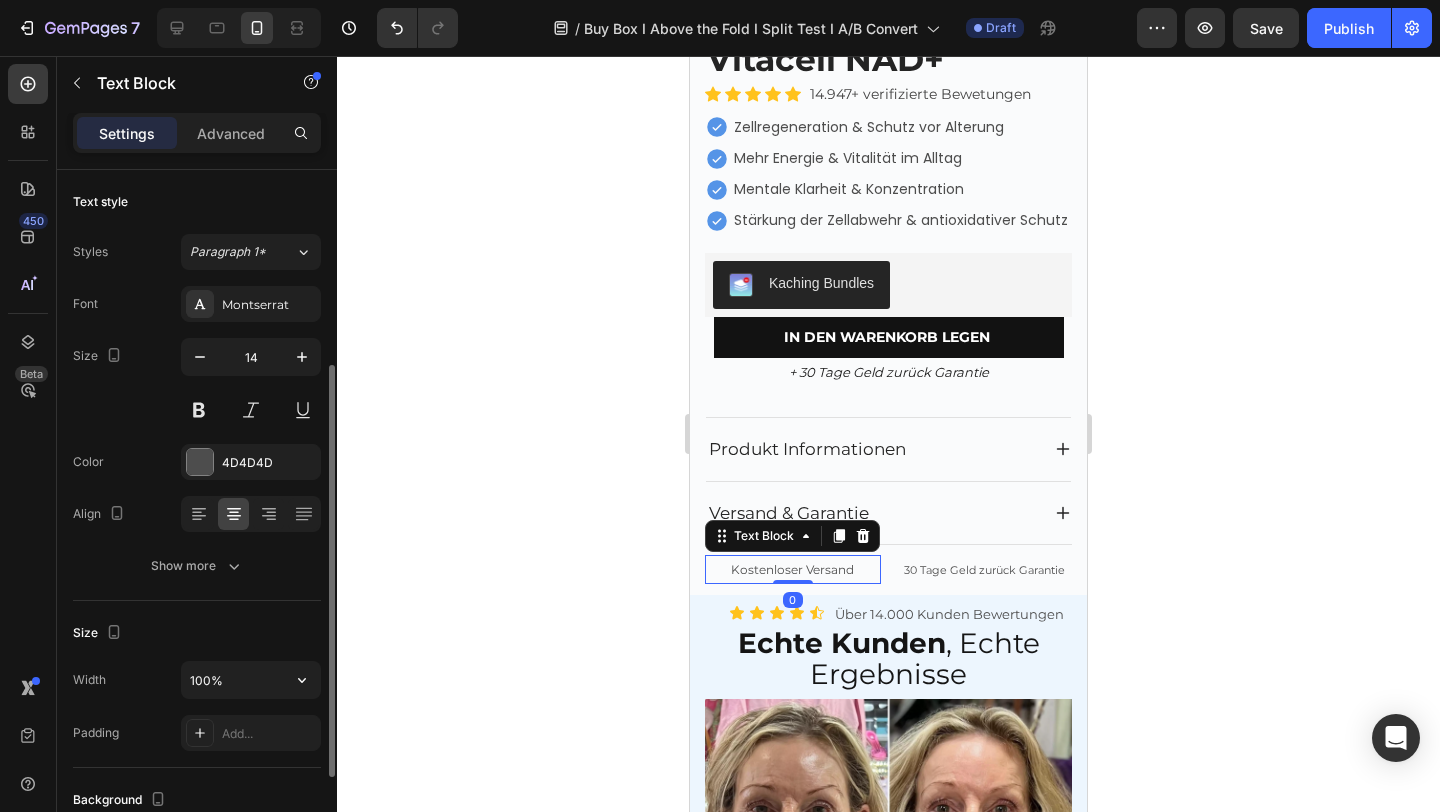 scroll, scrollTop: 486, scrollLeft: 0, axis: vertical 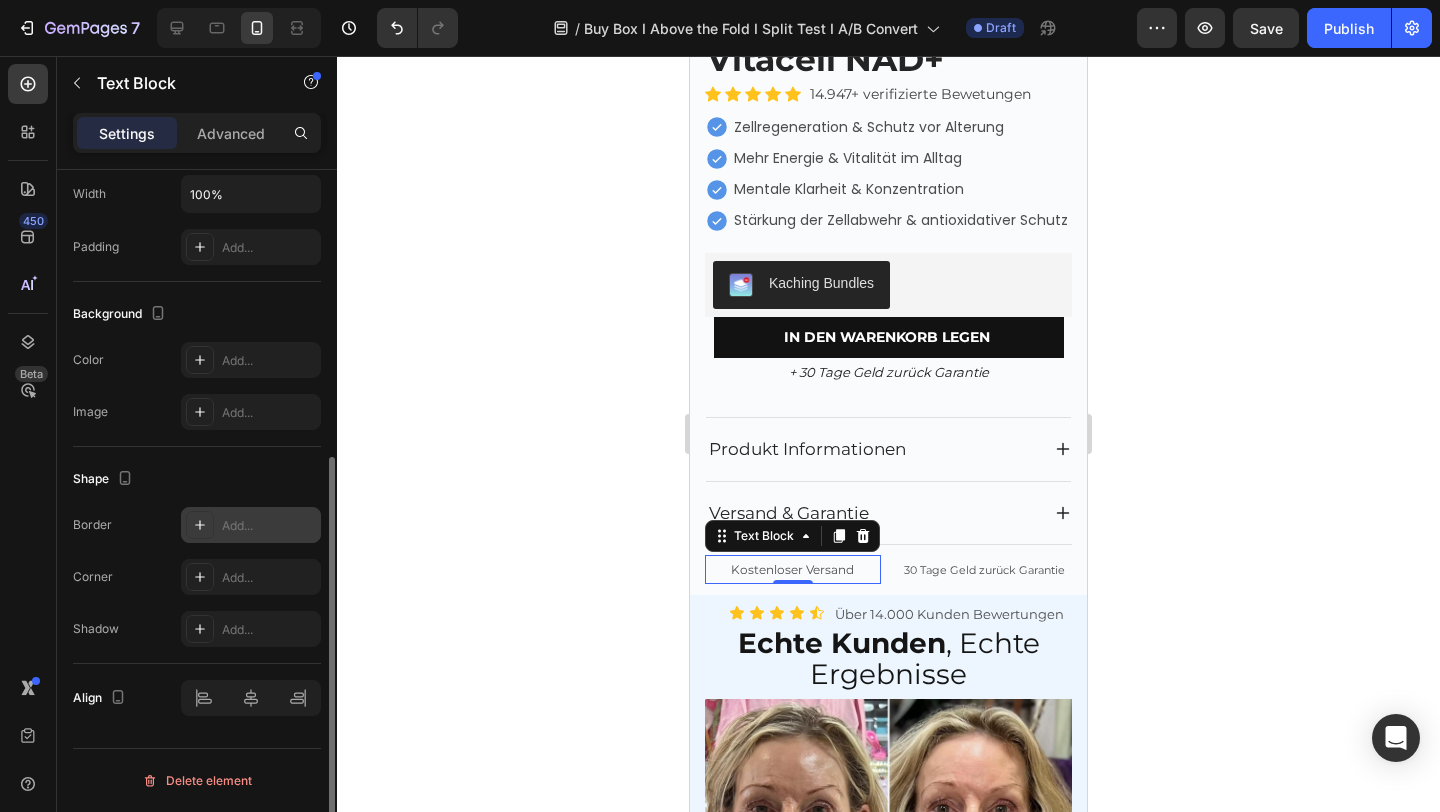 click on "Add..." at bounding box center [251, 525] 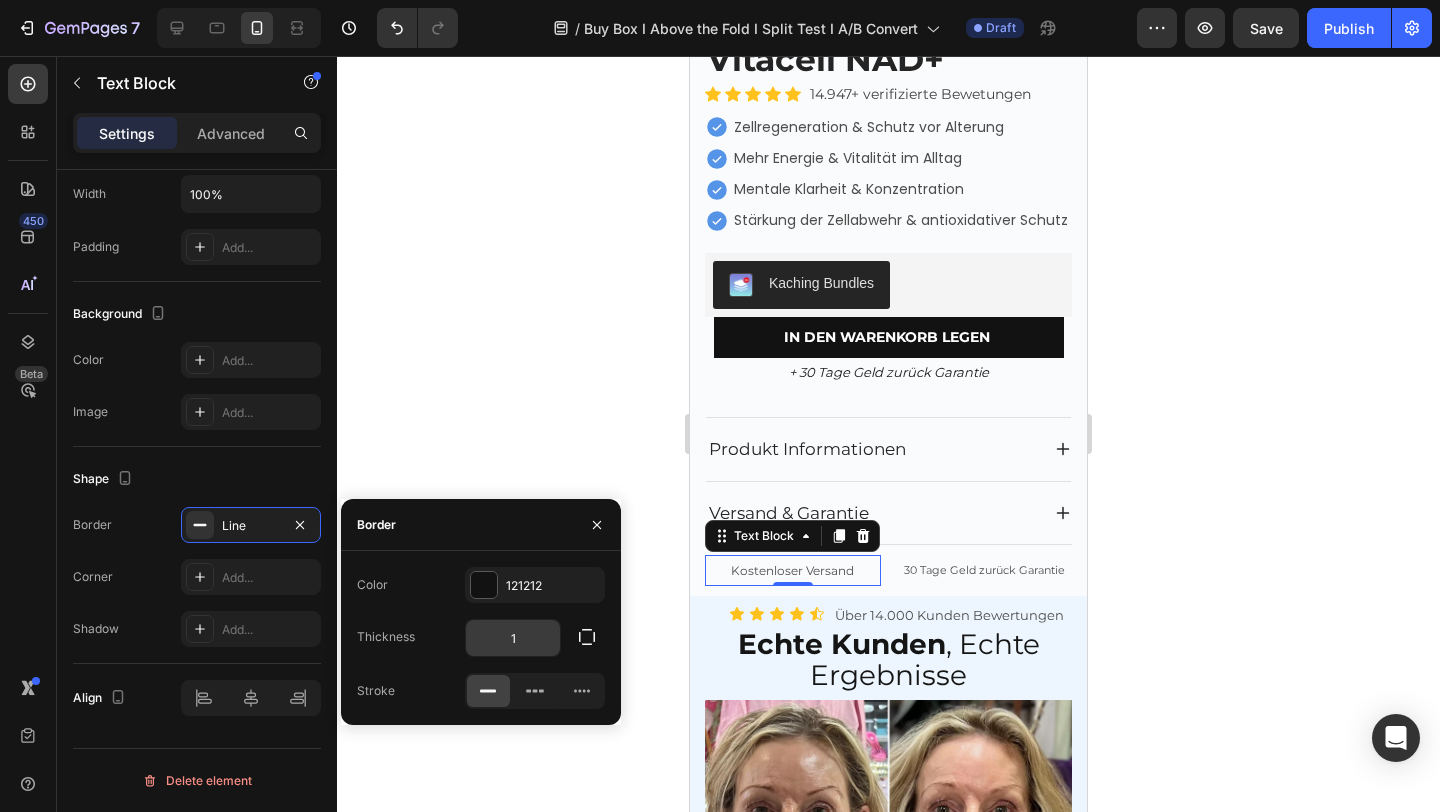 click on "1" at bounding box center [513, 638] 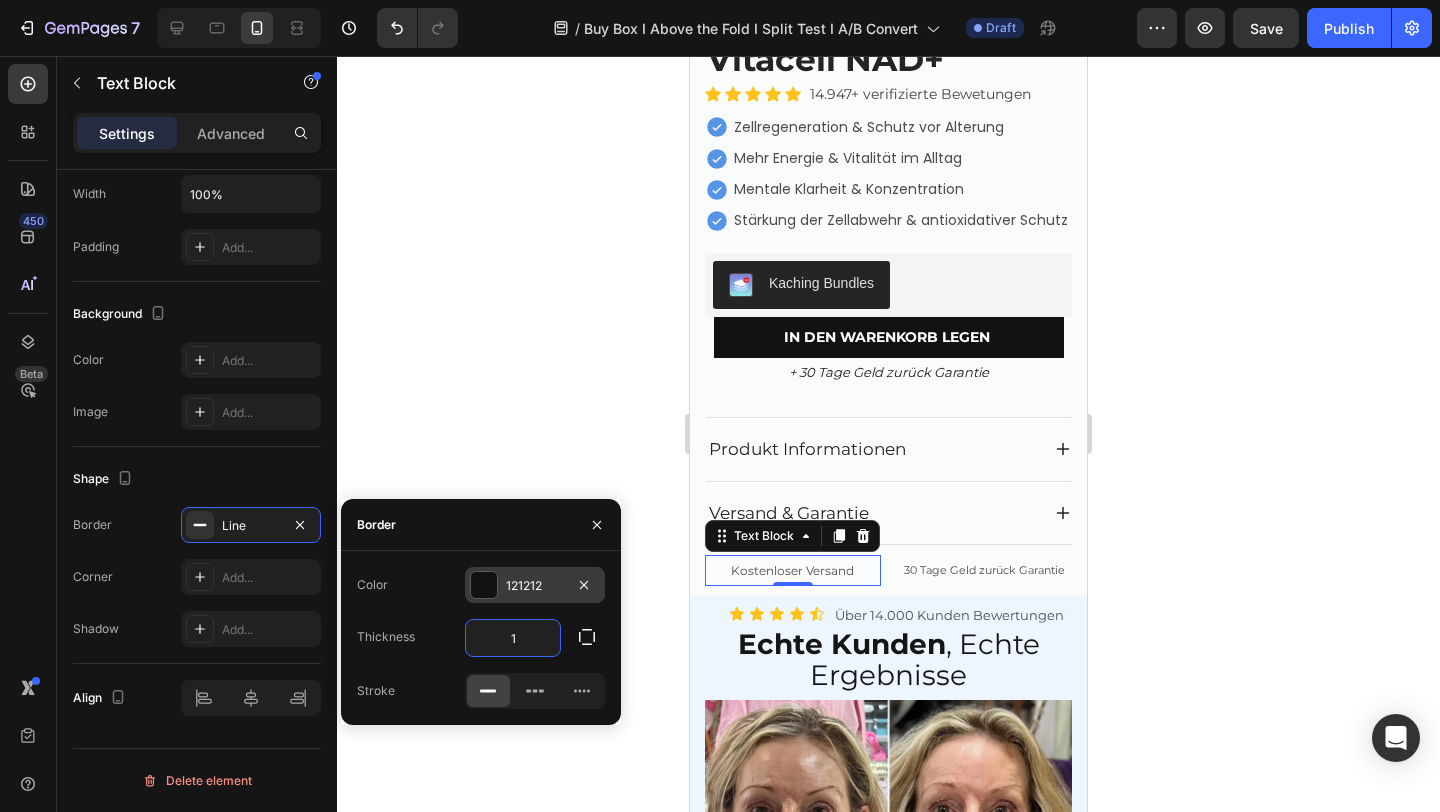 click on "121212" at bounding box center [535, 586] 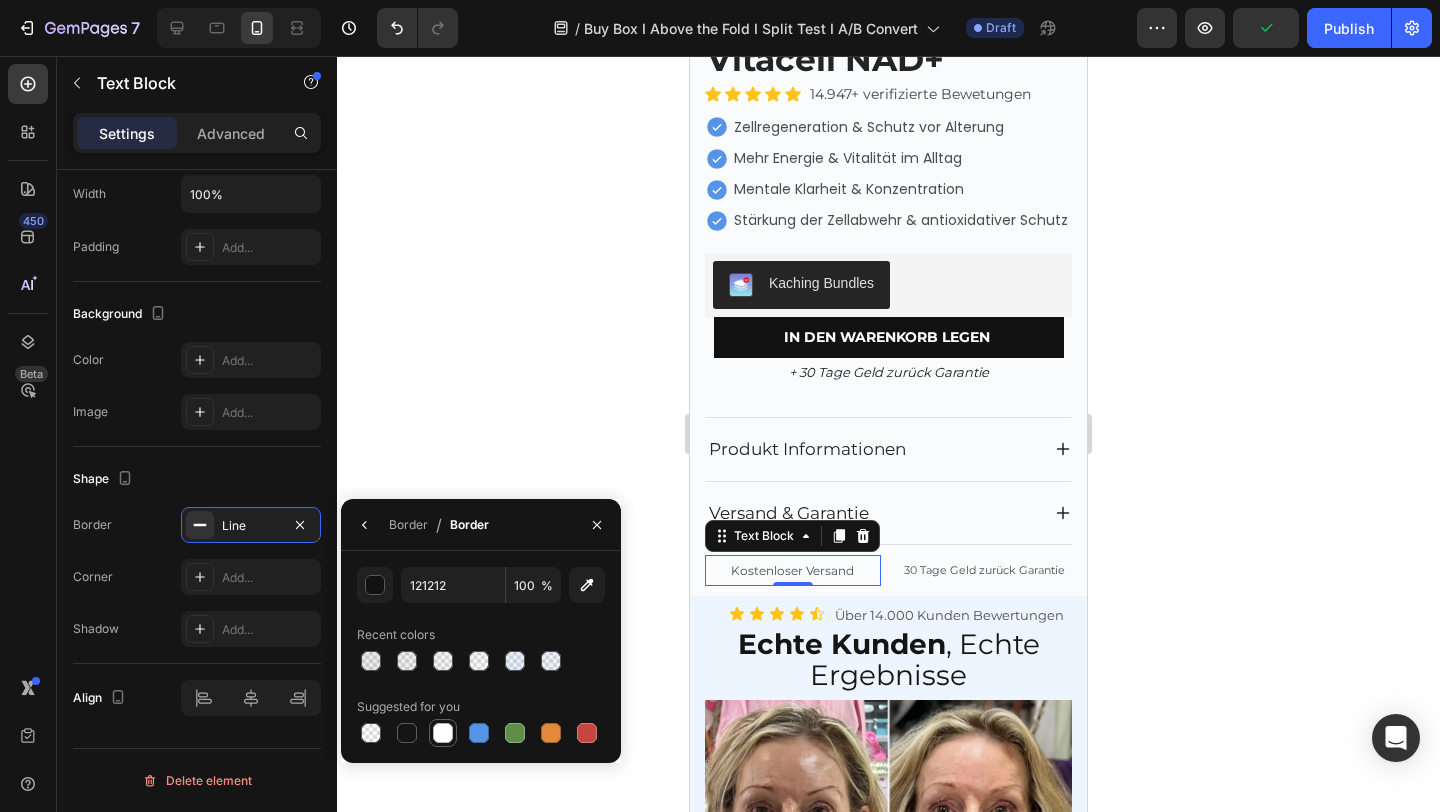 click at bounding box center (443, 733) 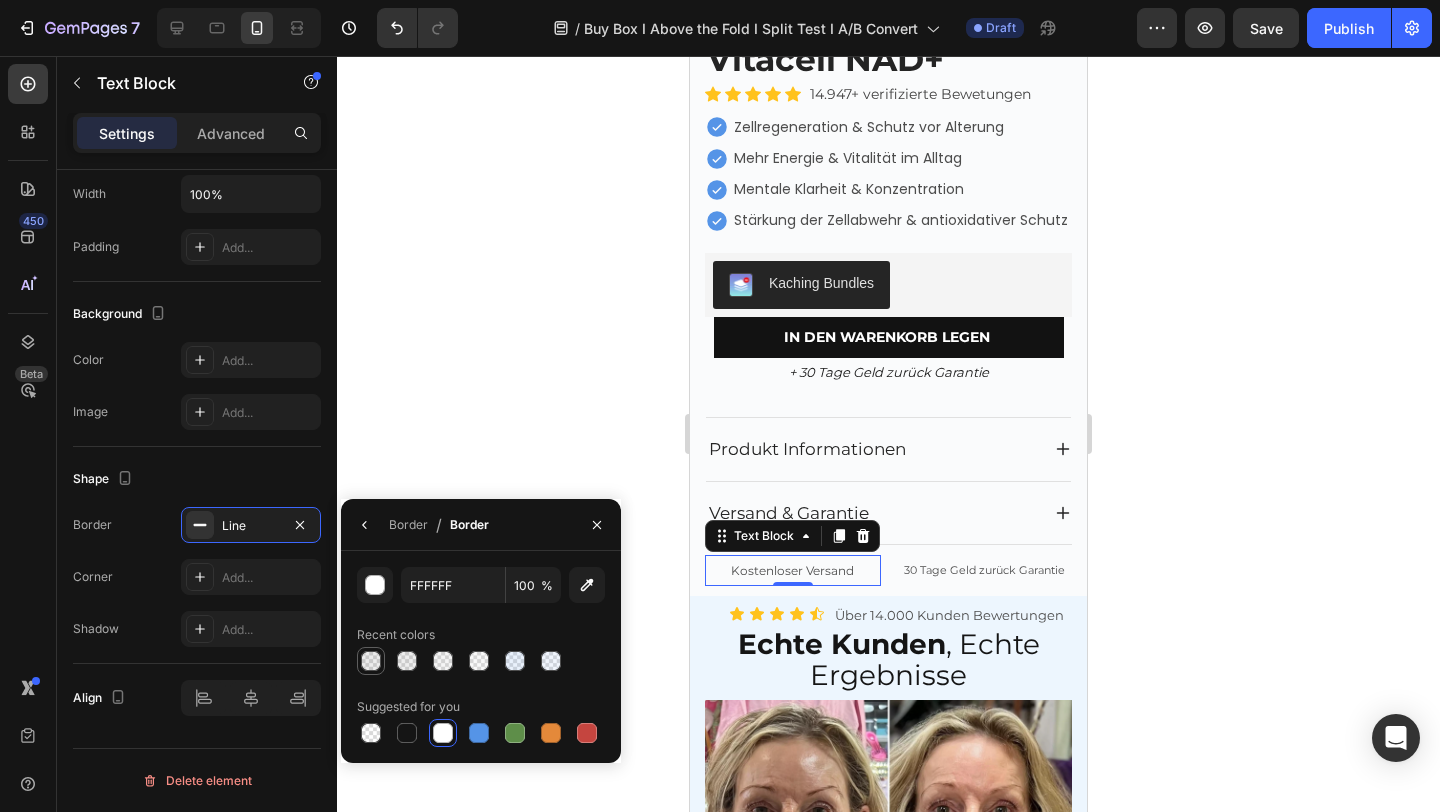 click at bounding box center [371, 661] 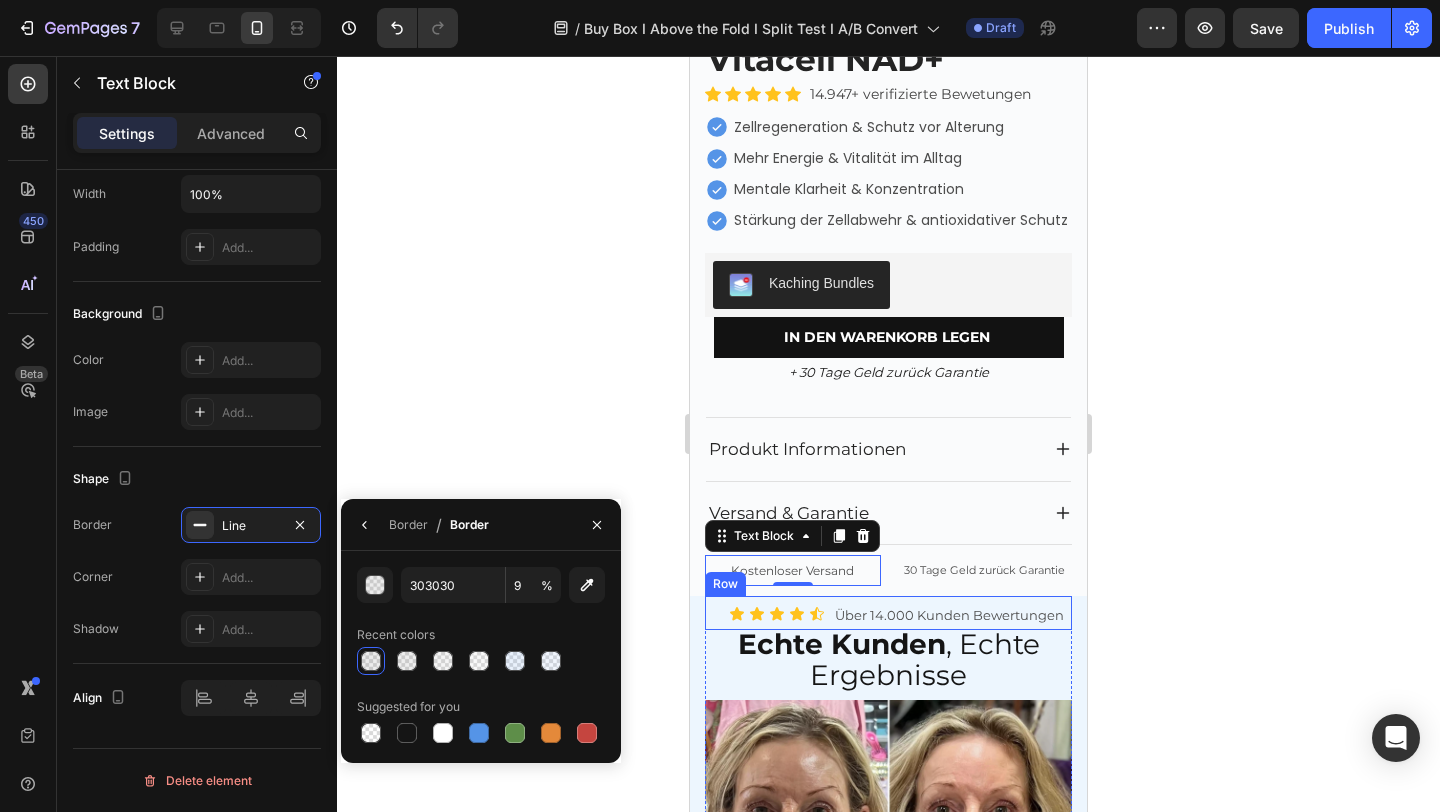 click on "30 Tage Geld zurück Garantie" at bounding box center [984, 570] 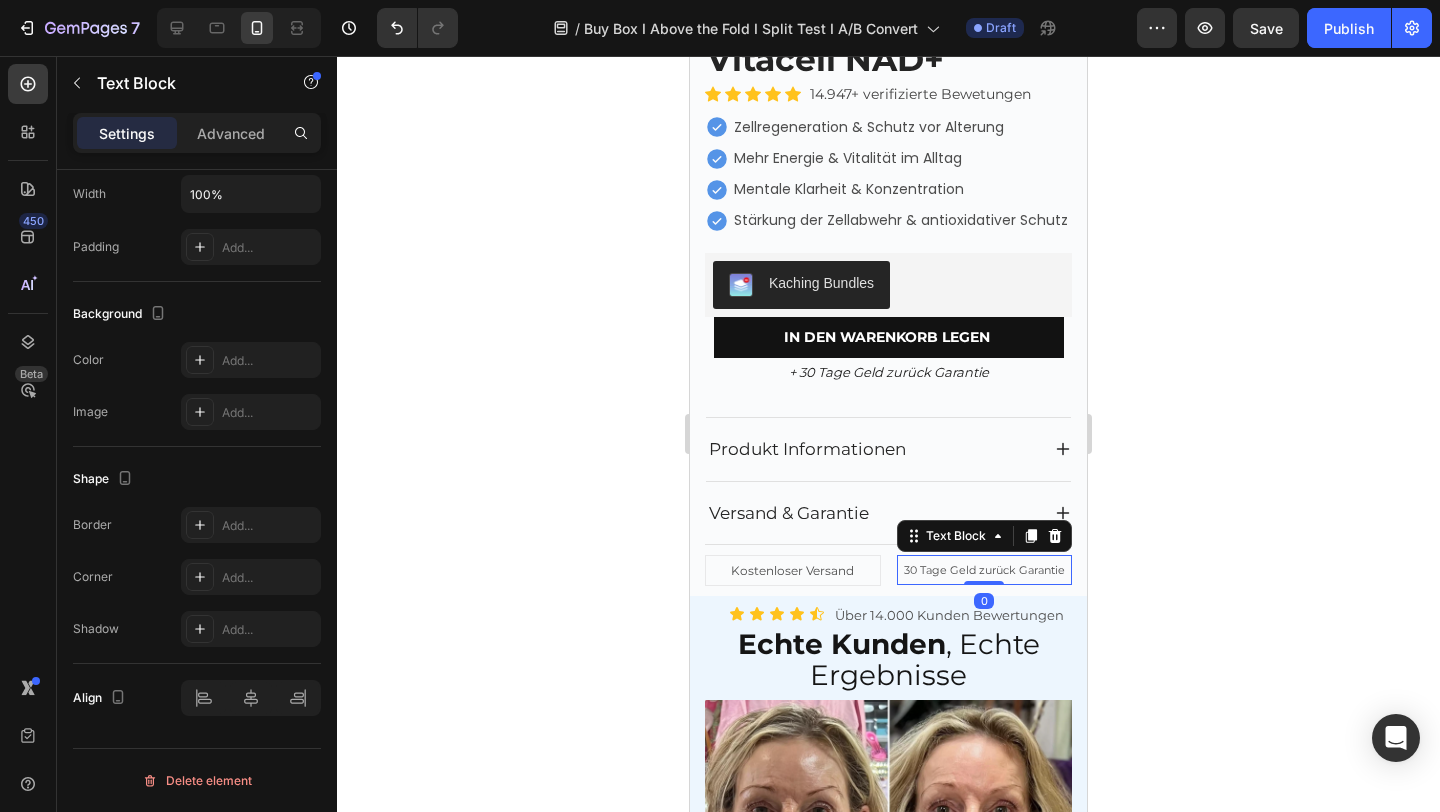 click on "Kostenloser Versand" at bounding box center [793, 570] 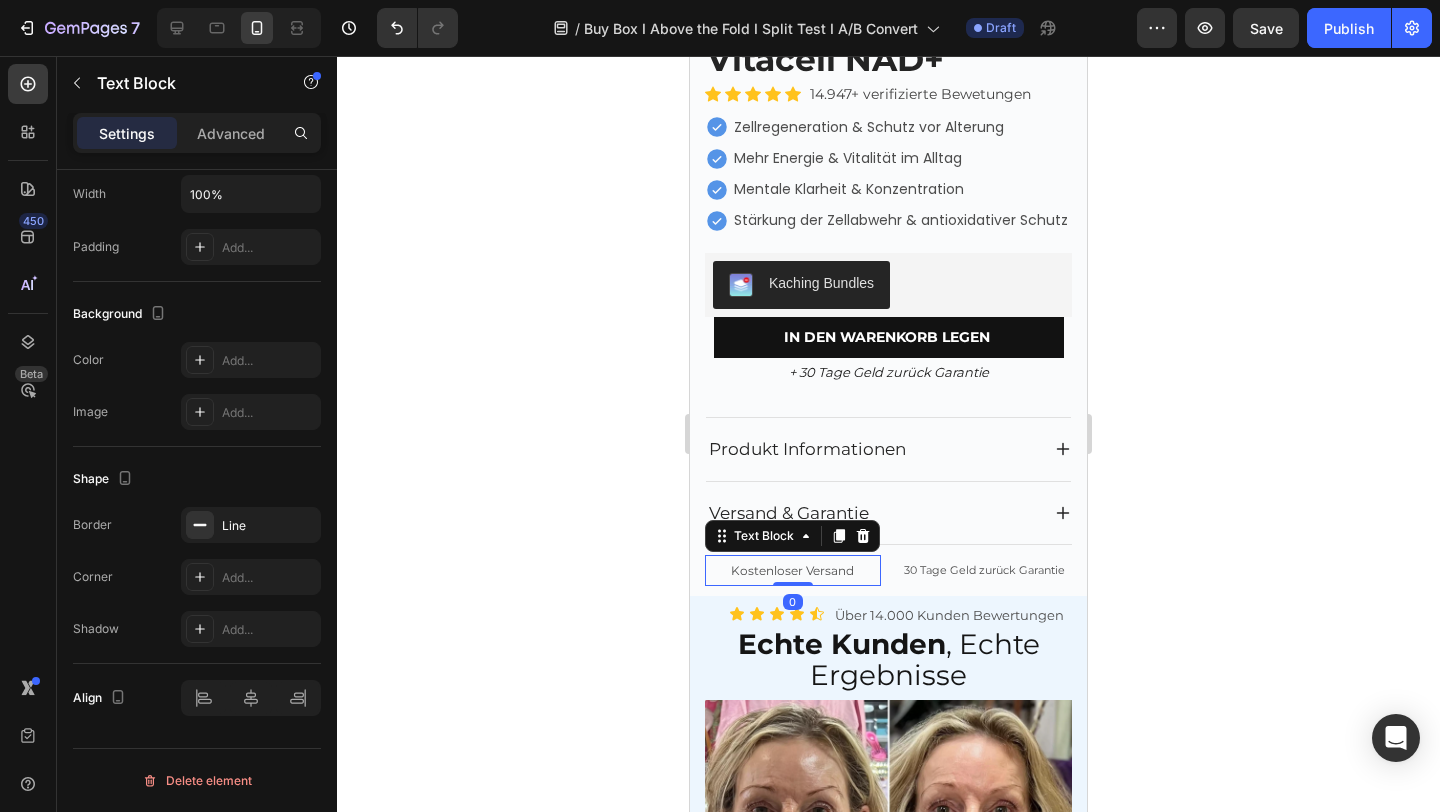 click on "30 Tage Geld zurück Garantie" at bounding box center (984, 570) 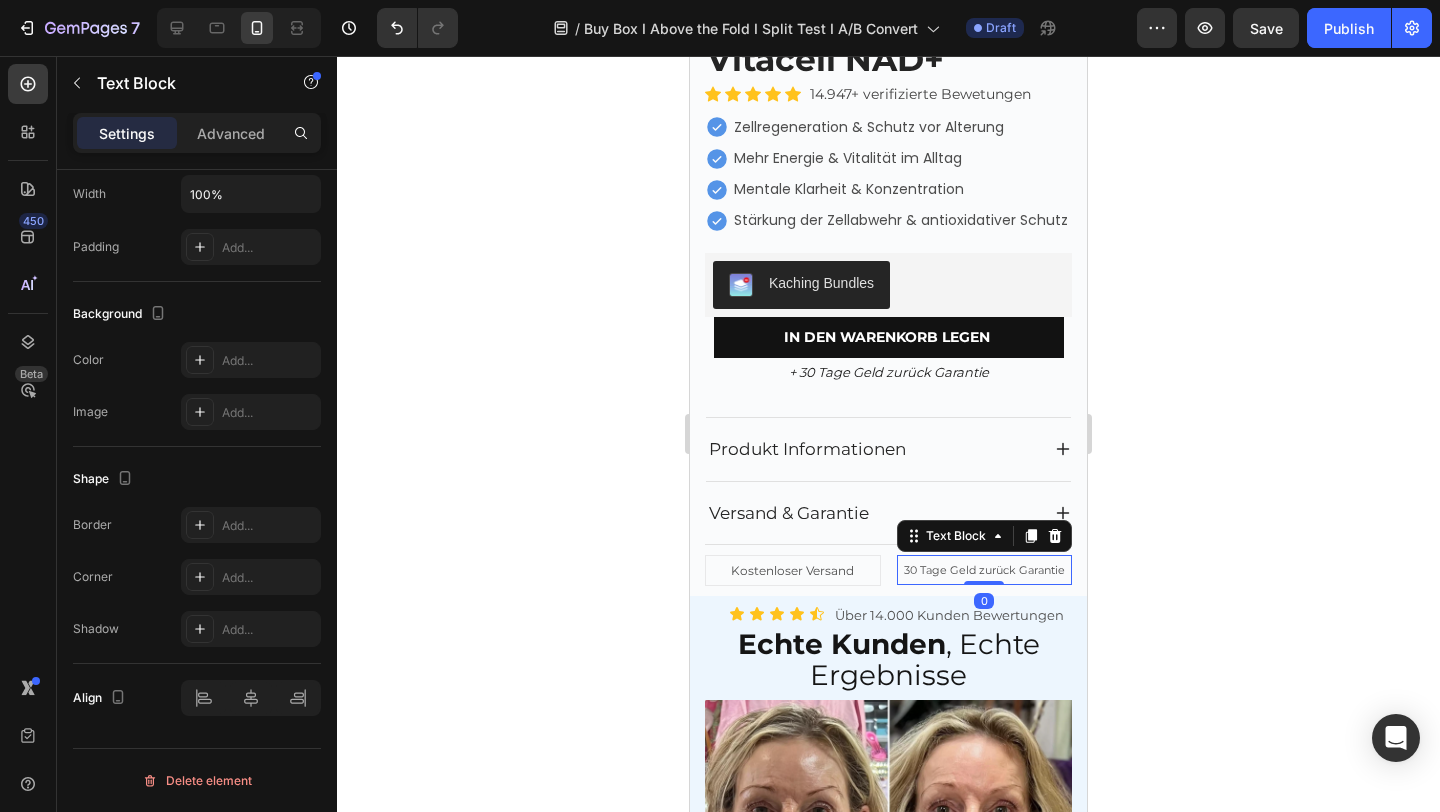 click on "Kostenloser Versand" at bounding box center [793, 570] 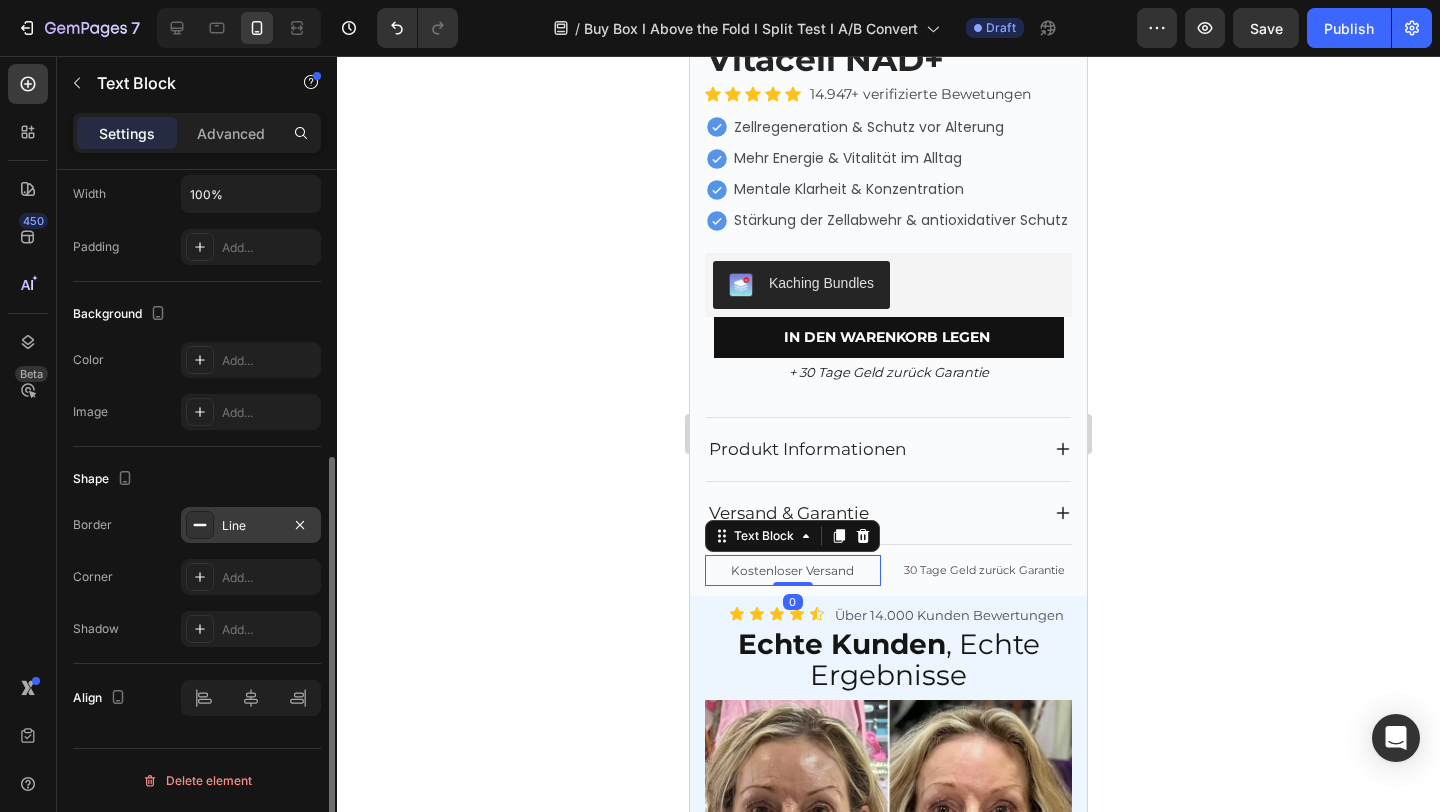 click on "Line" at bounding box center (251, 525) 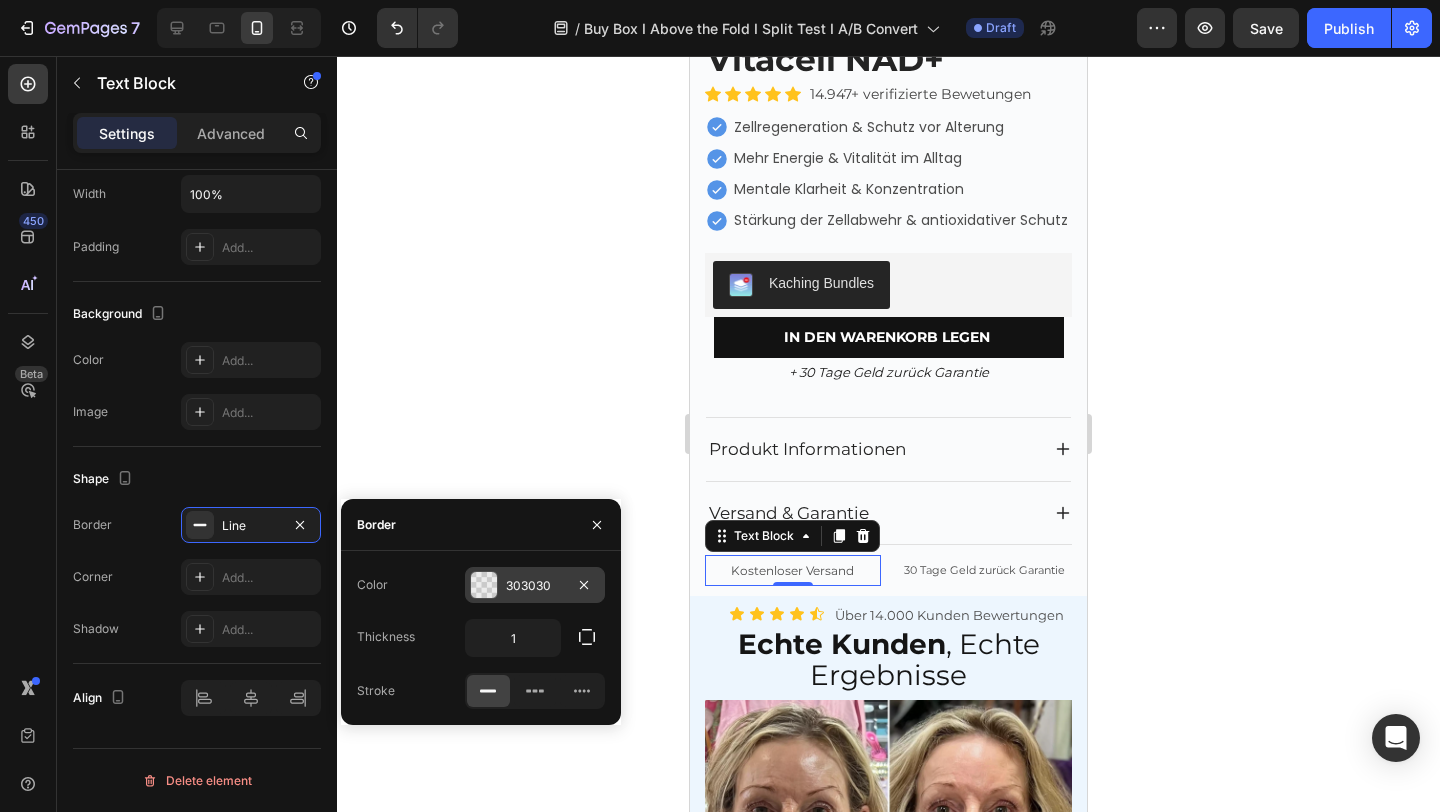 click on "303030" at bounding box center [535, 585] 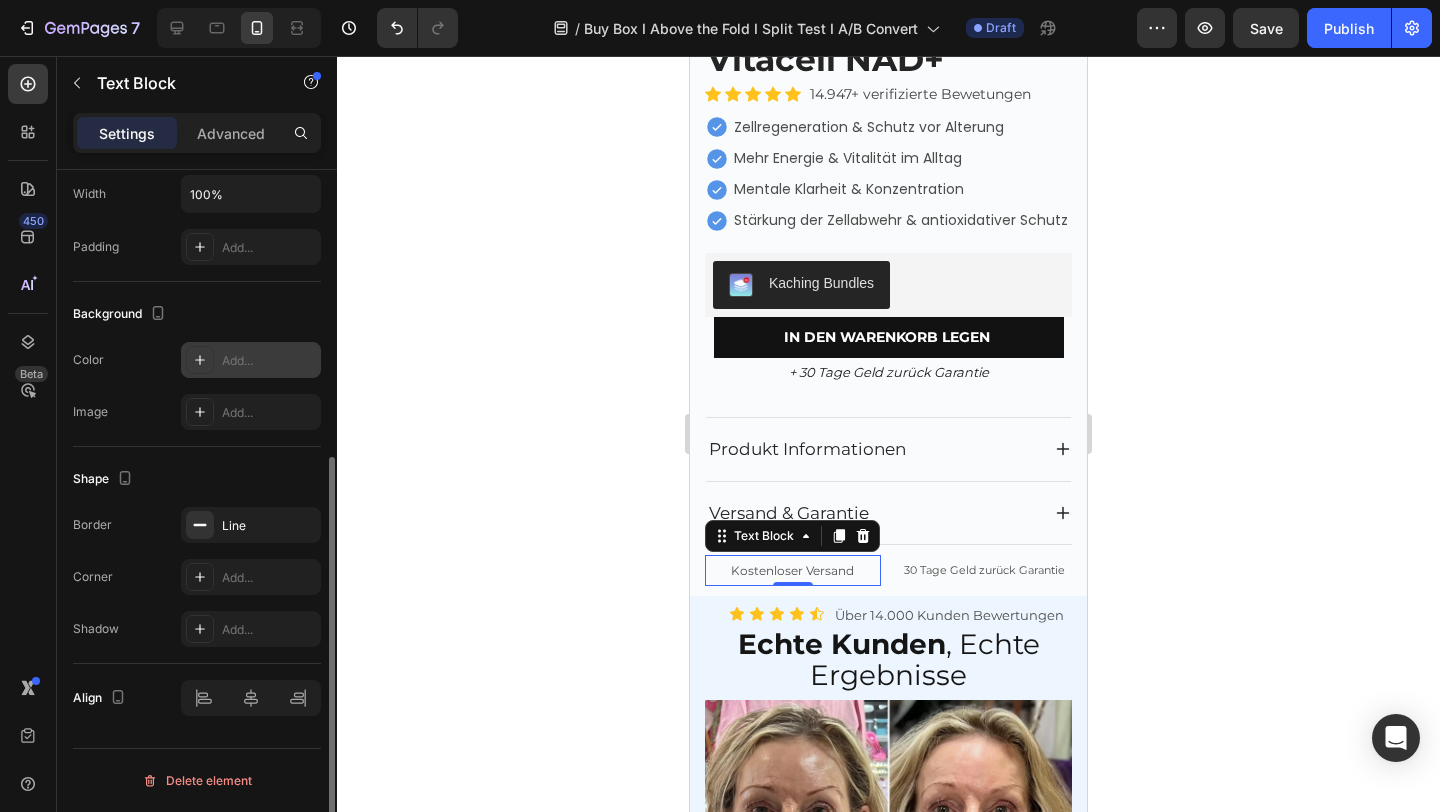click on "Add..." at bounding box center (251, 360) 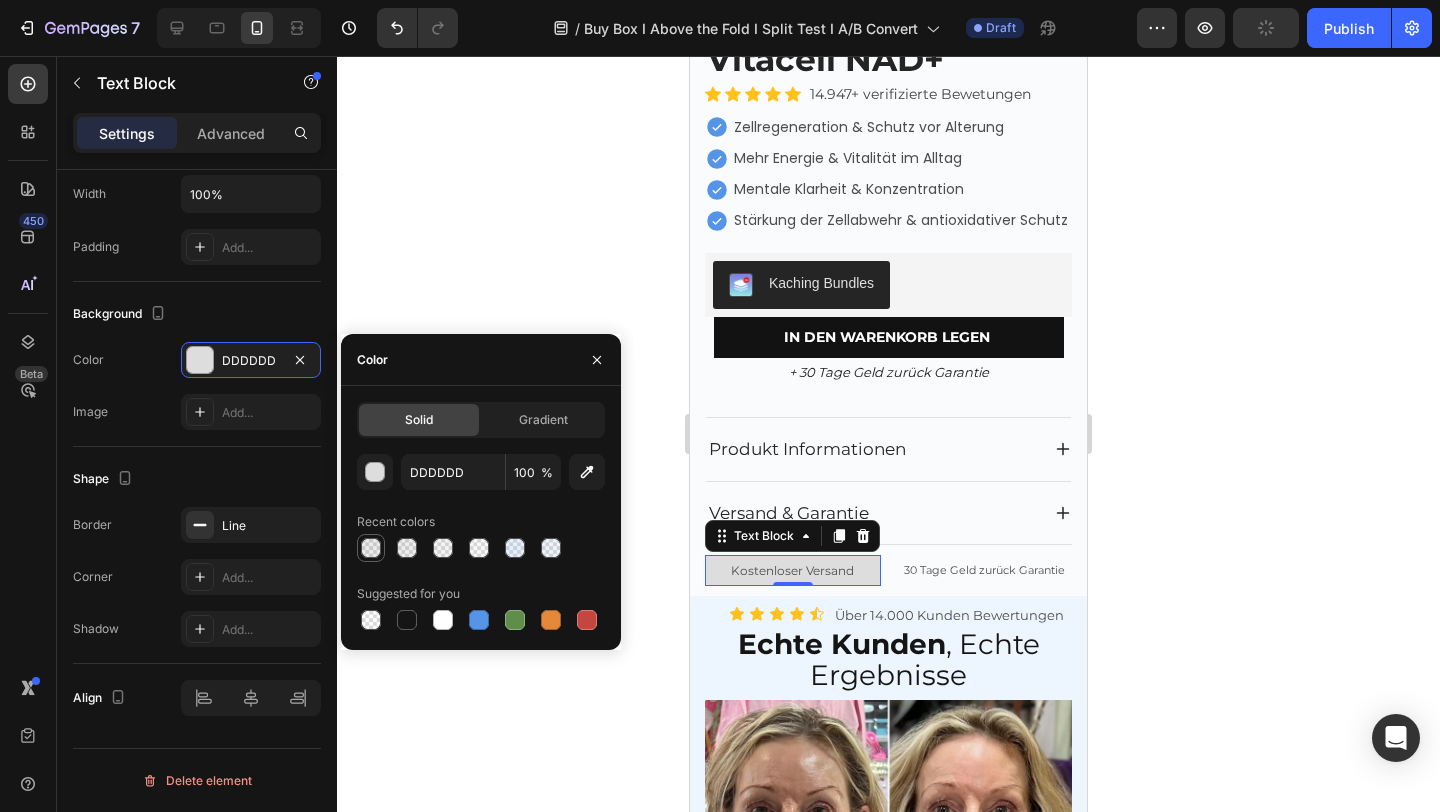 click at bounding box center (371, 548) 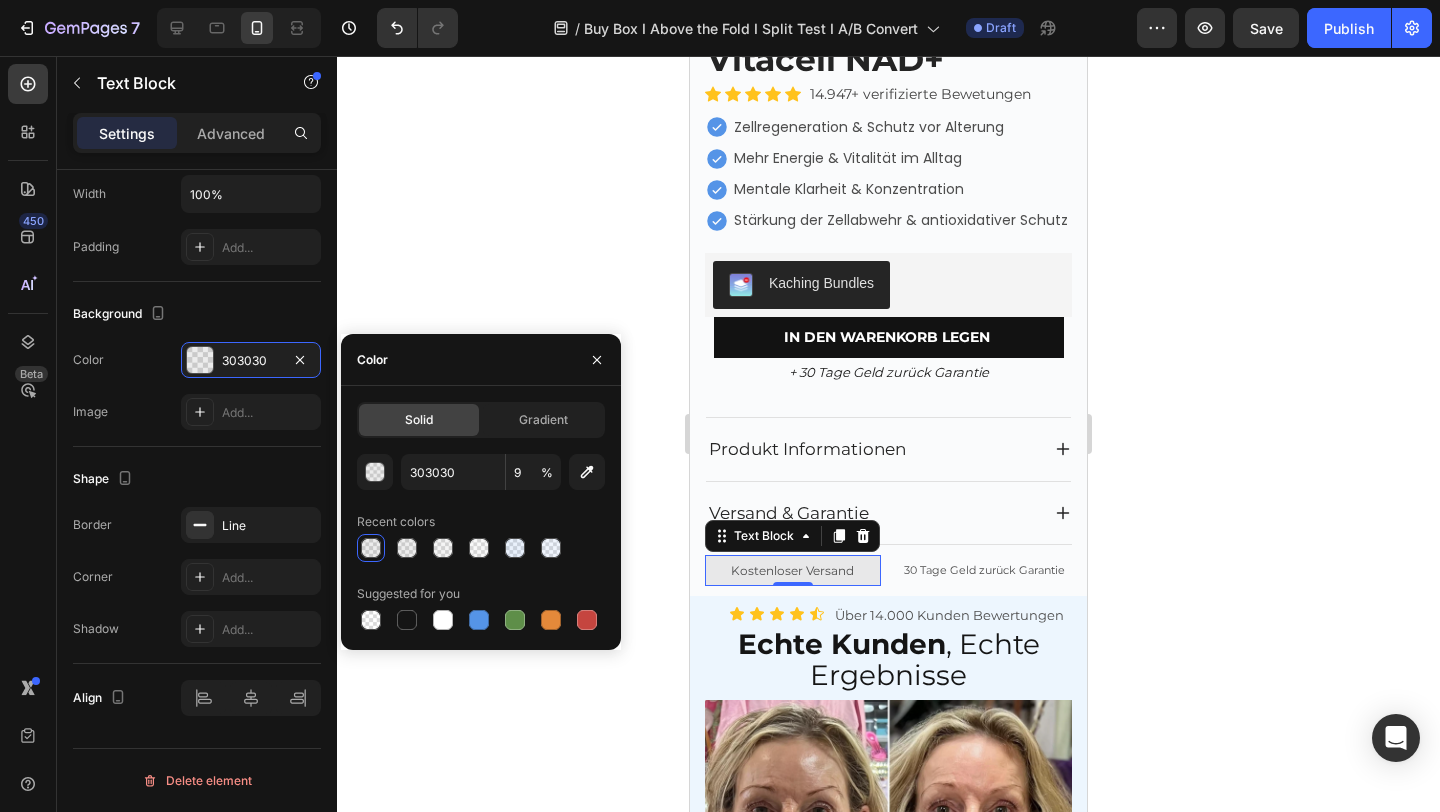 click on "Color" at bounding box center (481, 360) 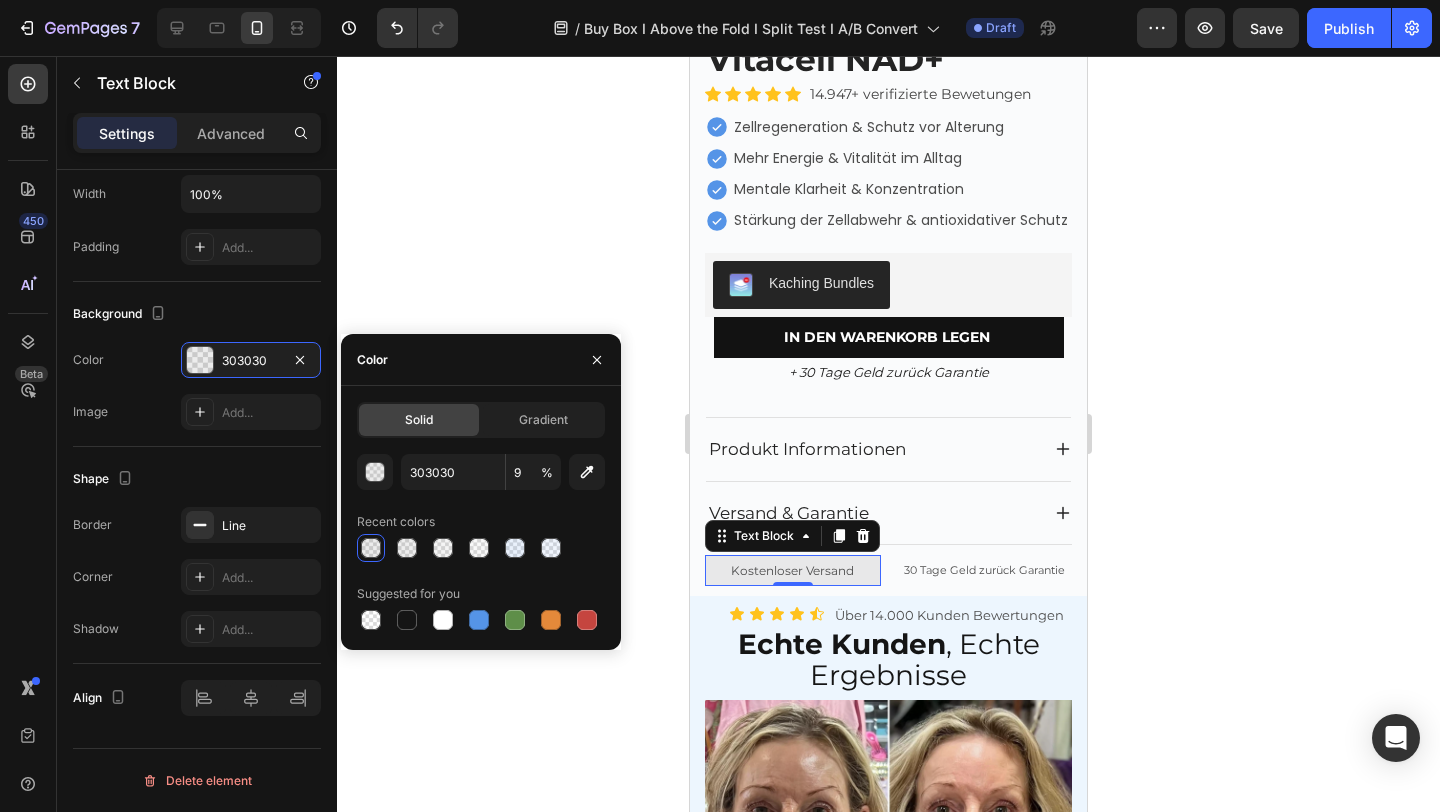 click 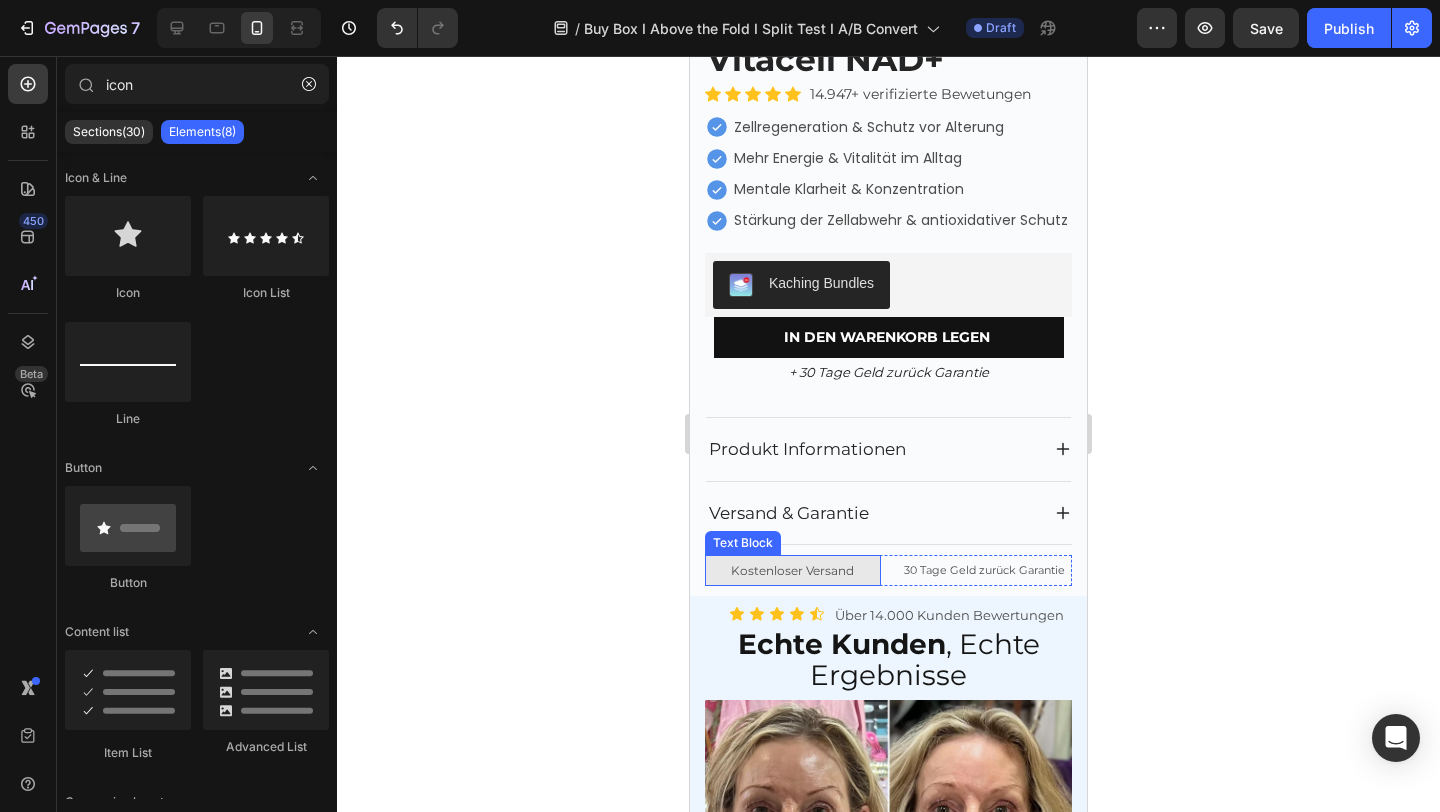 click on "Kostenloser Versand" at bounding box center (793, 570) 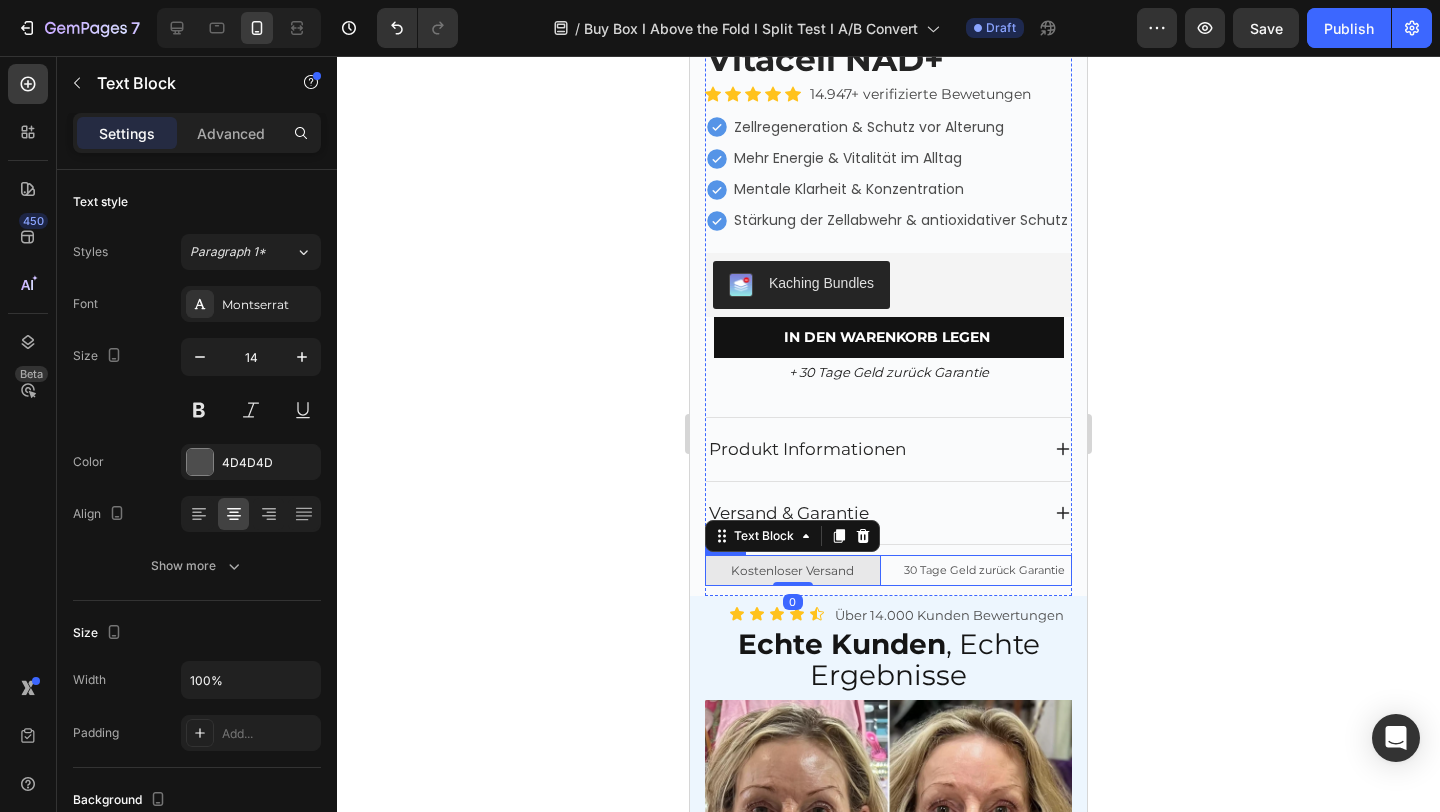 click on "30 Tage Geld zurück Garantie" at bounding box center (984, 570) 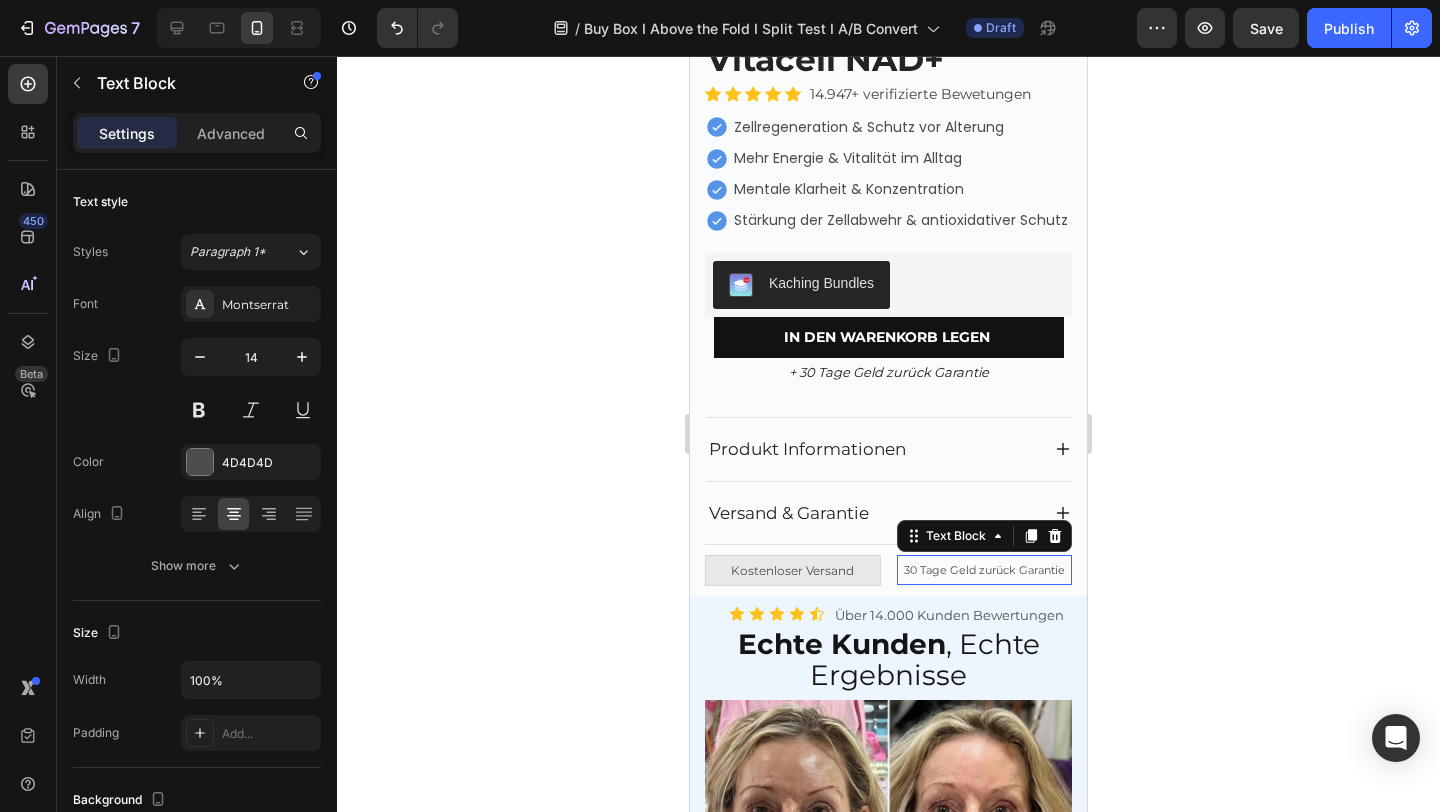 scroll, scrollTop: 486, scrollLeft: 0, axis: vertical 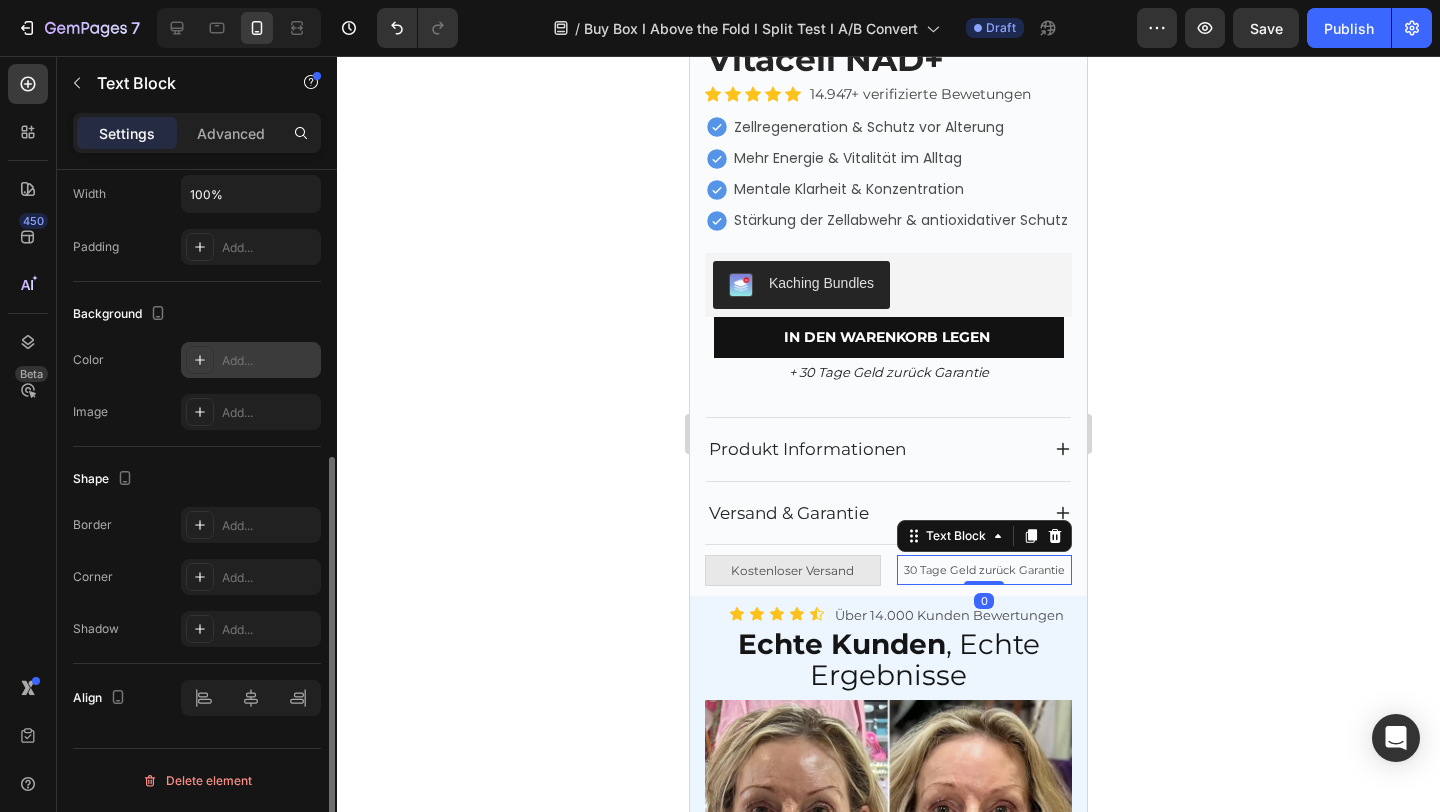 click on "Add..." at bounding box center [251, 360] 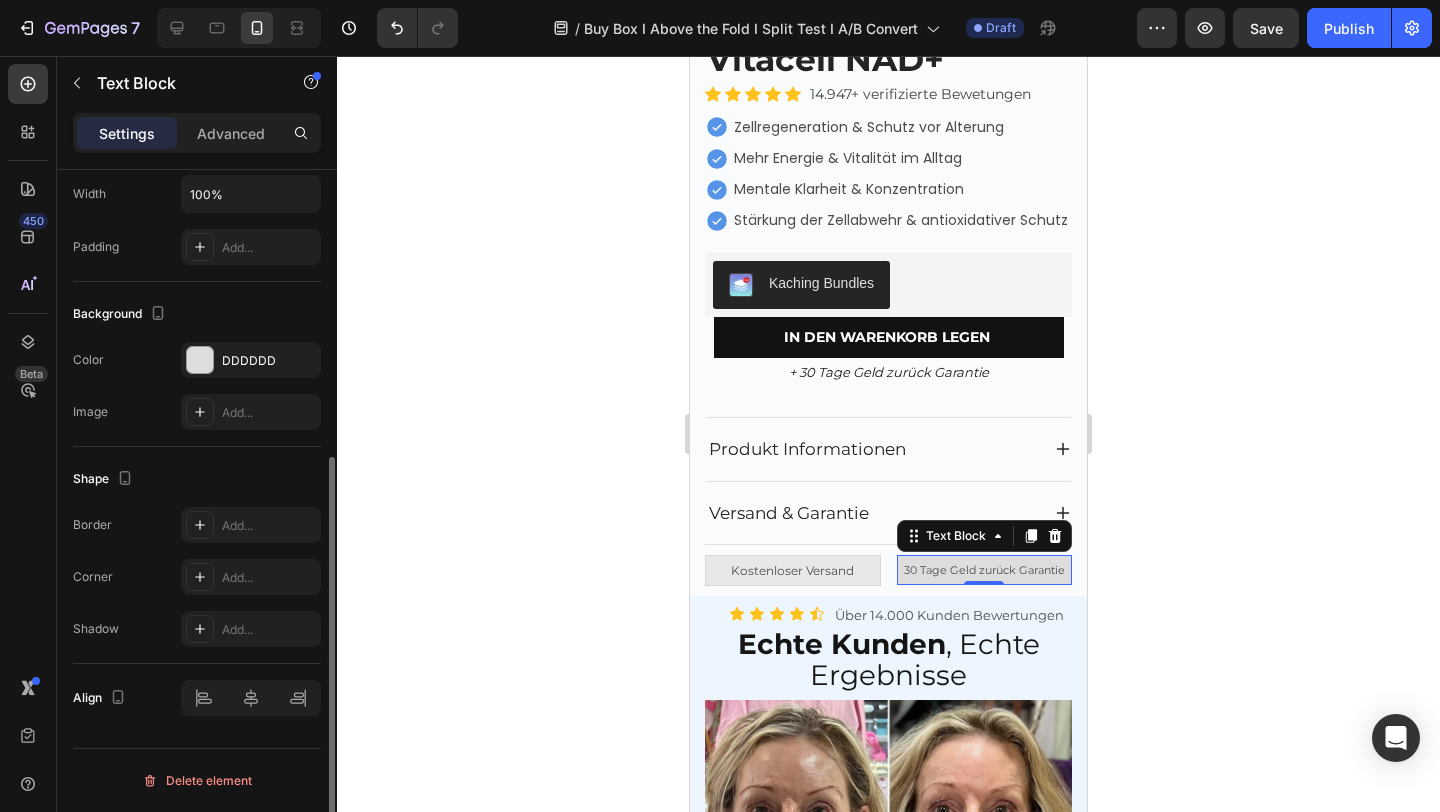 click on "Border Add... Corner Add... Shadow Add..." at bounding box center (197, 577) 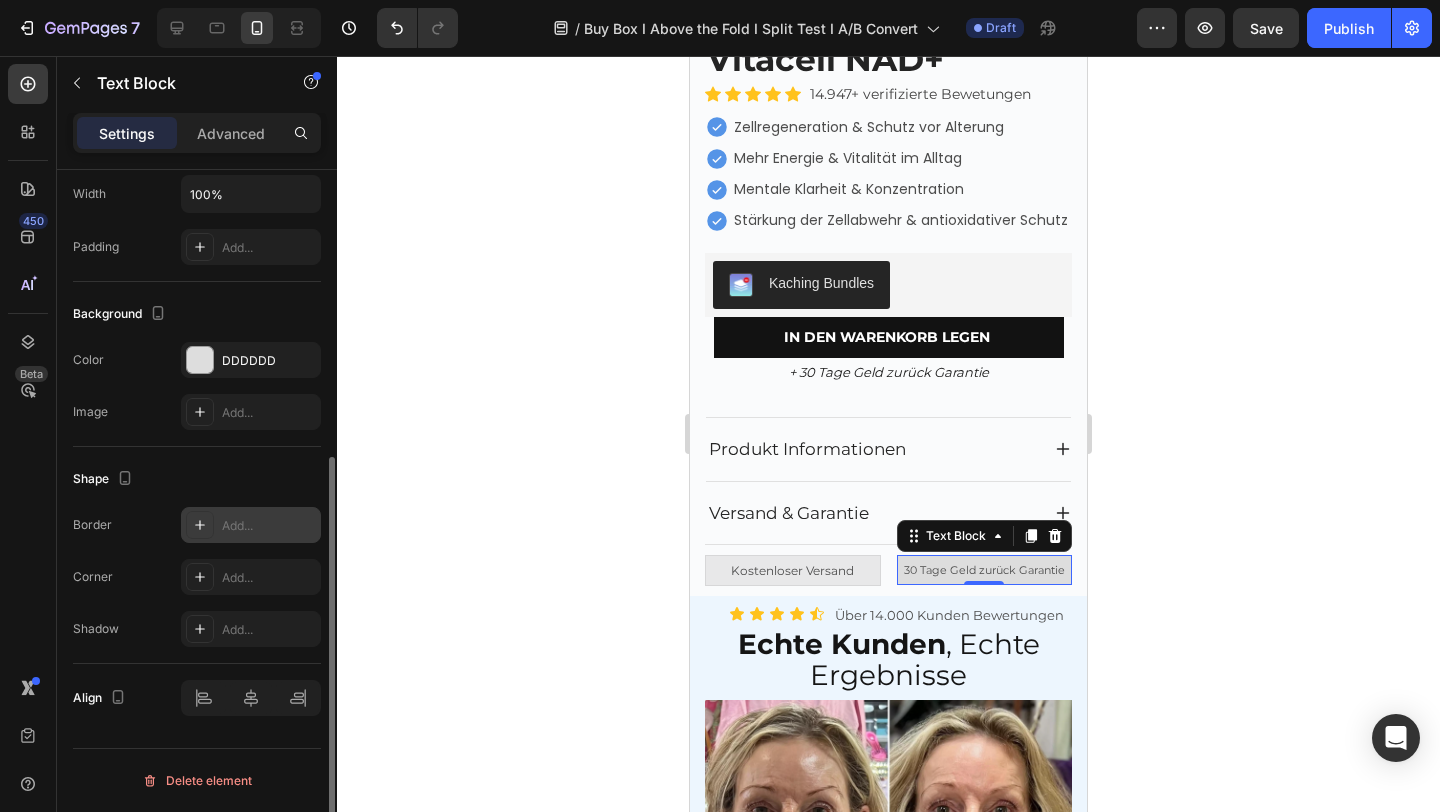 click on "Add..." at bounding box center (269, 526) 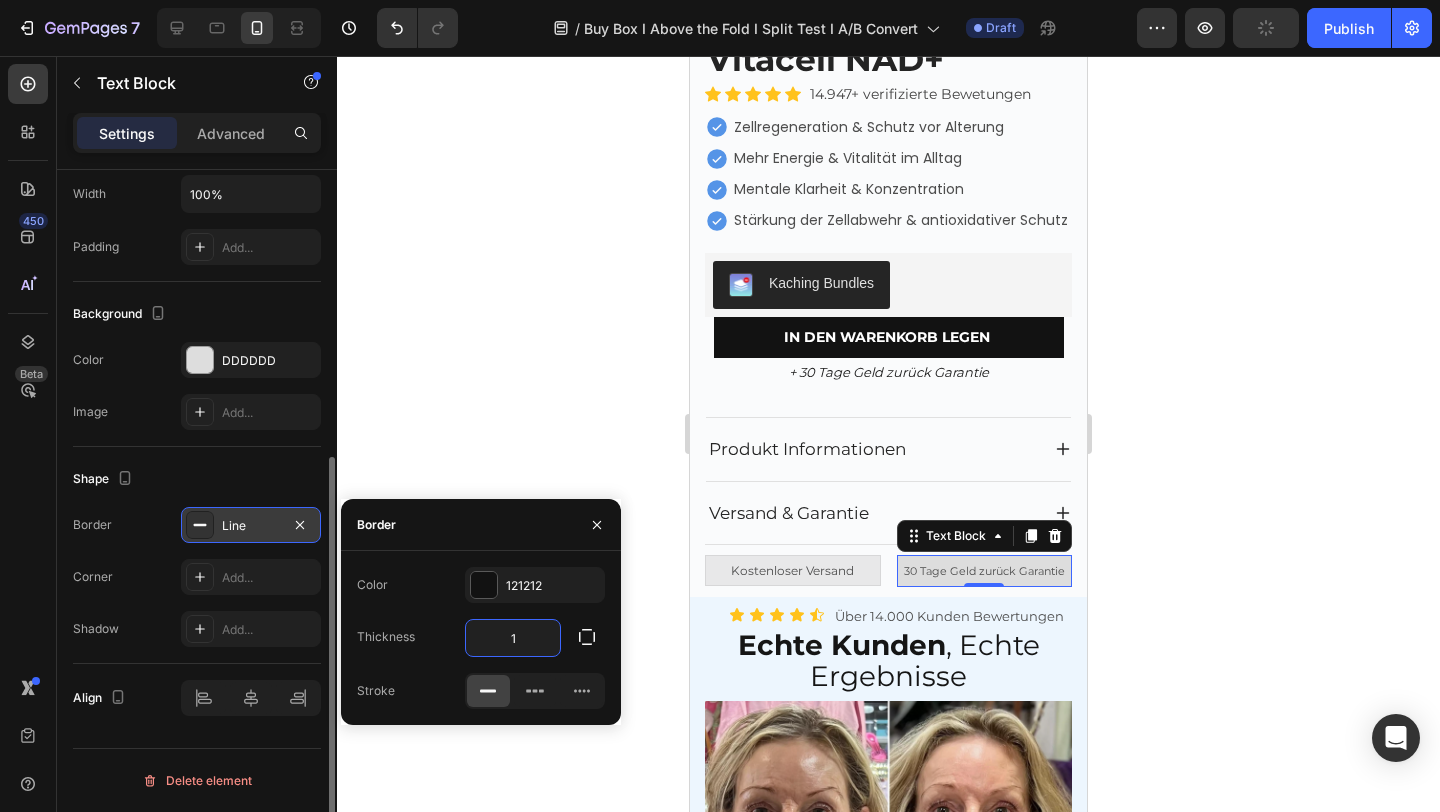 click on "1" at bounding box center (513, 638) 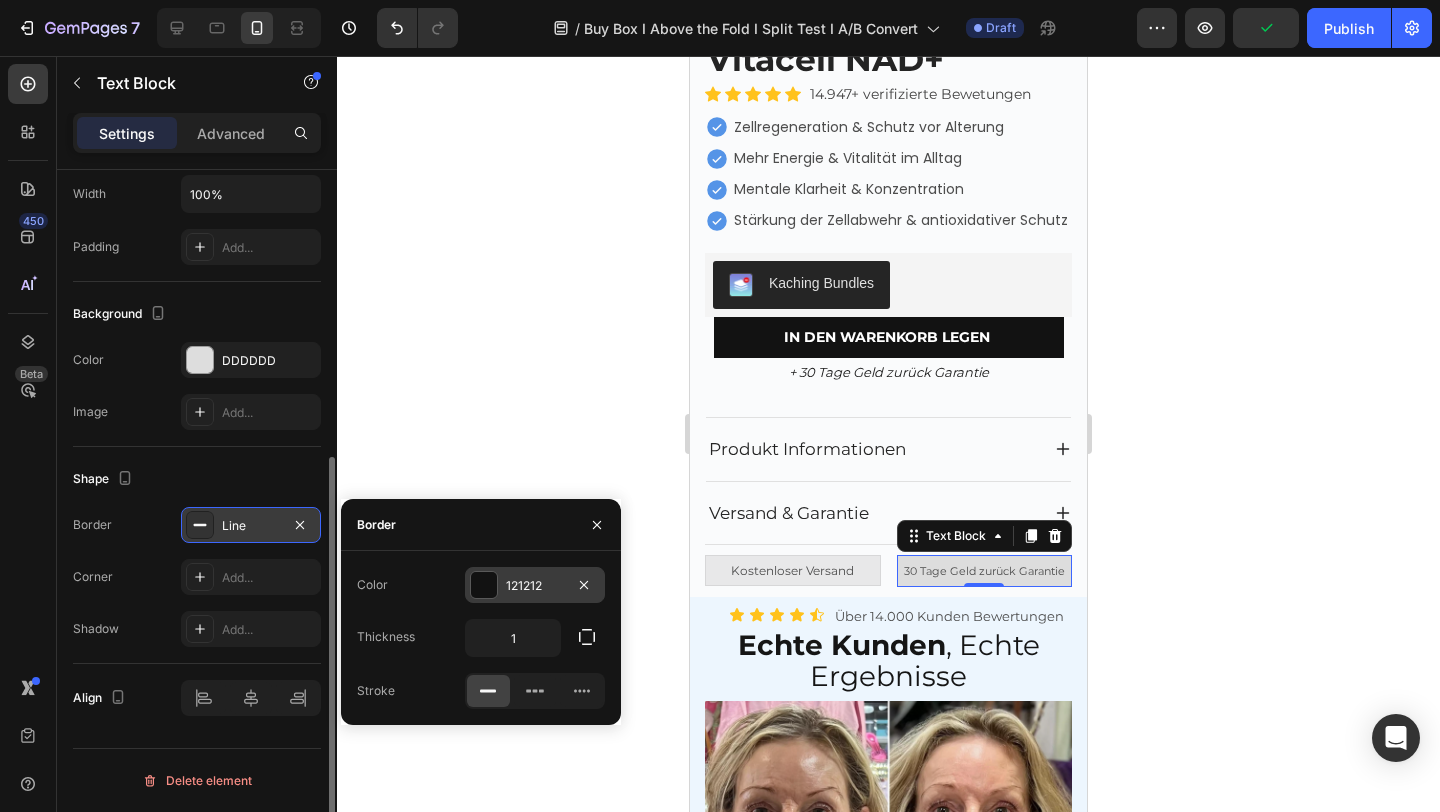 click at bounding box center (484, 585) 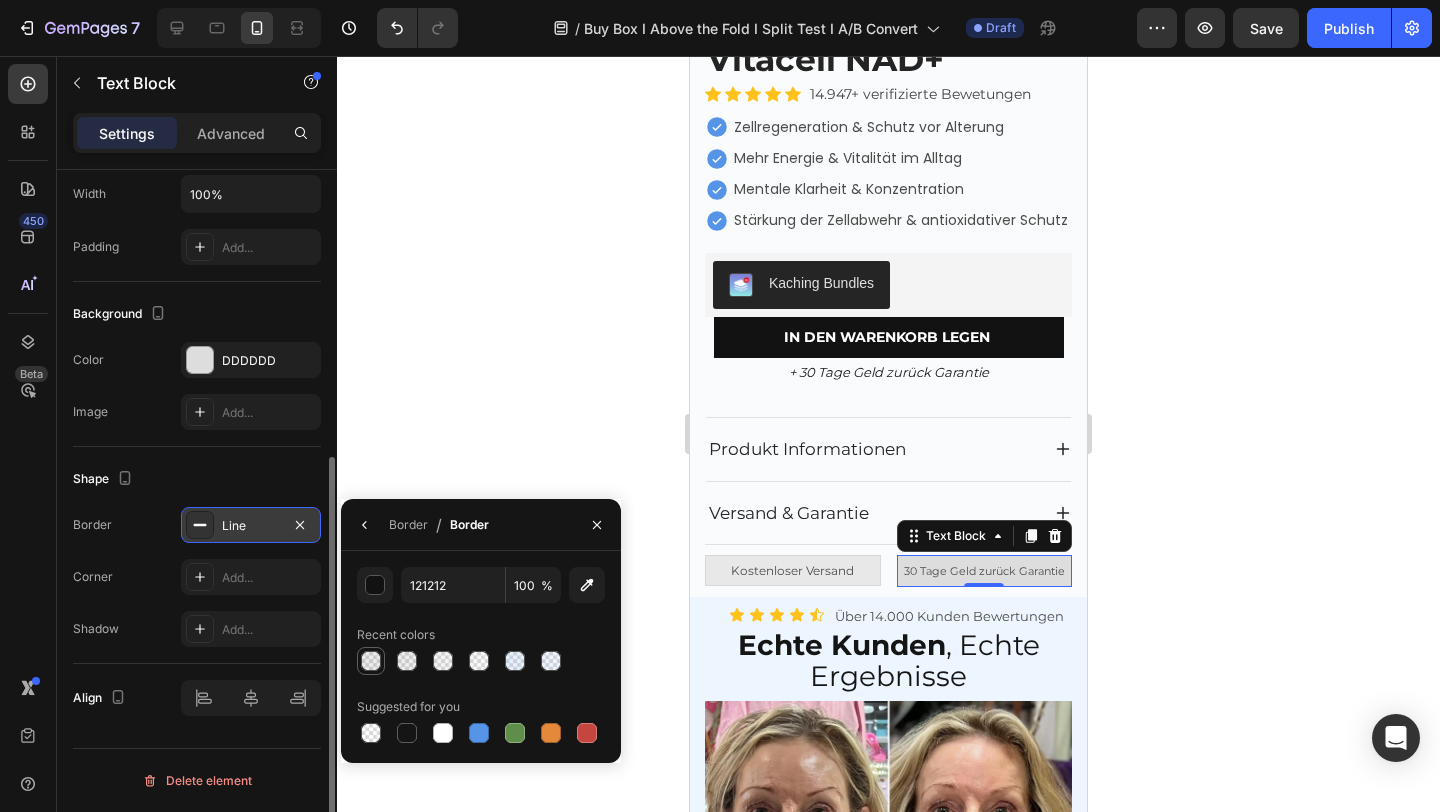 click at bounding box center (371, 661) 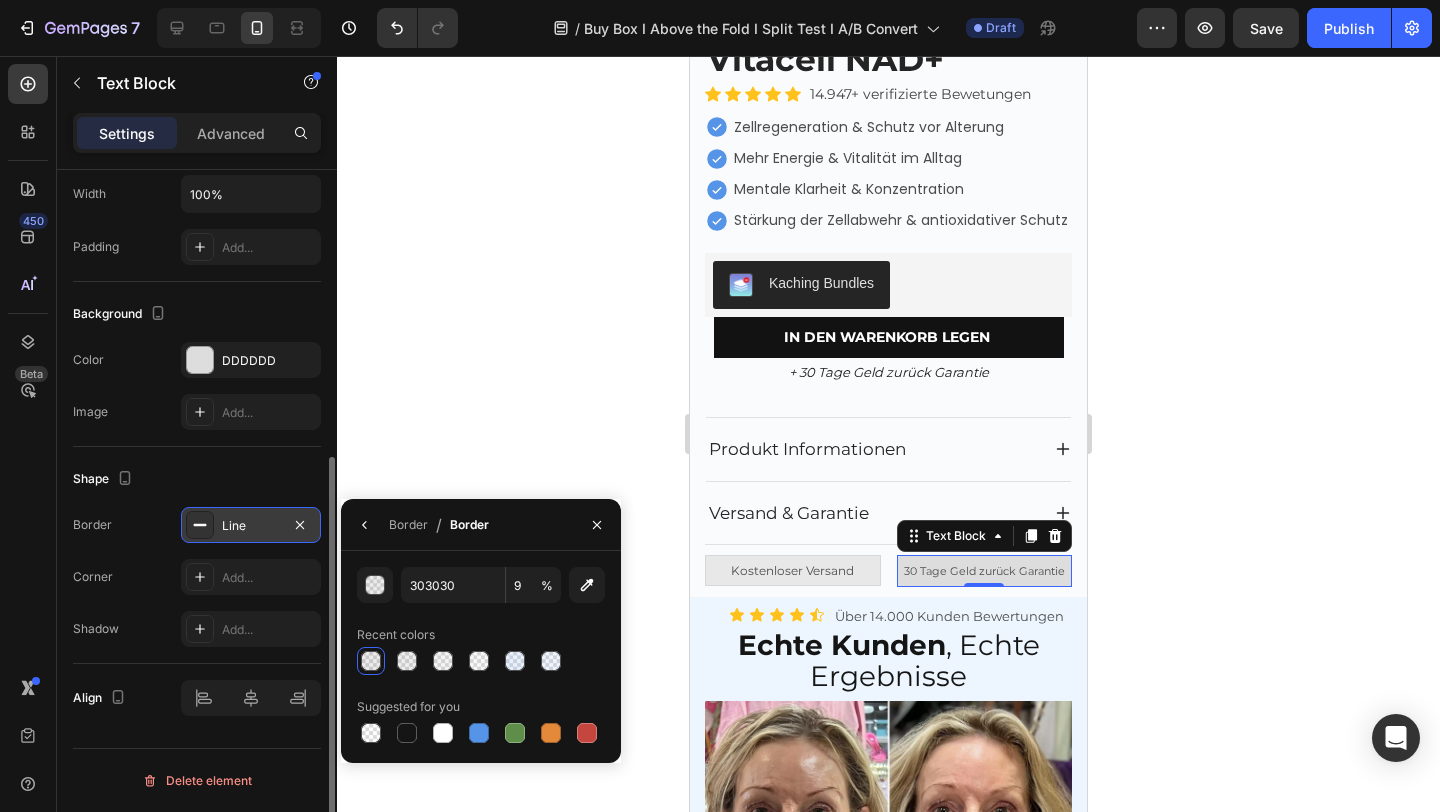 click 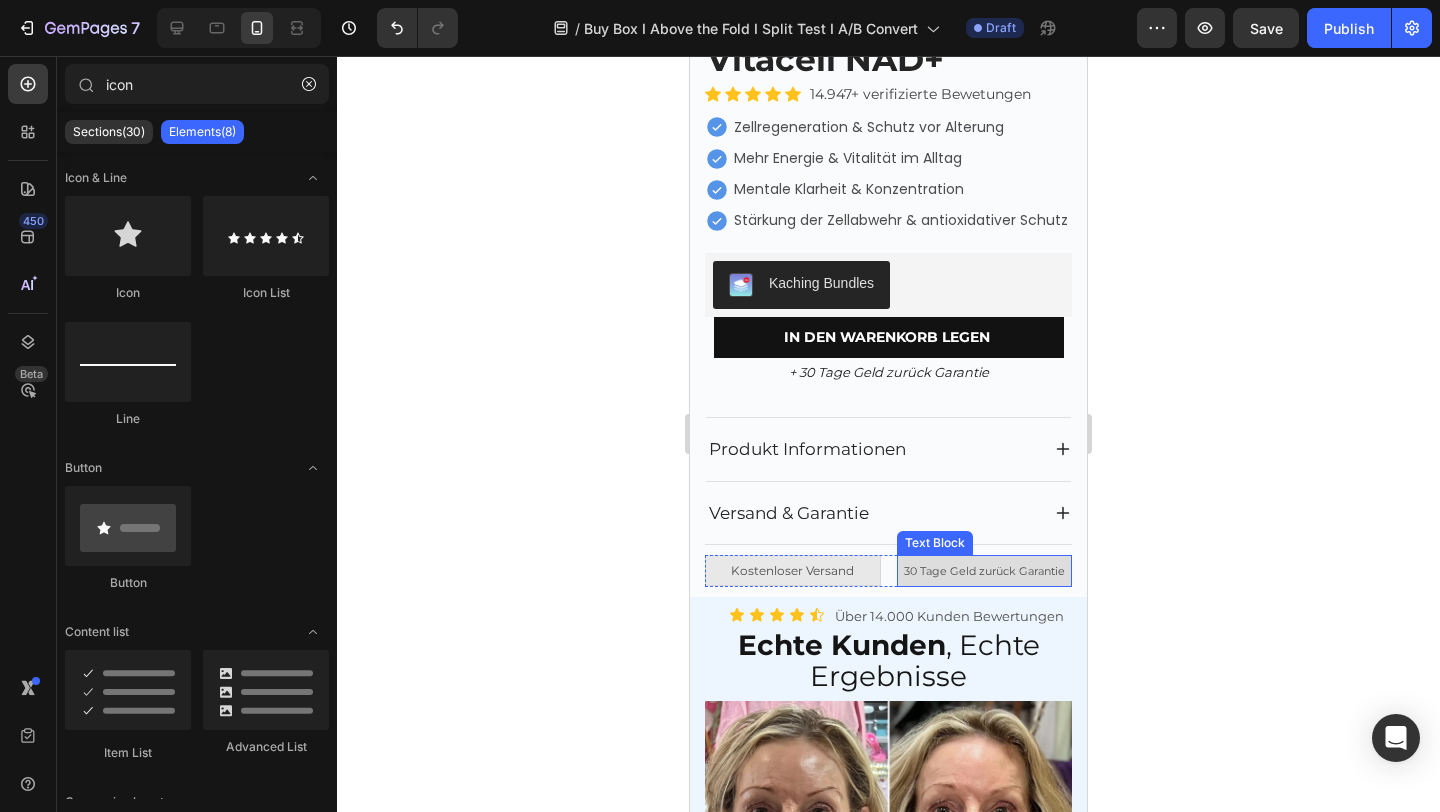 click on "30 Tage Geld zurück Garantie" at bounding box center (984, 571) 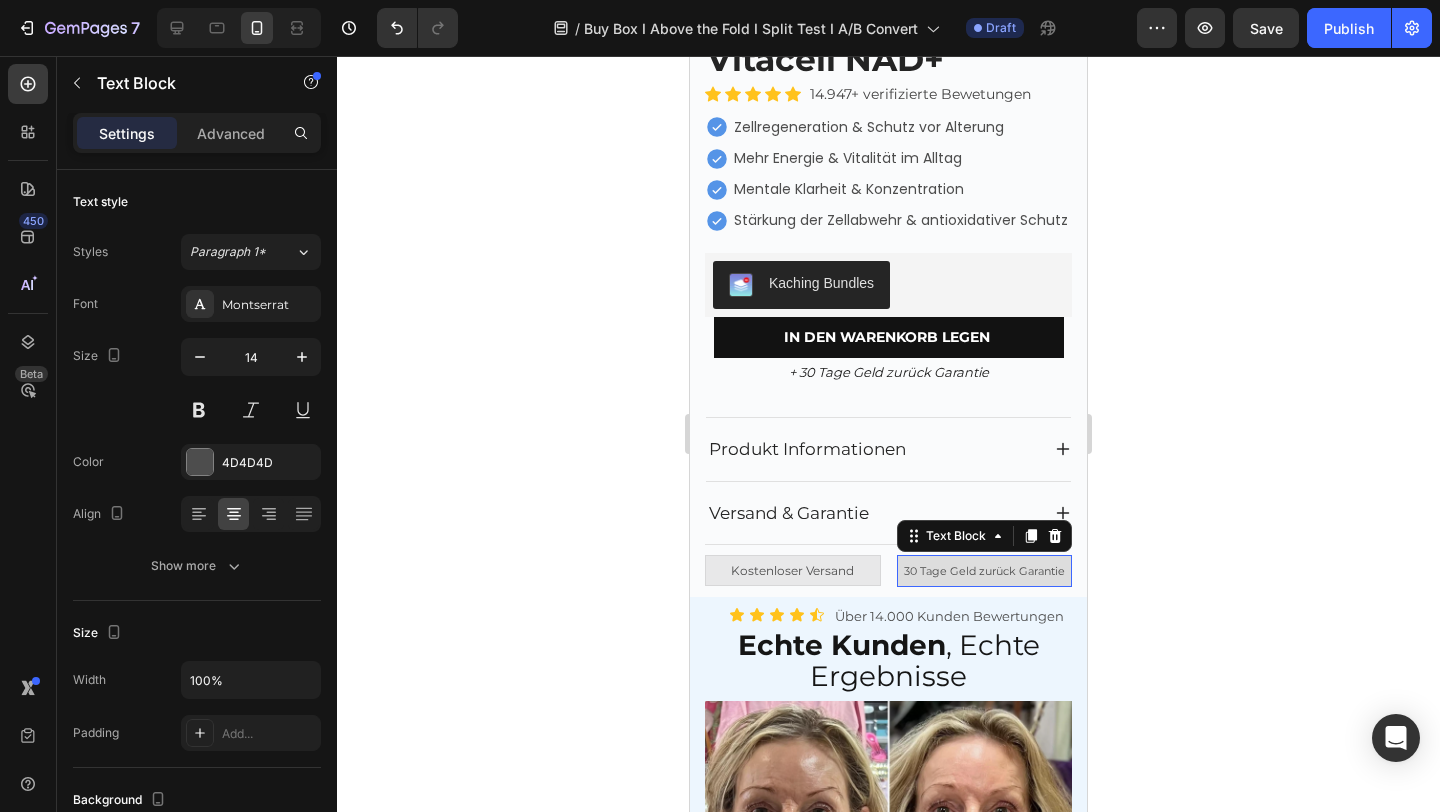 click on "30 Tage Geld zurück Garantie" at bounding box center [984, 571] 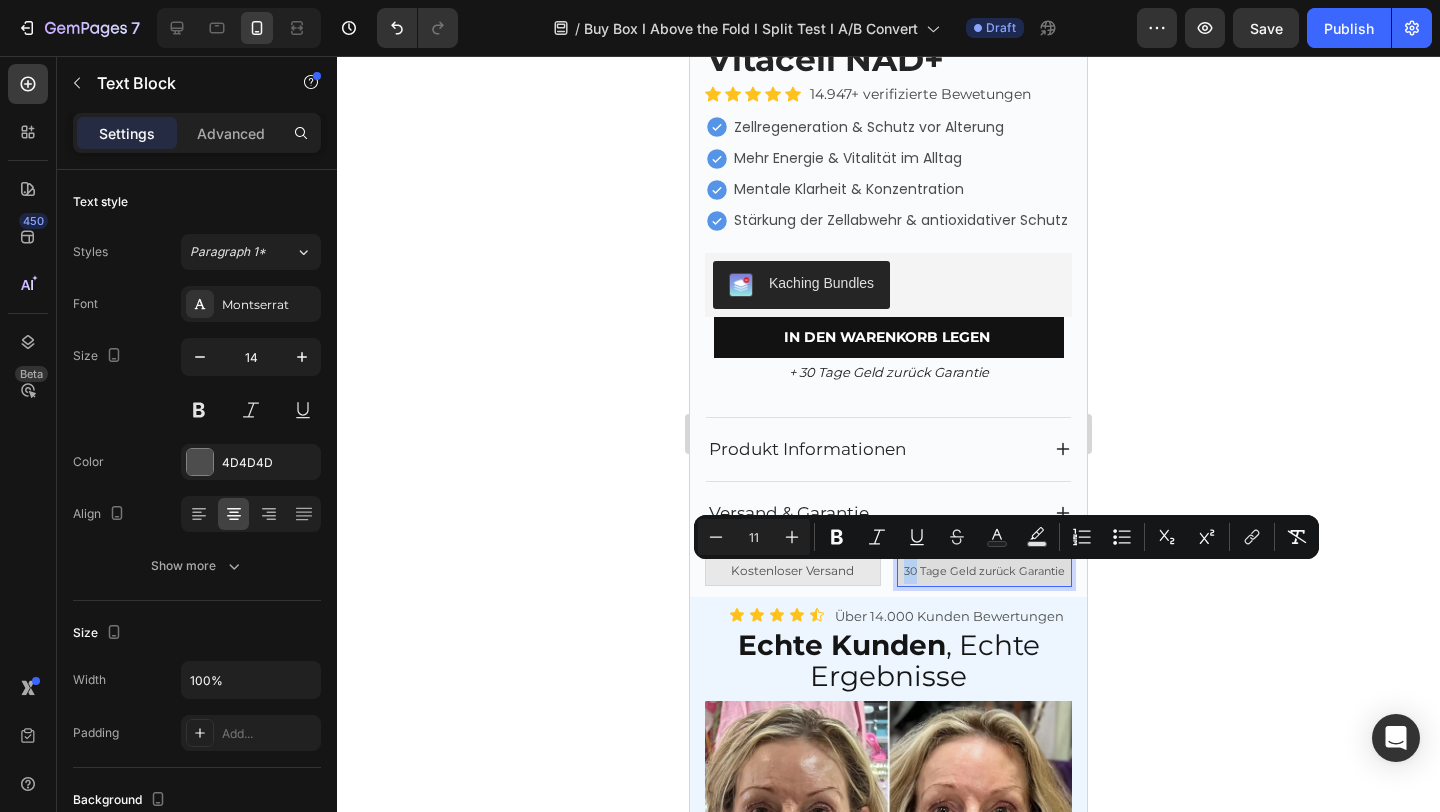 click on "30 Tage Geld zurück Garantie" at bounding box center [984, 571] 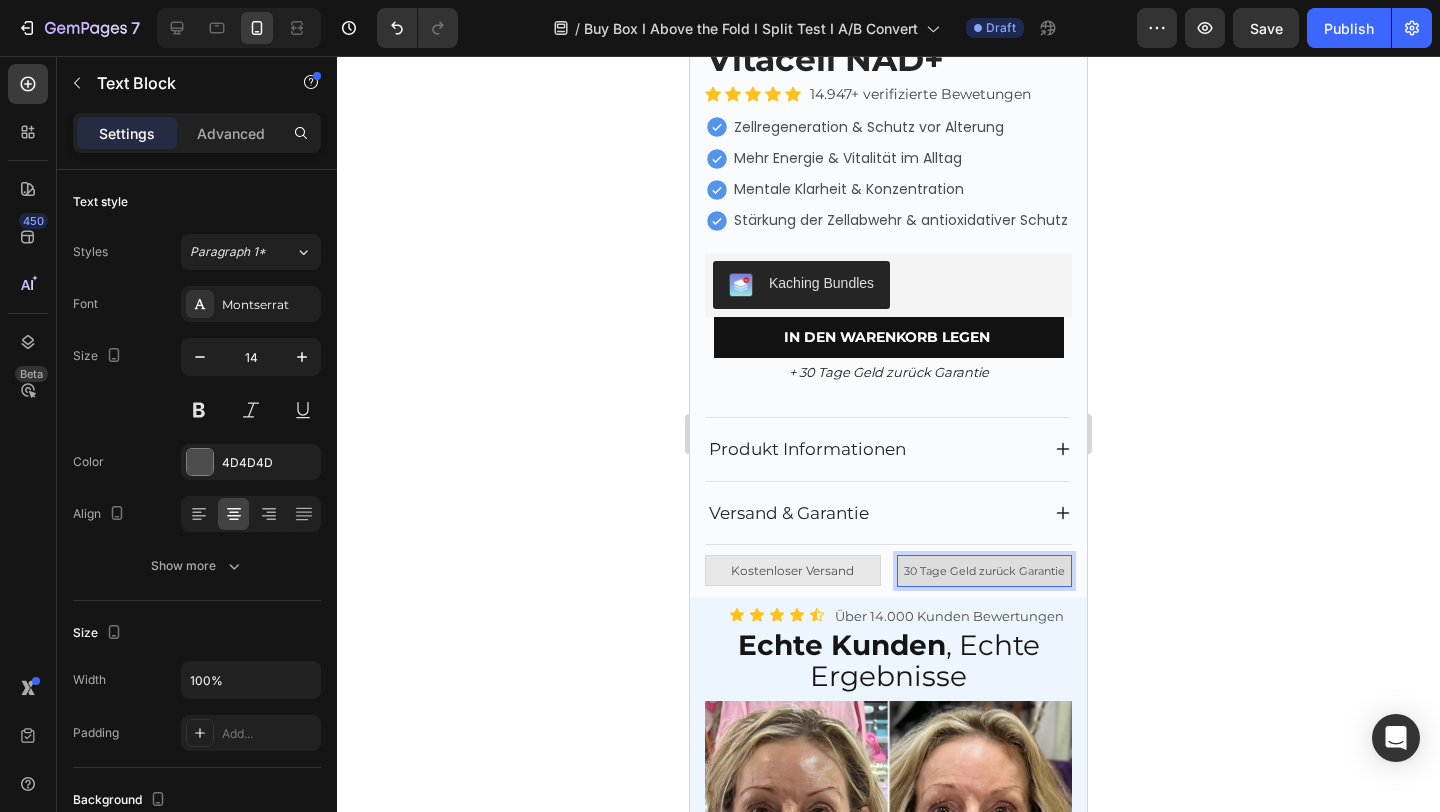 click on "30 Tage Geld zurück Garantie" at bounding box center [984, 571] 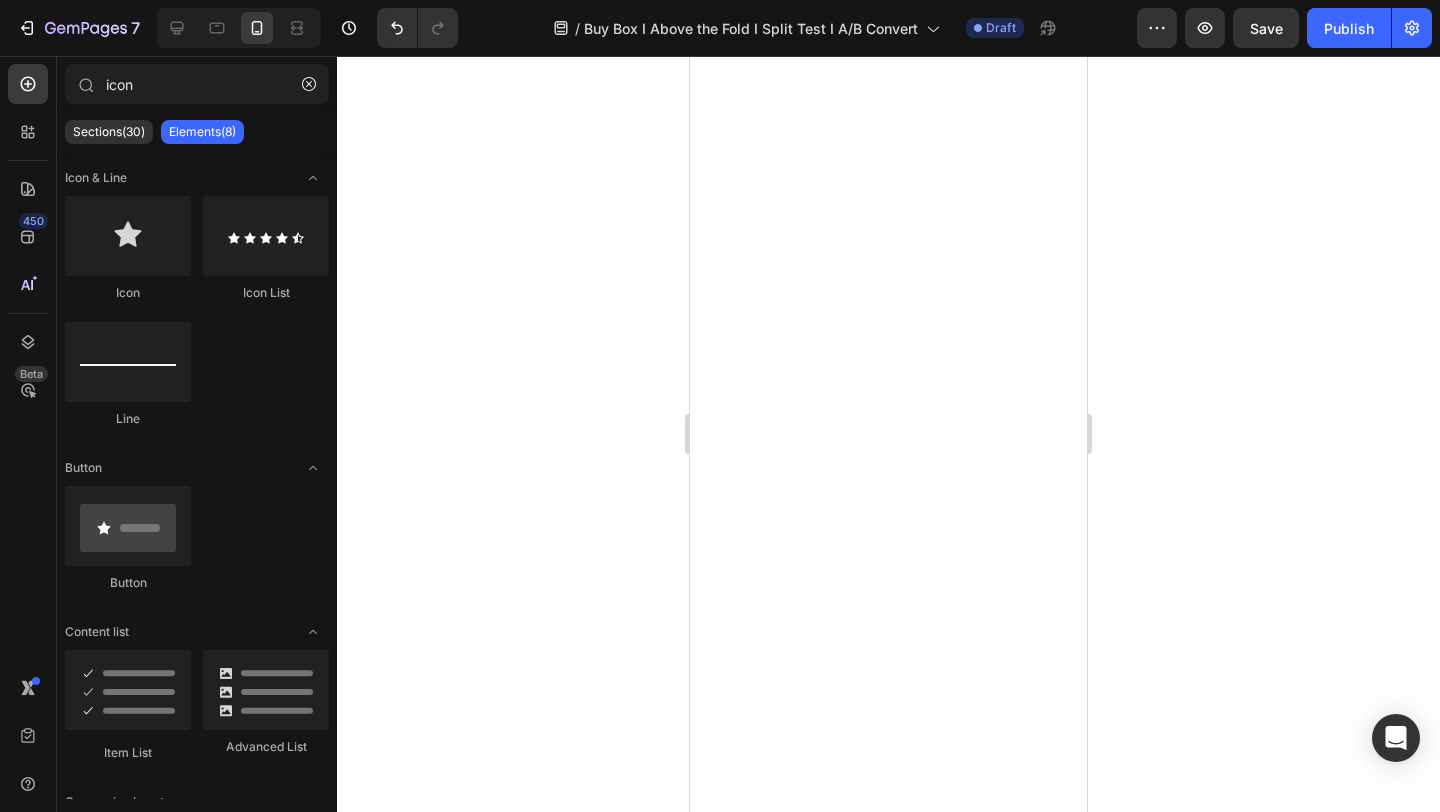 scroll, scrollTop: 0, scrollLeft: 0, axis: both 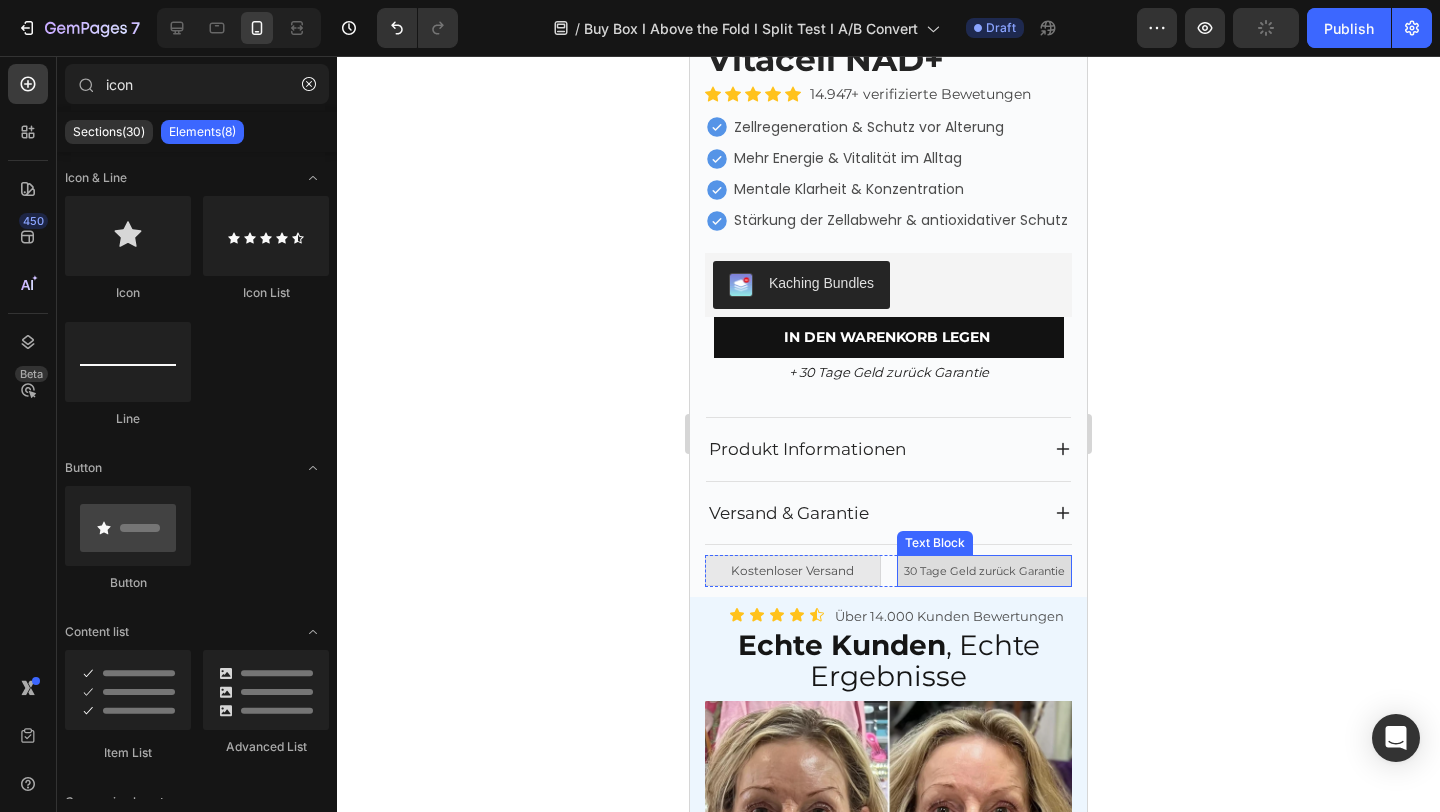 click on "30 Tage Geld zurück Garantie" at bounding box center [984, 571] 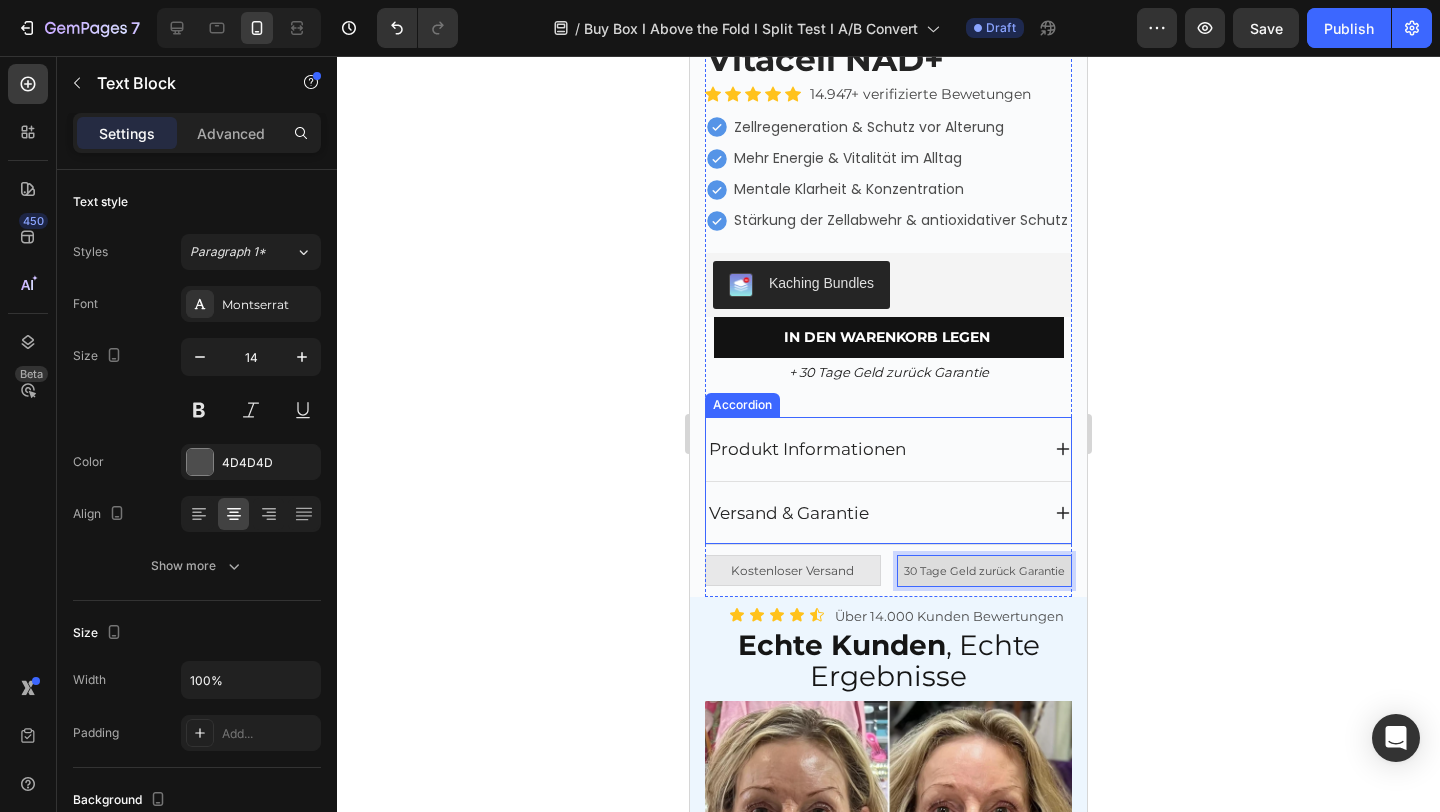 click 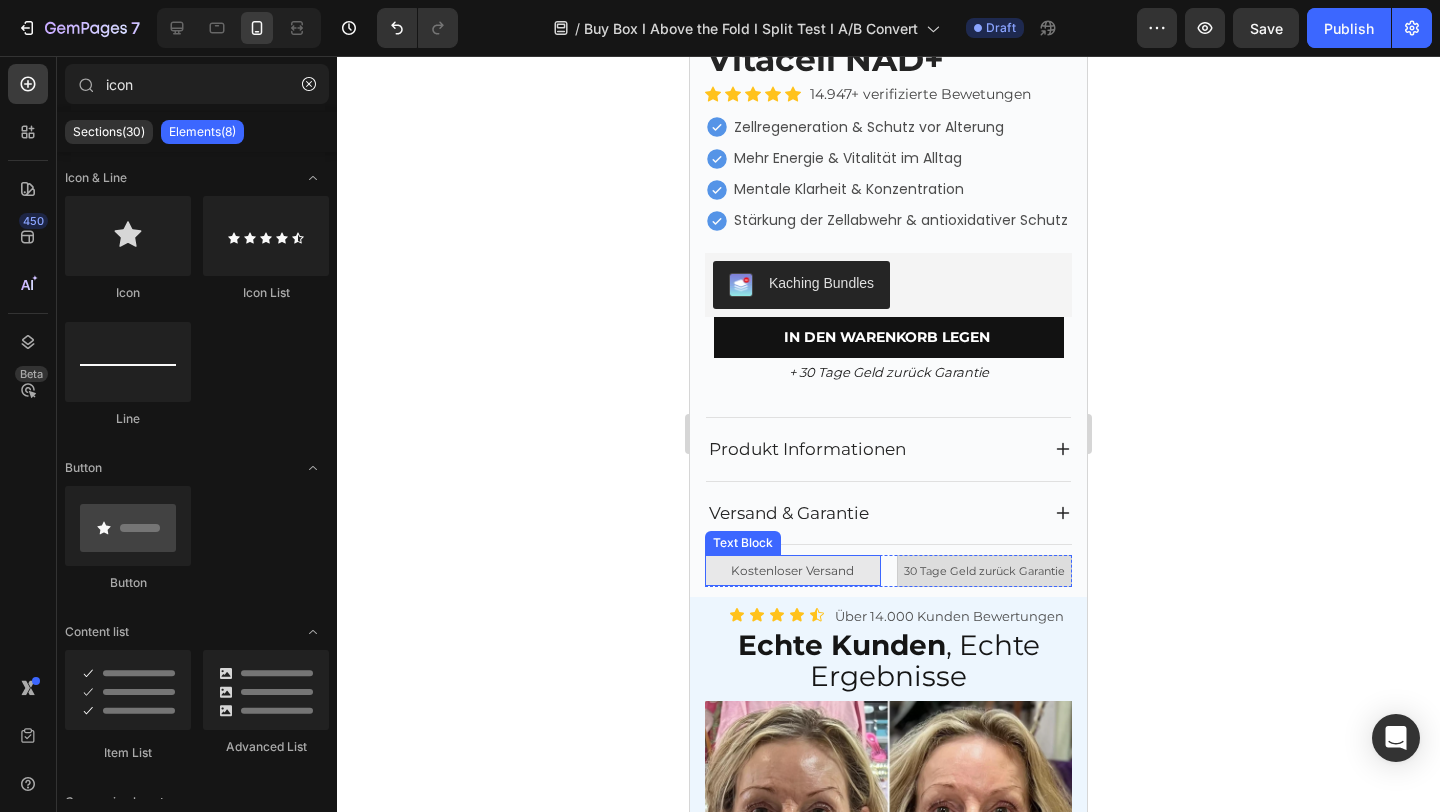 click on "Kostenloser Versand" at bounding box center (793, 570) 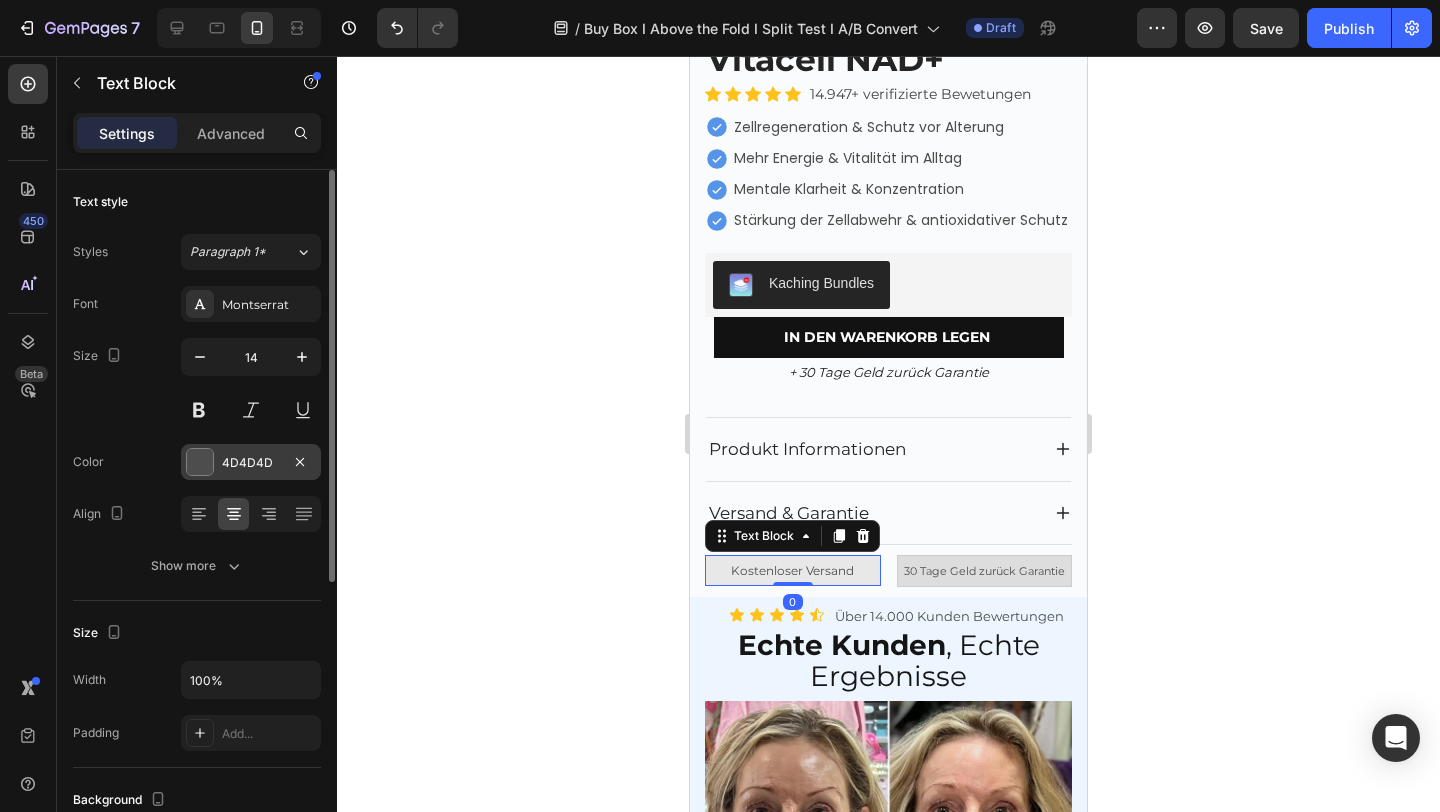 click at bounding box center (200, 462) 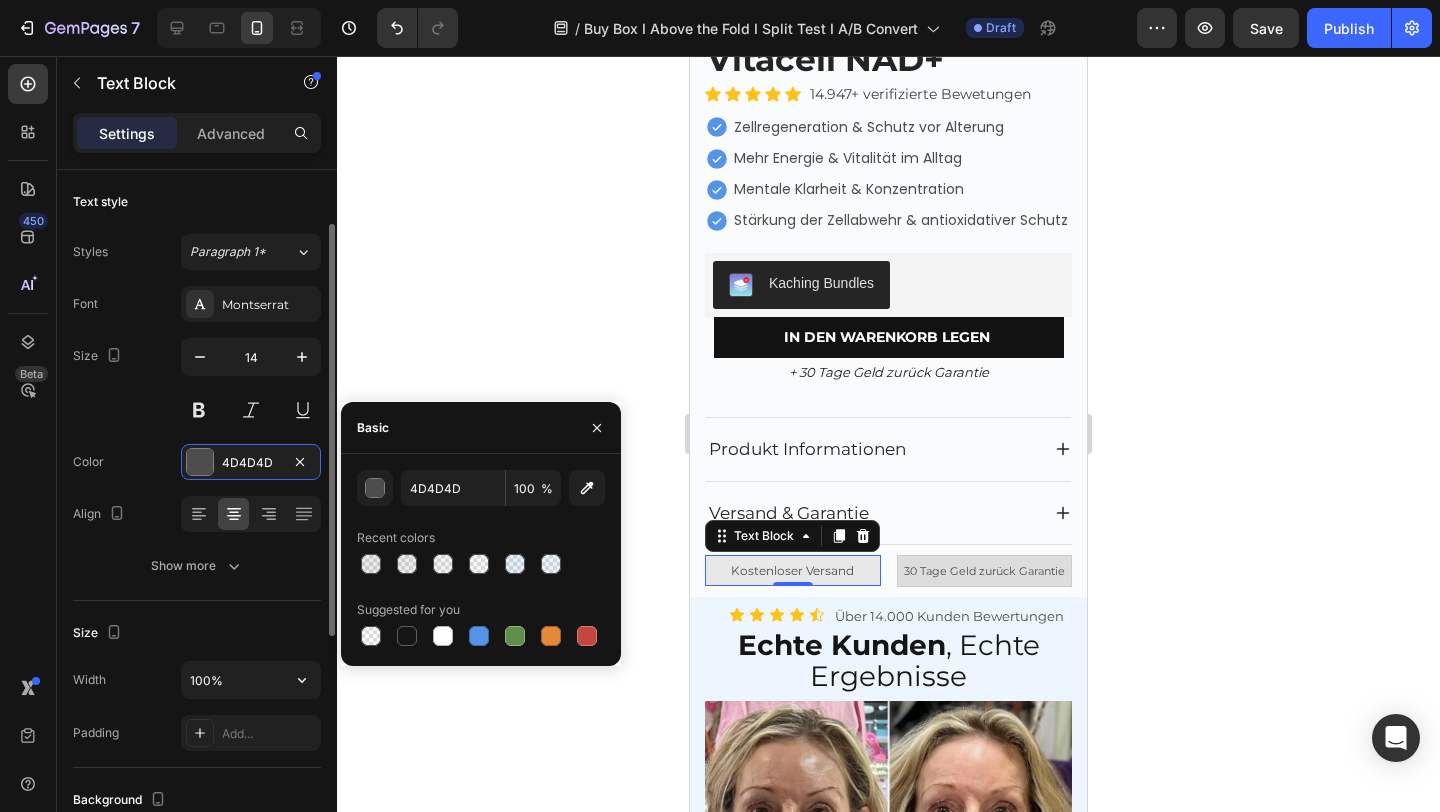 scroll, scrollTop: 218, scrollLeft: 0, axis: vertical 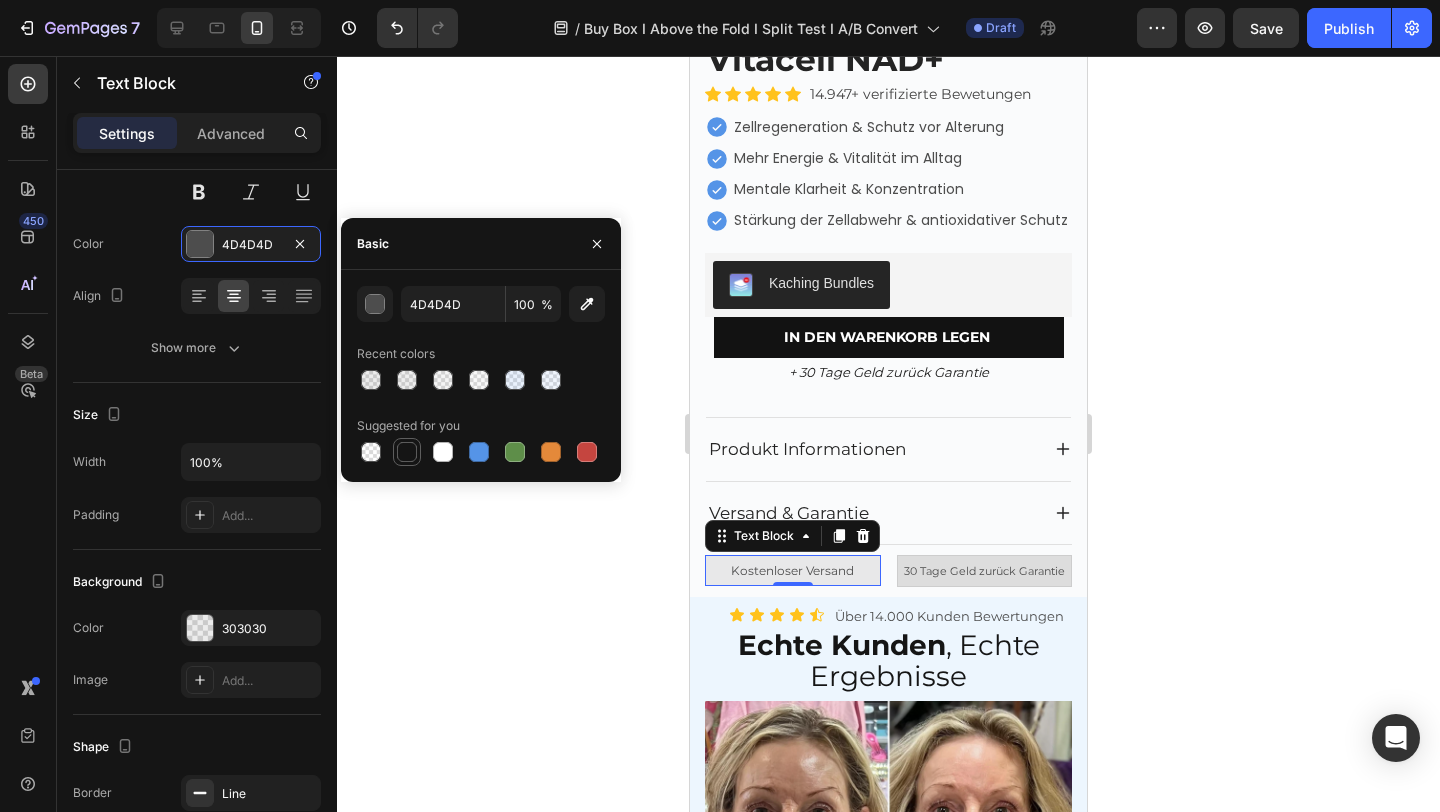 click at bounding box center (407, 452) 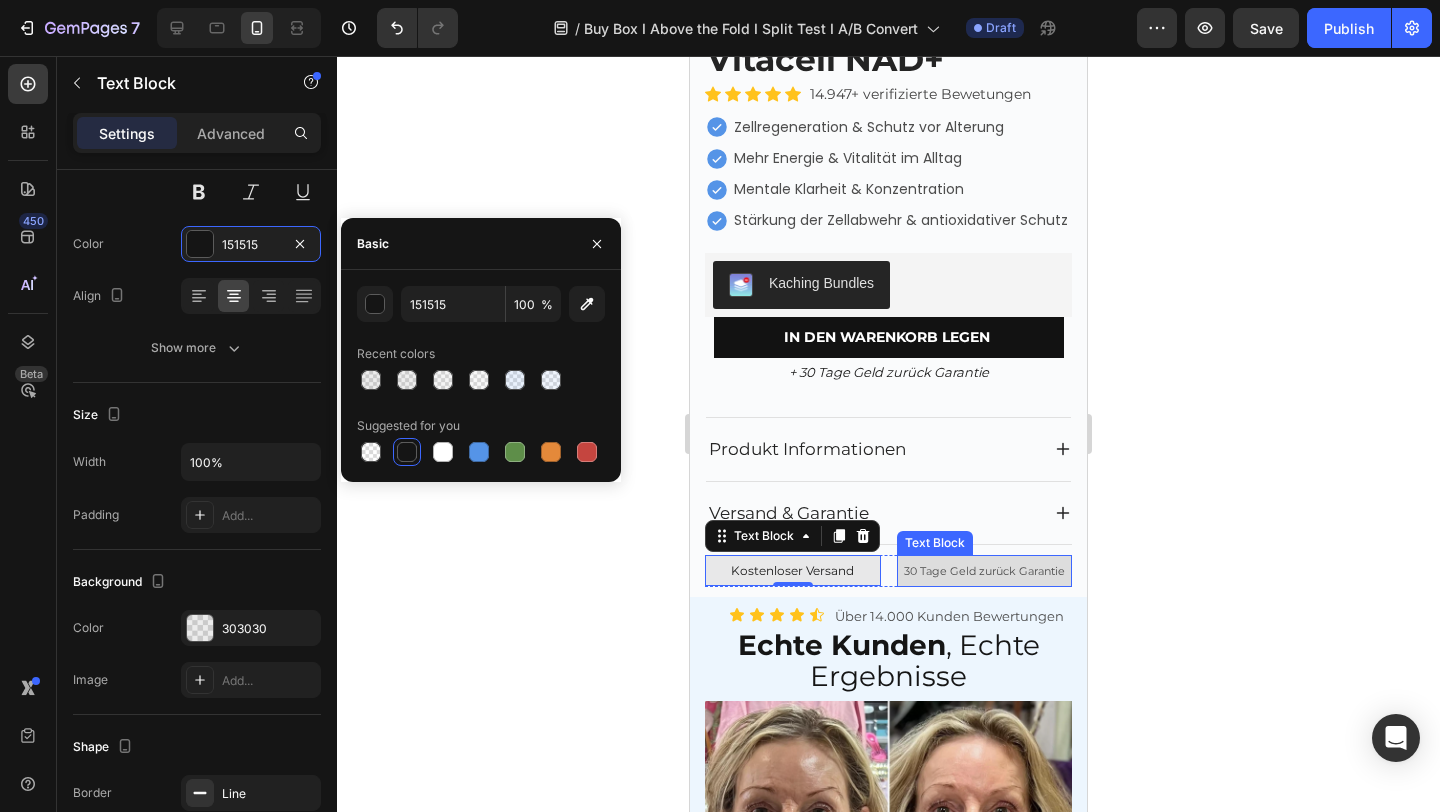 click on "30 Tage Geld zurück Garantie" at bounding box center [984, 571] 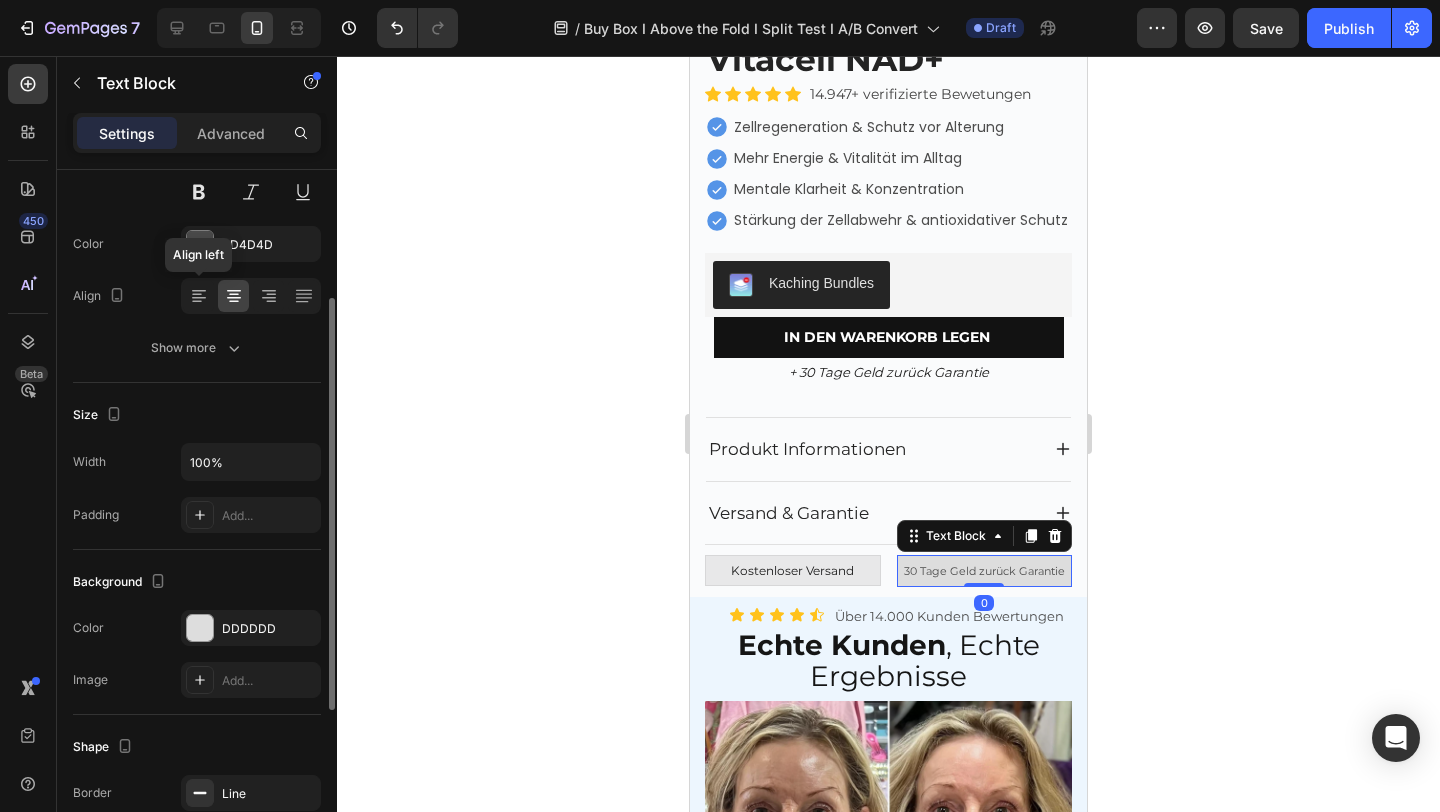 click on "Font Montserrat Size 14 Color 4D4D4D Align Align left Show more" at bounding box center [197, 217] 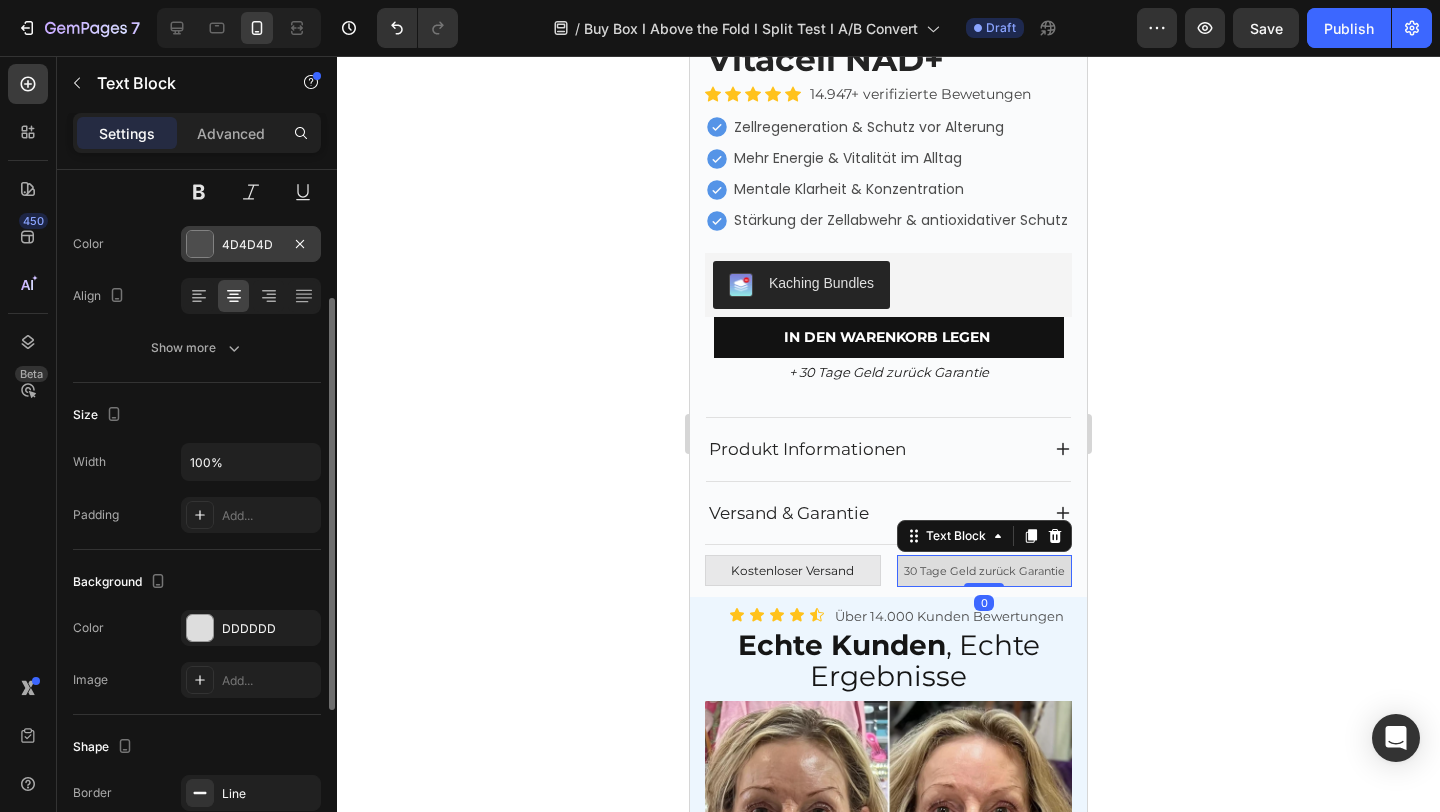 click at bounding box center [200, 244] 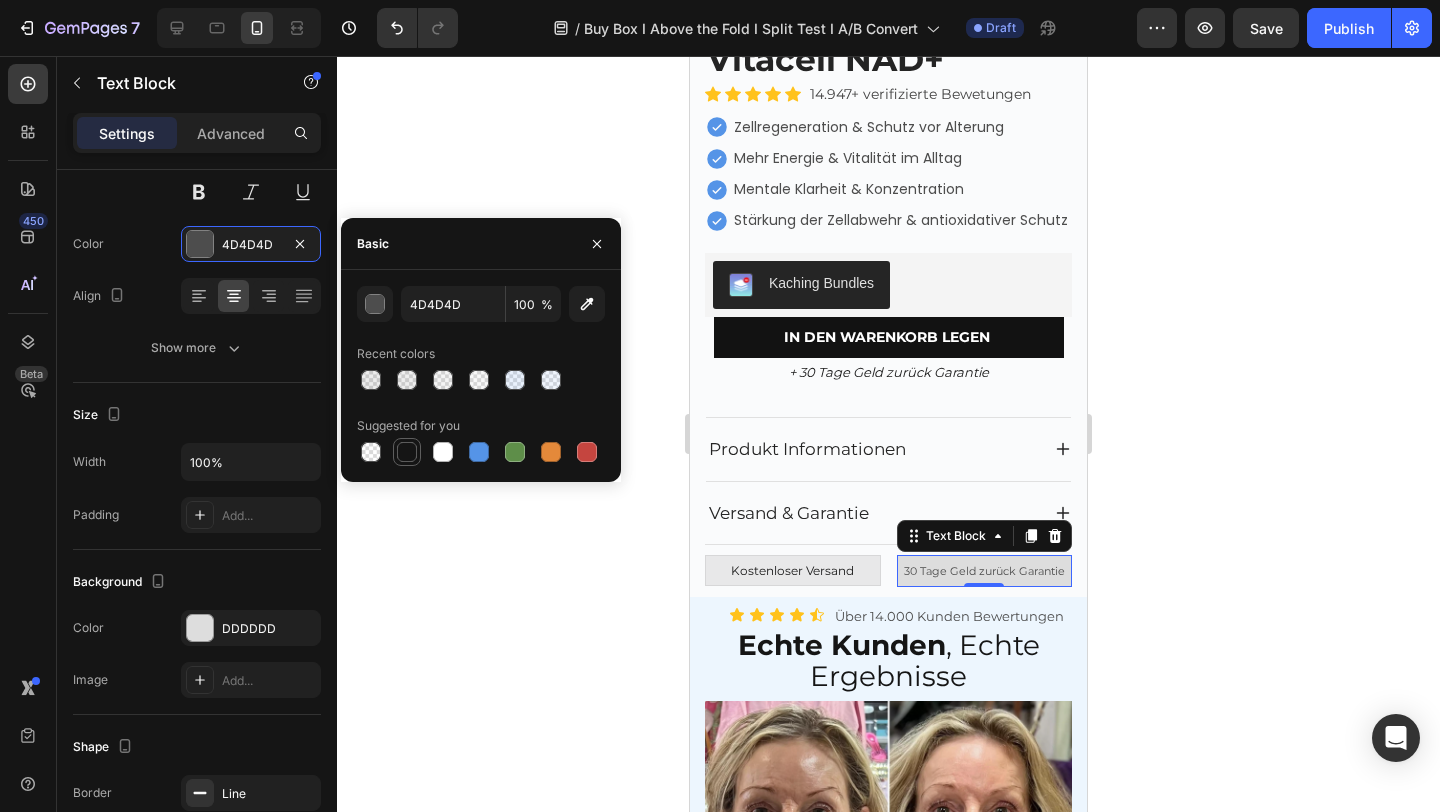 click at bounding box center [407, 452] 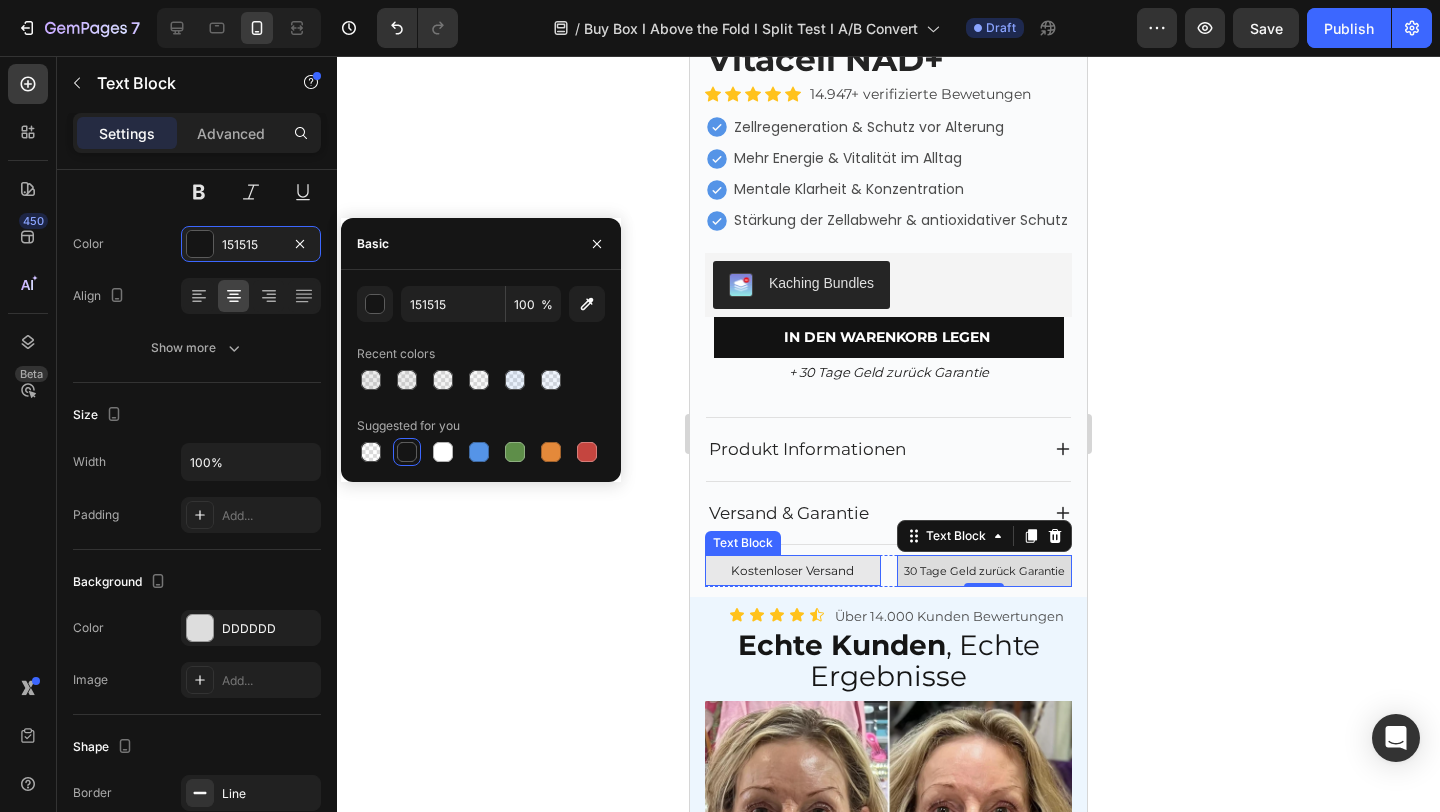 click on "Kostenloser Versand" at bounding box center (793, 570) 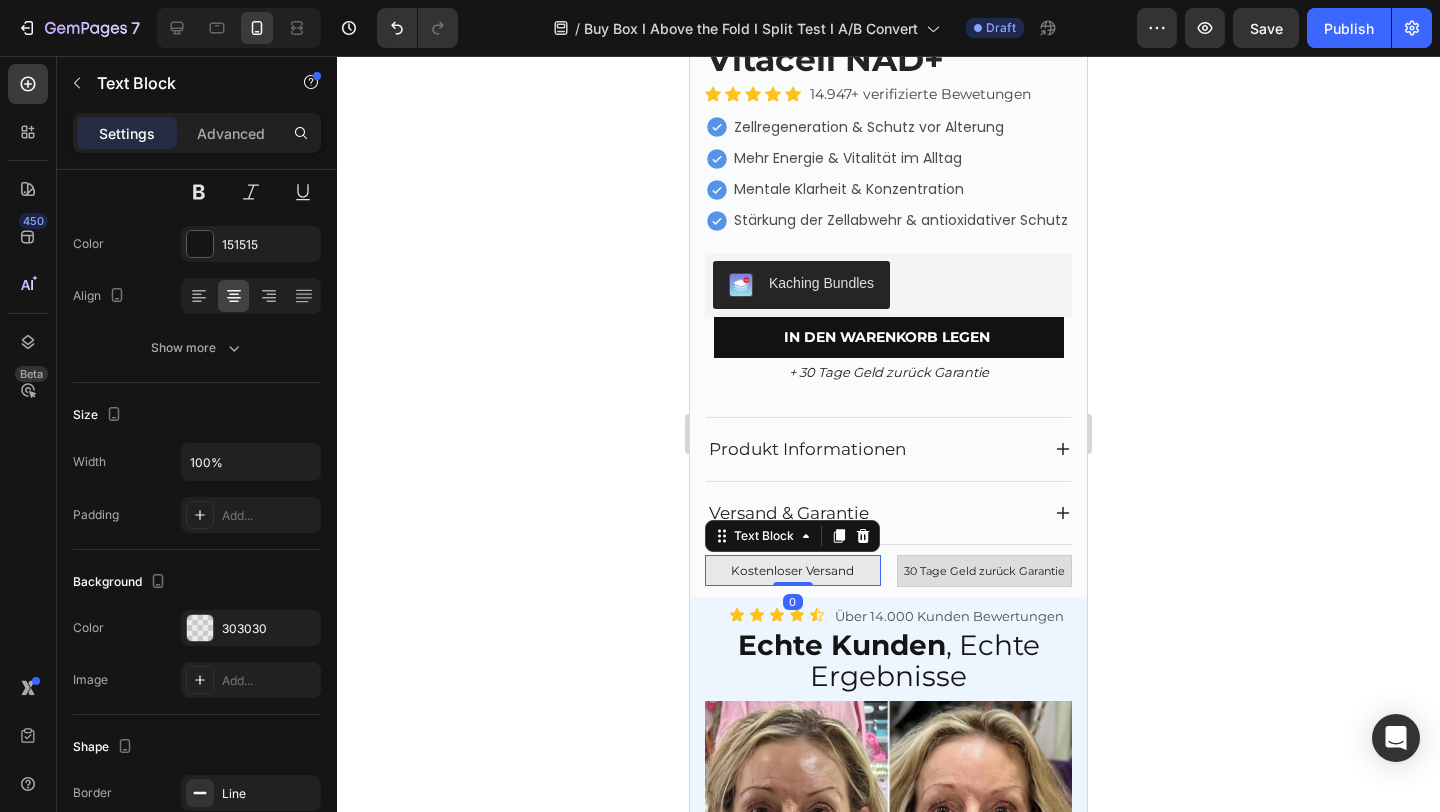 click 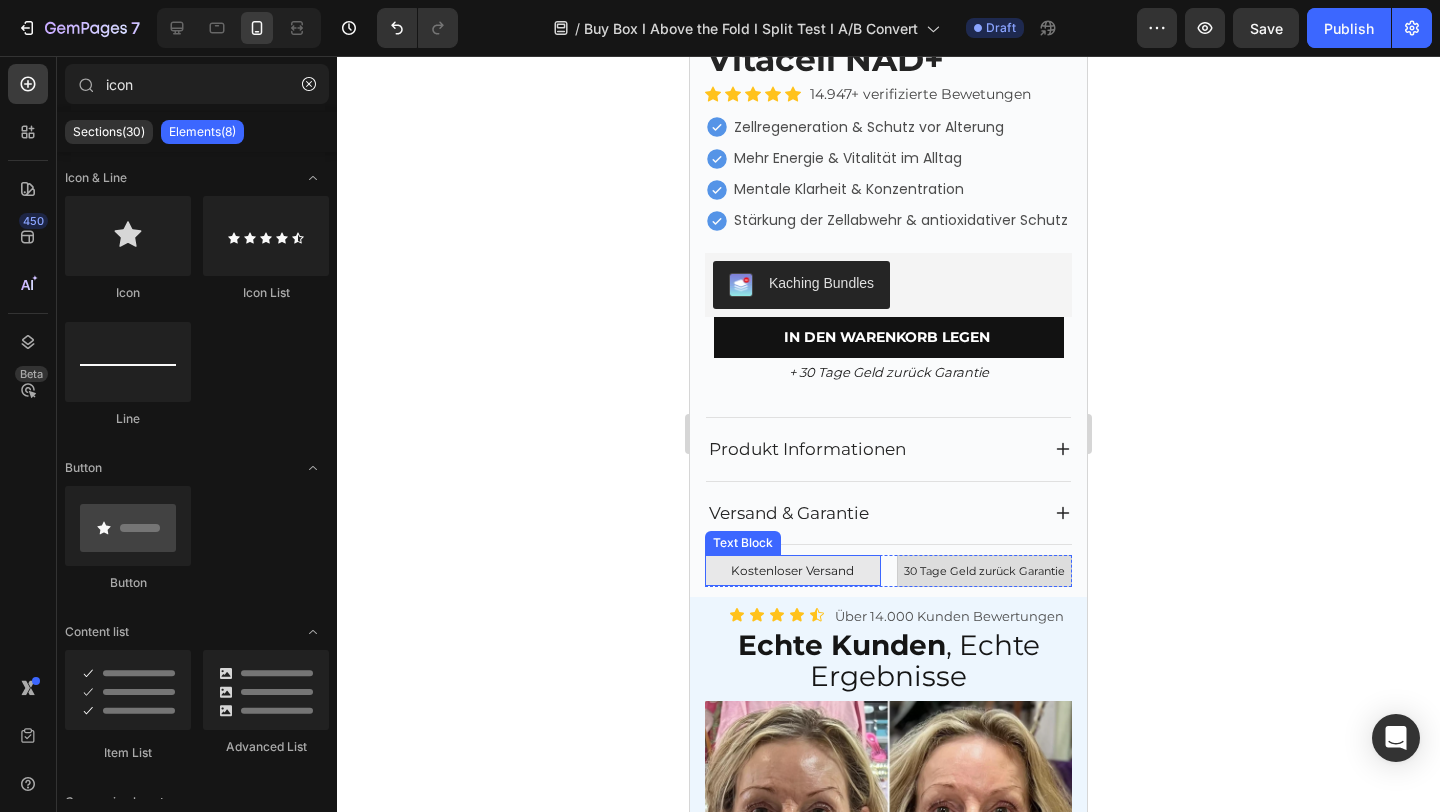 click on "Kostenloser Versand" at bounding box center (793, 570) 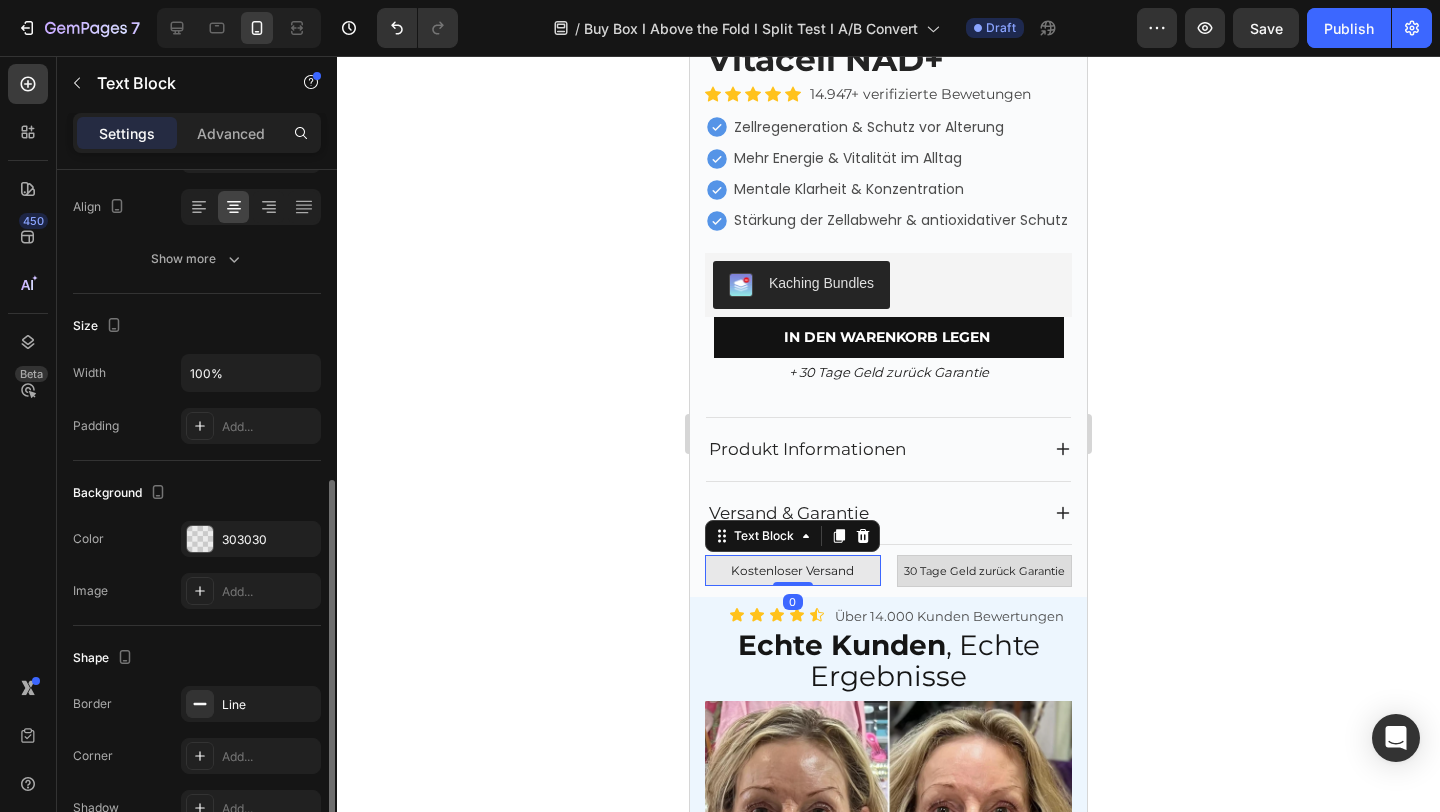 scroll, scrollTop: 486, scrollLeft: 0, axis: vertical 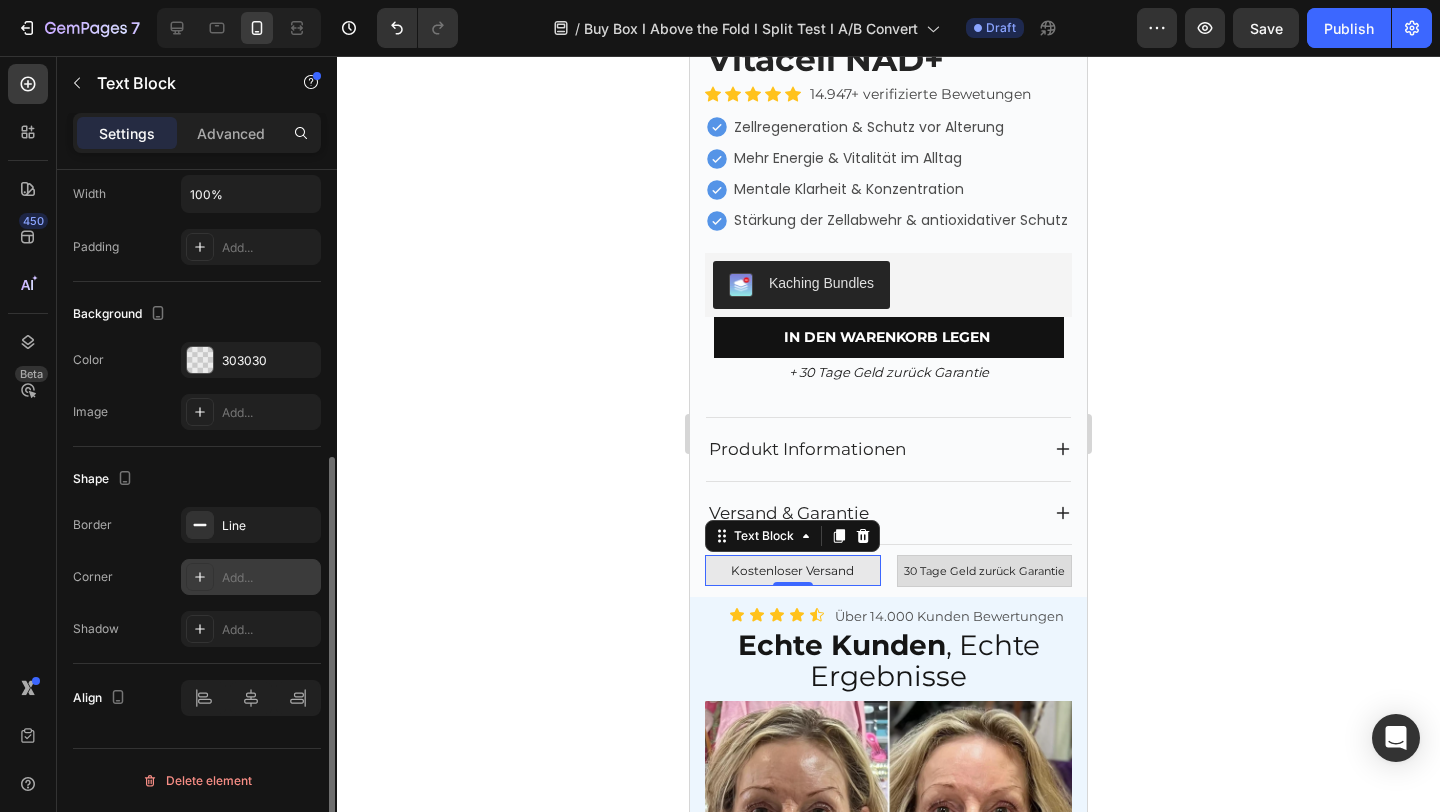 click on "Add..." at bounding box center [269, 578] 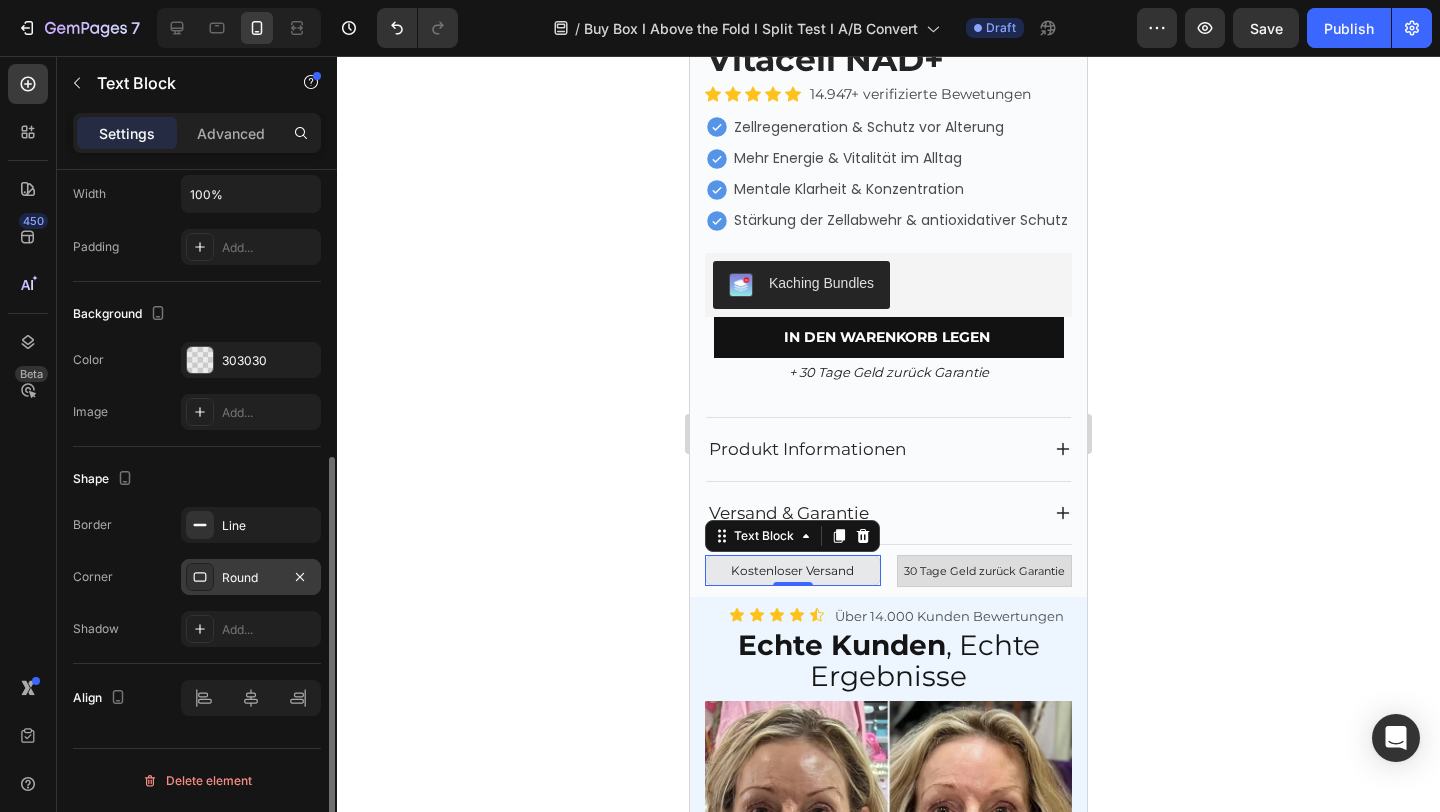 click 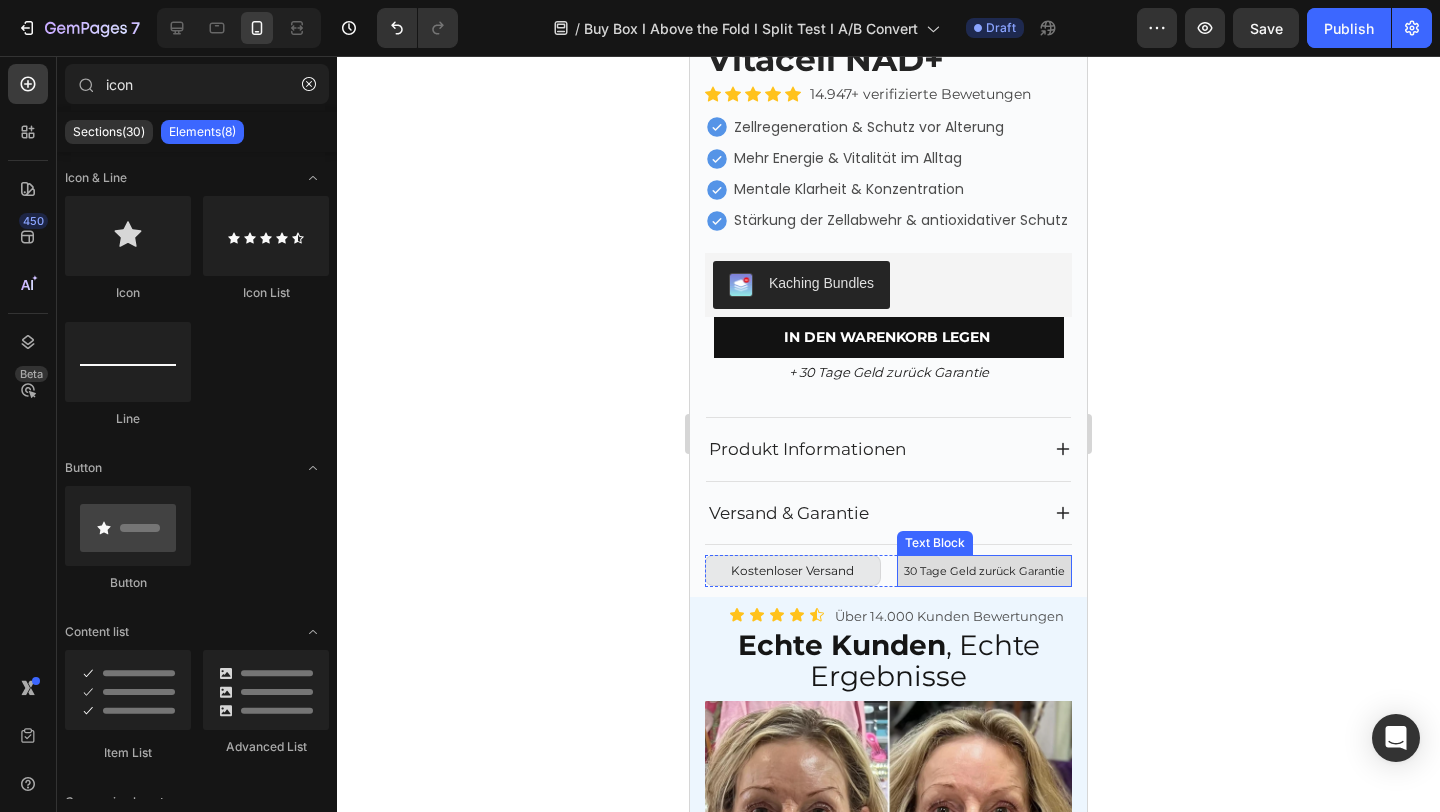 click on "30 Tage Geld zurück Garantie" at bounding box center (984, 571) 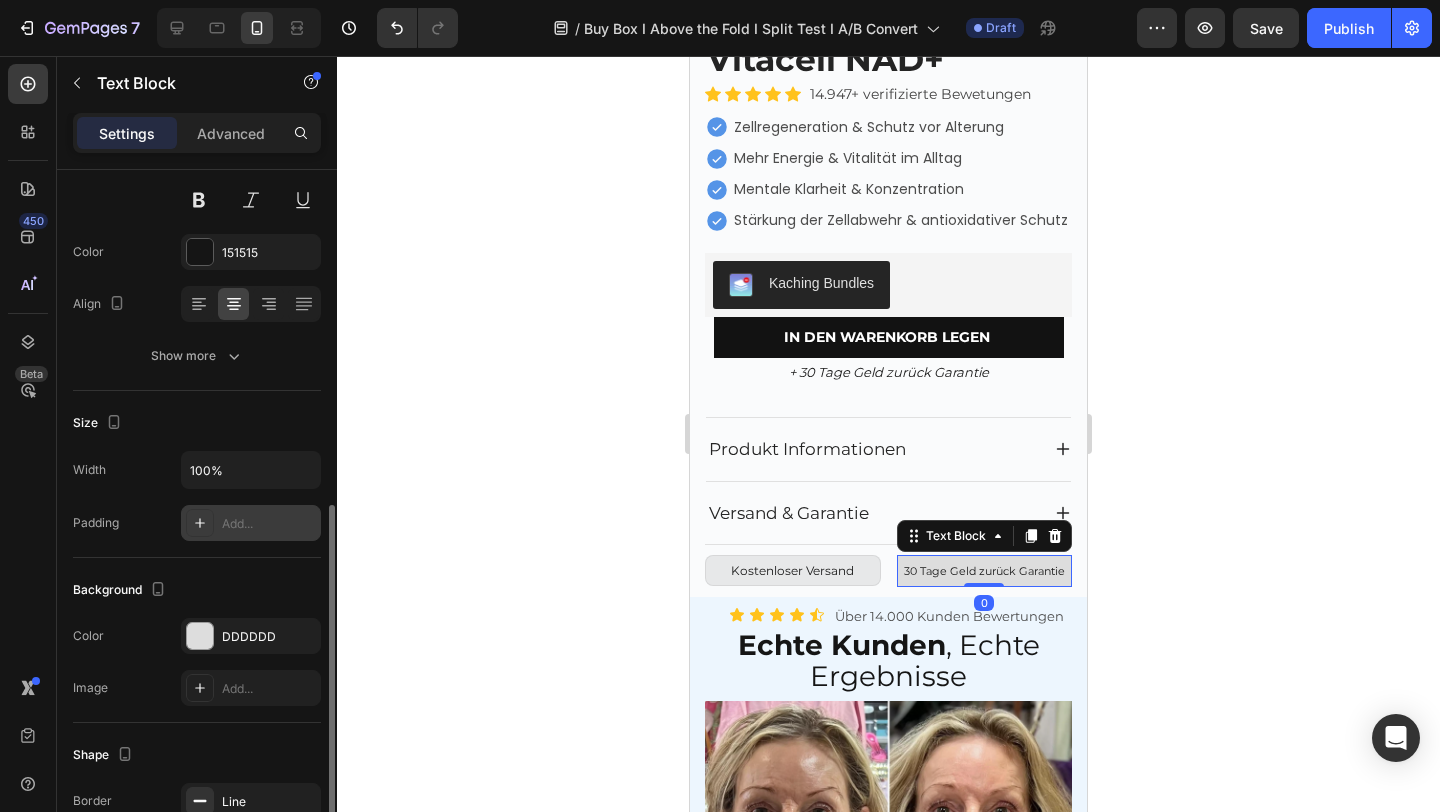 scroll, scrollTop: 486, scrollLeft: 0, axis: vertical 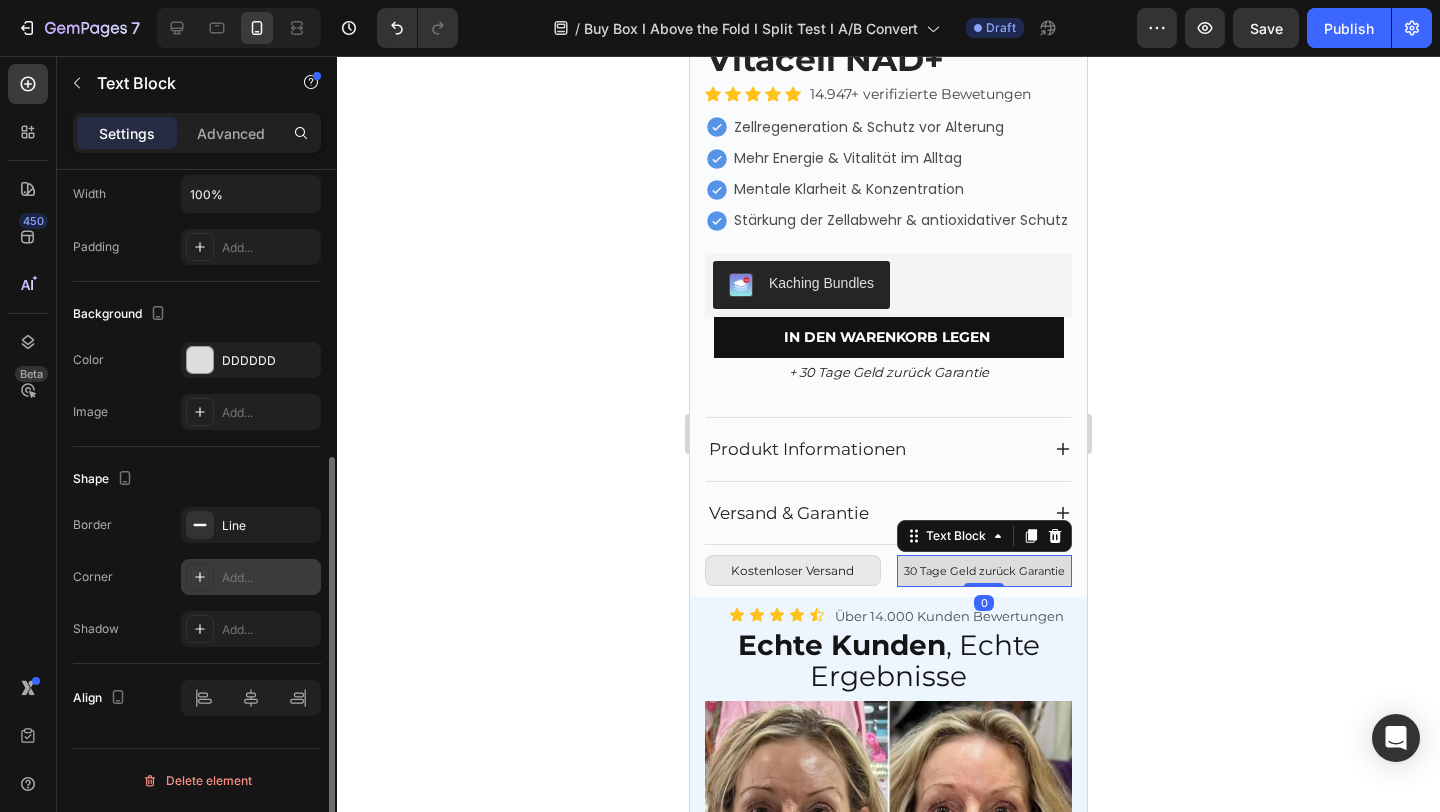 click on "Add..." at bounding box center (269, 578) 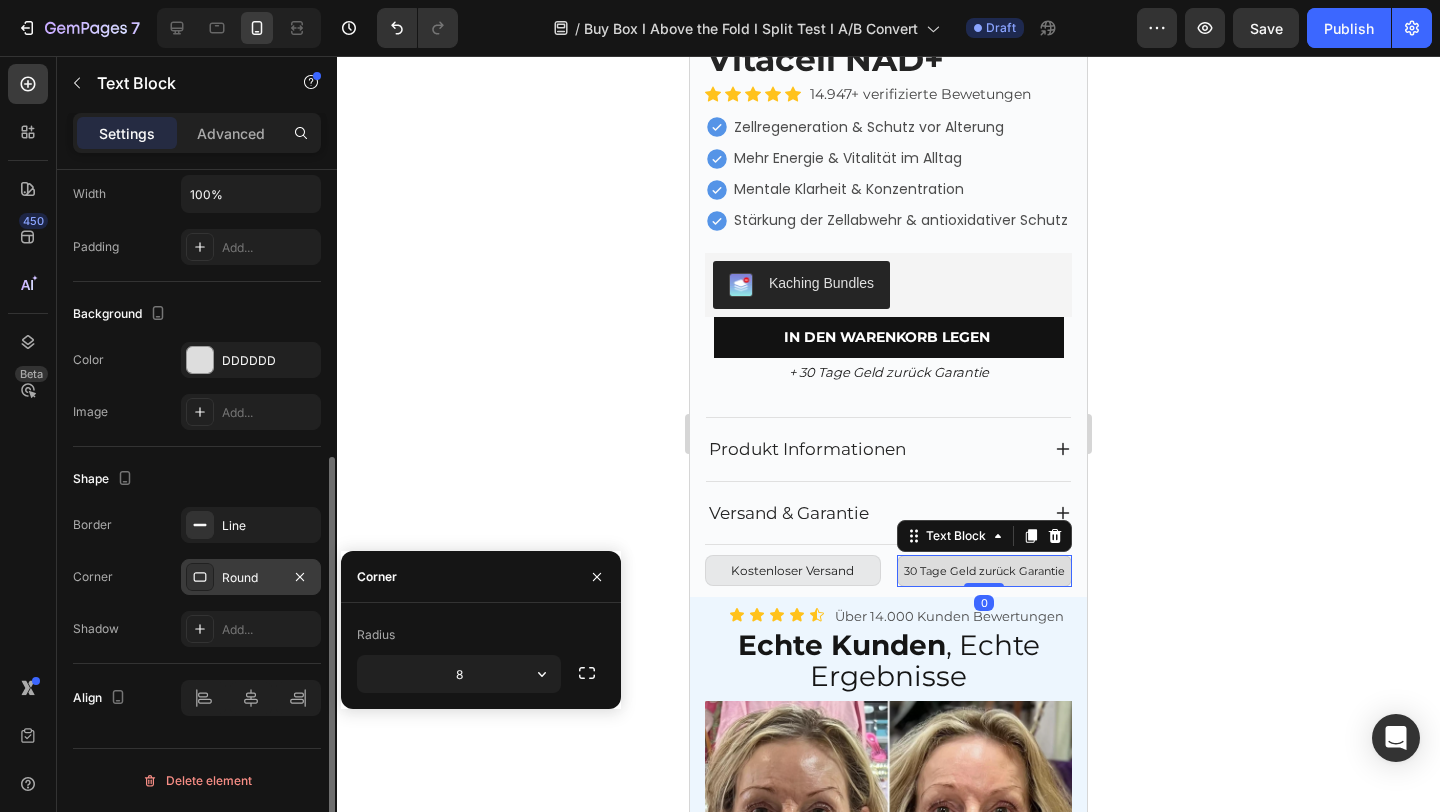 click 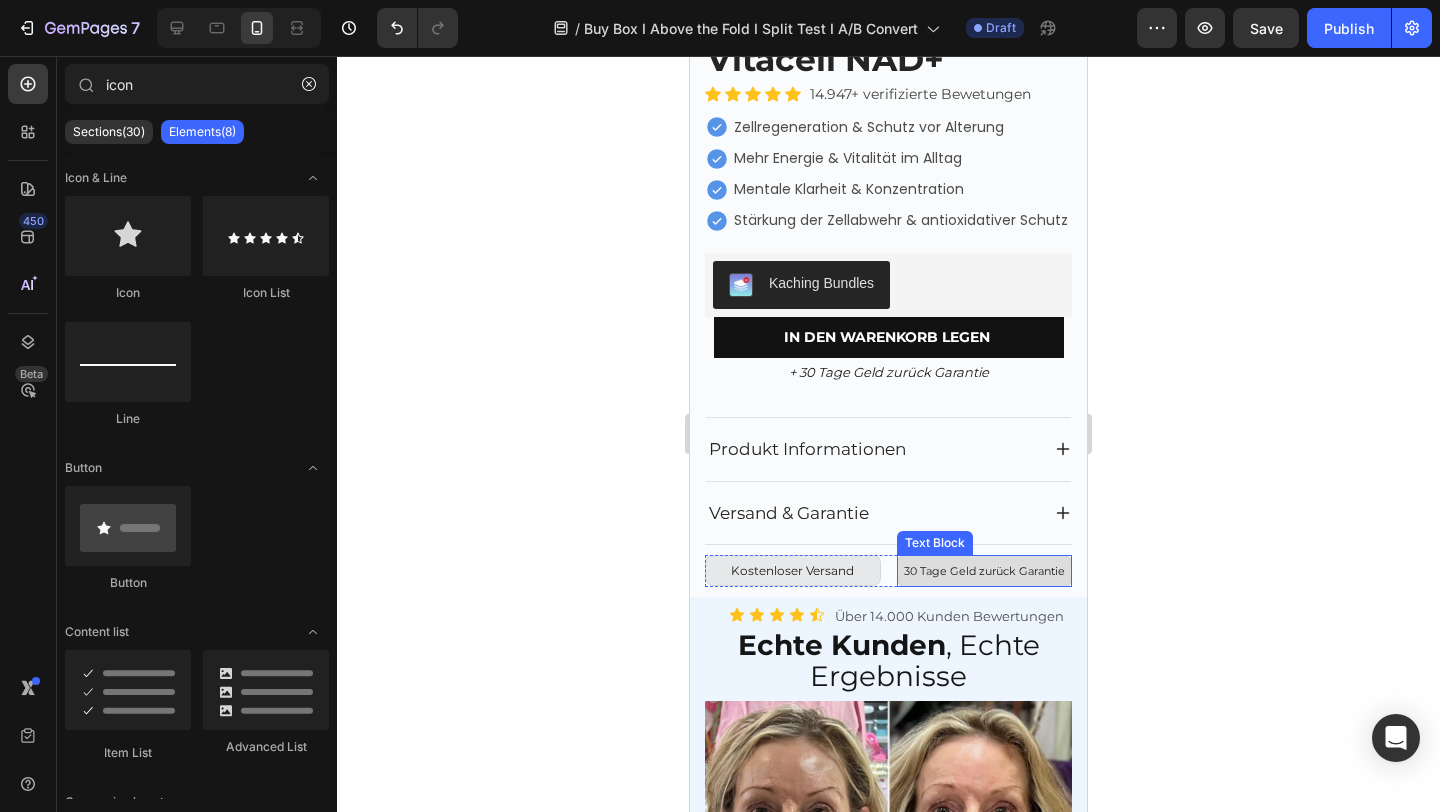 click on "30 Tage Geld zurück Garantie" at bounding box center [984, 571] 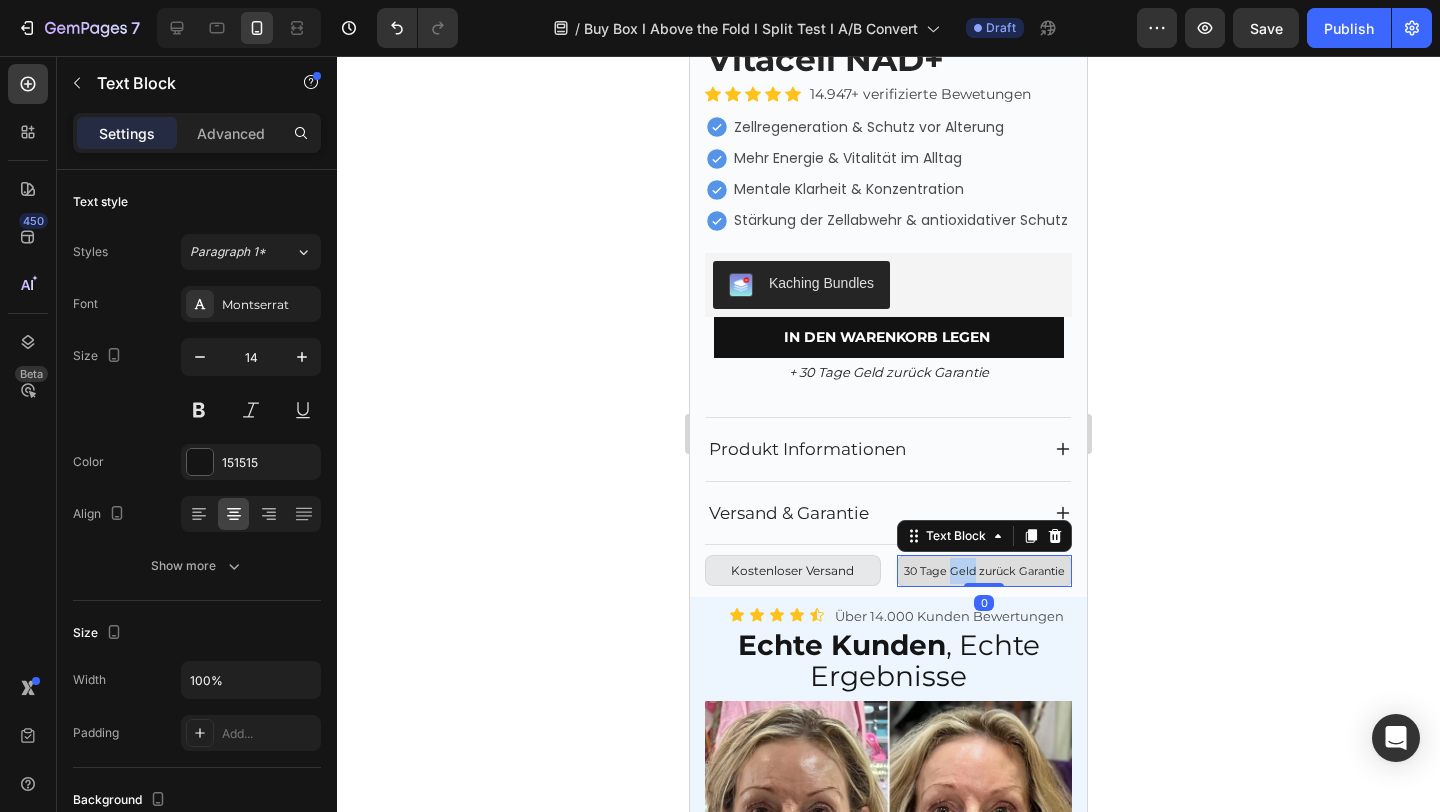 click on "30 Tage Geld zurück Garantie" at bounding box center (984, 571) 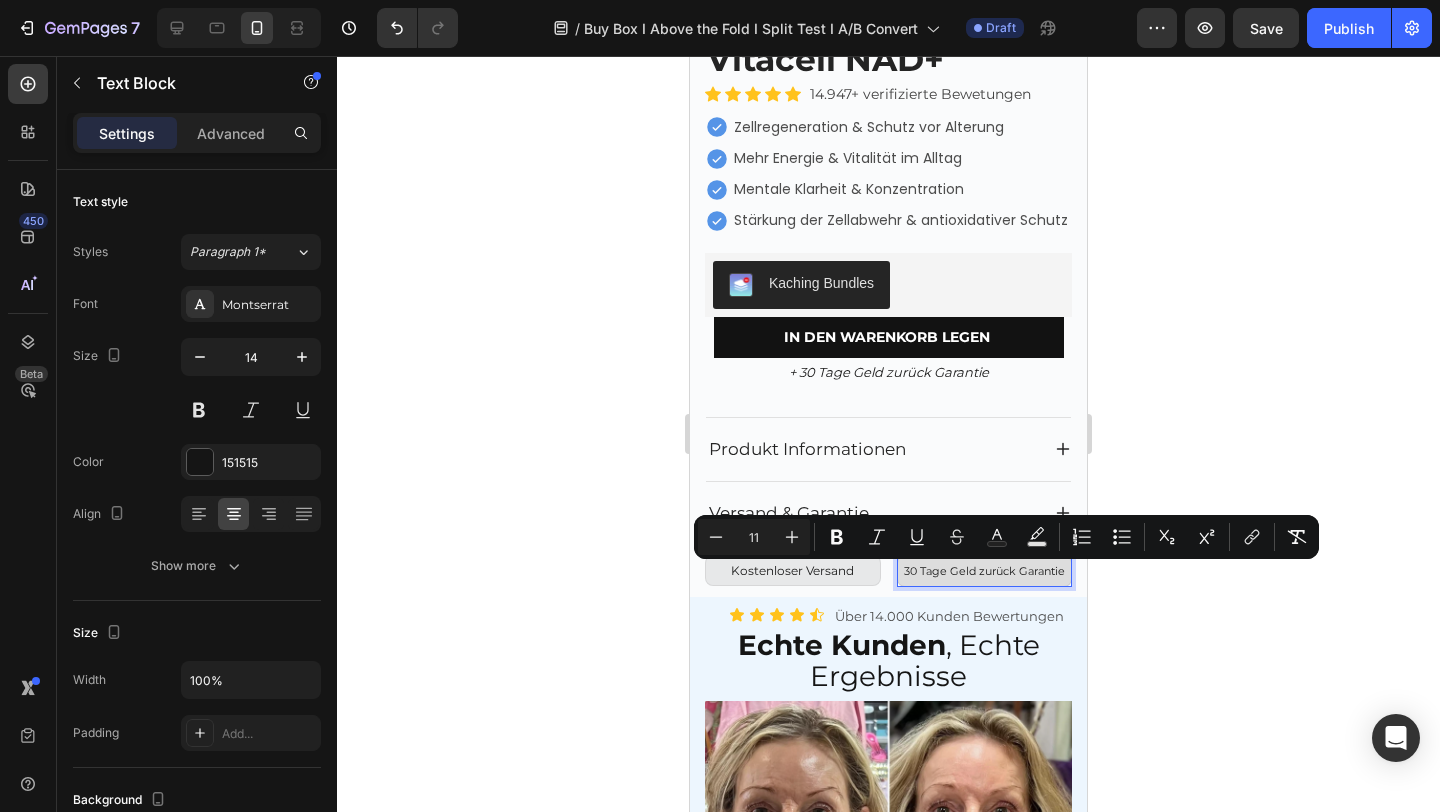 click on "30 Tage Geld zurück Garantie" at bounding box center [984, 571] 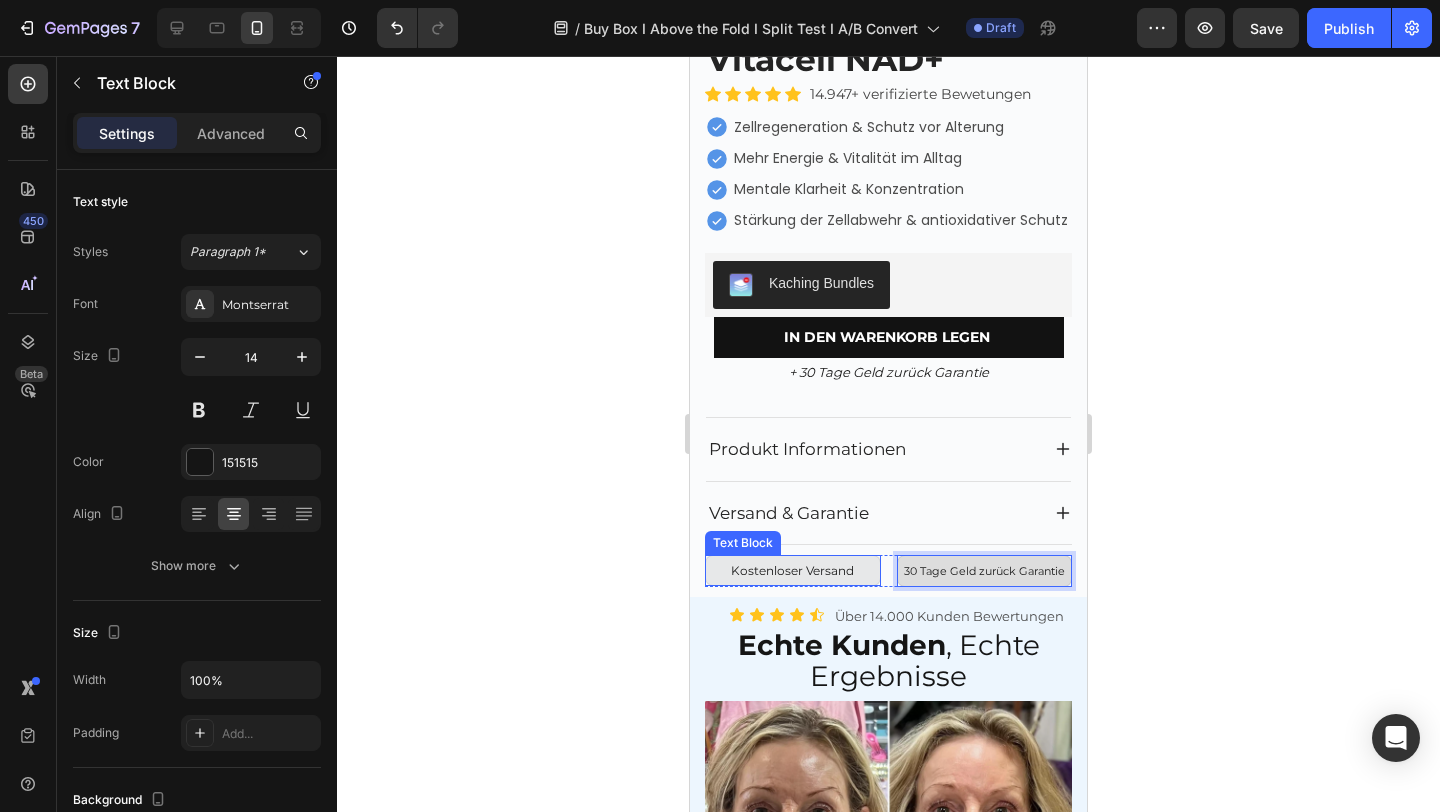 click on "Kostenloser Versand" at bounding box center (792, 570) 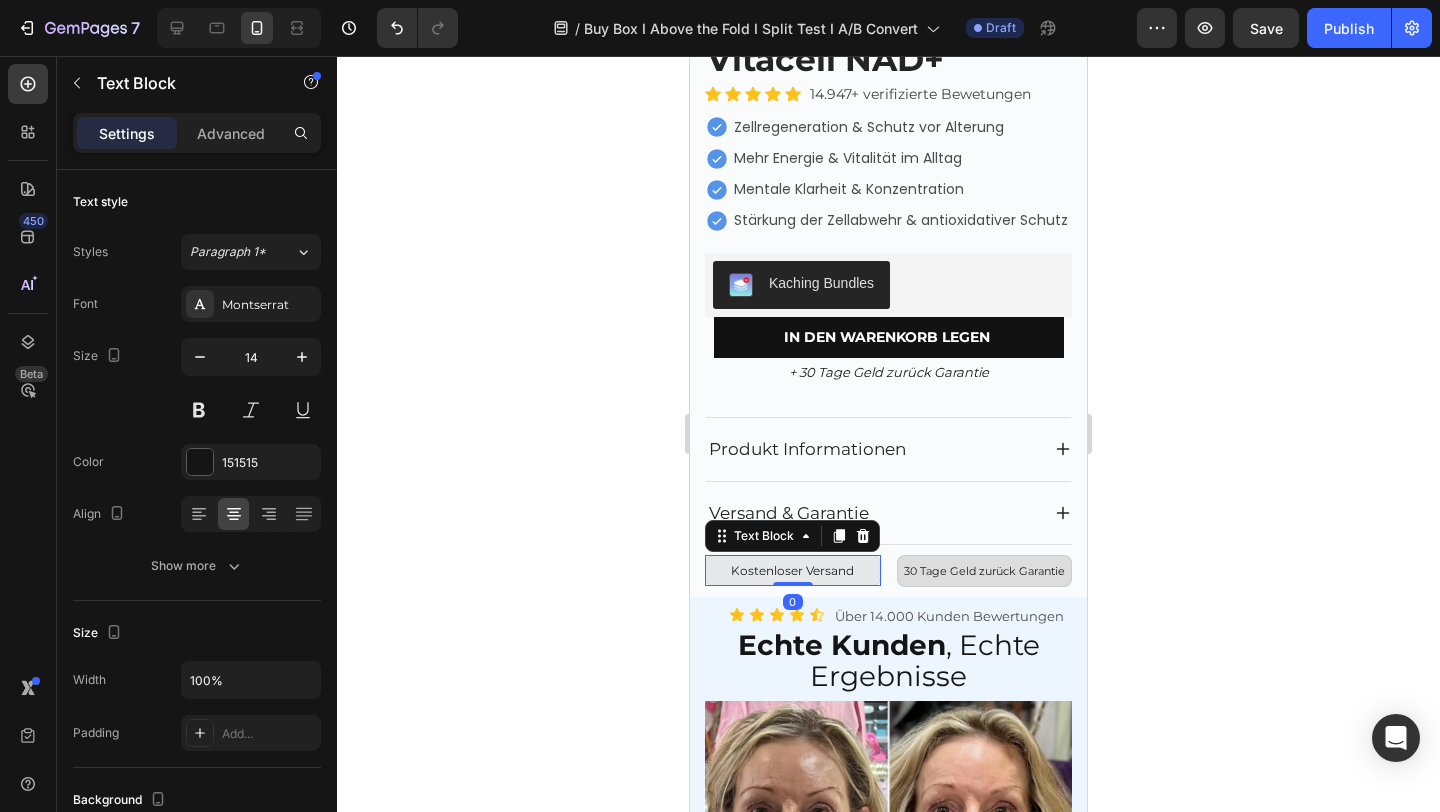 scroll, scrollTop: 486, scrollLeft: 0, axis: vertical 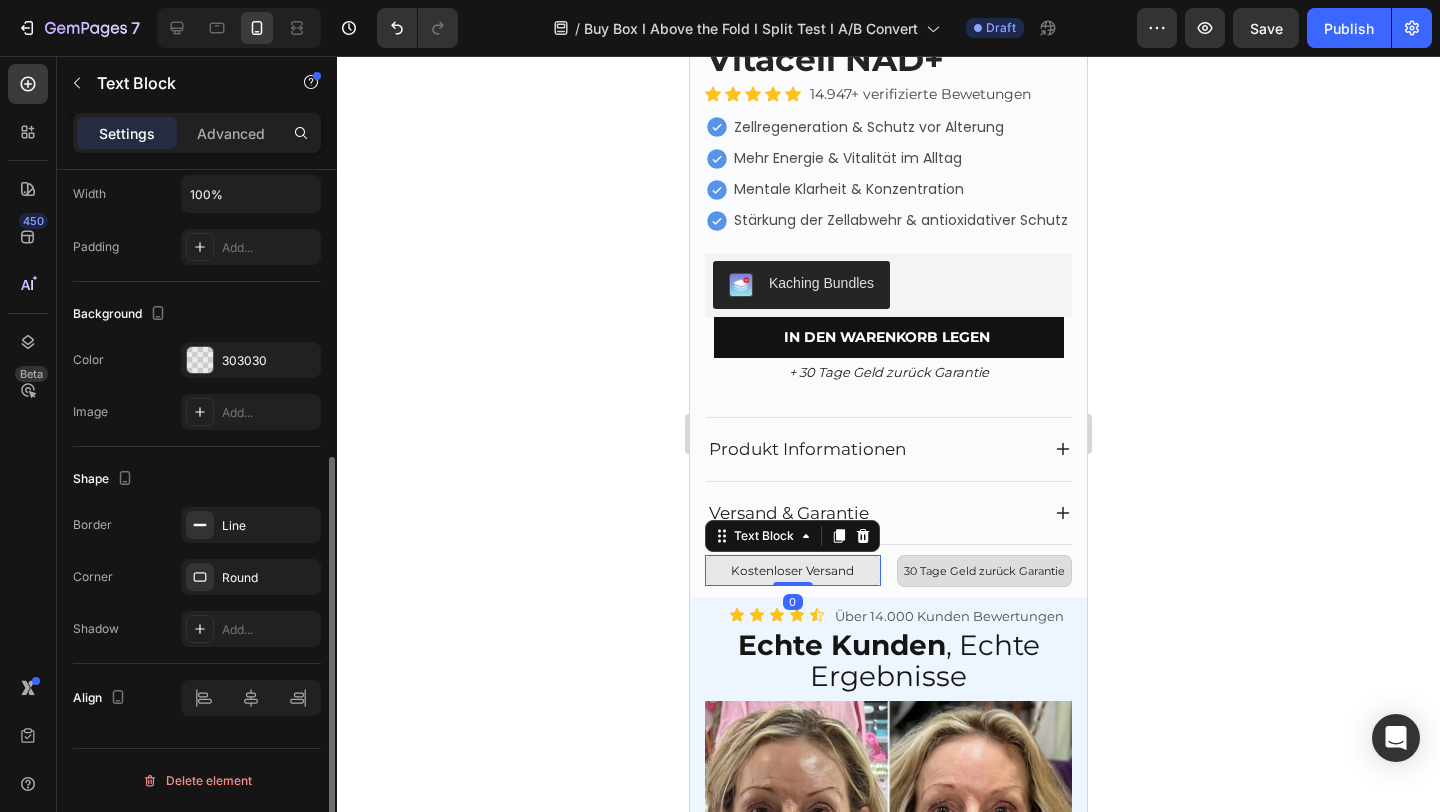 click on "Kostenloser Versand" at bounding box center (792, 570) 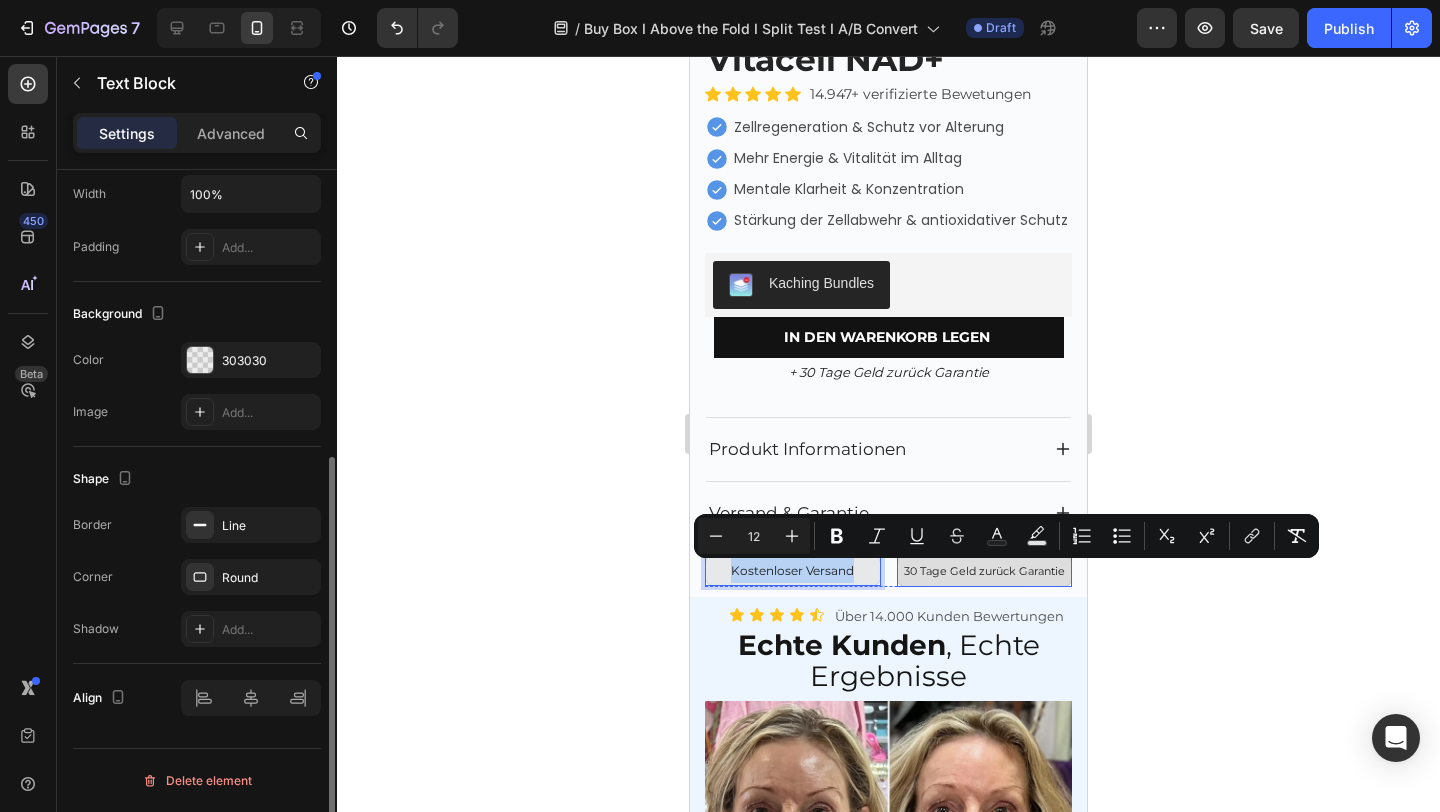 click on "30 Tage Geld zurück Garantie" at bounding box center (984, 571) 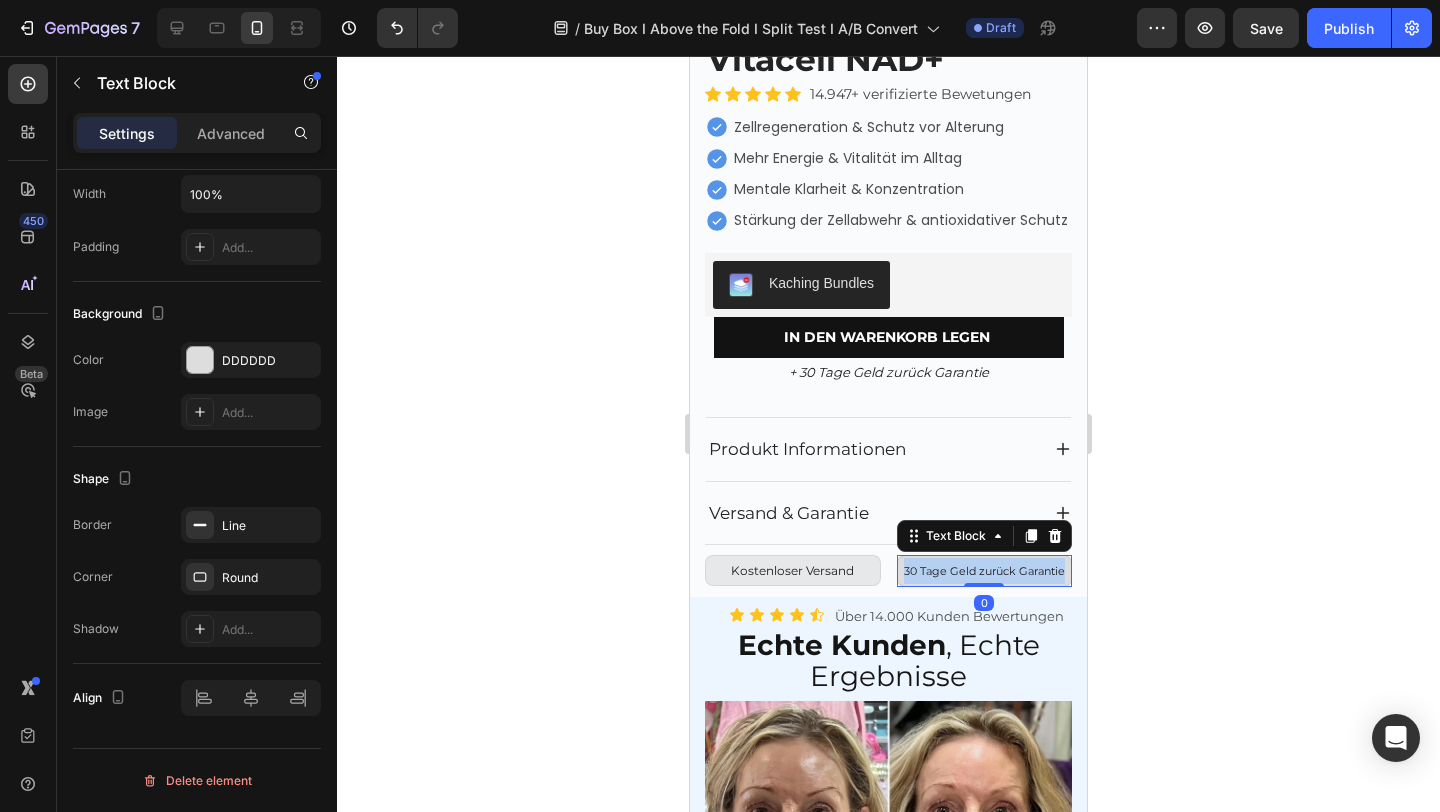 click on "30 Tage Geld zurück Garantie" at bounding box center [984, 571] 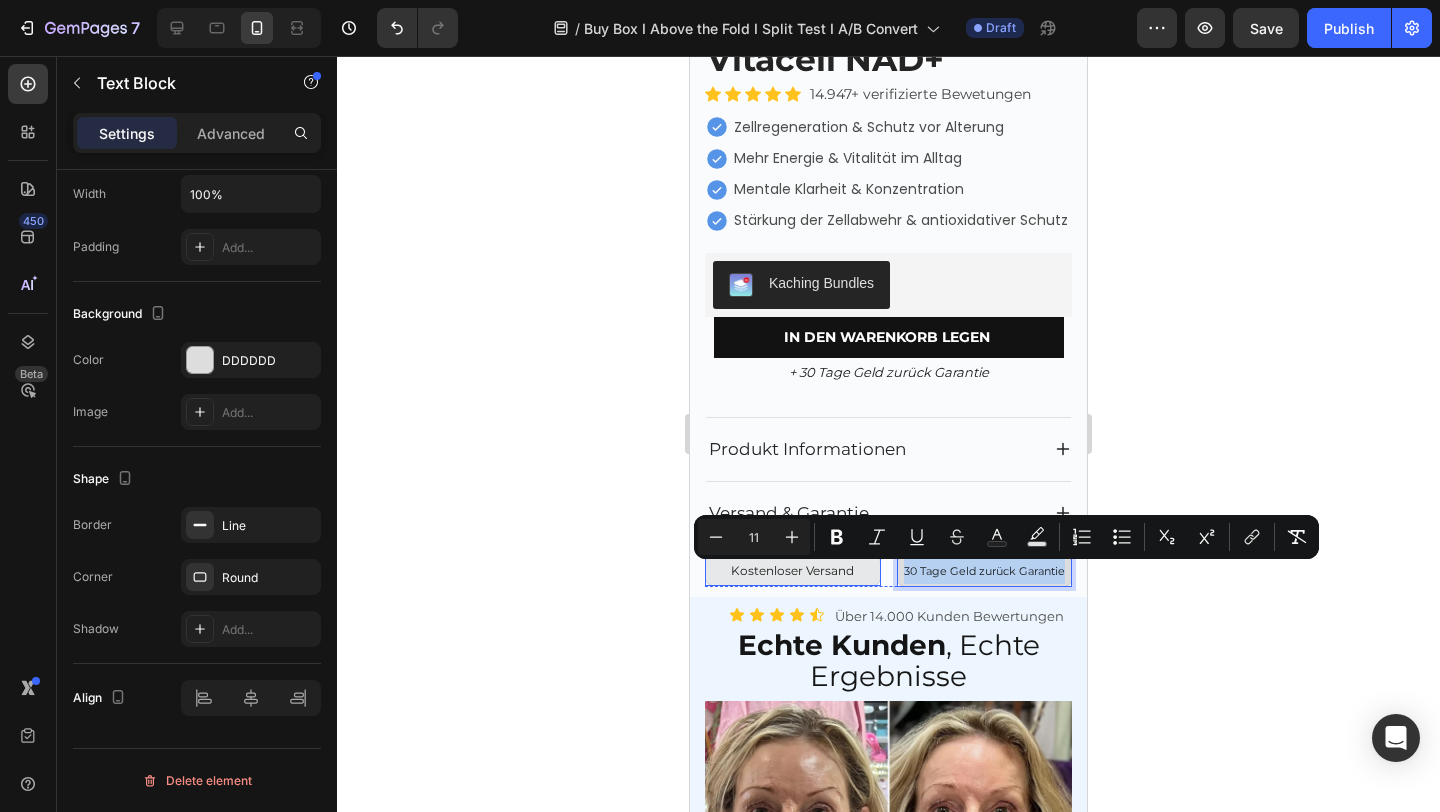 click on "Kostenloser Versand" at bounding box center [792, 570] 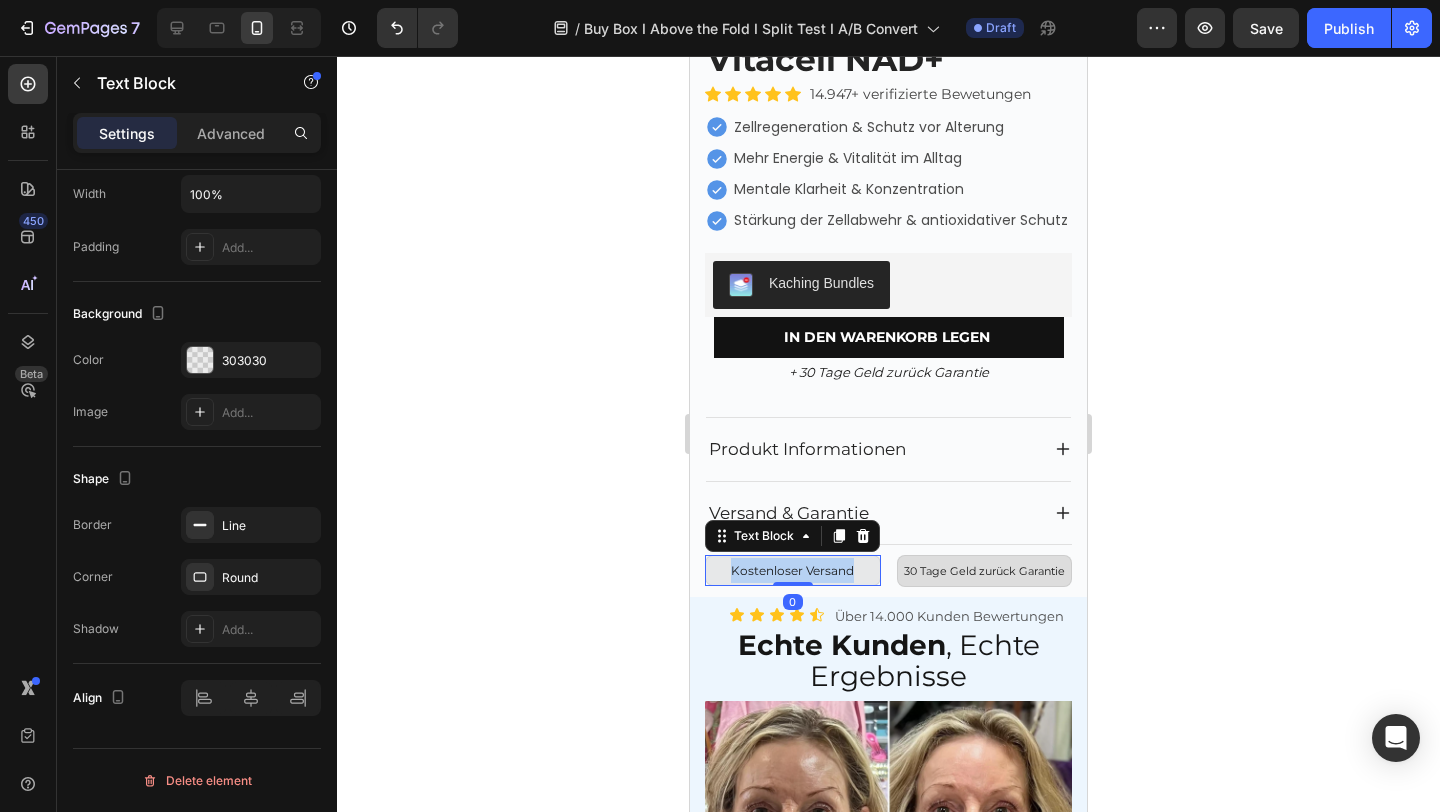 click on "Kostenloser Versand" at bounding box center (792, 570) 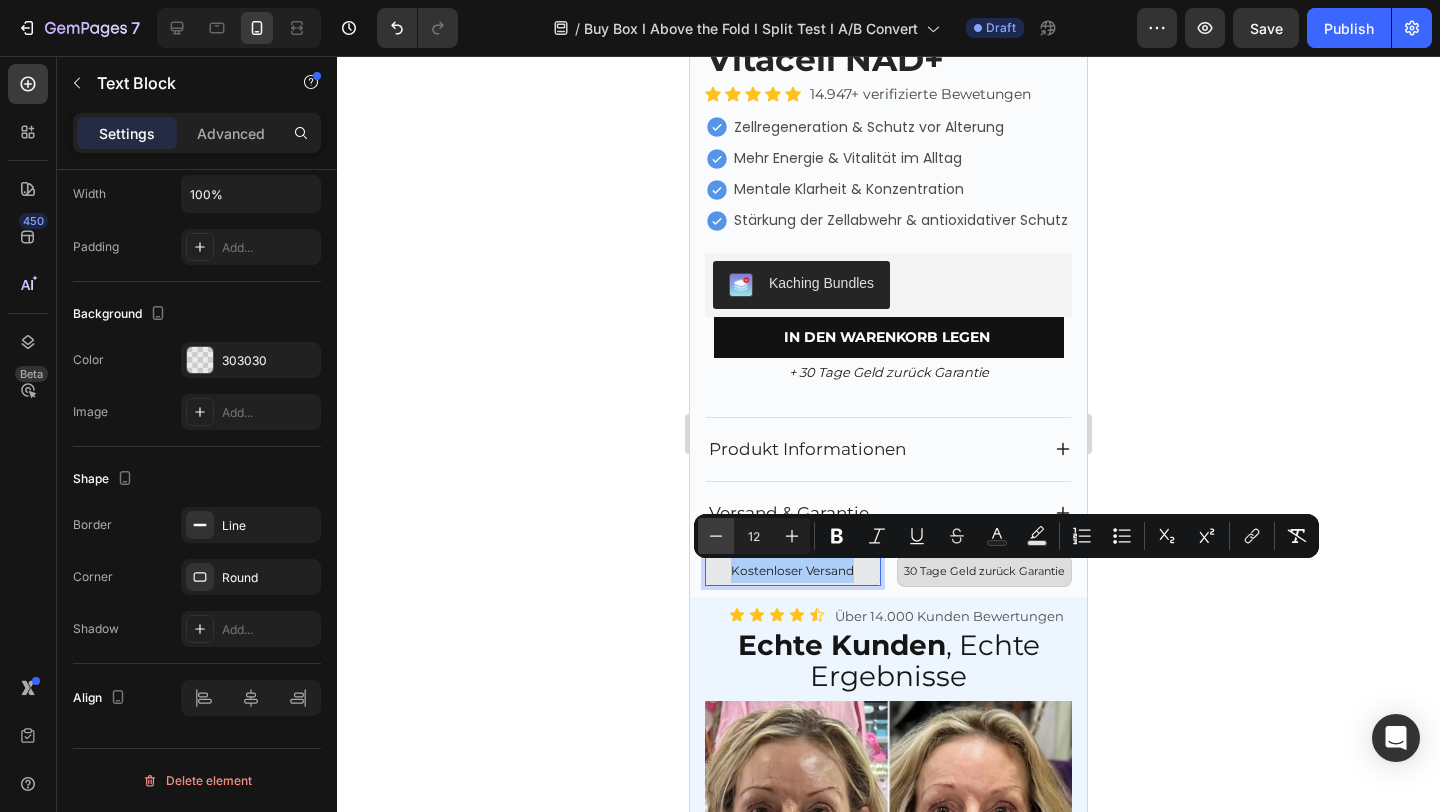 click 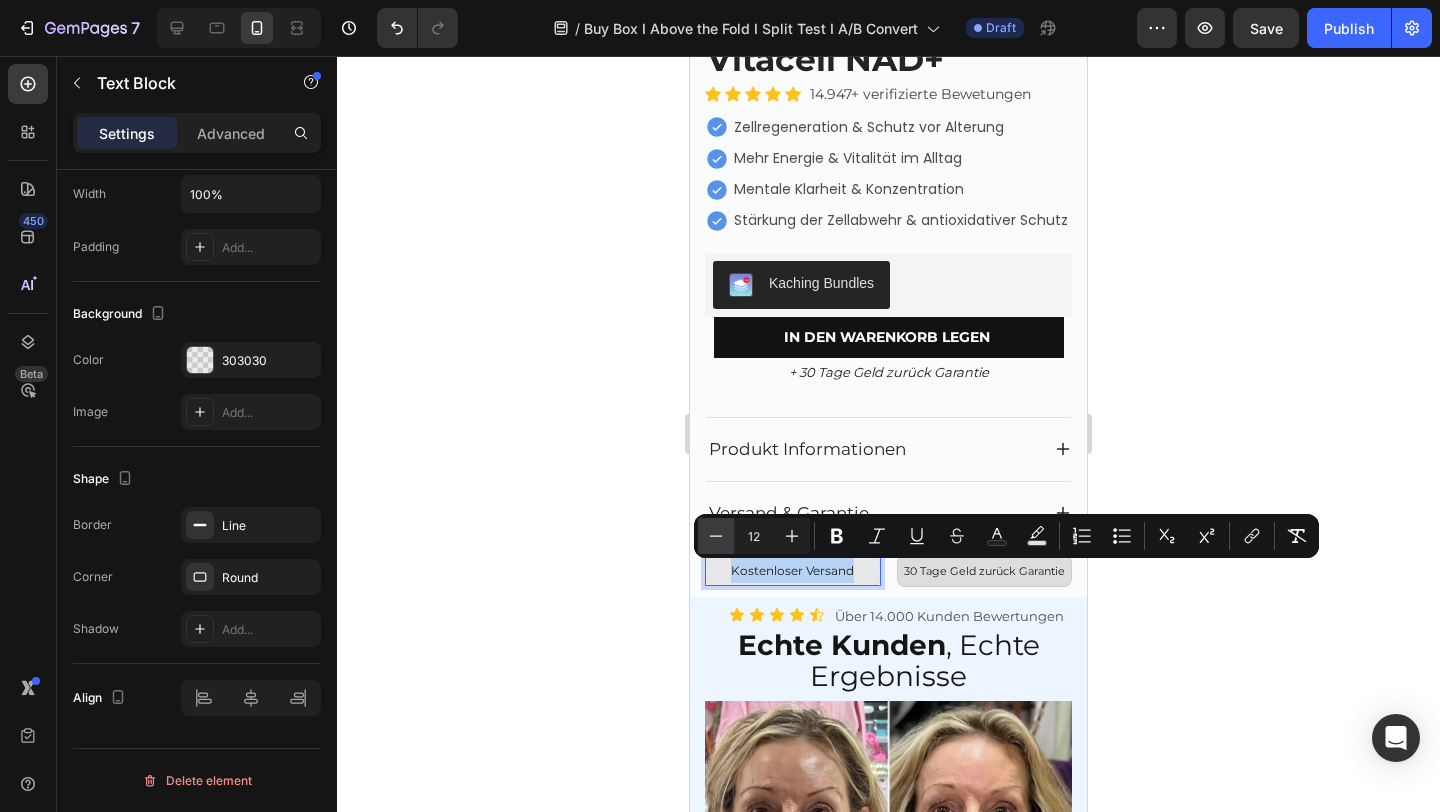 type on "11" 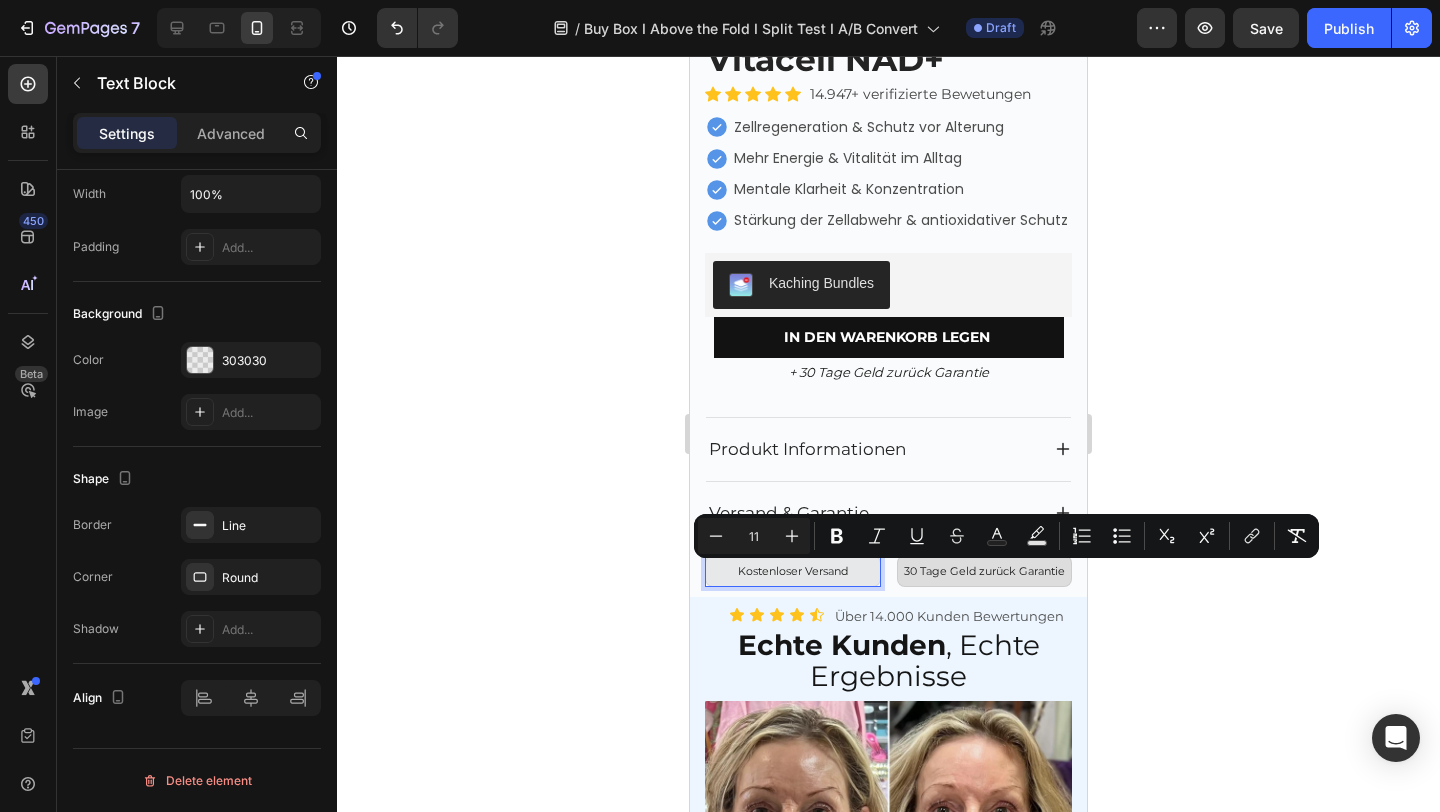 click 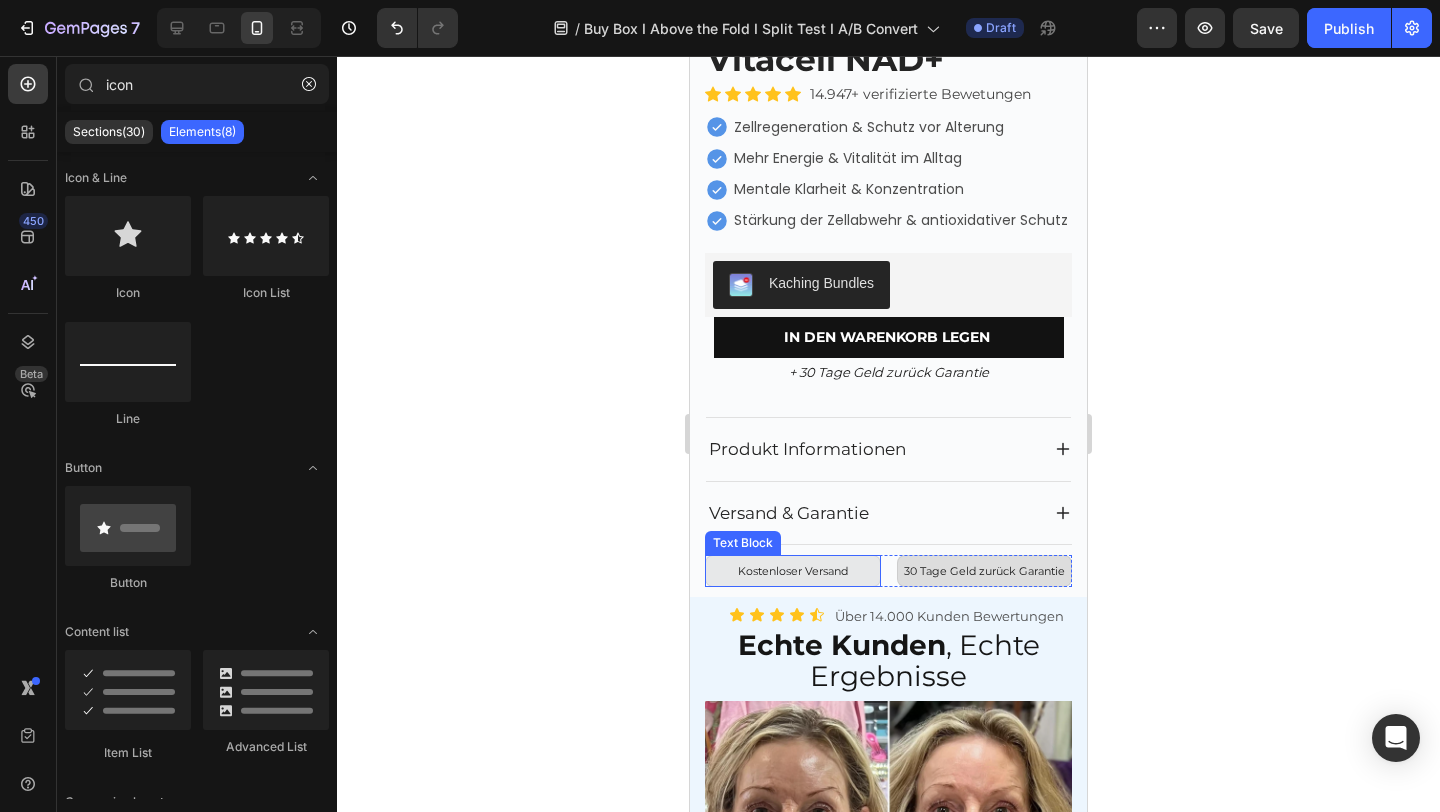 click on "Kostenloser Versand" at bounding box center (793, 571) 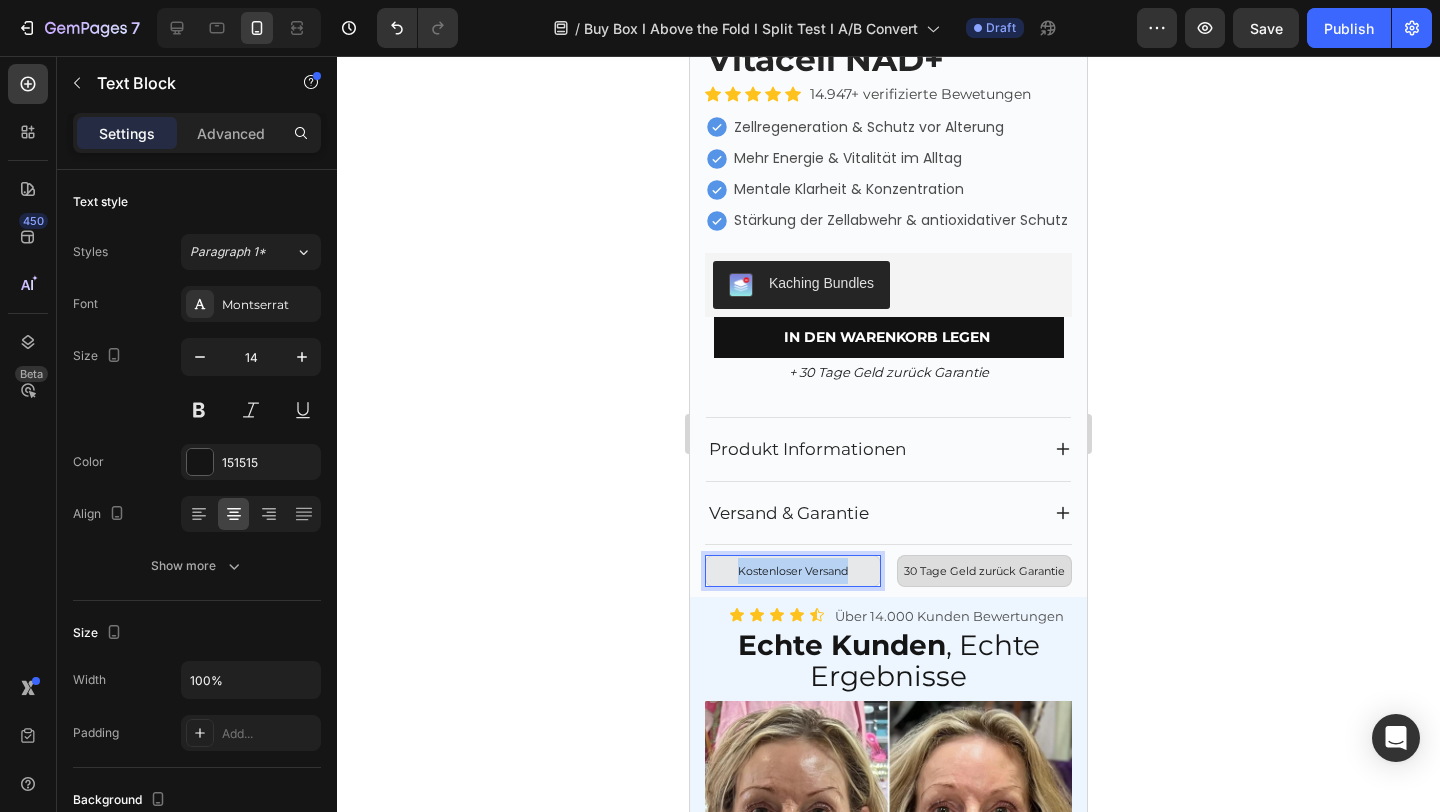click on "Kostenloser Versand" at bounding box center (793, 571) 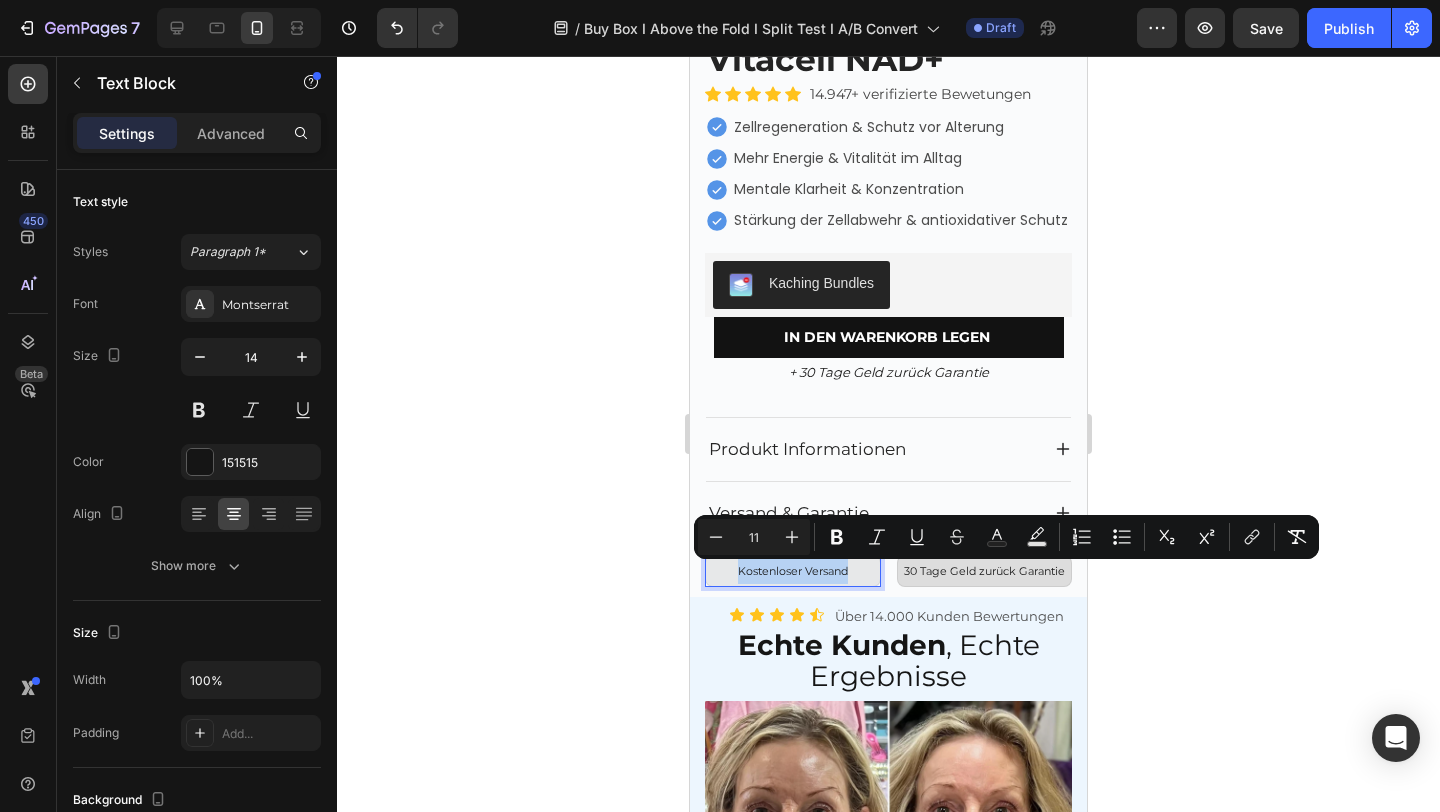 click on "Kostenloser Versand" at bounding box center (793, 571) 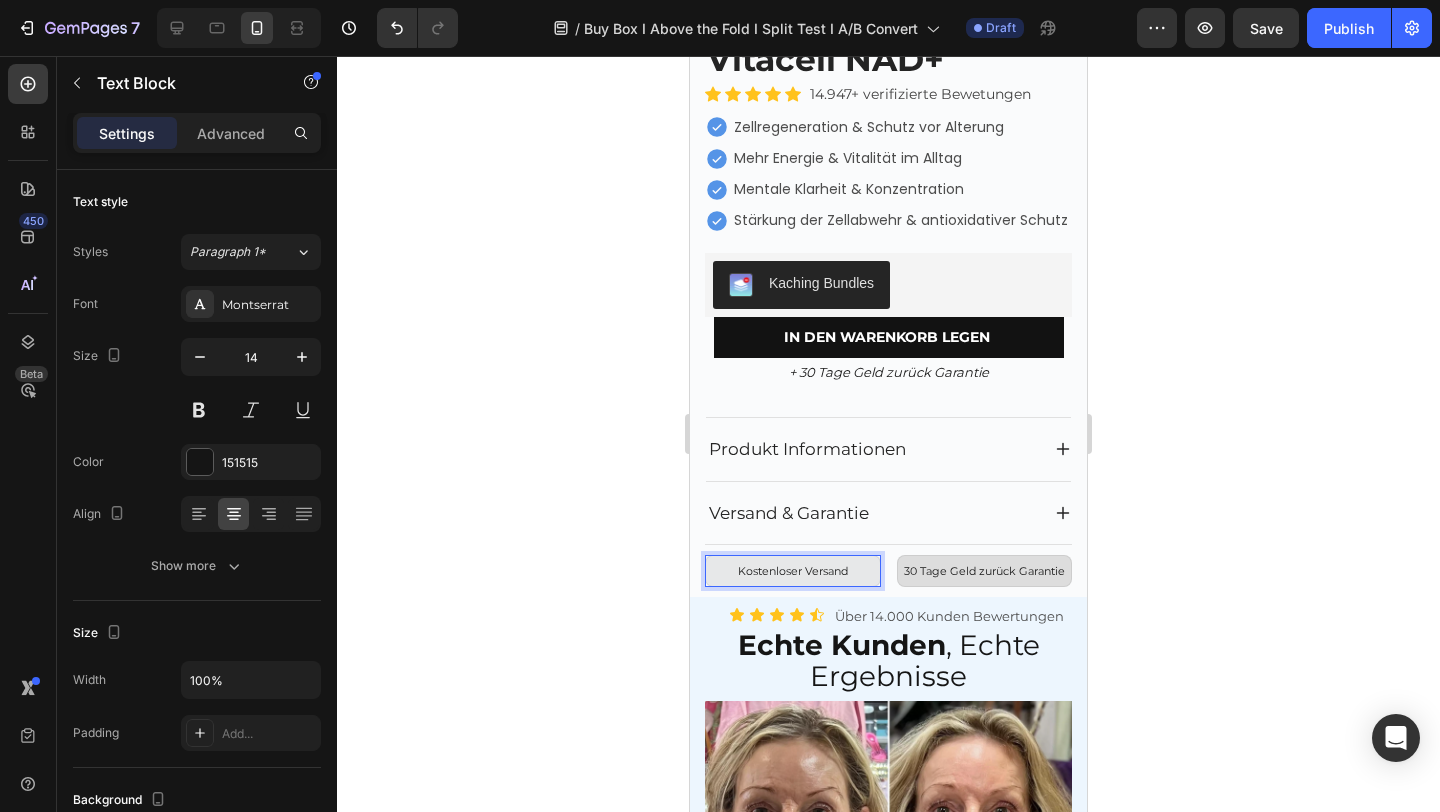 click 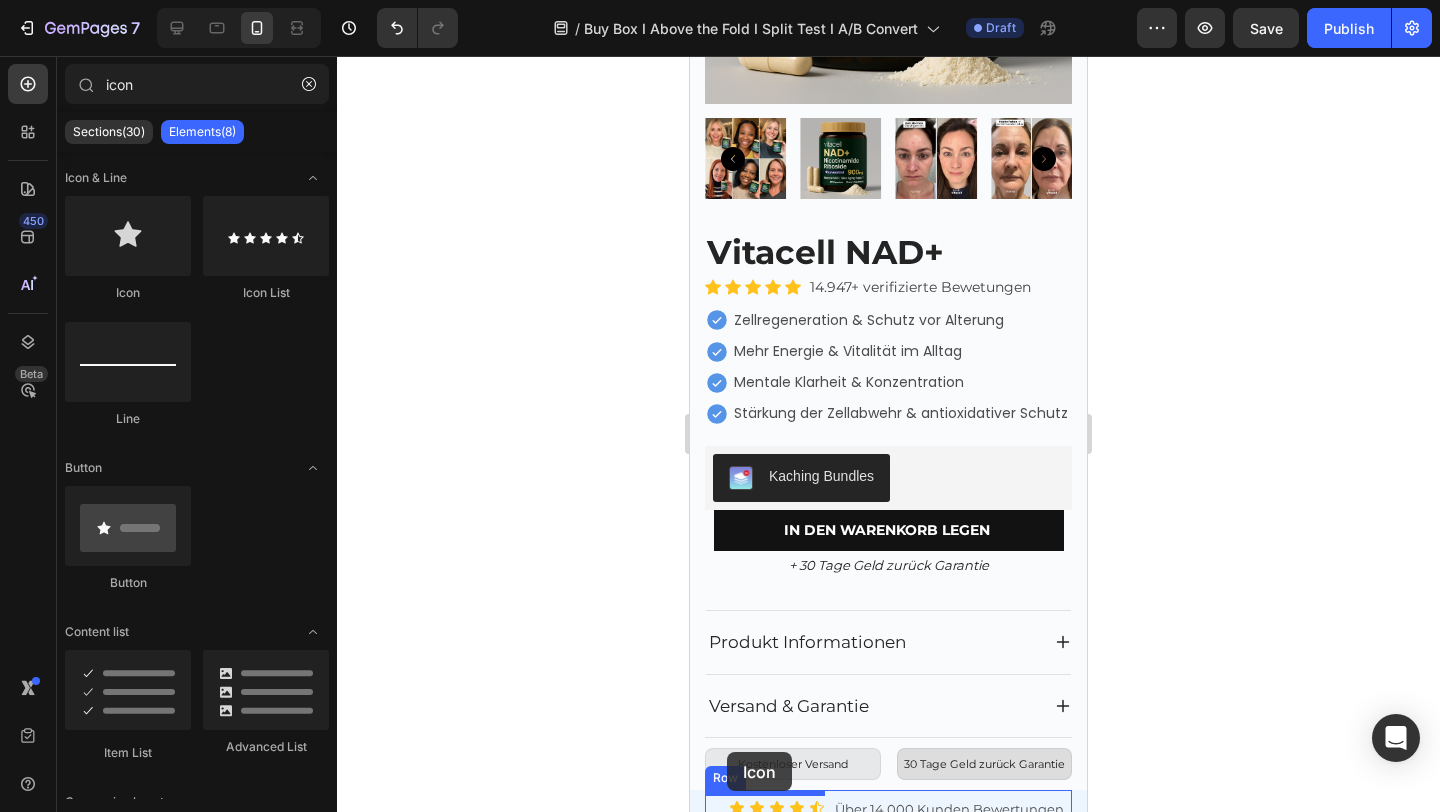 scroll, scrollTop: 550, scrollLeft: 0, axis: vertical 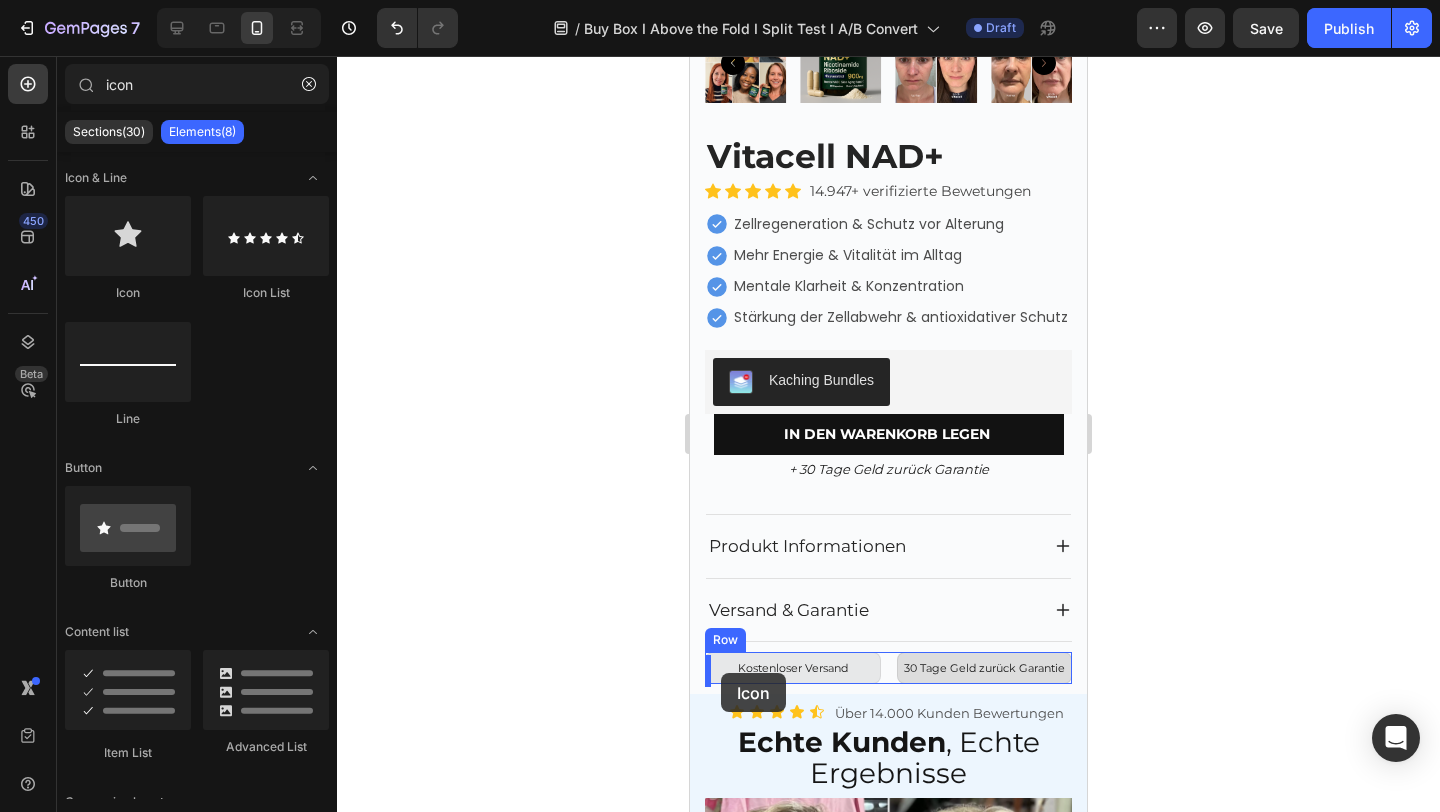 drag, startPoint x: 815, startPoint y: 293, endPoint x: 721, endPoint y: 673, distance: 391.4537 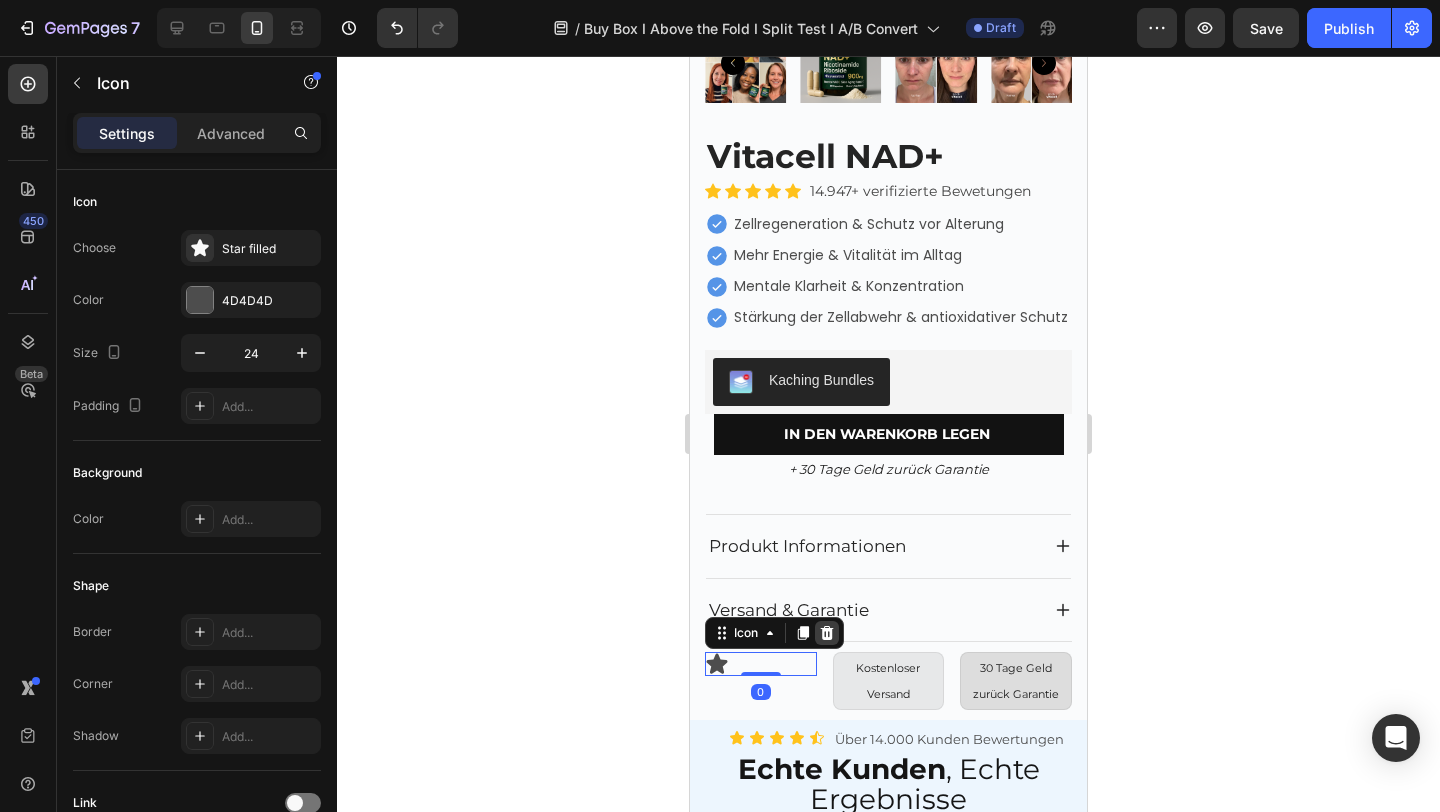 click 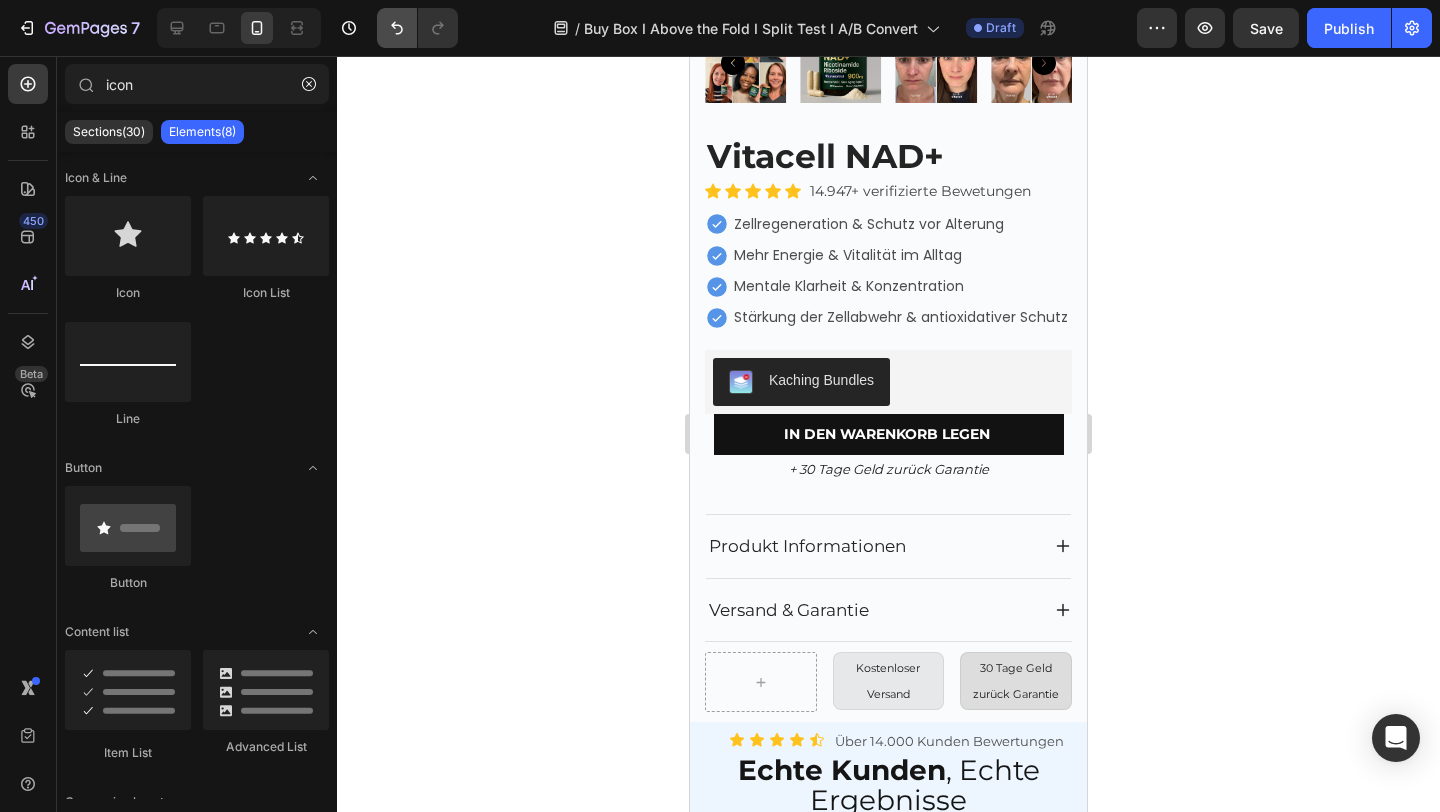 click 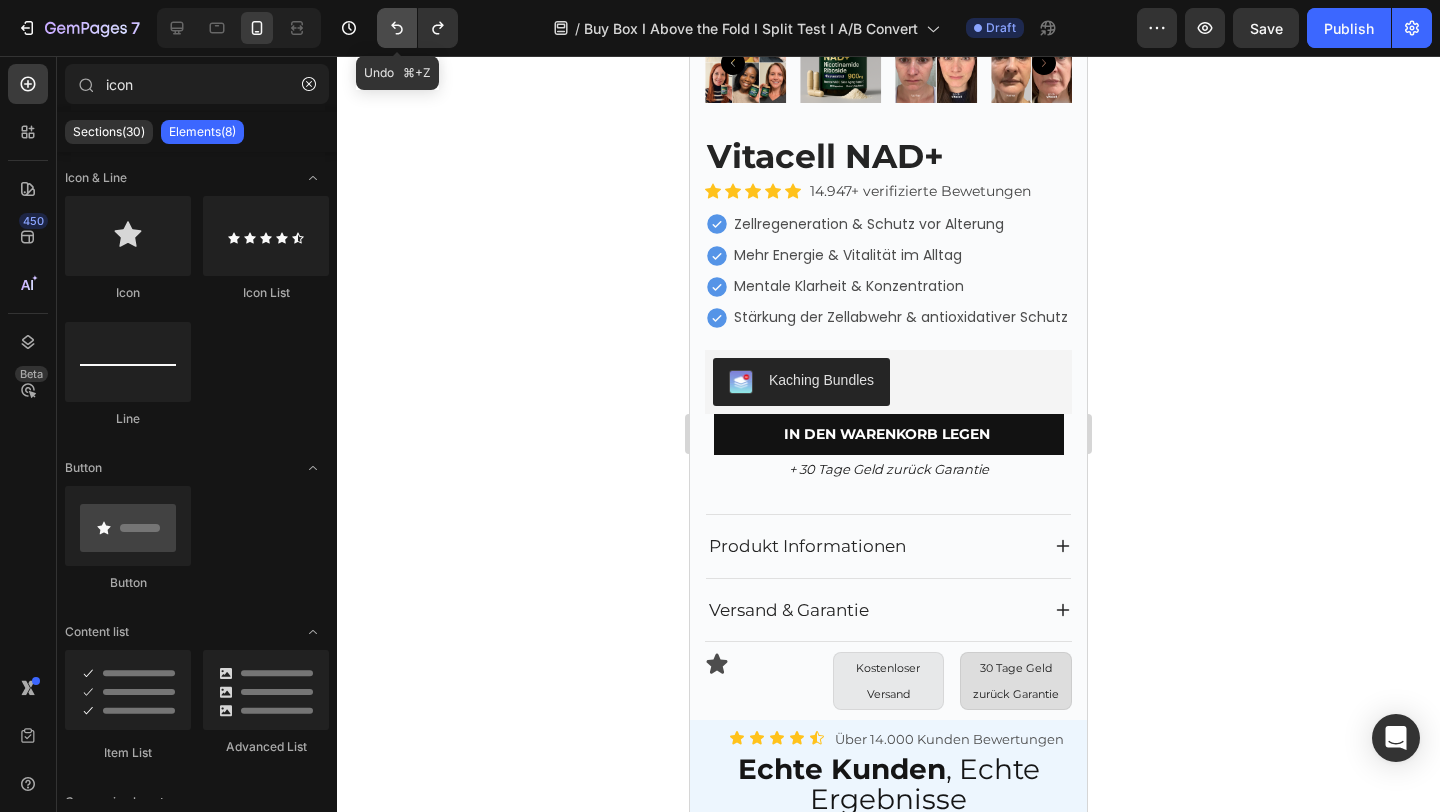 click 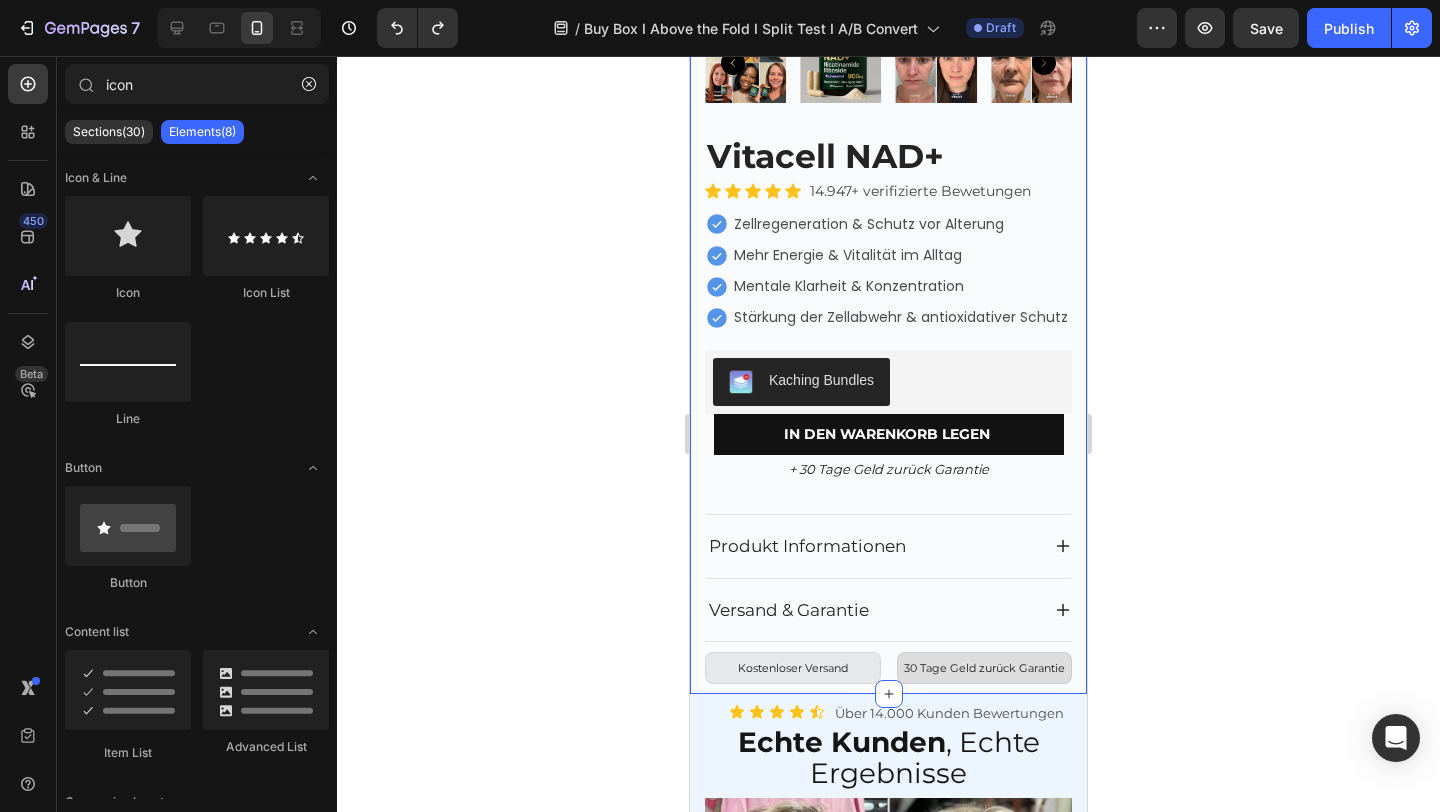 click 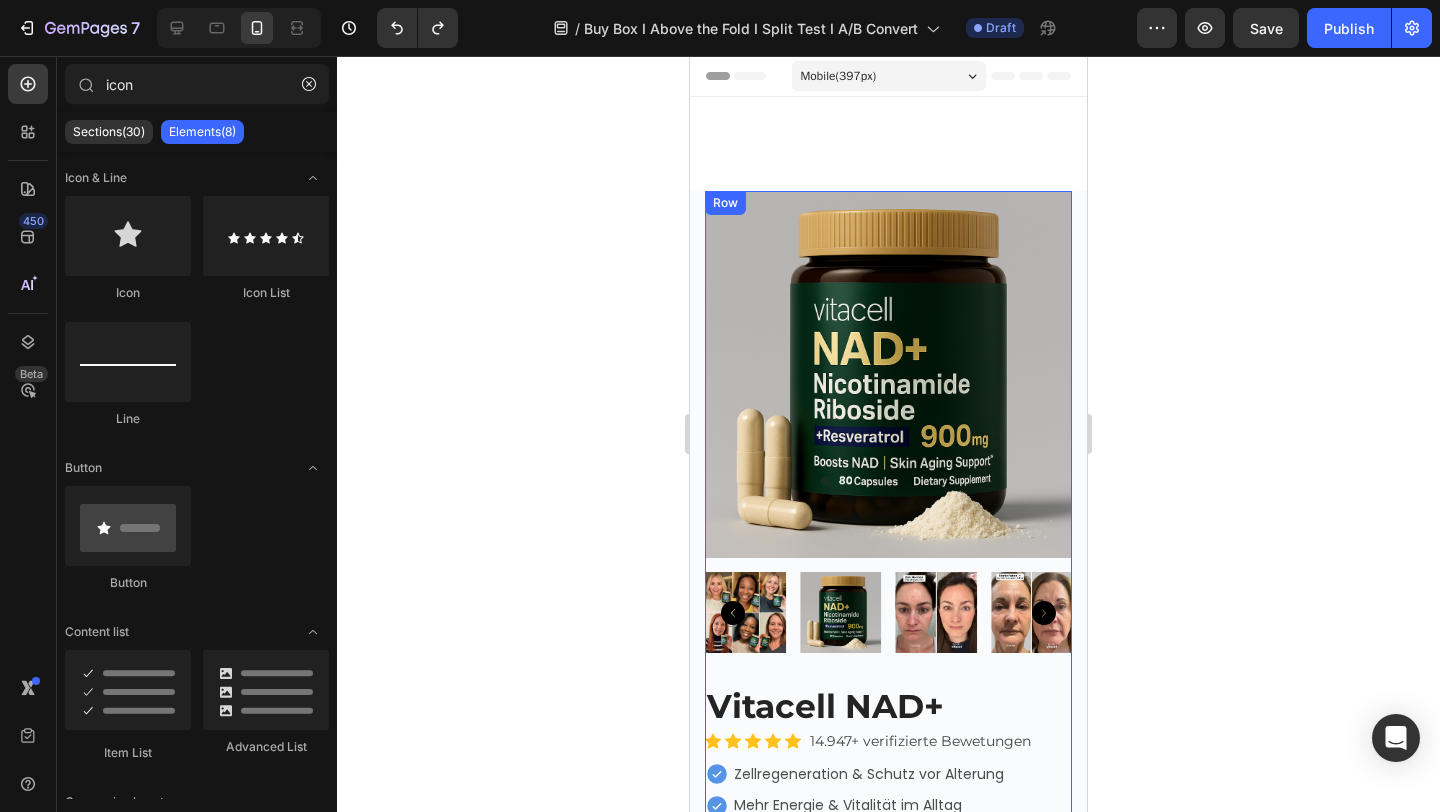 scroll, scrollTop: 252, scrollLeft: 0, axis: vertical 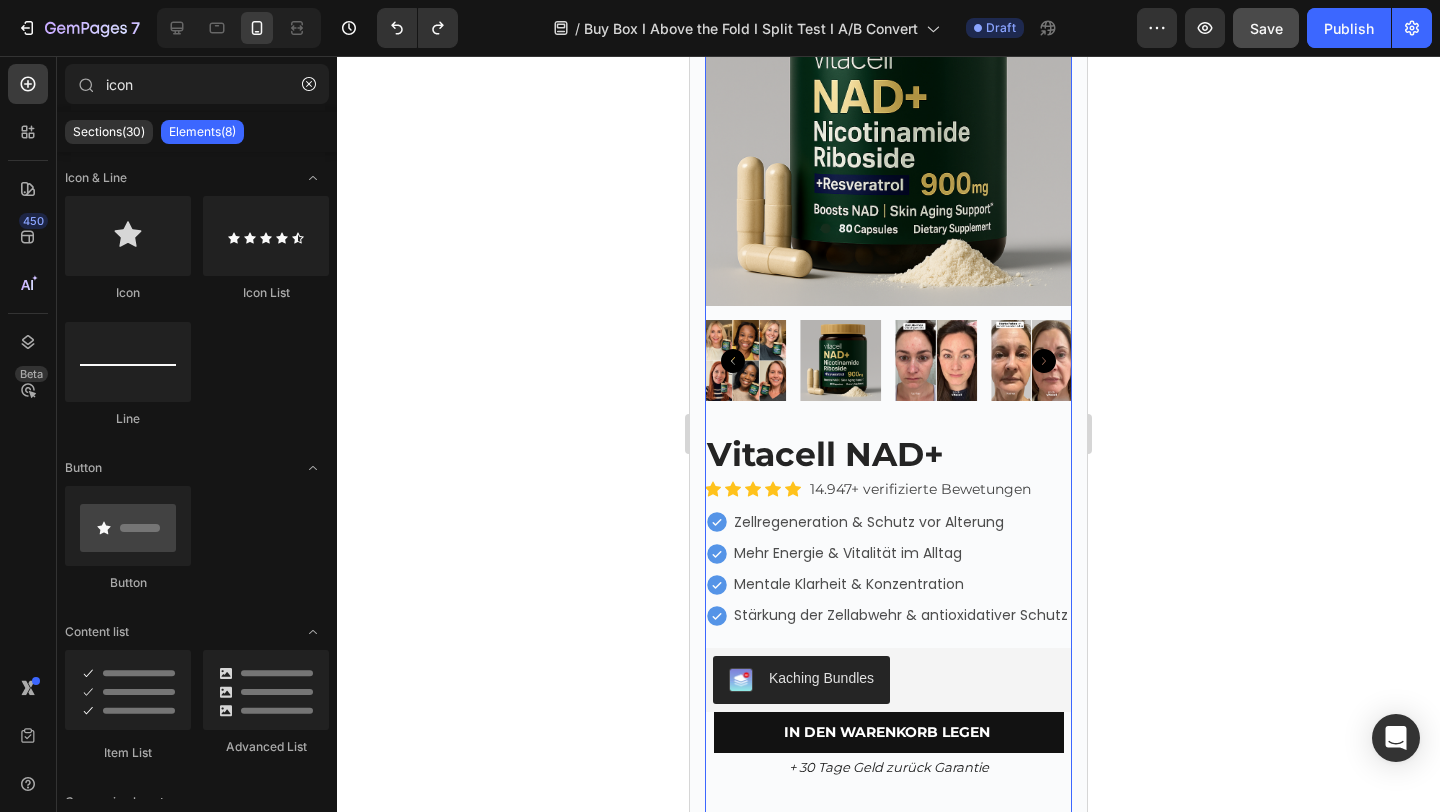 drag, startPoint x: 1259, startPoint y: 36, endPoint x: 320, endPoint y: 205, distance: 954.087 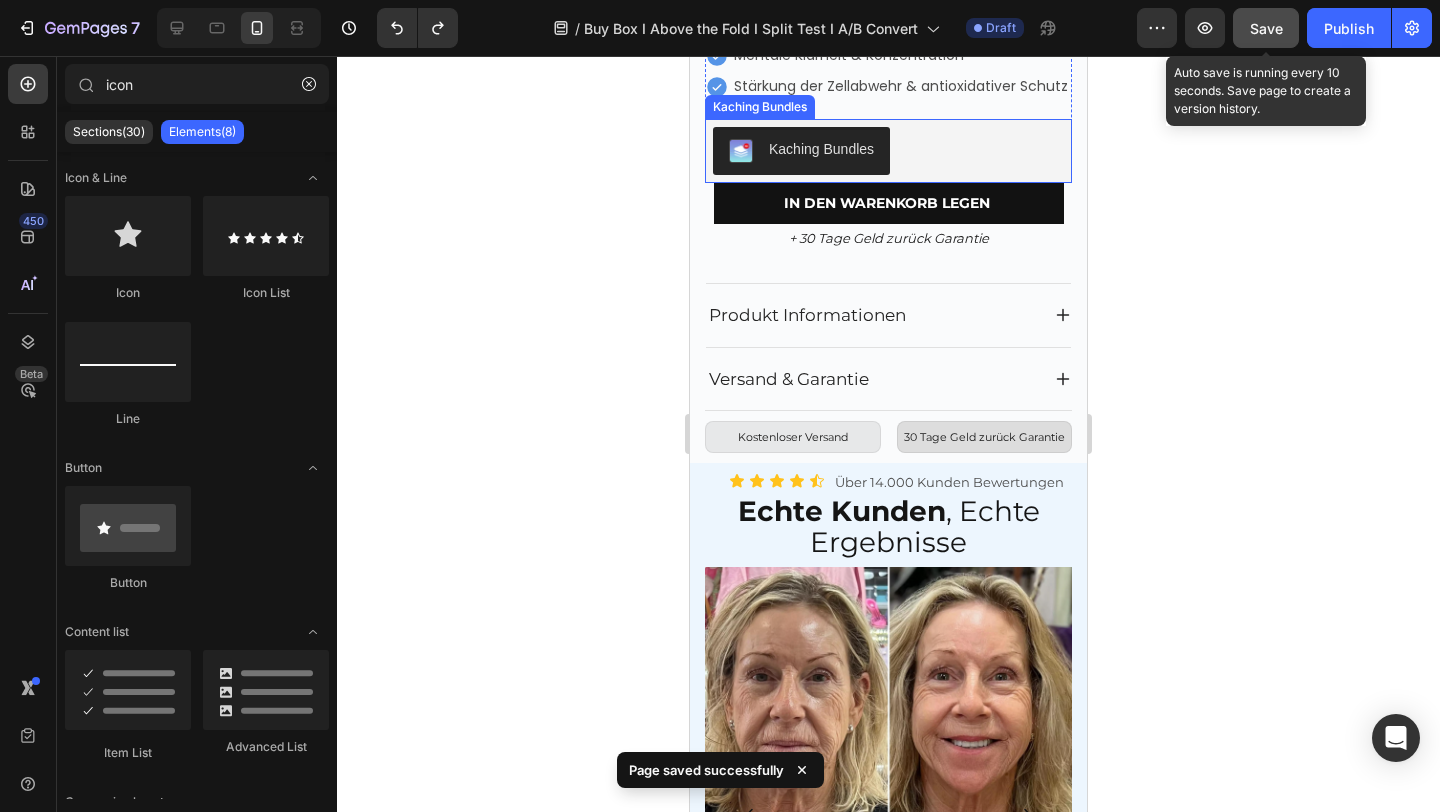 scroll, scrollTop: 859, scrollLeft: 0, axis: vertical 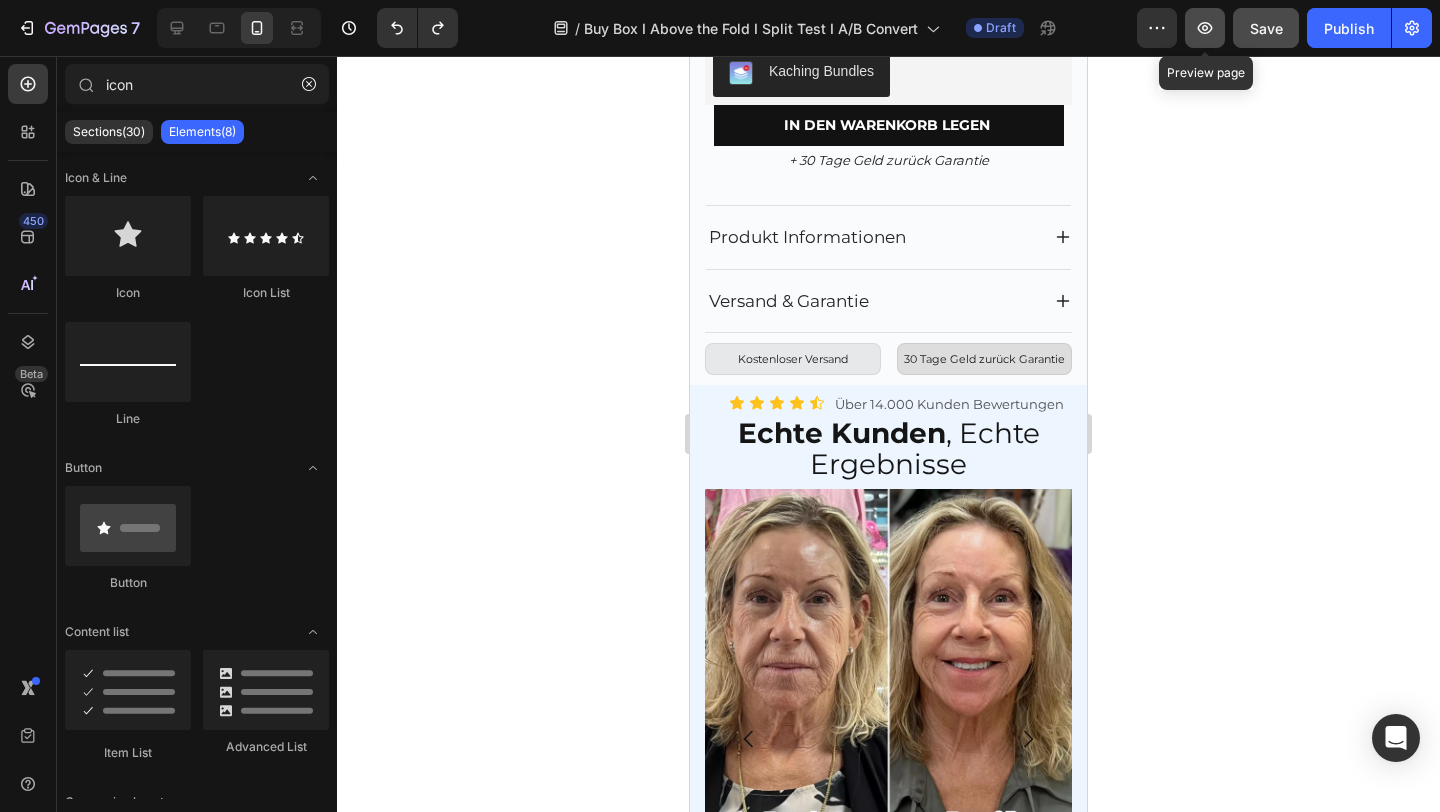 click 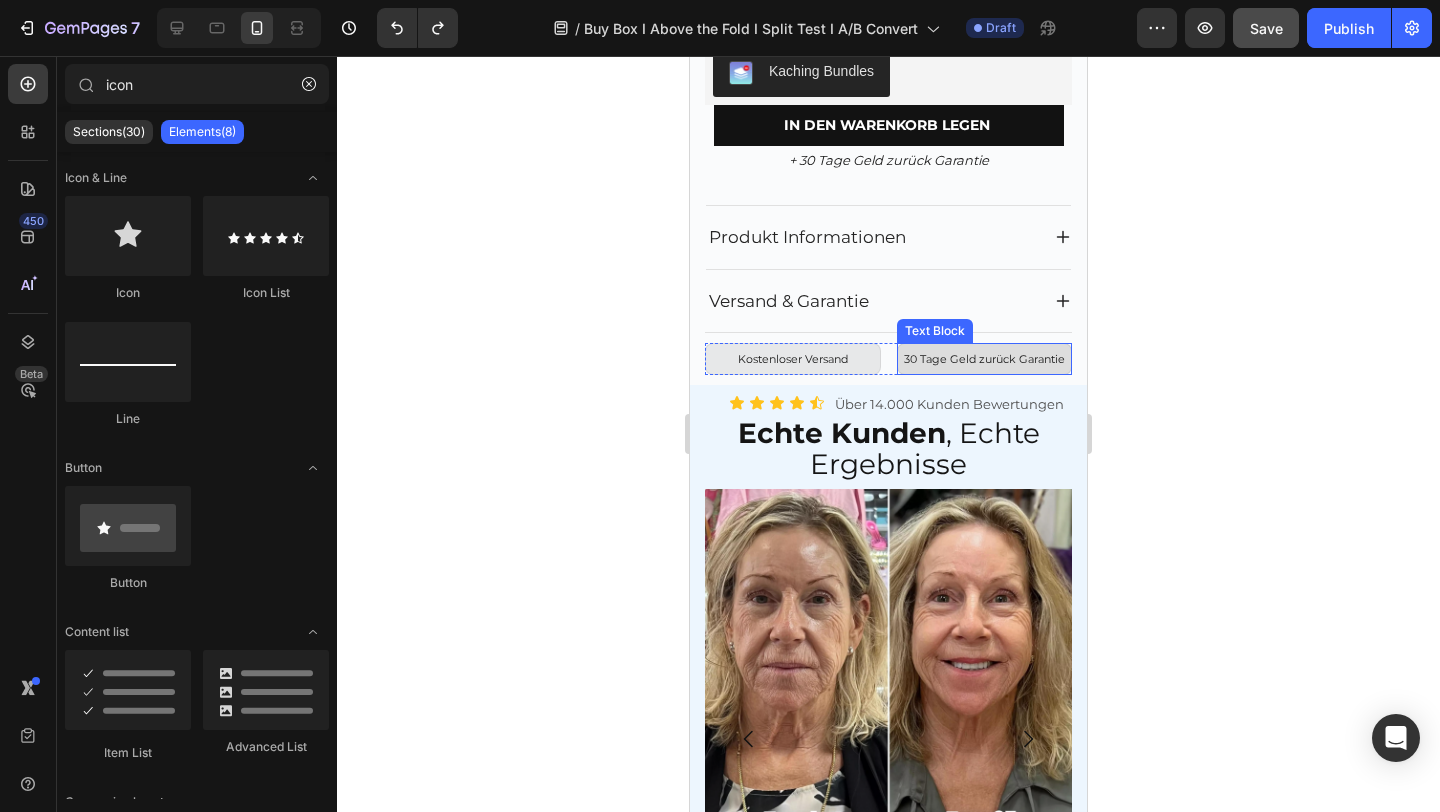 click on "30 Tage Geld zurück Garantie" at bounding box center (985, 359) 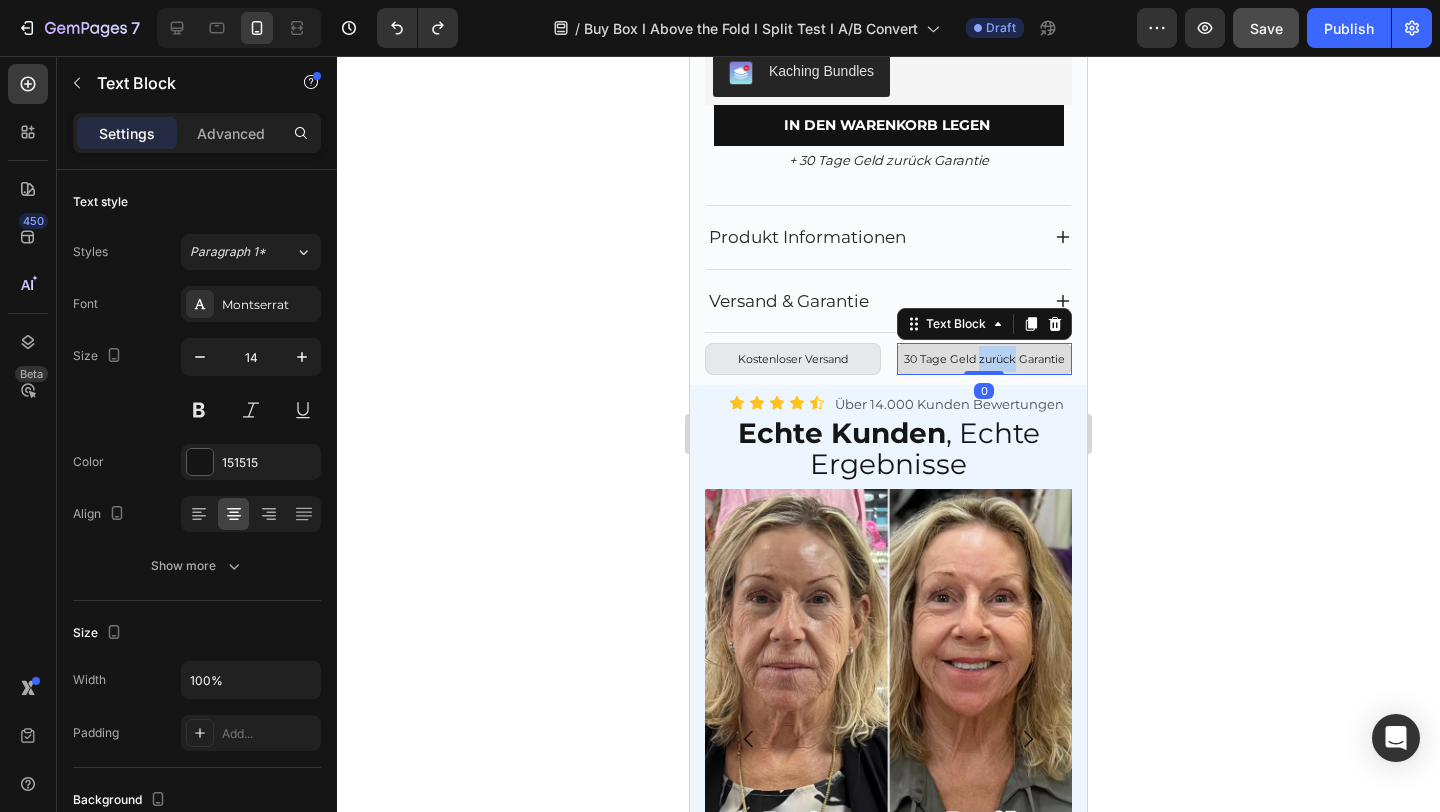 click on "30 Tage Geld zurück Garantie" at bounding box center (984, 359) 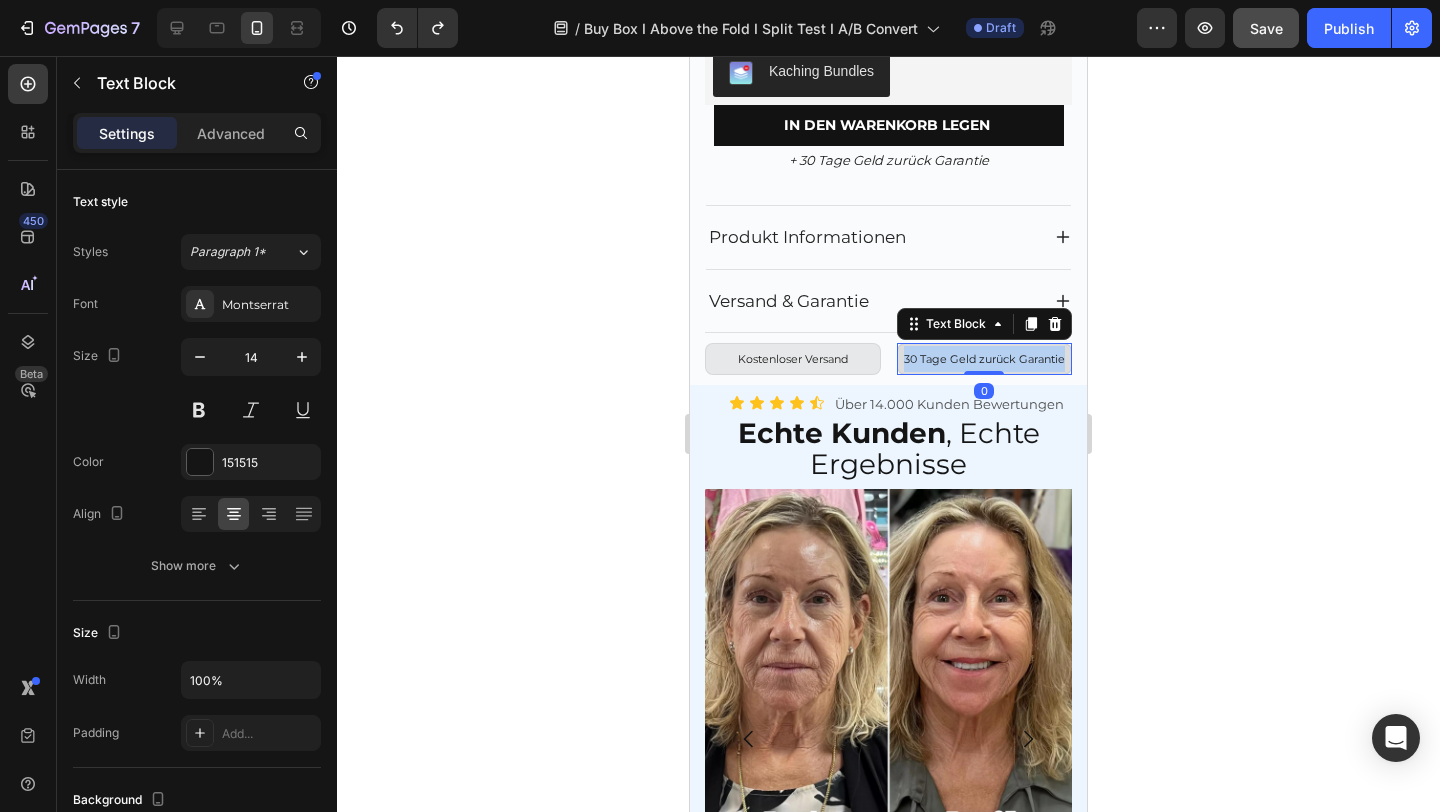 click on "30 Tage Geld zurück Garantie" at bounding box center (984, 359) 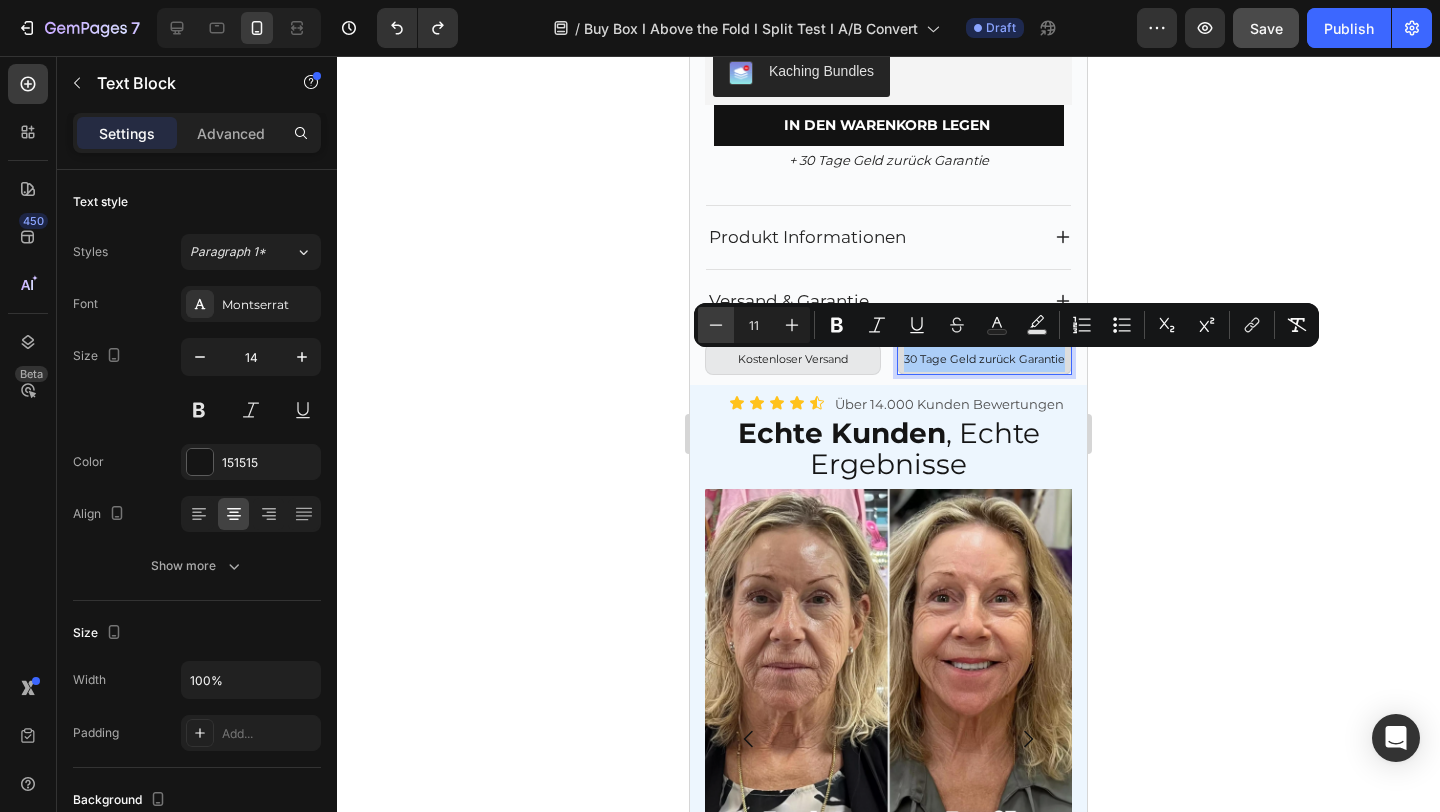 click 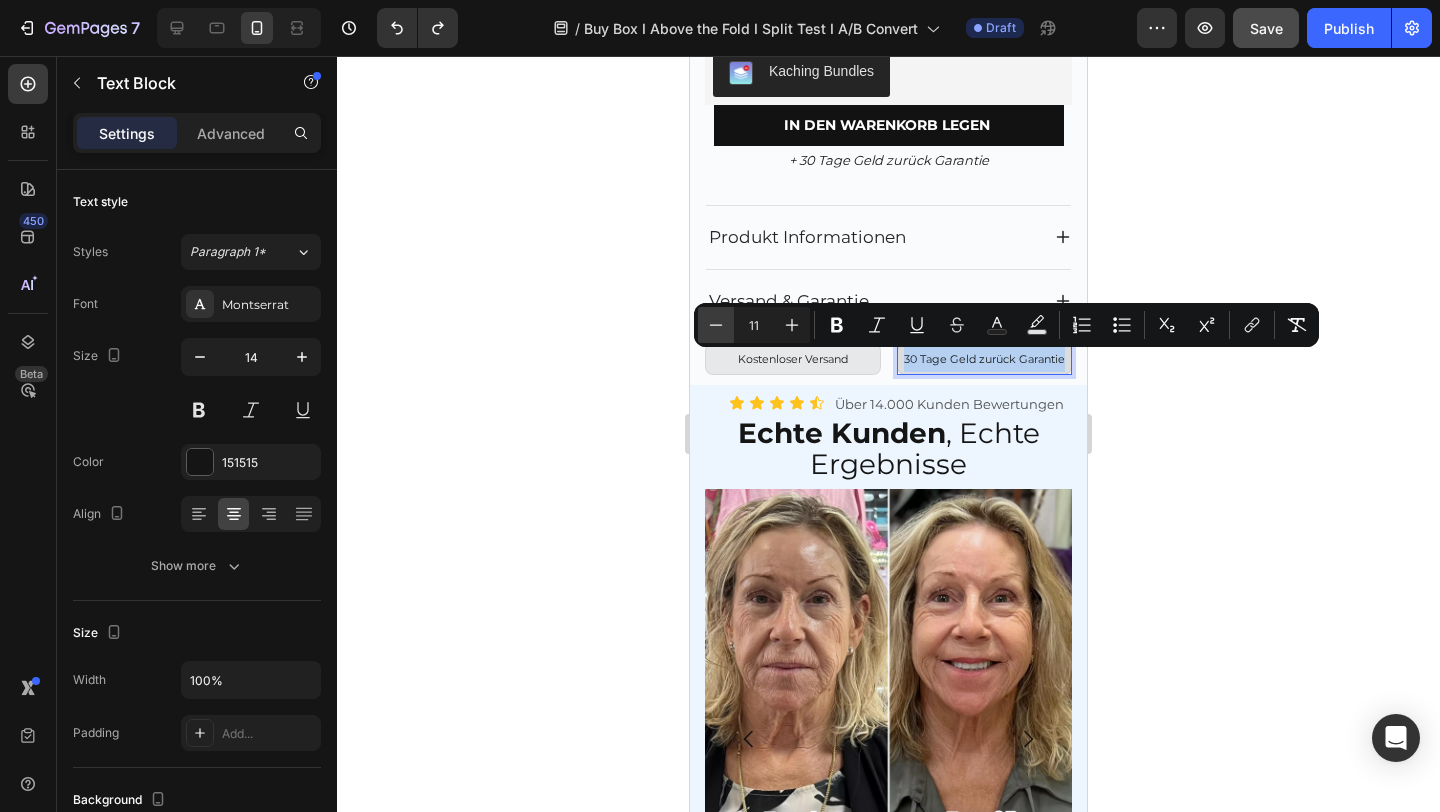 type on "10" 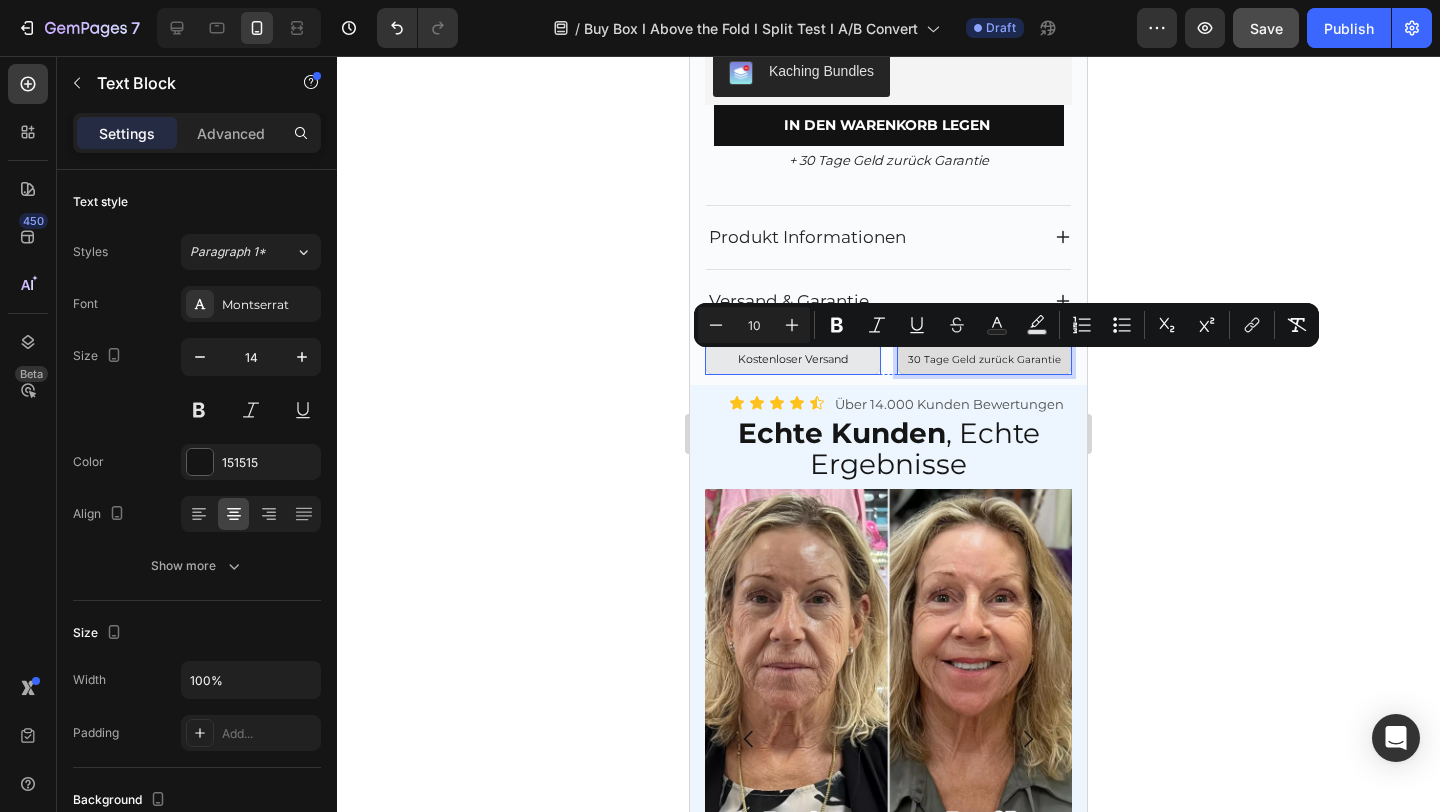click on "Kostenloser Versand" at bounding box center (793, 359) 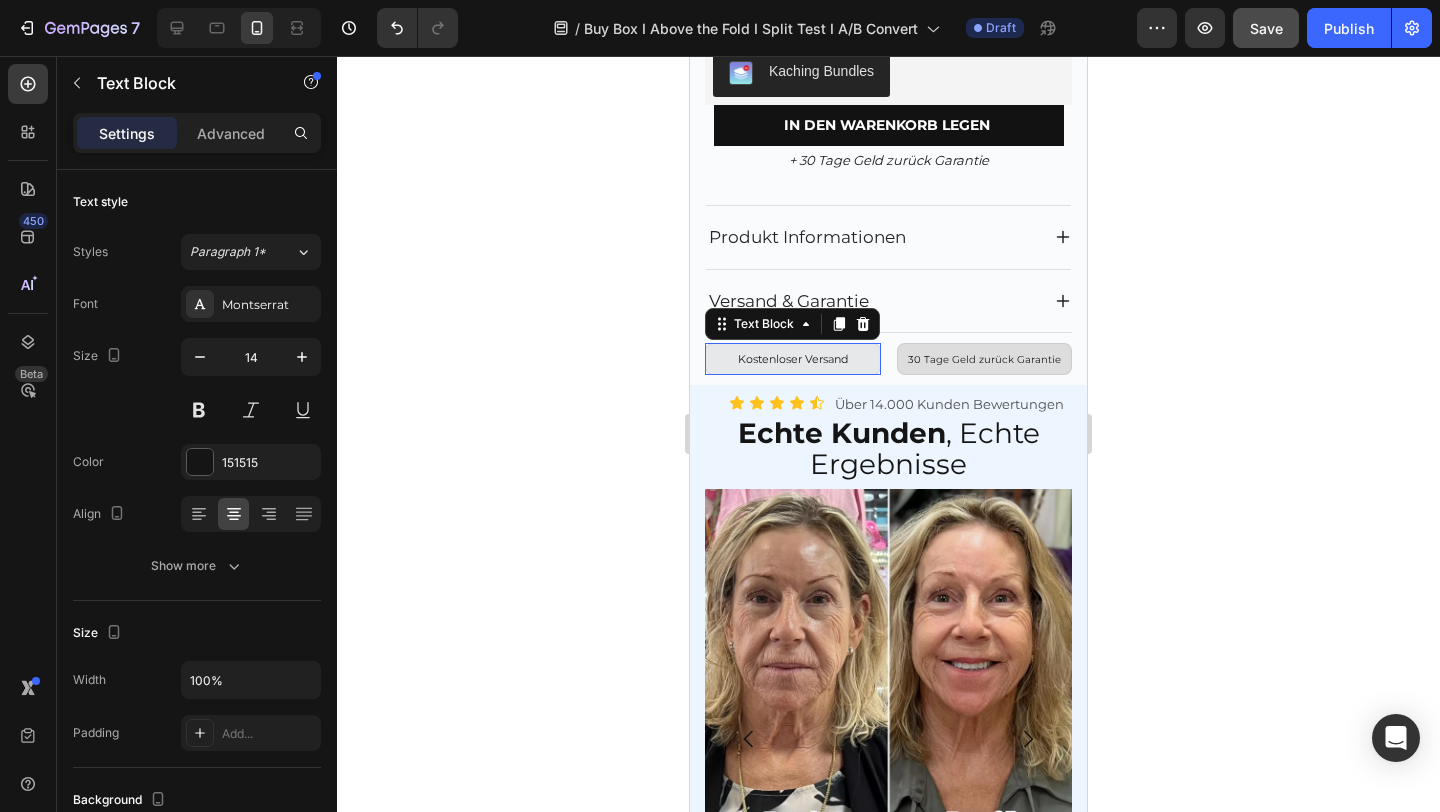 click on "Kostenloser Versand" at bounding box center (793, 359) 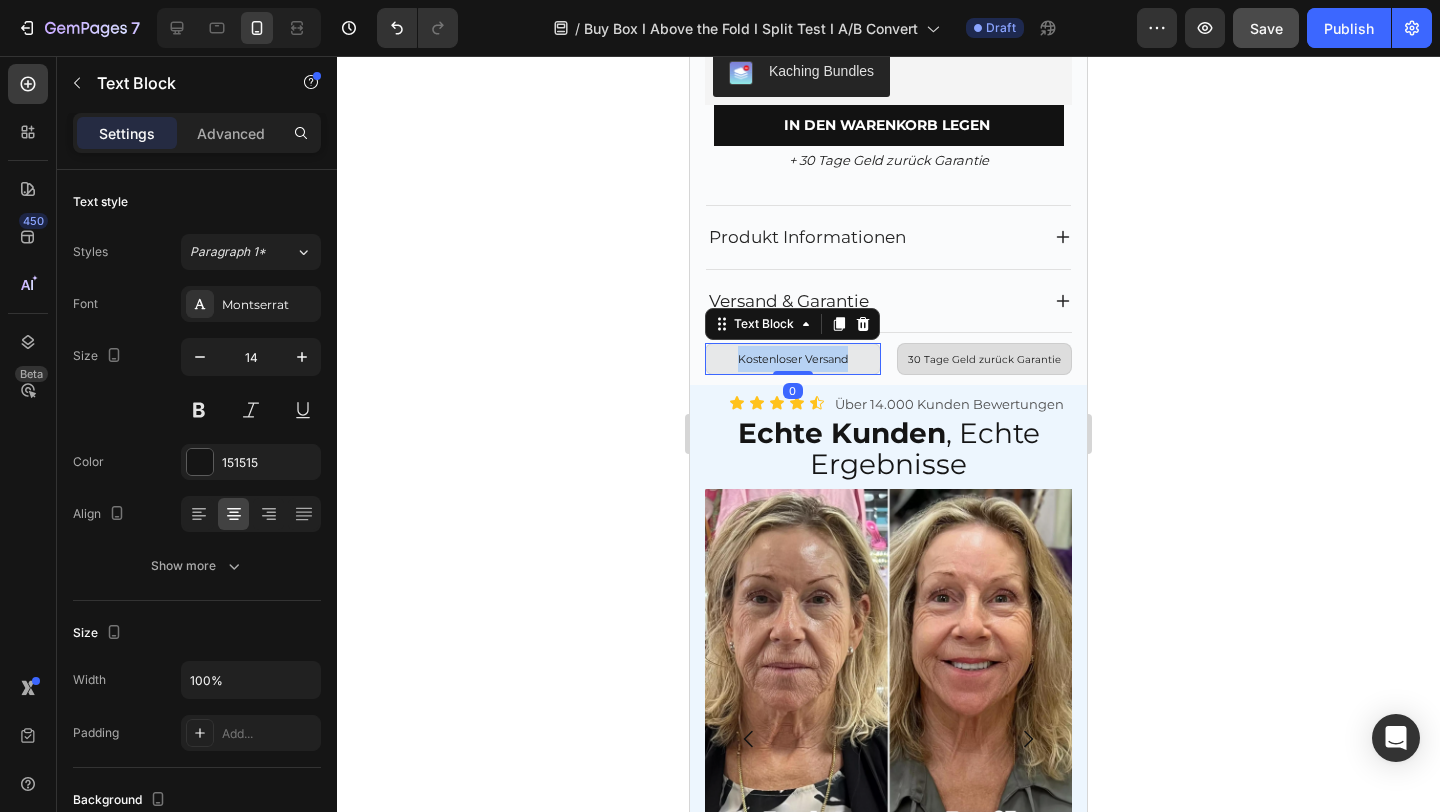 scroll, scrollTop: 486, scrollLeft: 0, axis: vertical 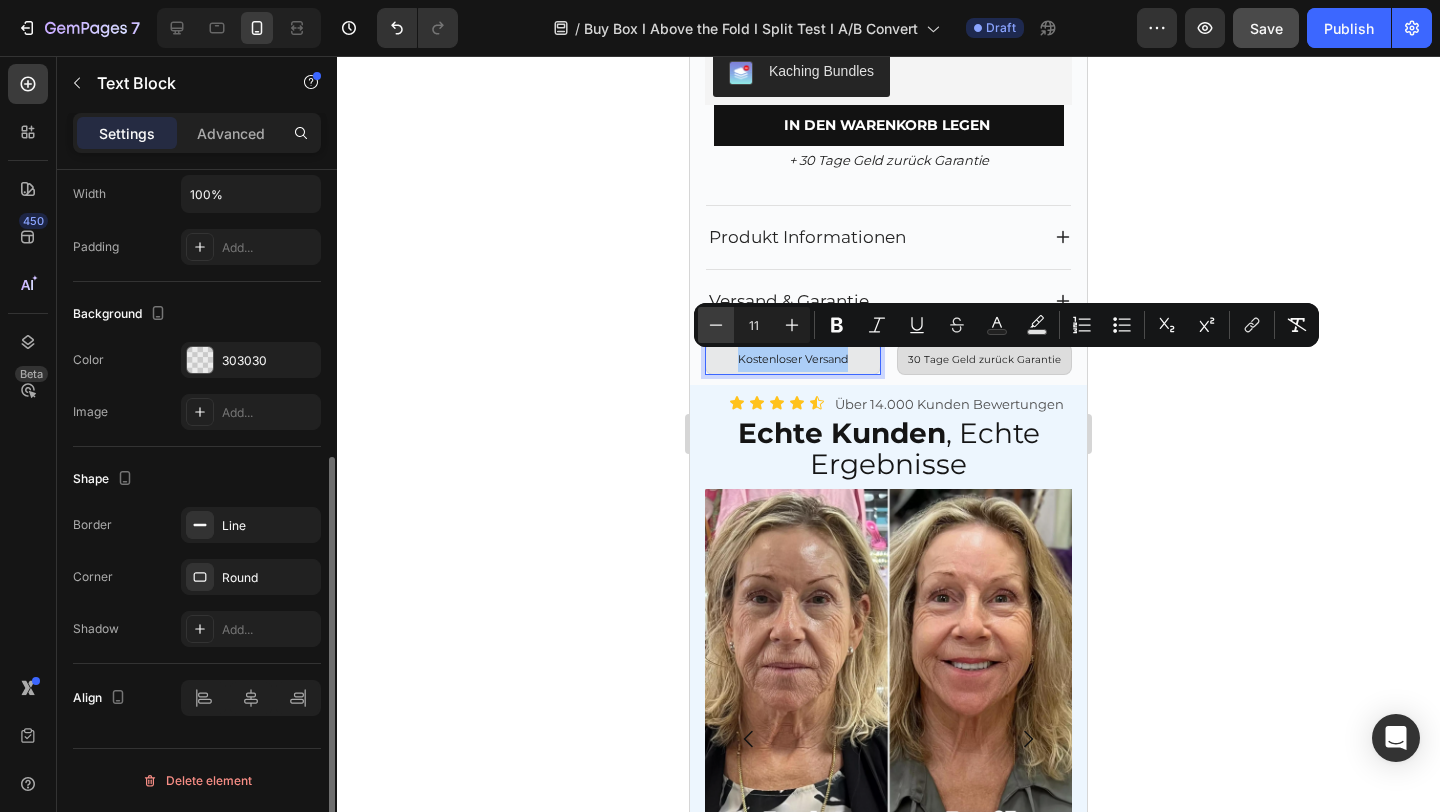 click 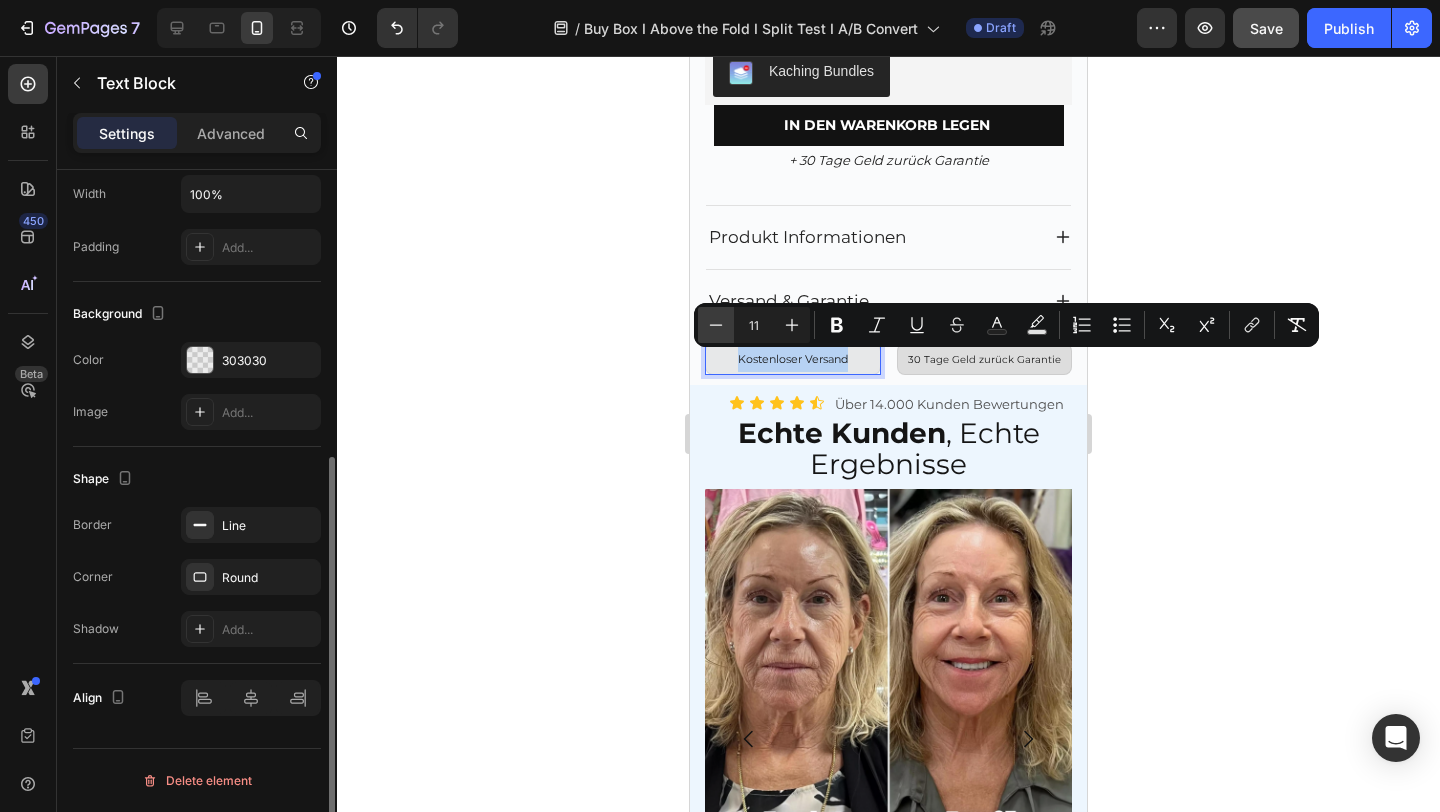 type on "10" 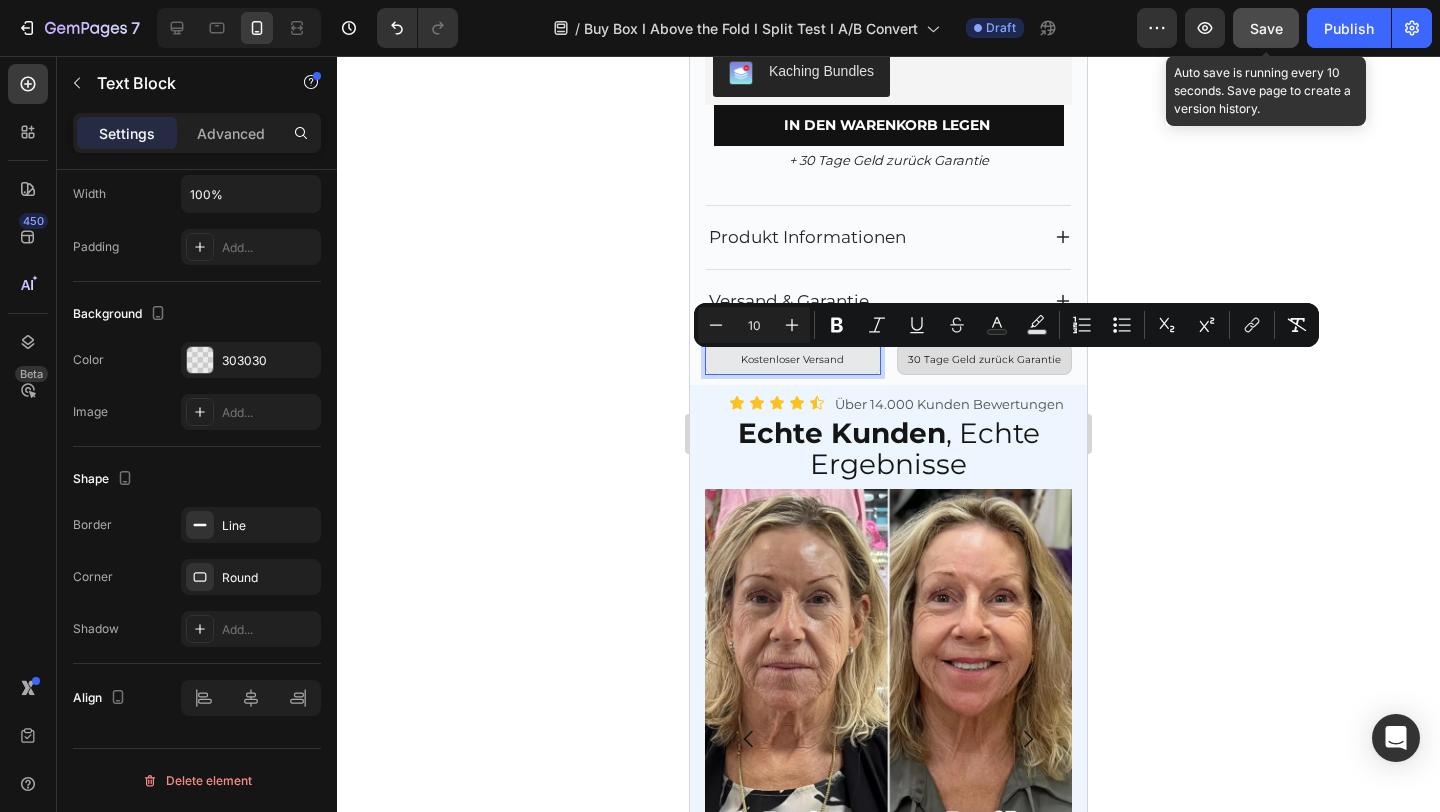 click on "Save" 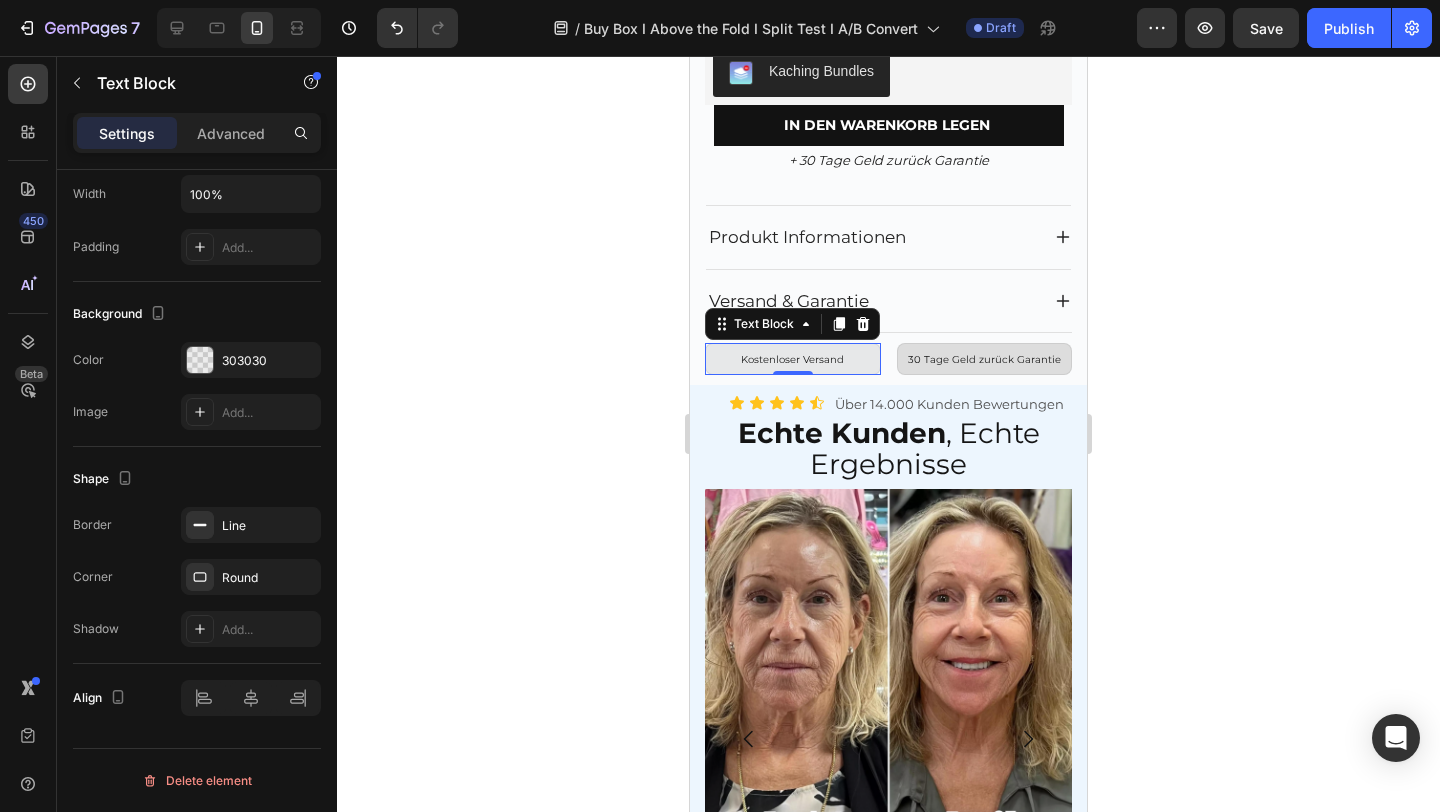 click 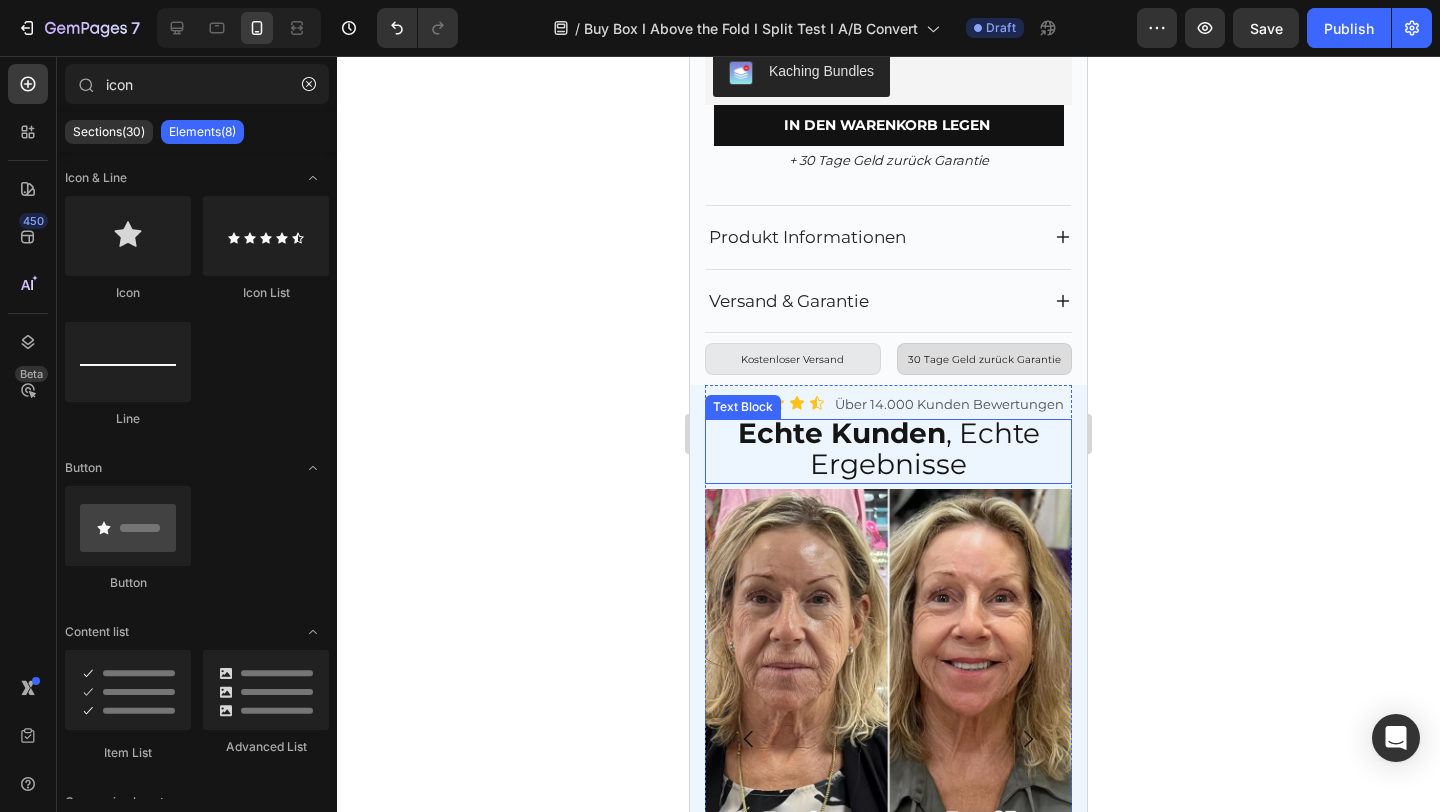 scroll, scrollTop: 1186, scrollLeft: 0, axis: vertical 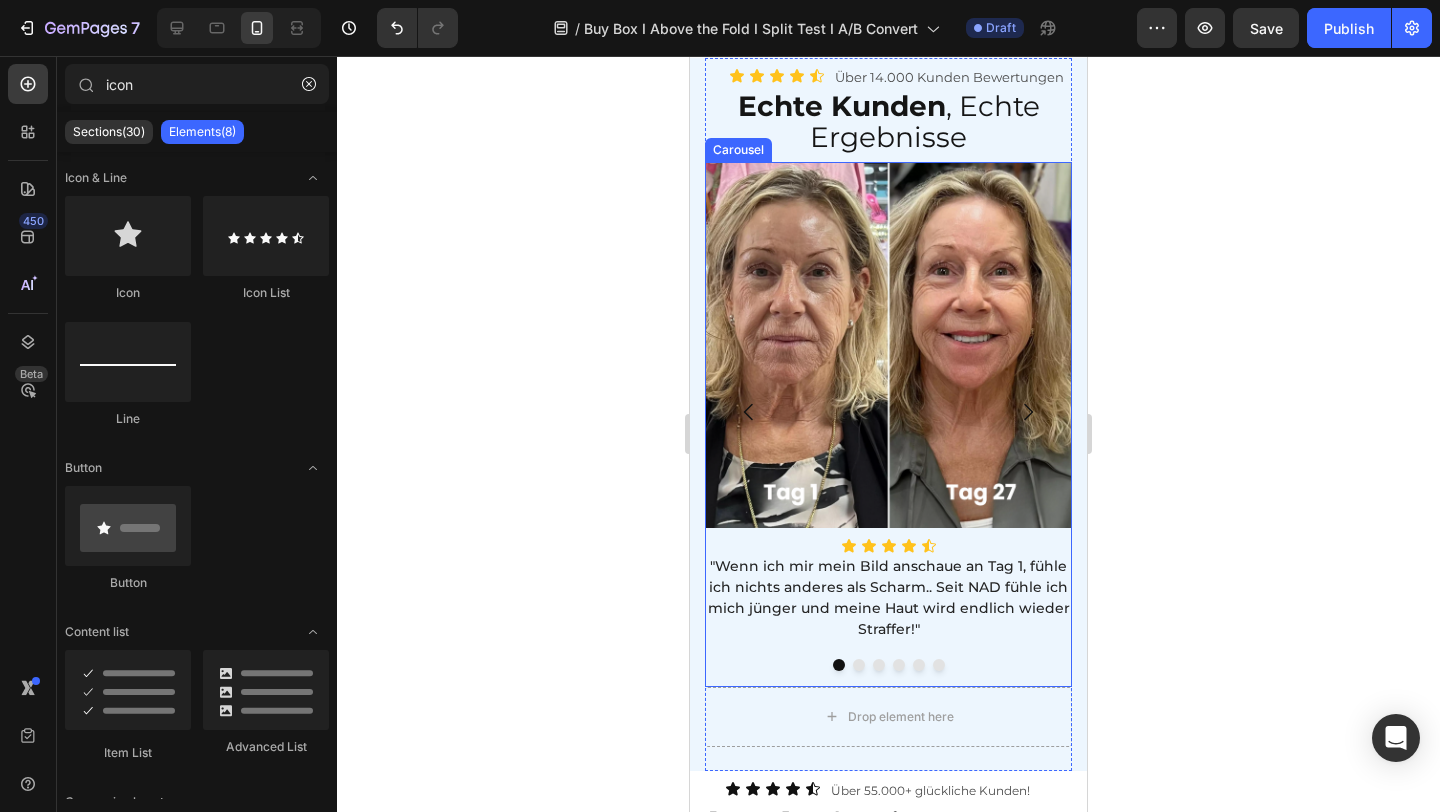 click on "Image Icon Icon Icon Icon Icon Icon List "Wenn ich mir mein Bild anschaue an Tag 1, fühle ich nichts anderes als Scharm.. Seit NAD fühle ich mich jünger und meine Haut wird endlich wieder Straffer! Text block" at bounding box center [888, 412] 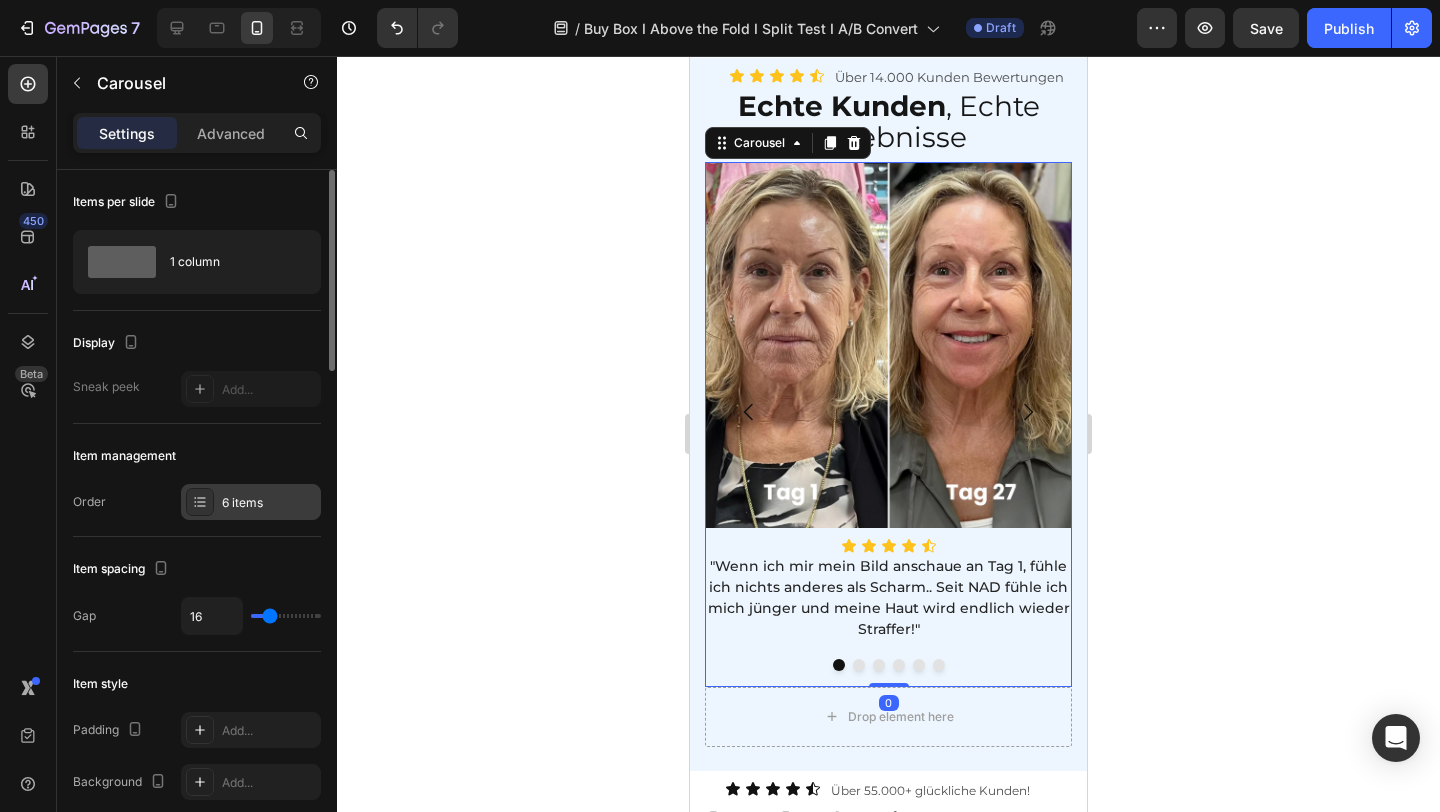 click on "6 items" at bounding box center [269, 503] 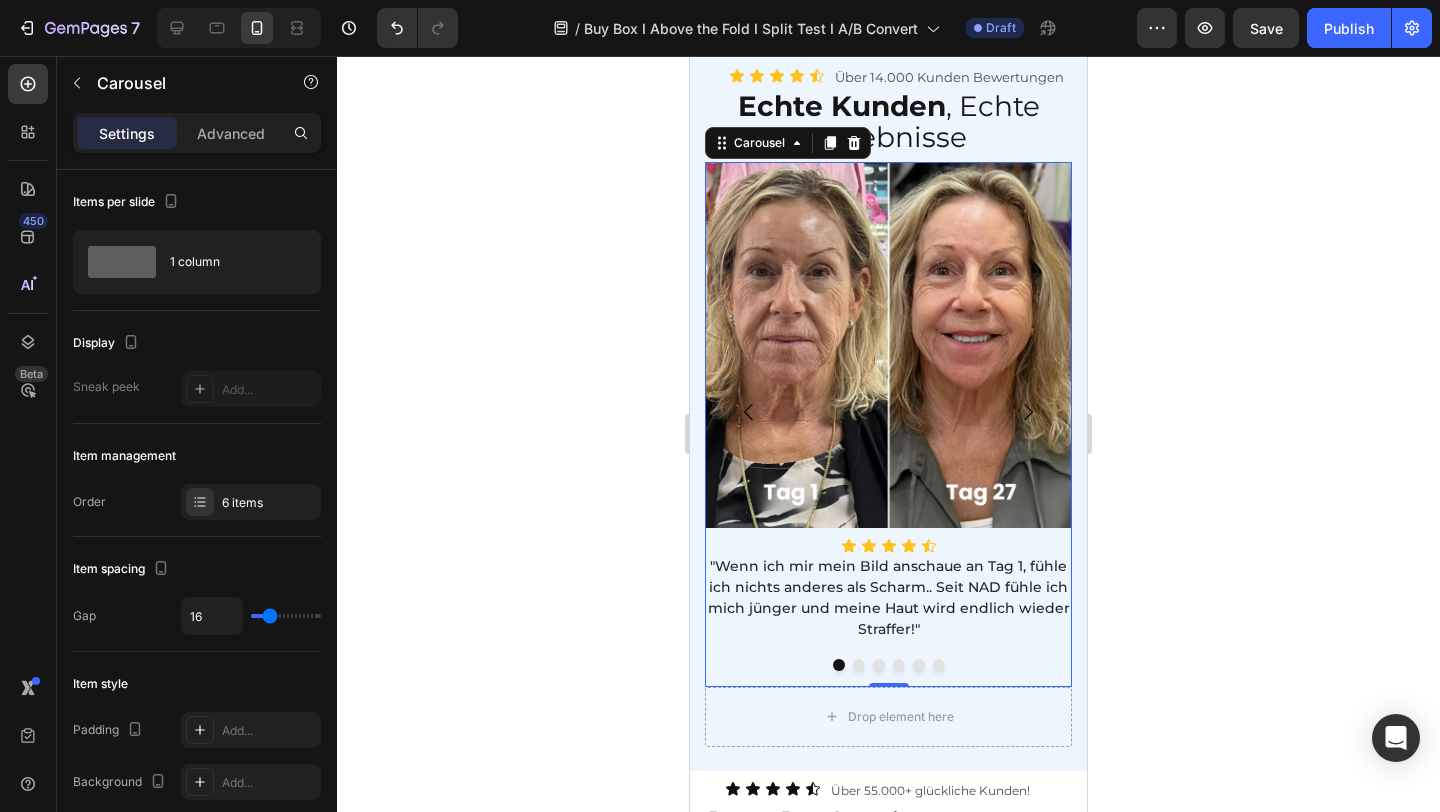click at bounding box center (859, 665) 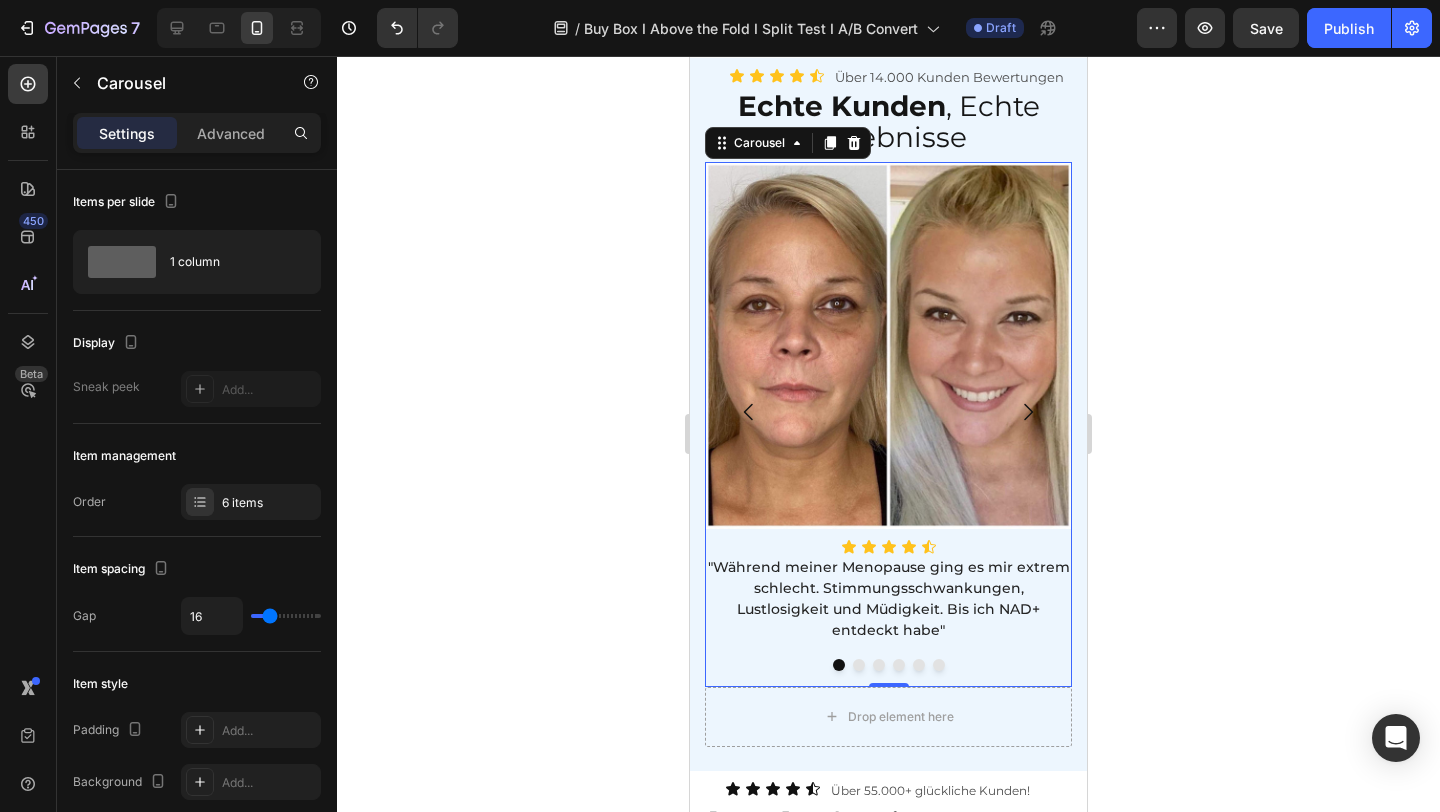 click at bounding box center [859, 665] 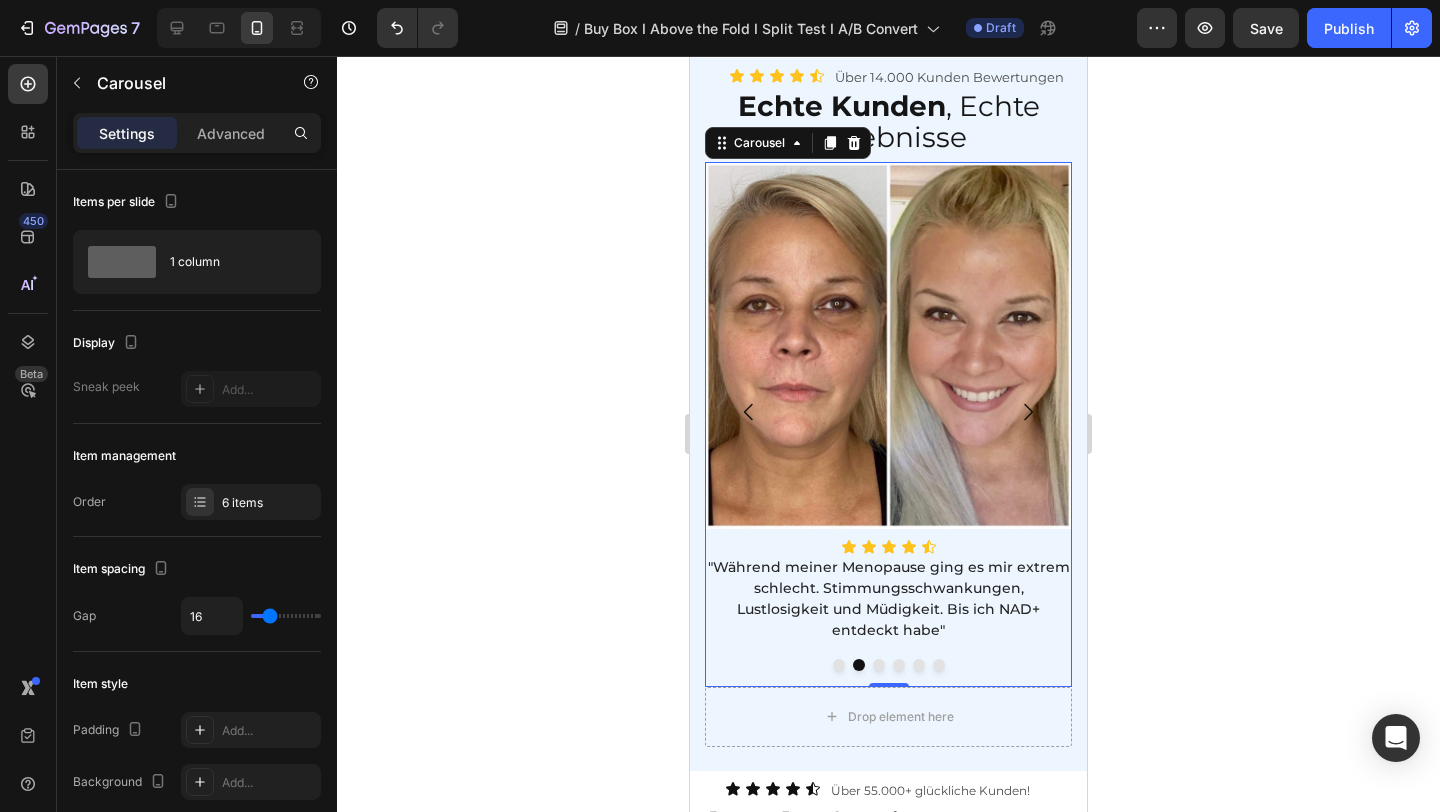 click at bounding box center (879, 665) 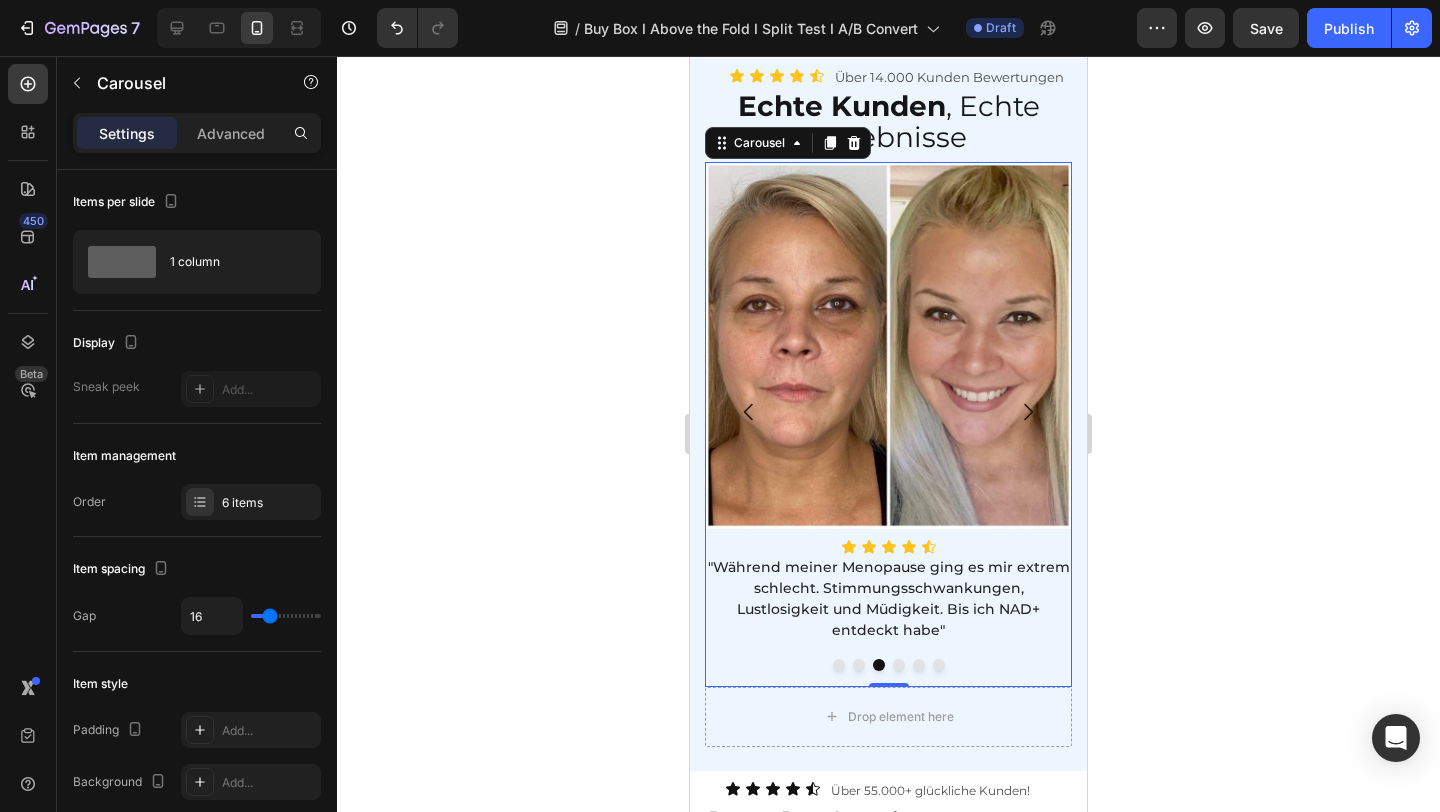 click at bounding box center (859, 665) 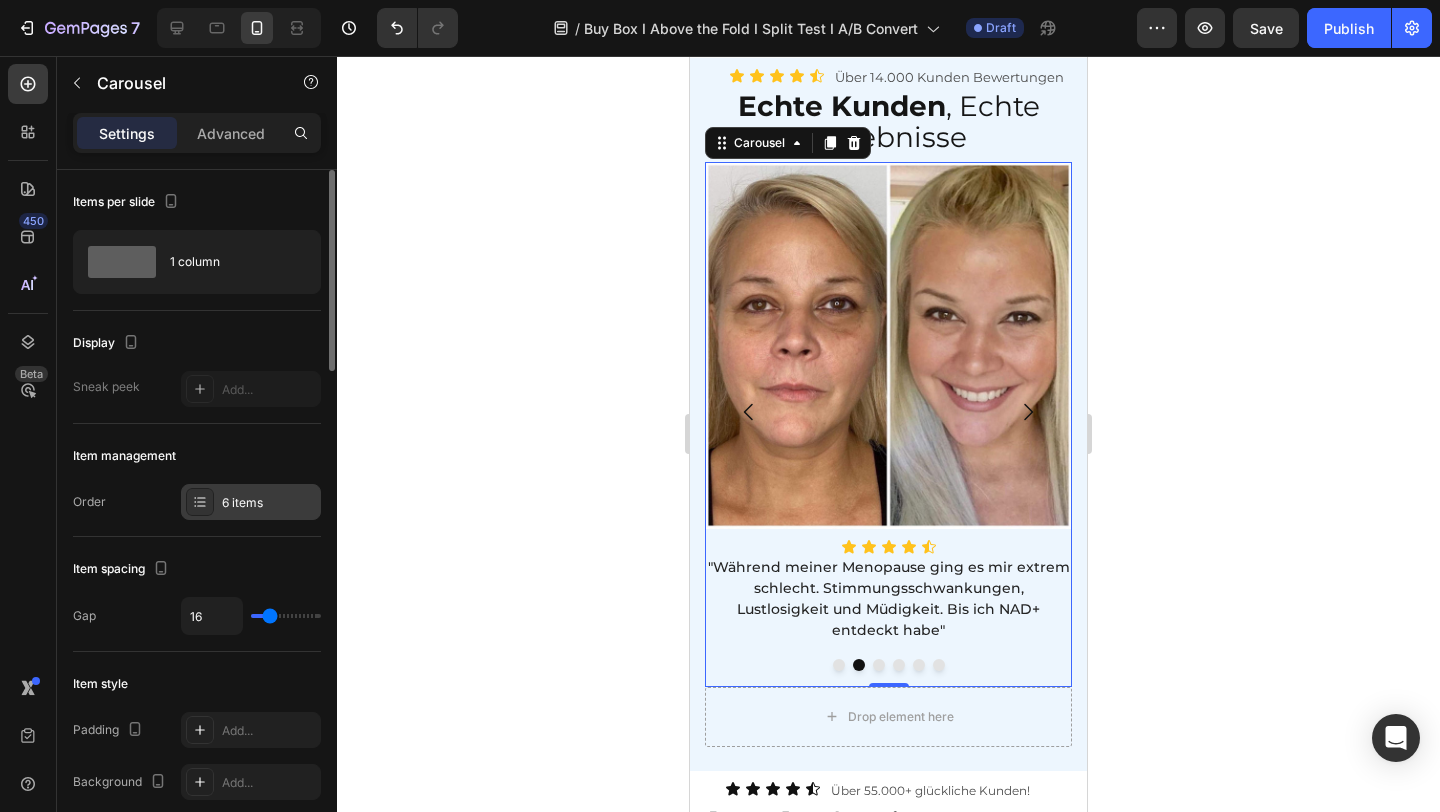 click on "6 items" at bounding box center (251, 502) 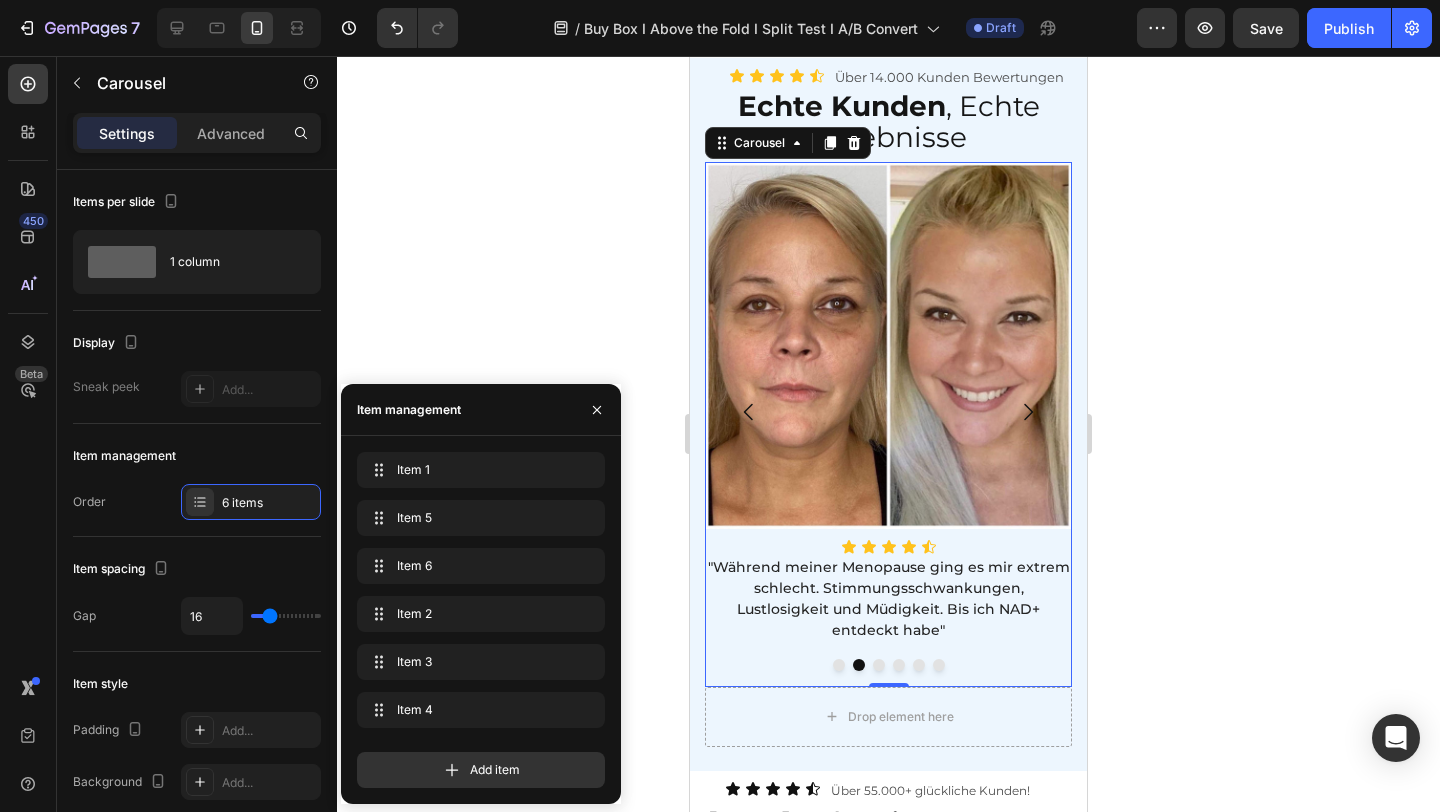 click at bounding box center (888, 665) 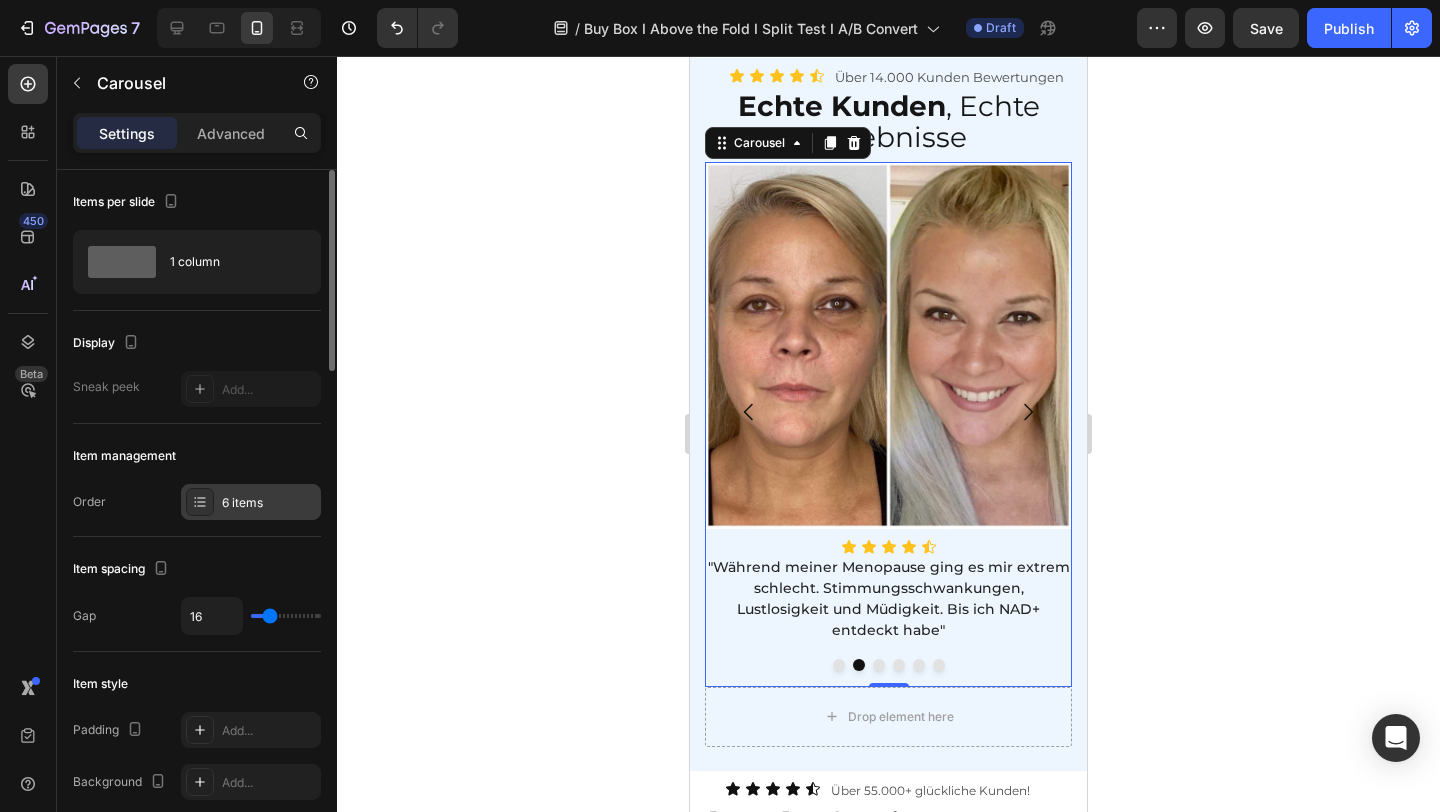 click on "6 items" at bounding box center [269, 503] 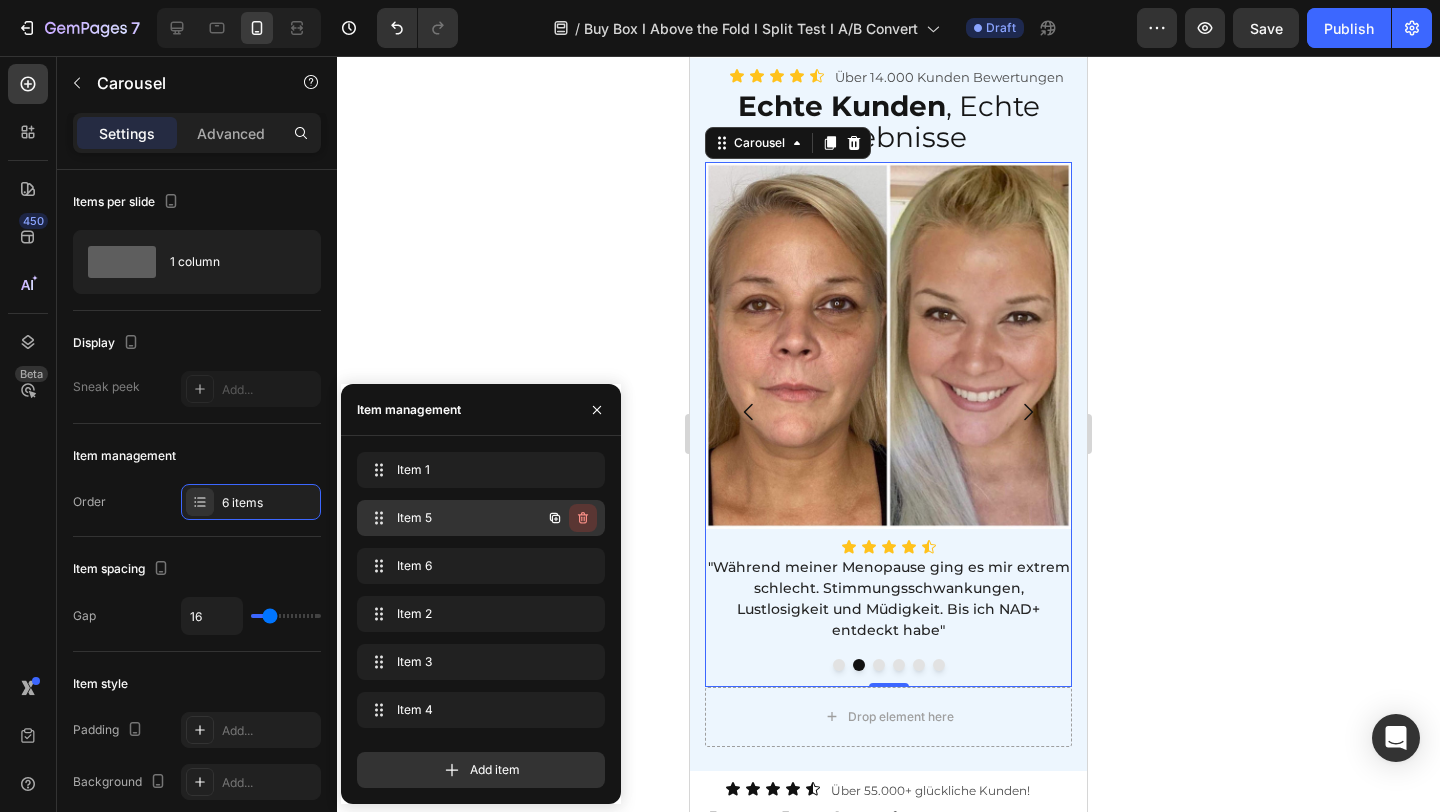 click 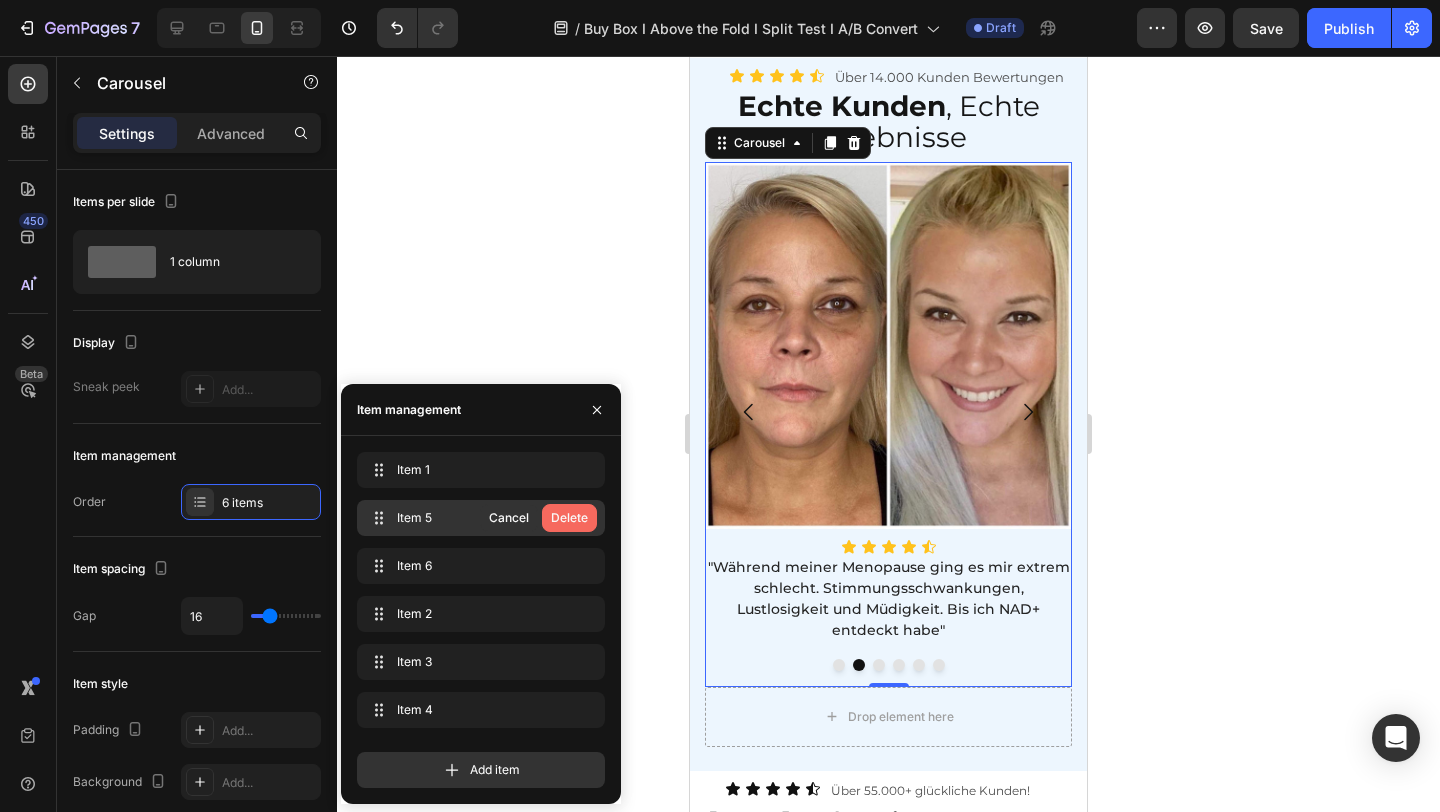 click on "Delete" at bounding box center (569, 518) 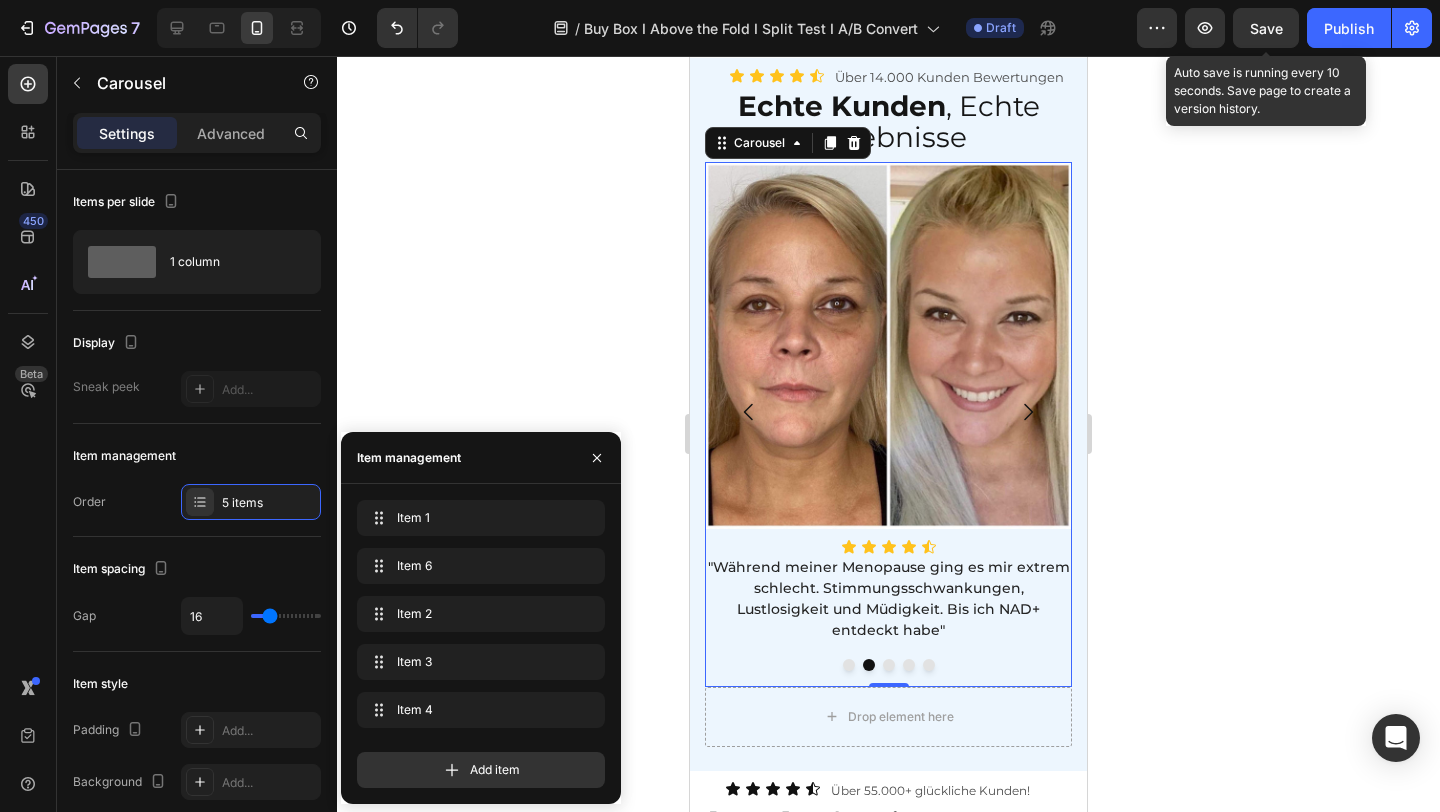 click on "Save" at bounding box center (1266, 28) 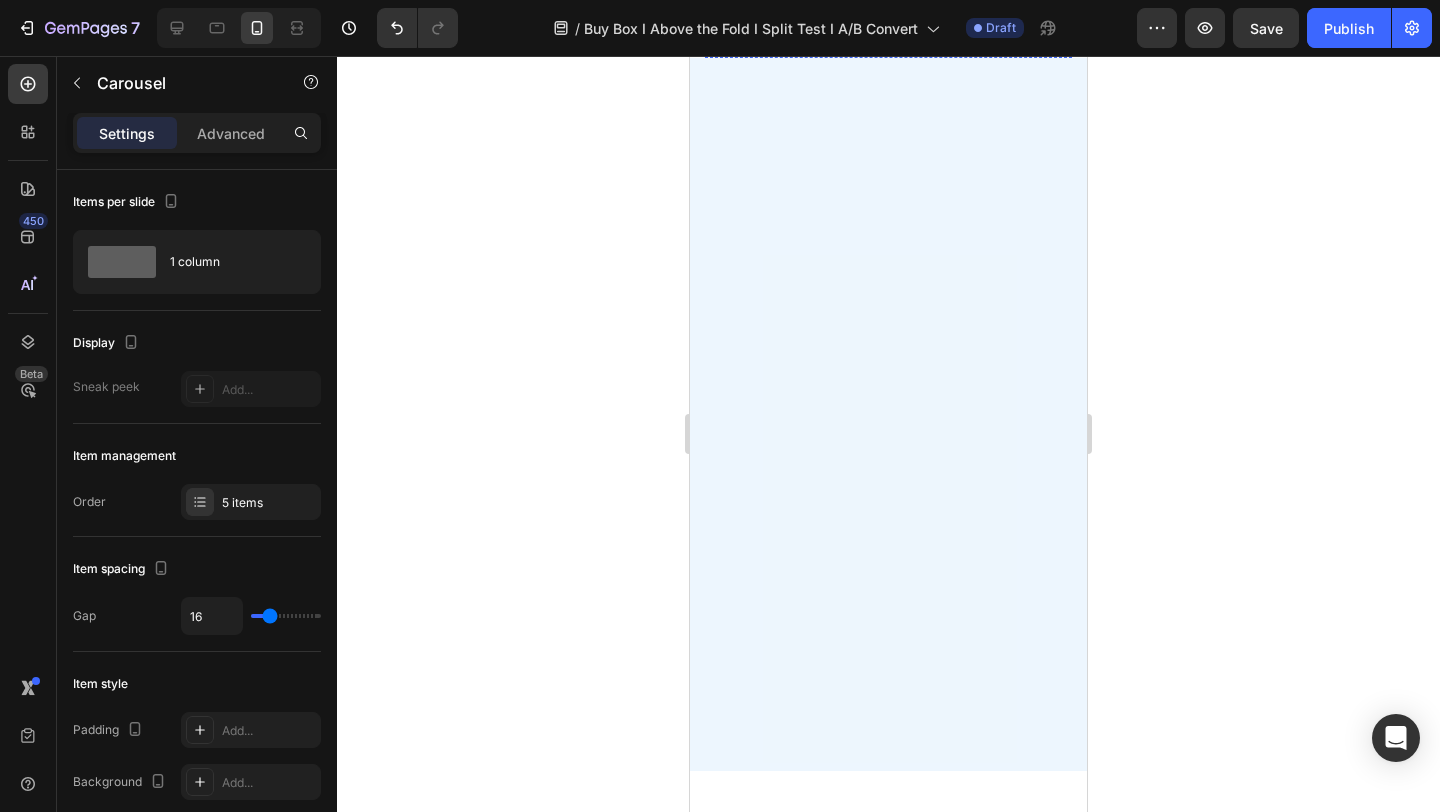 scroll, scrollTop: 0, scrollLeft: 0, axis: both 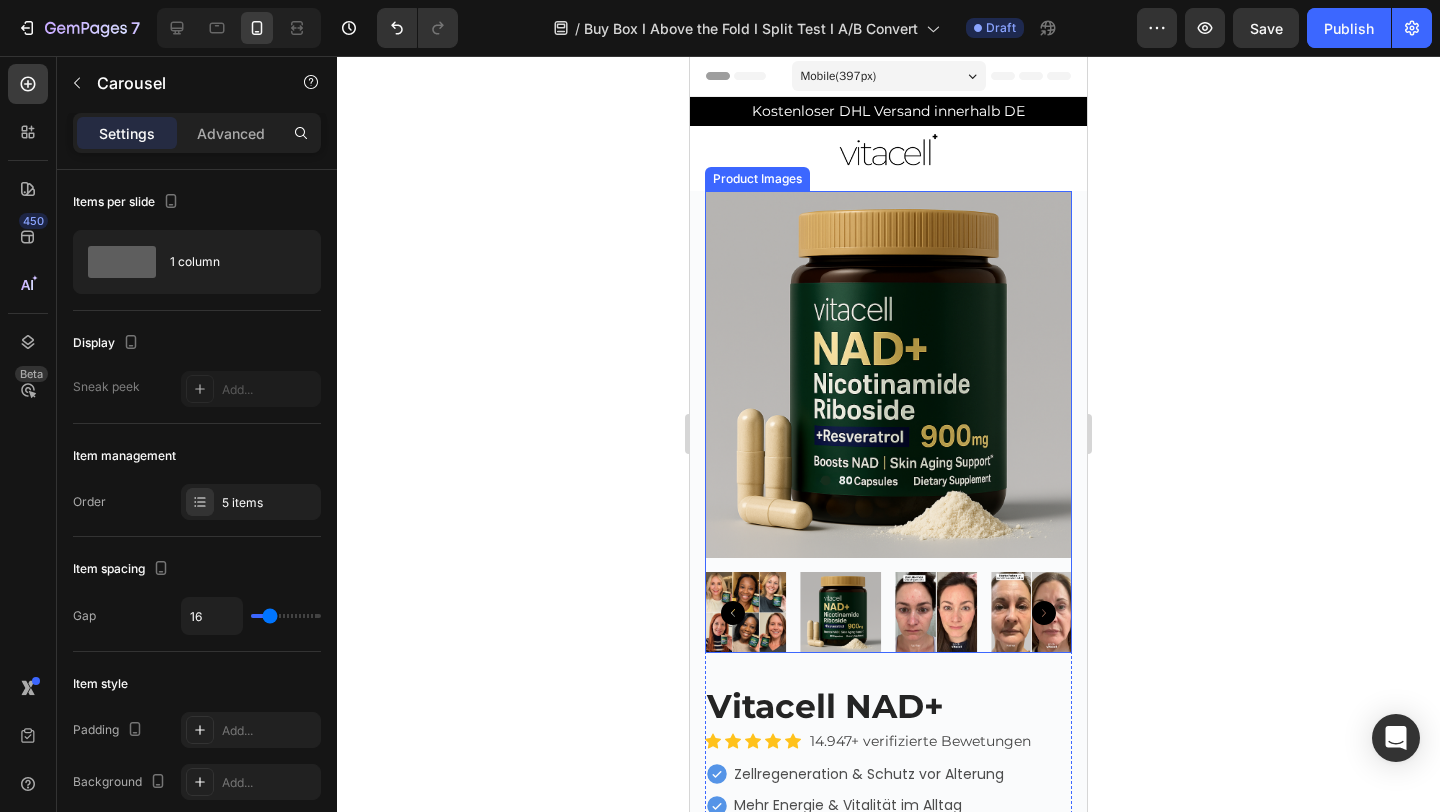 click 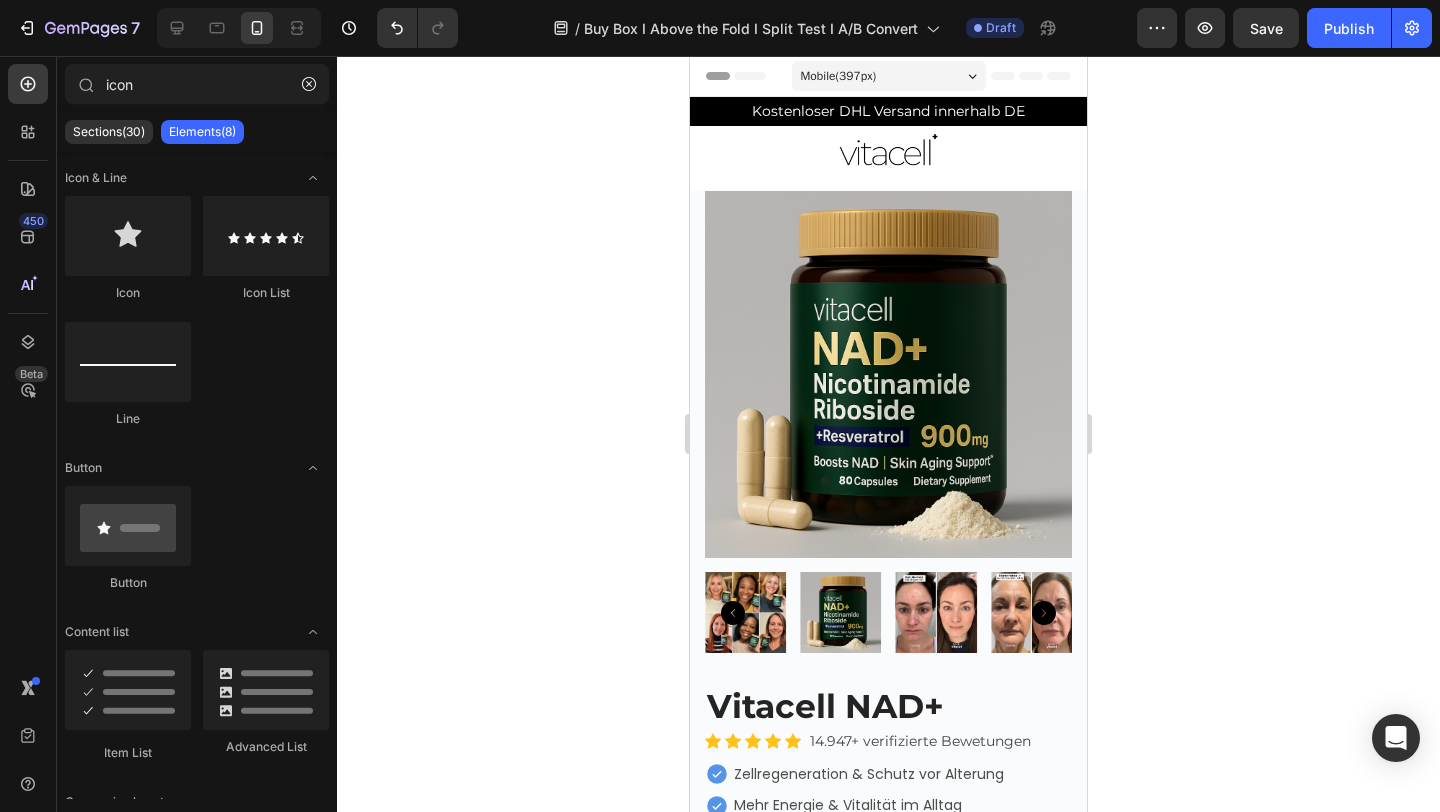 click 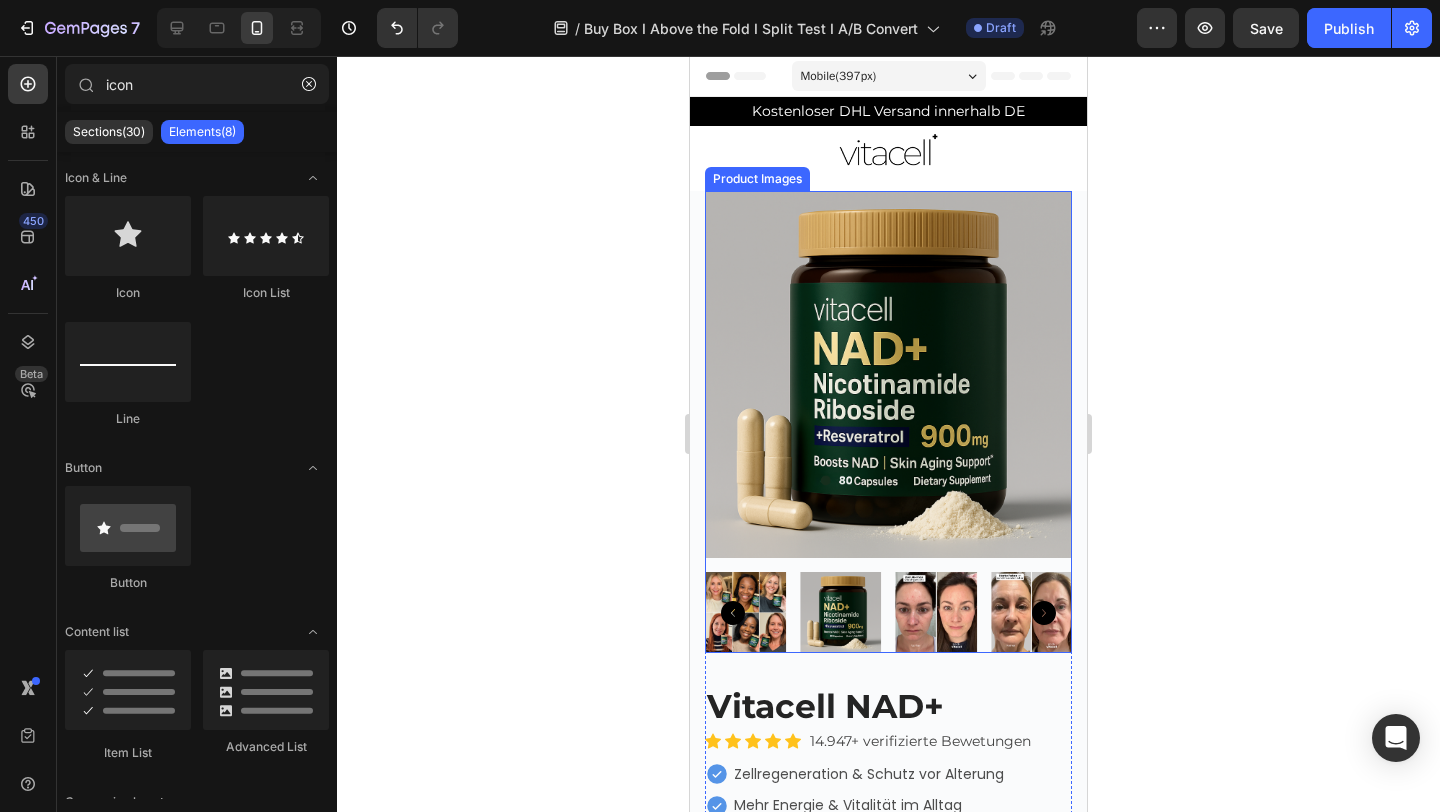 scroll, scrollTop: 92, scrollLeft: 0, axis: vertical 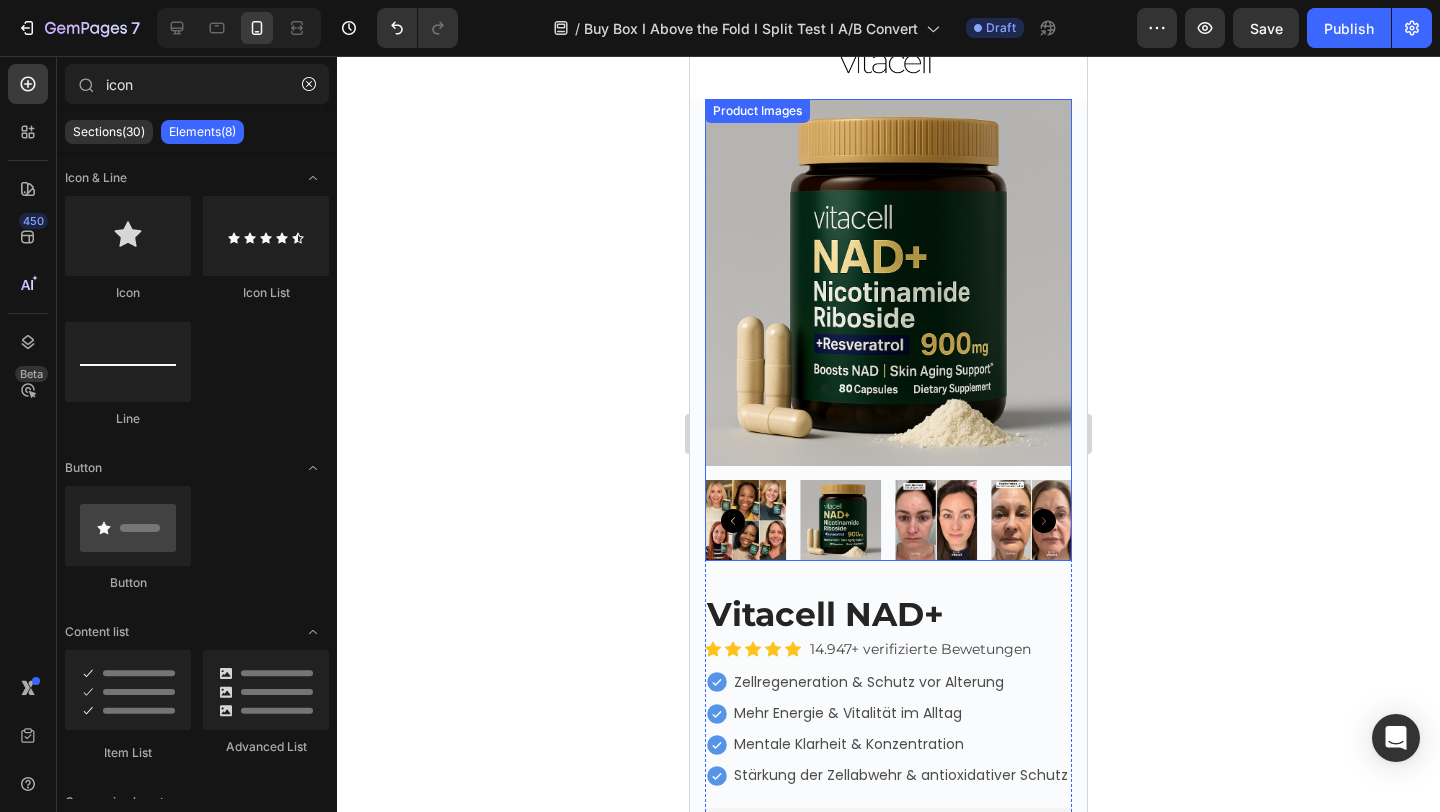 click at bounding box center (888, 520) 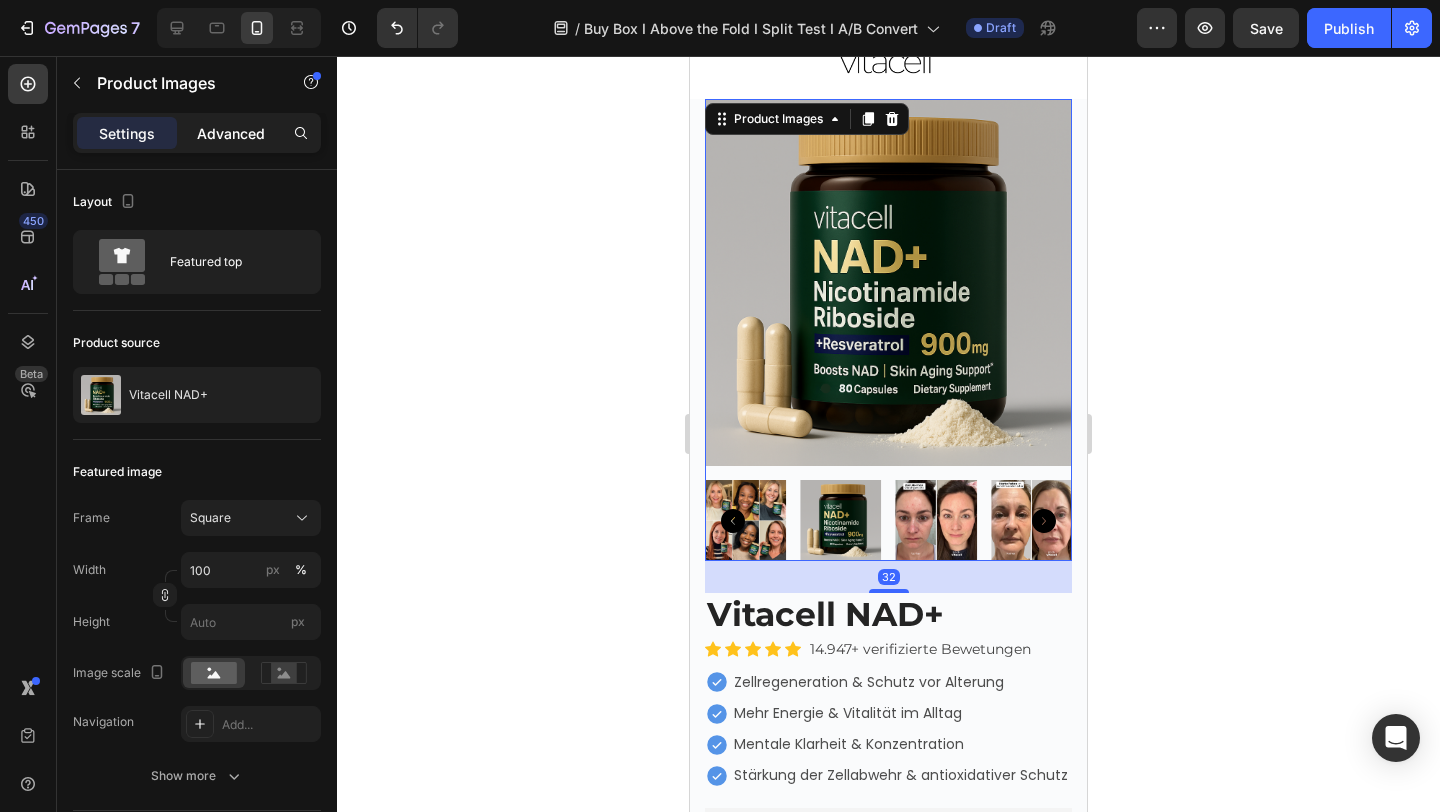 click on "Advanced" at bounding box center [231, 133] 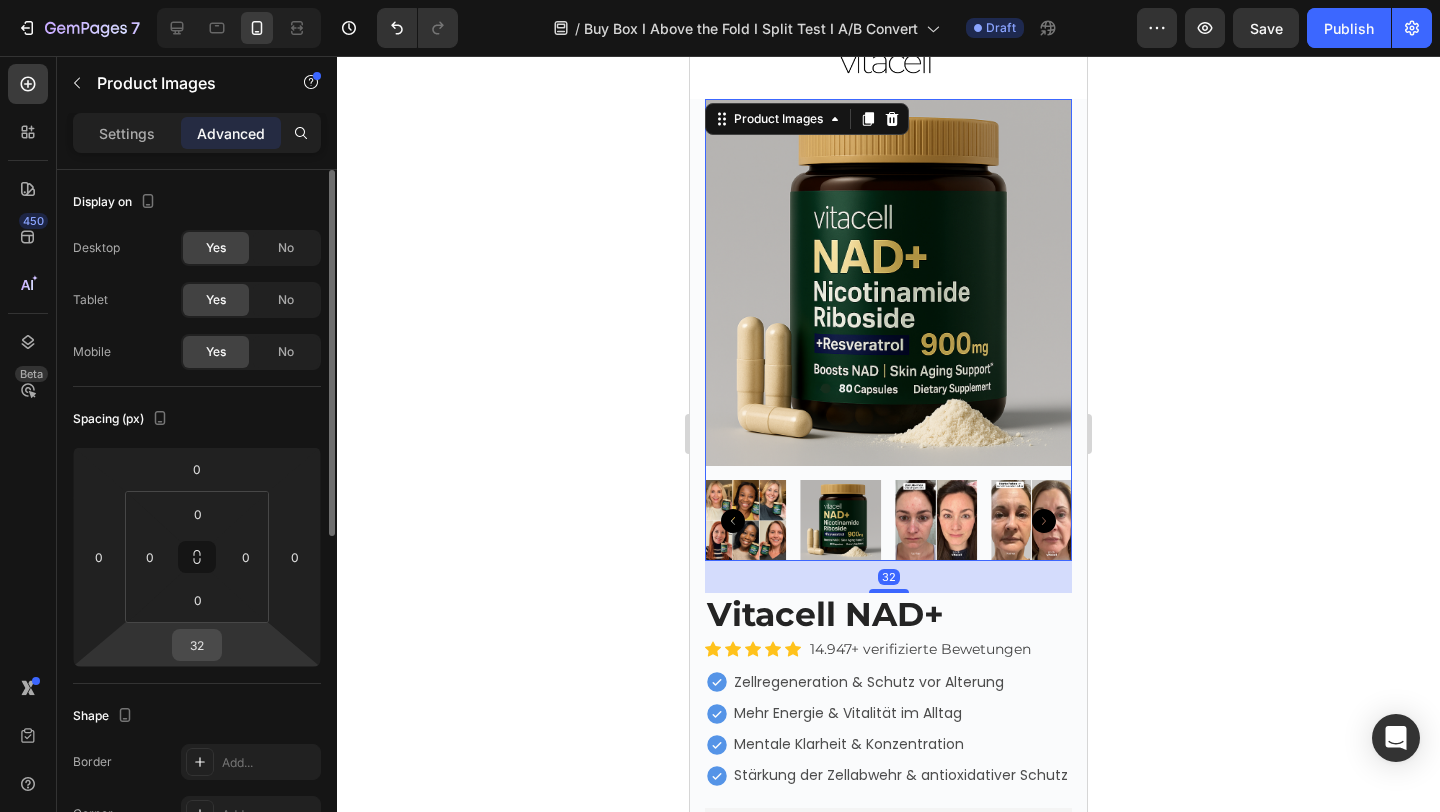 click on "32" at bounding box center [197, 645] 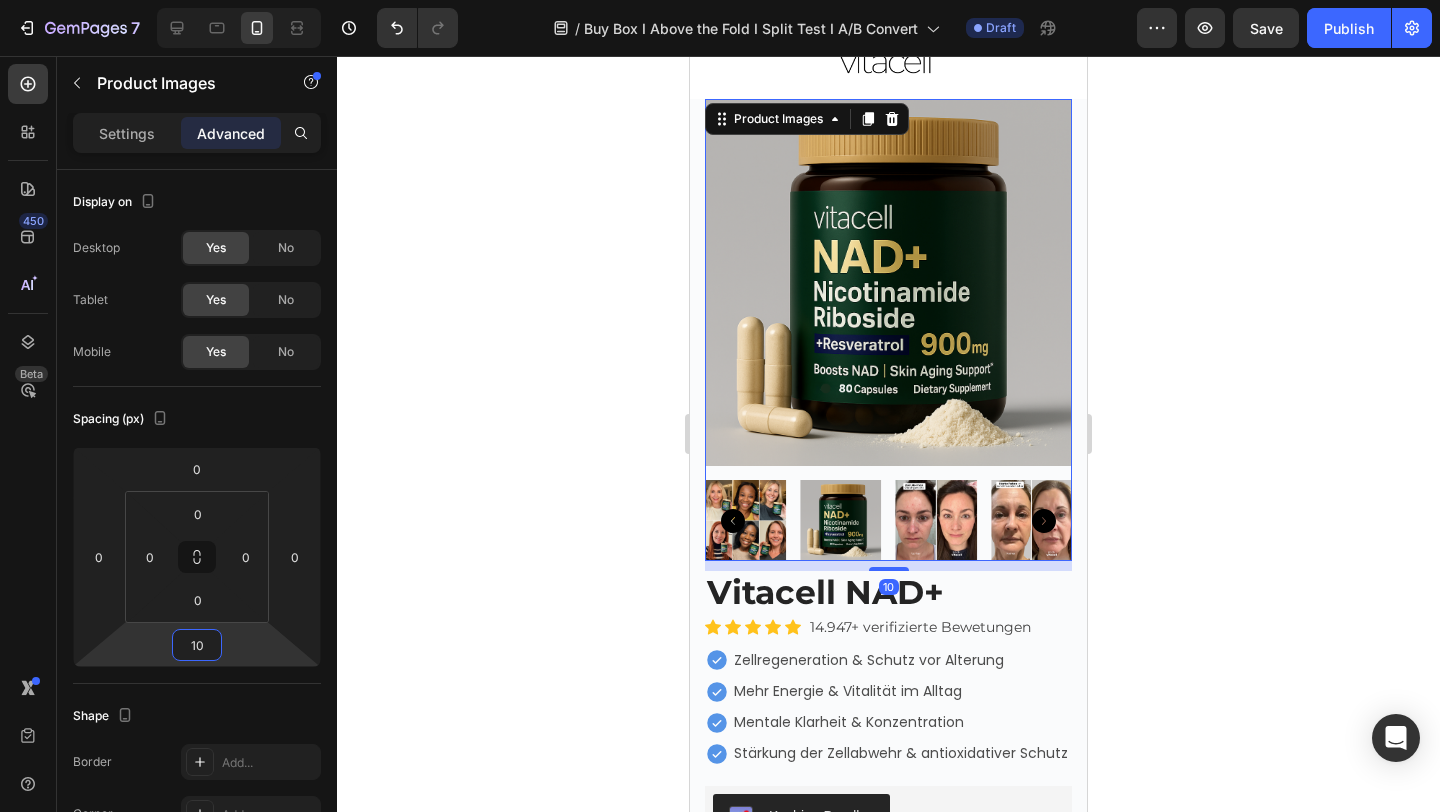 type on "1" 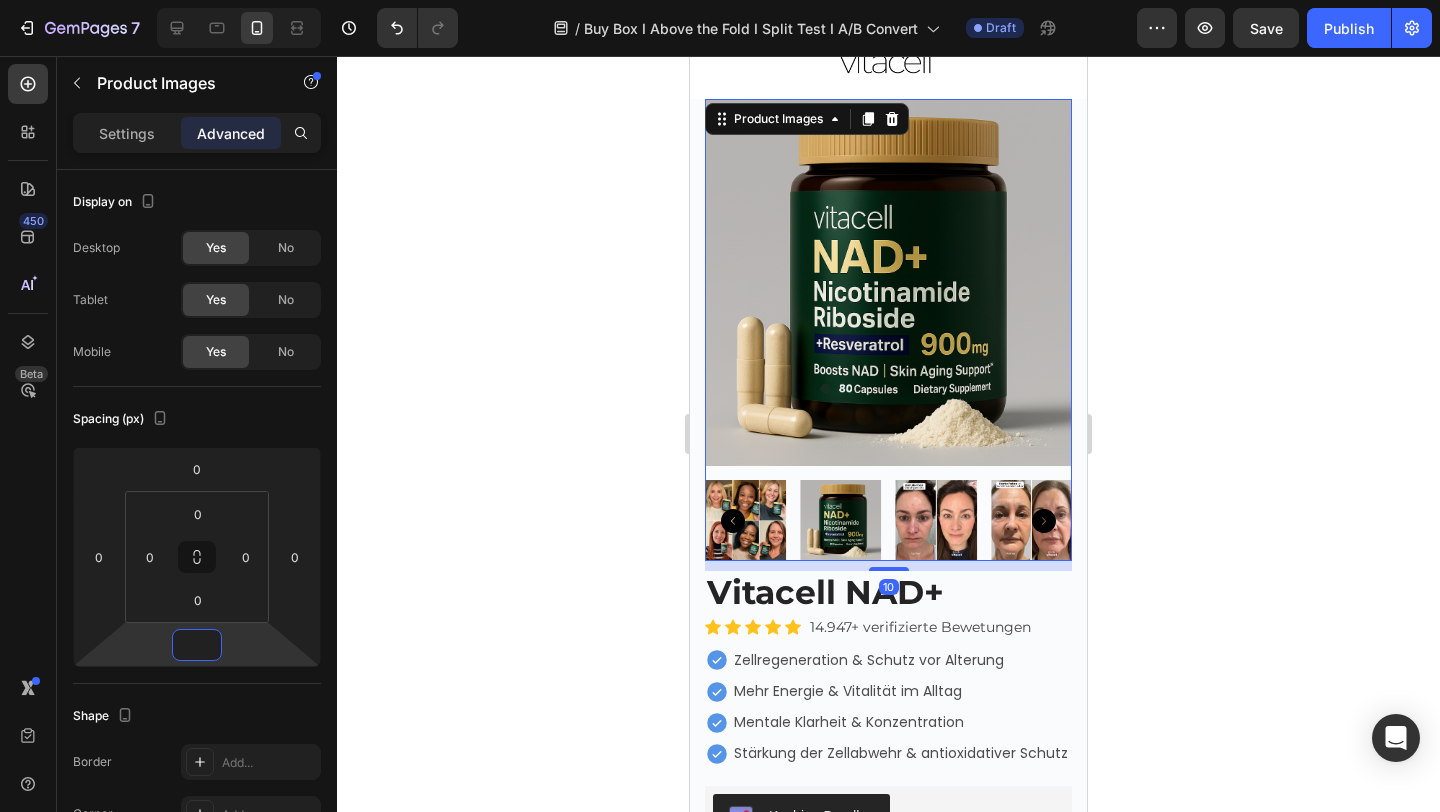 type on "0" 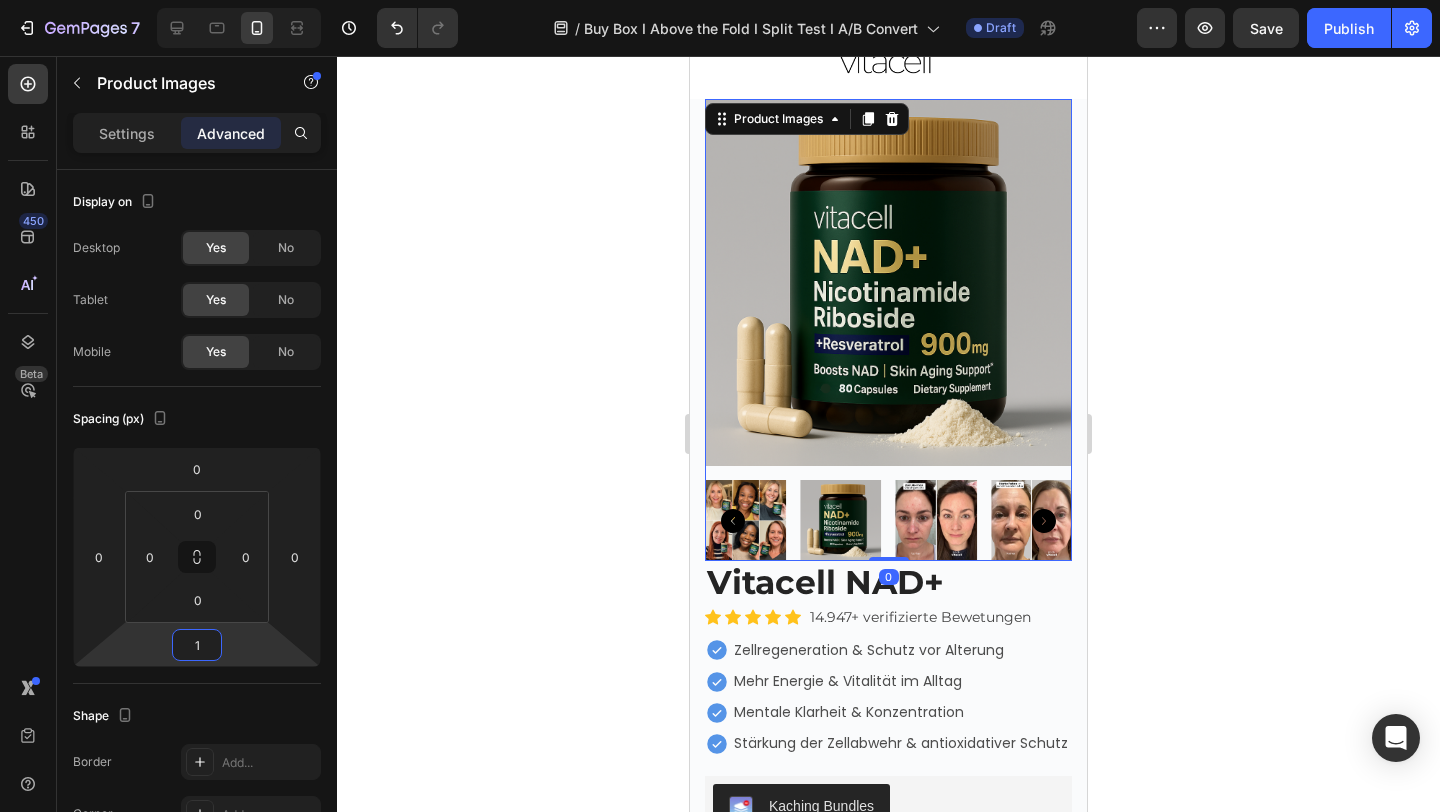 type on "10" 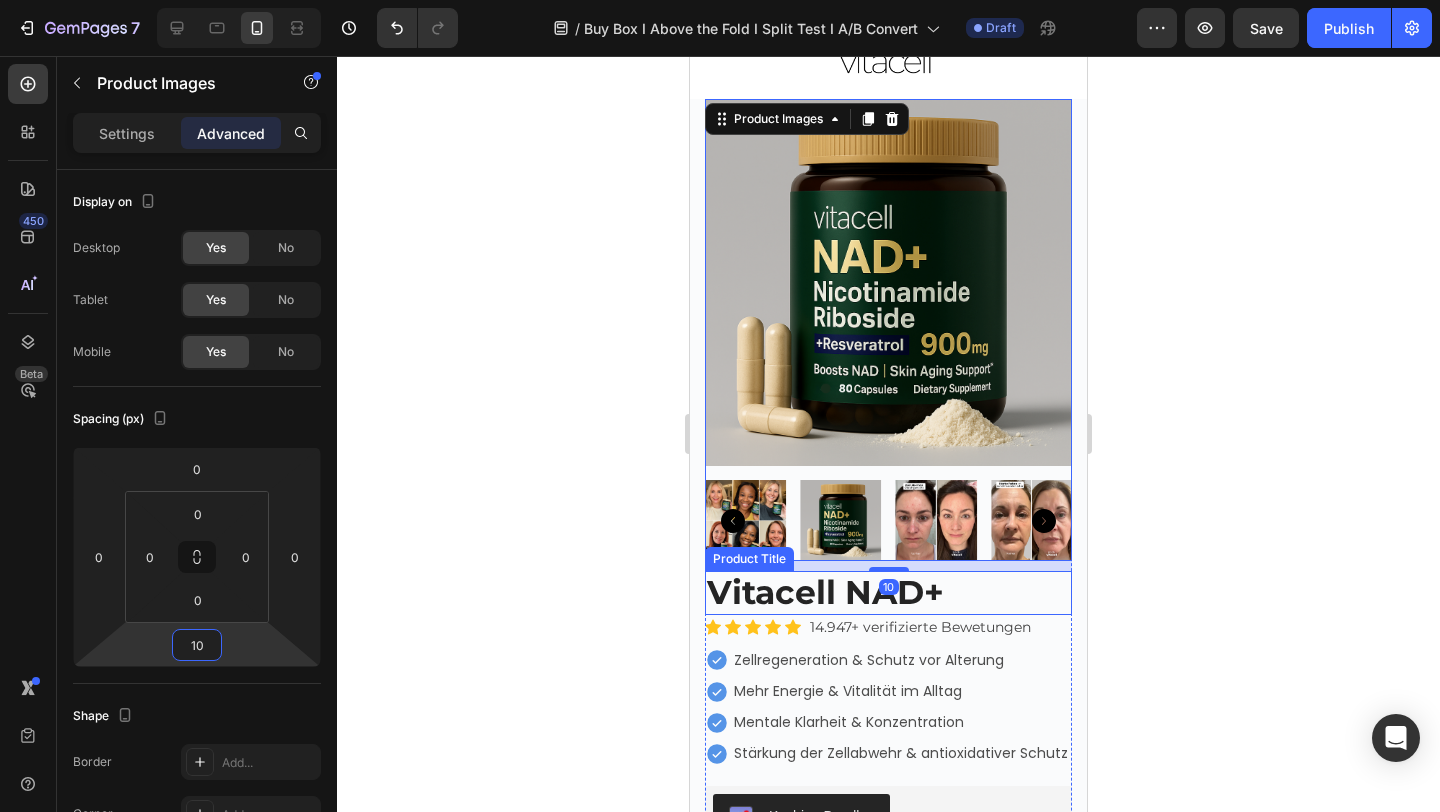click on "Vitacell NAD+" at bounding box center (888, 593) 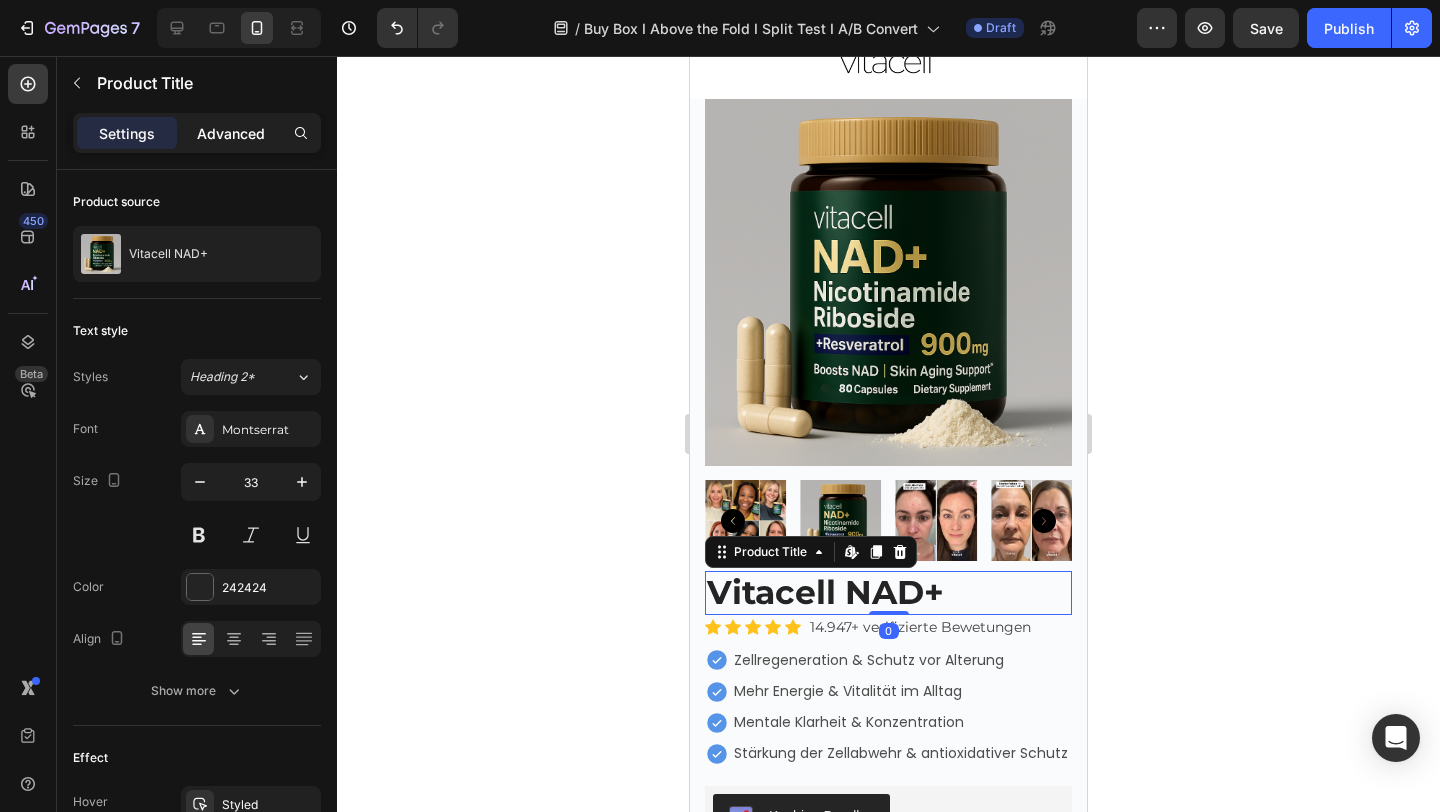 click on "Advanced" at bounding box center [231, 133] 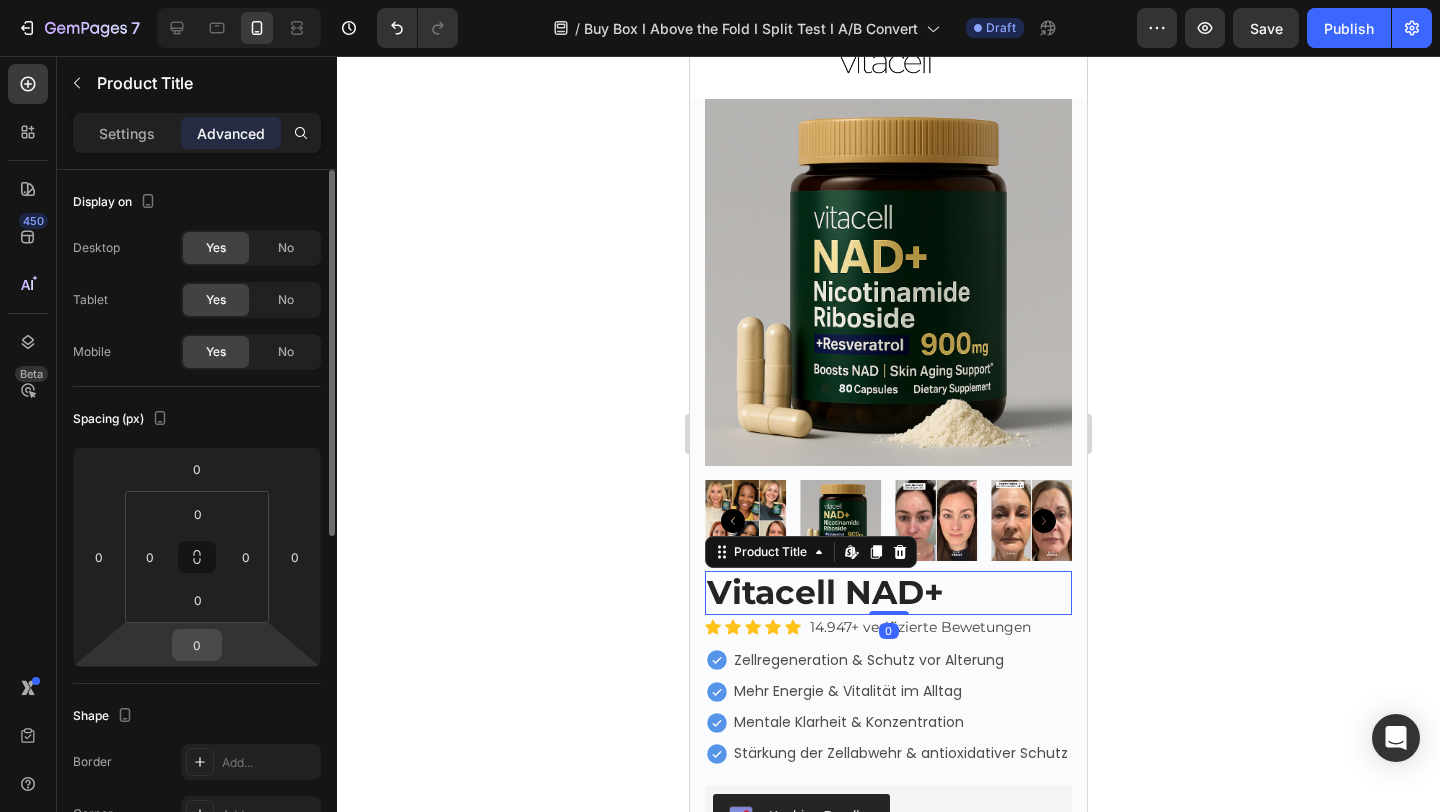 click on "0" at bounding box center (197, 645) 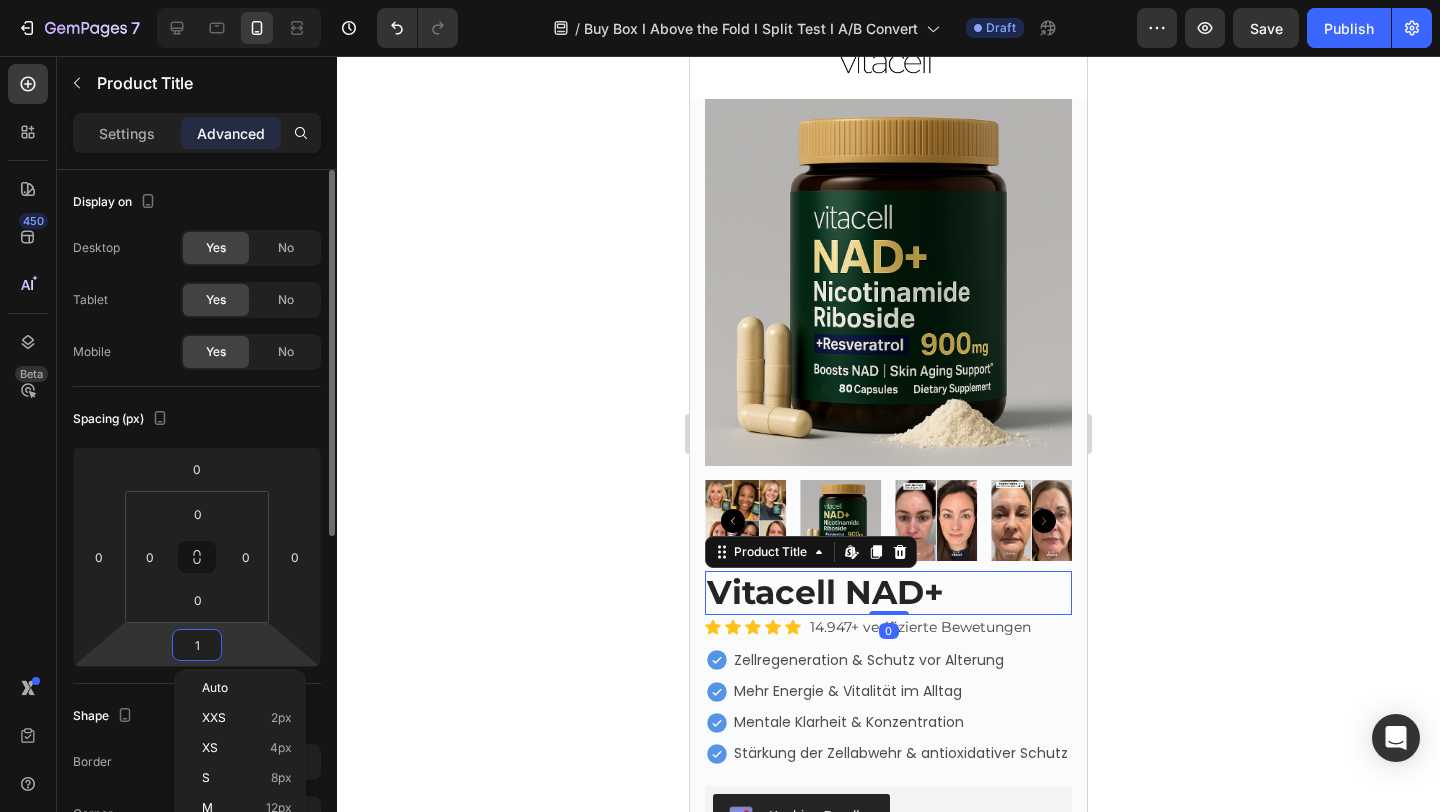 type on "10" 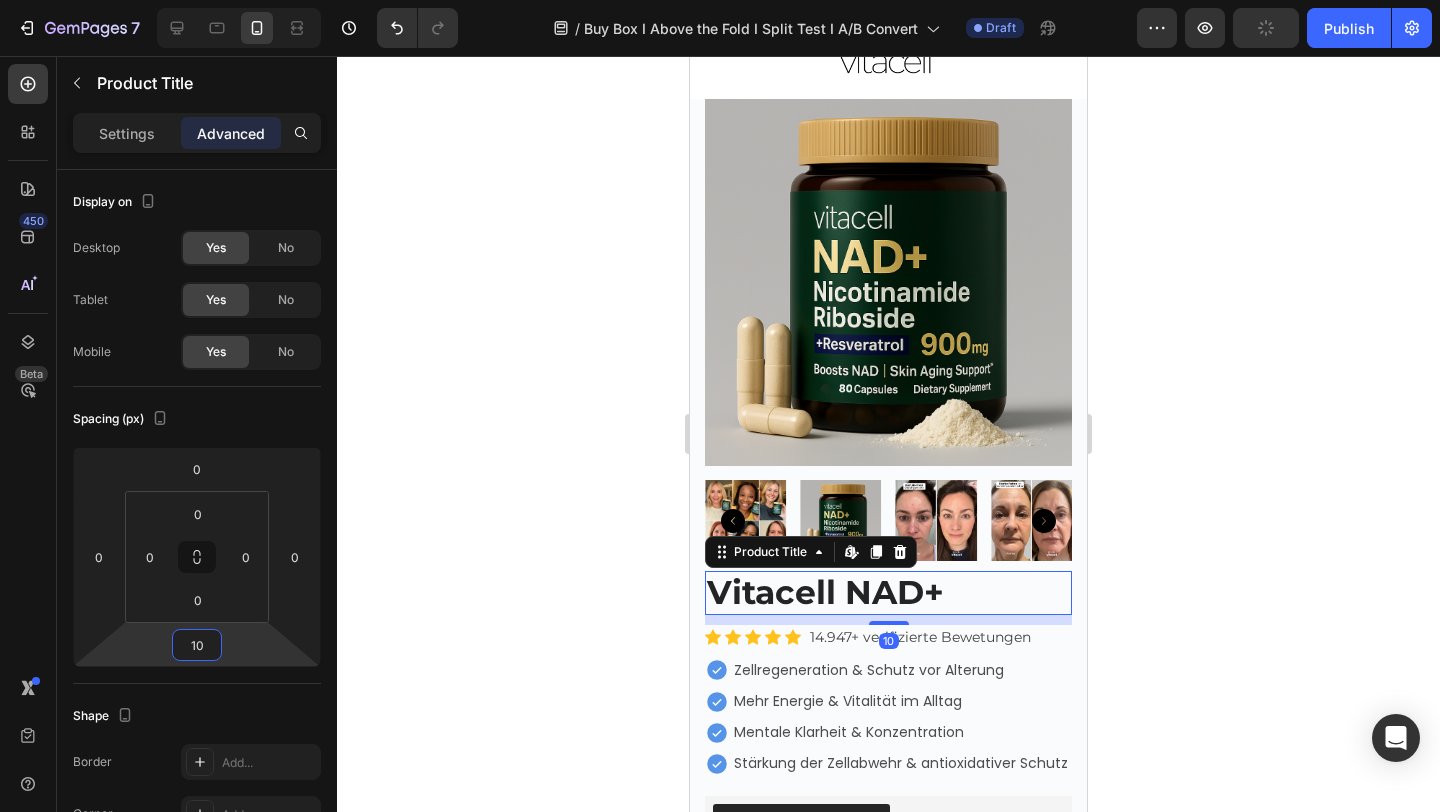 click 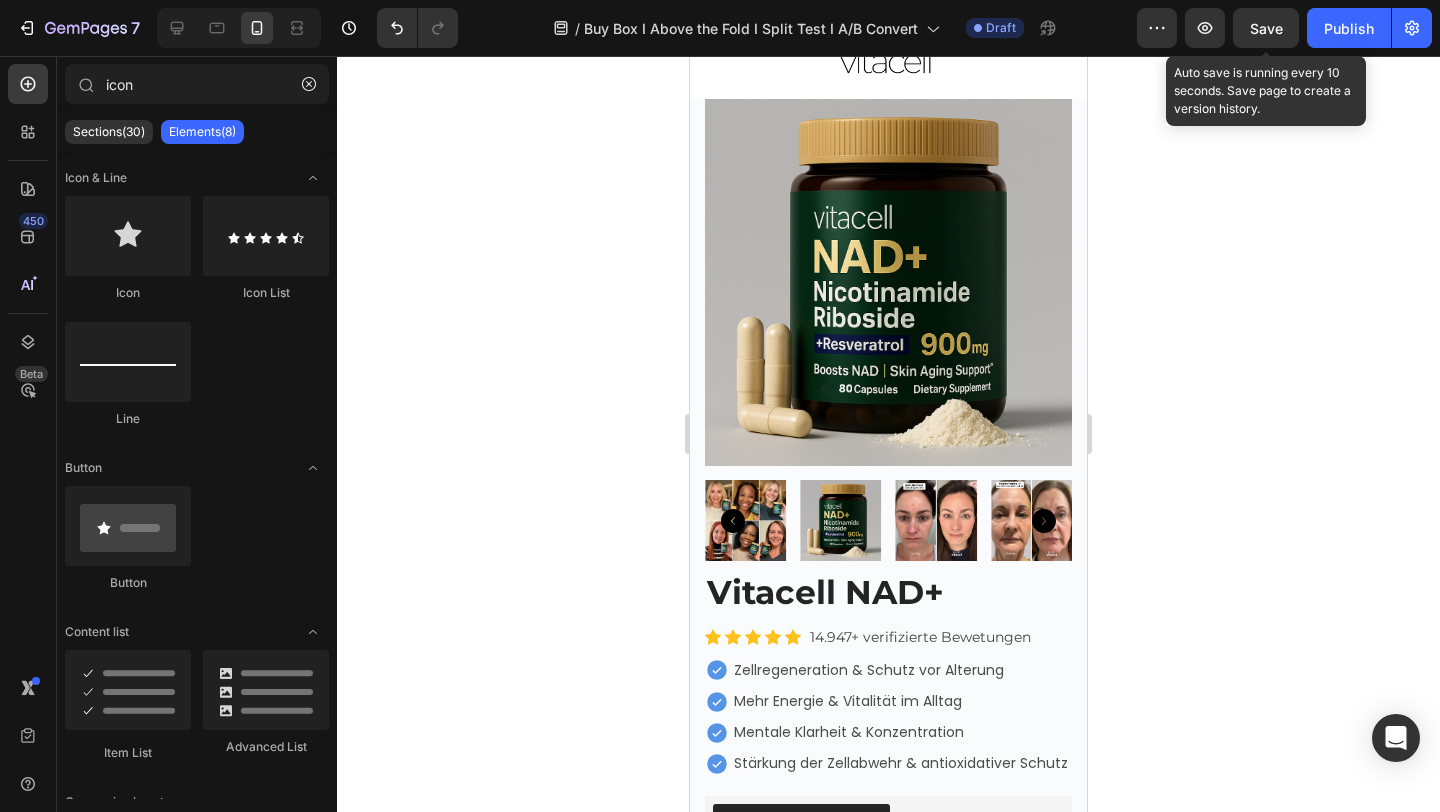 click on "Save" 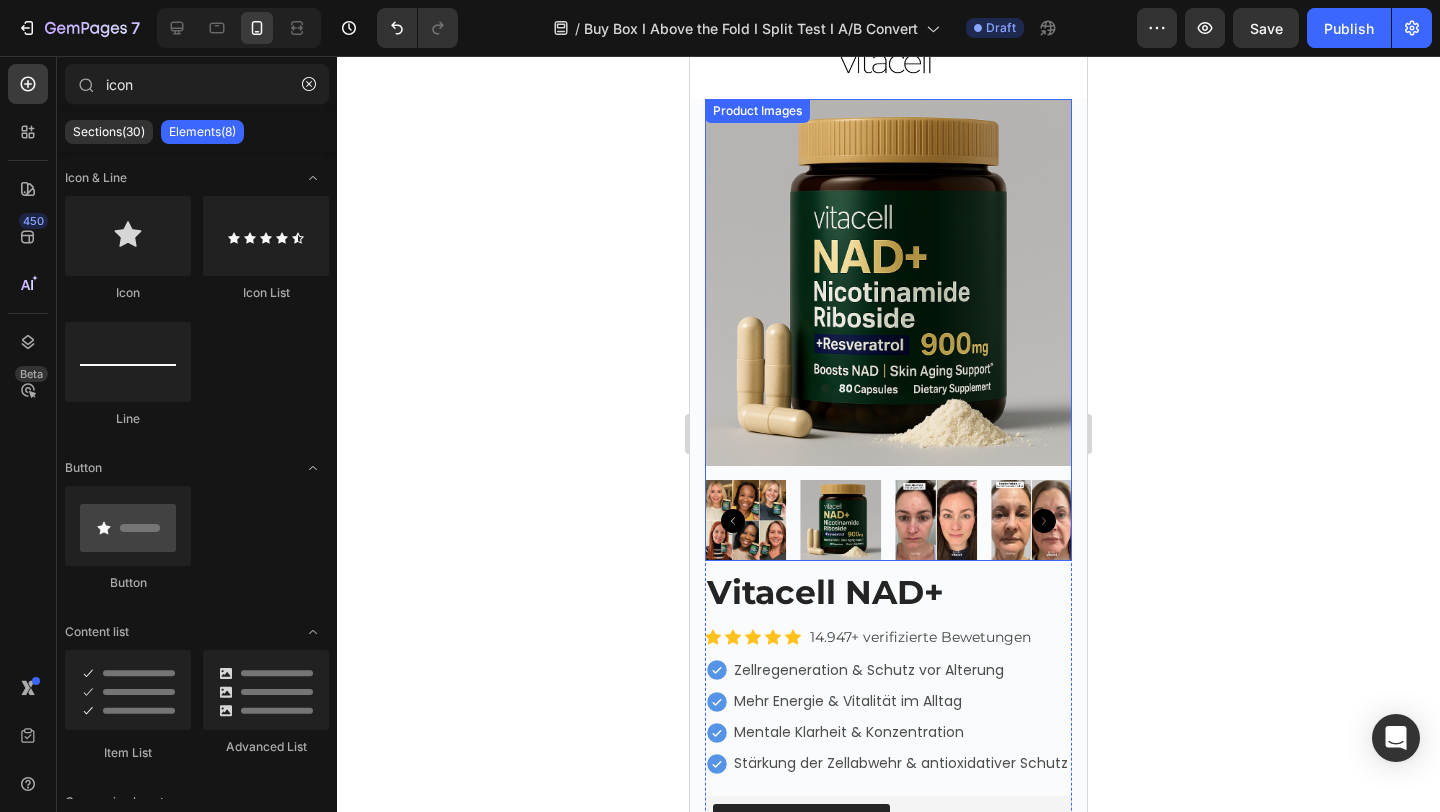 scroll, scrollTop: 263, scrollLeft: 0, axis: vertical 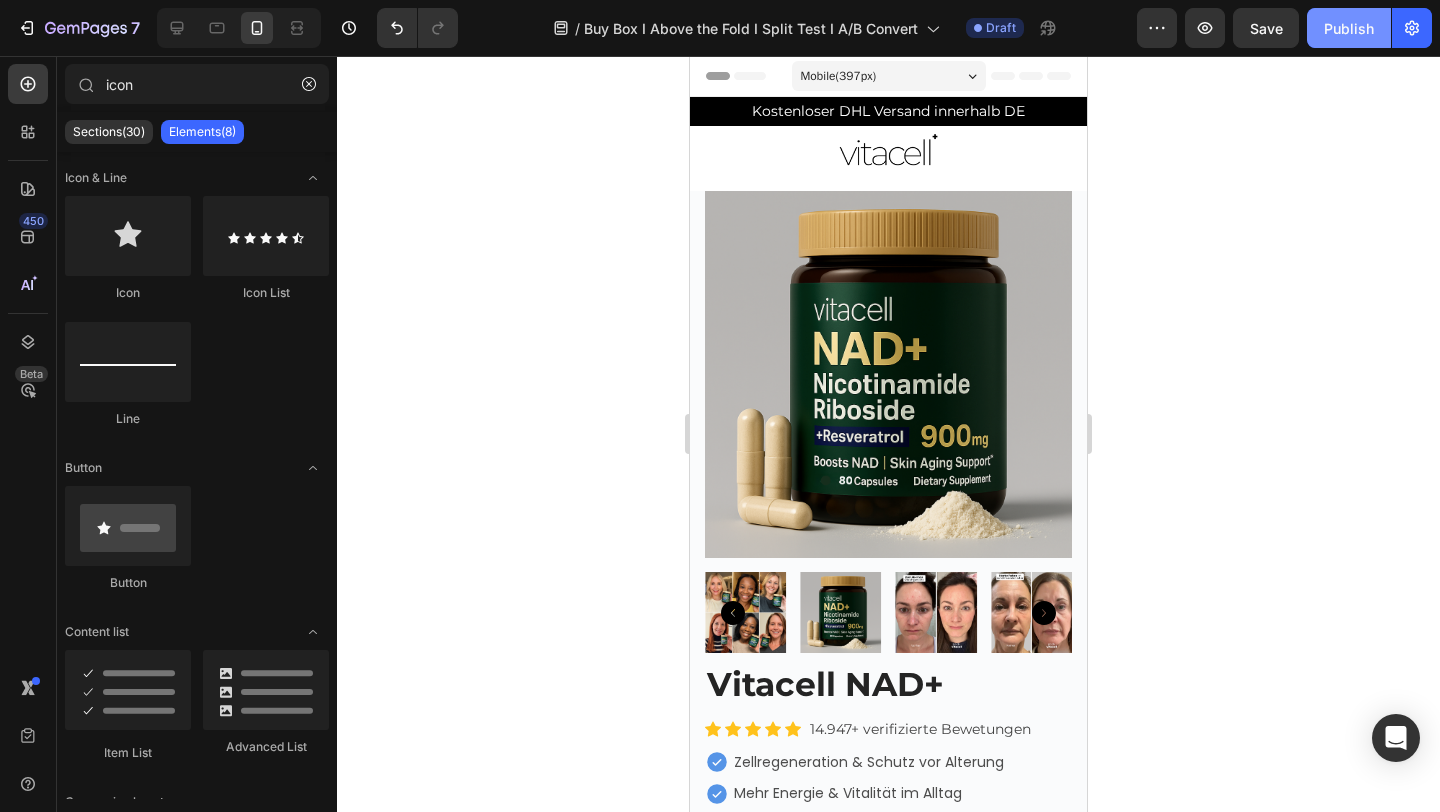 click on "Publish" 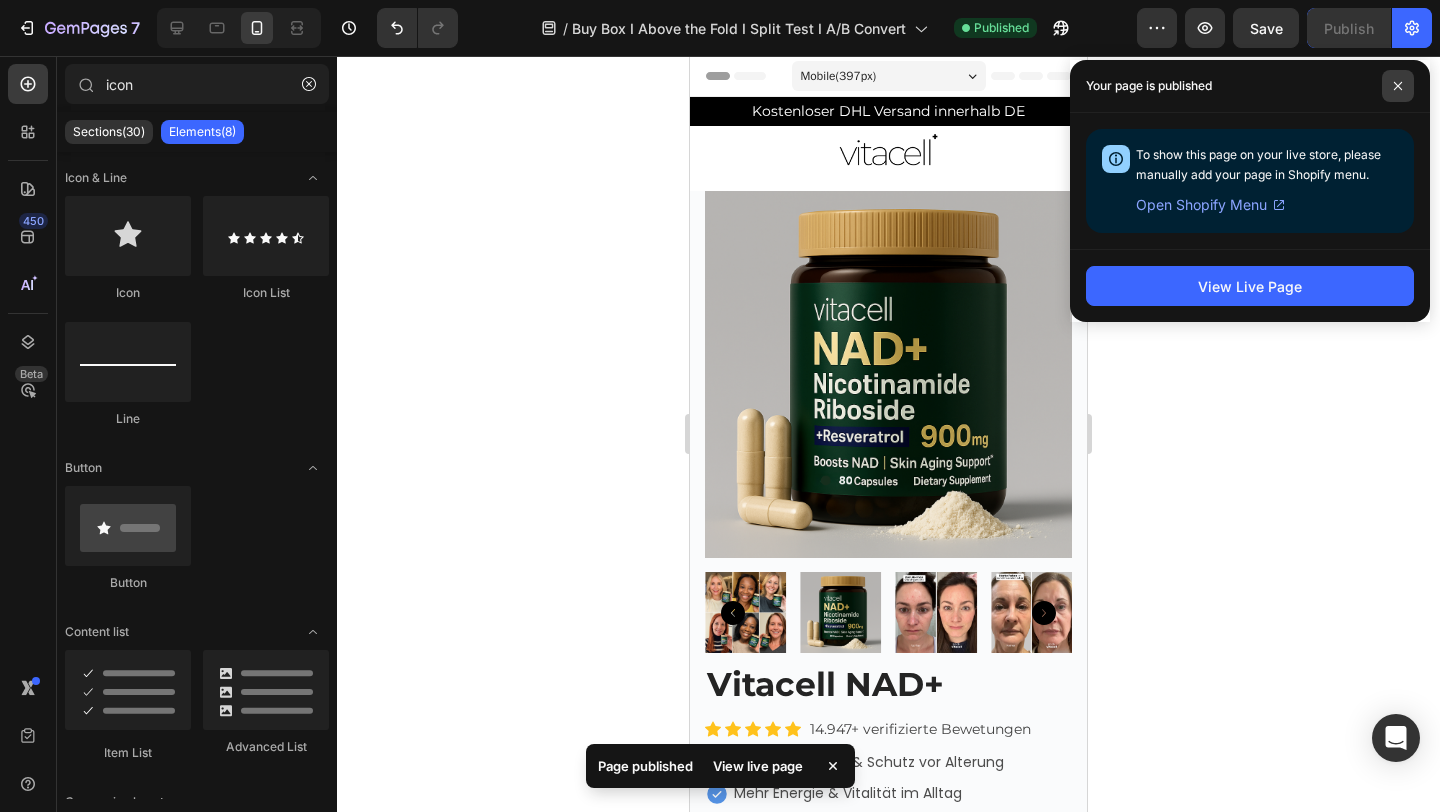 click 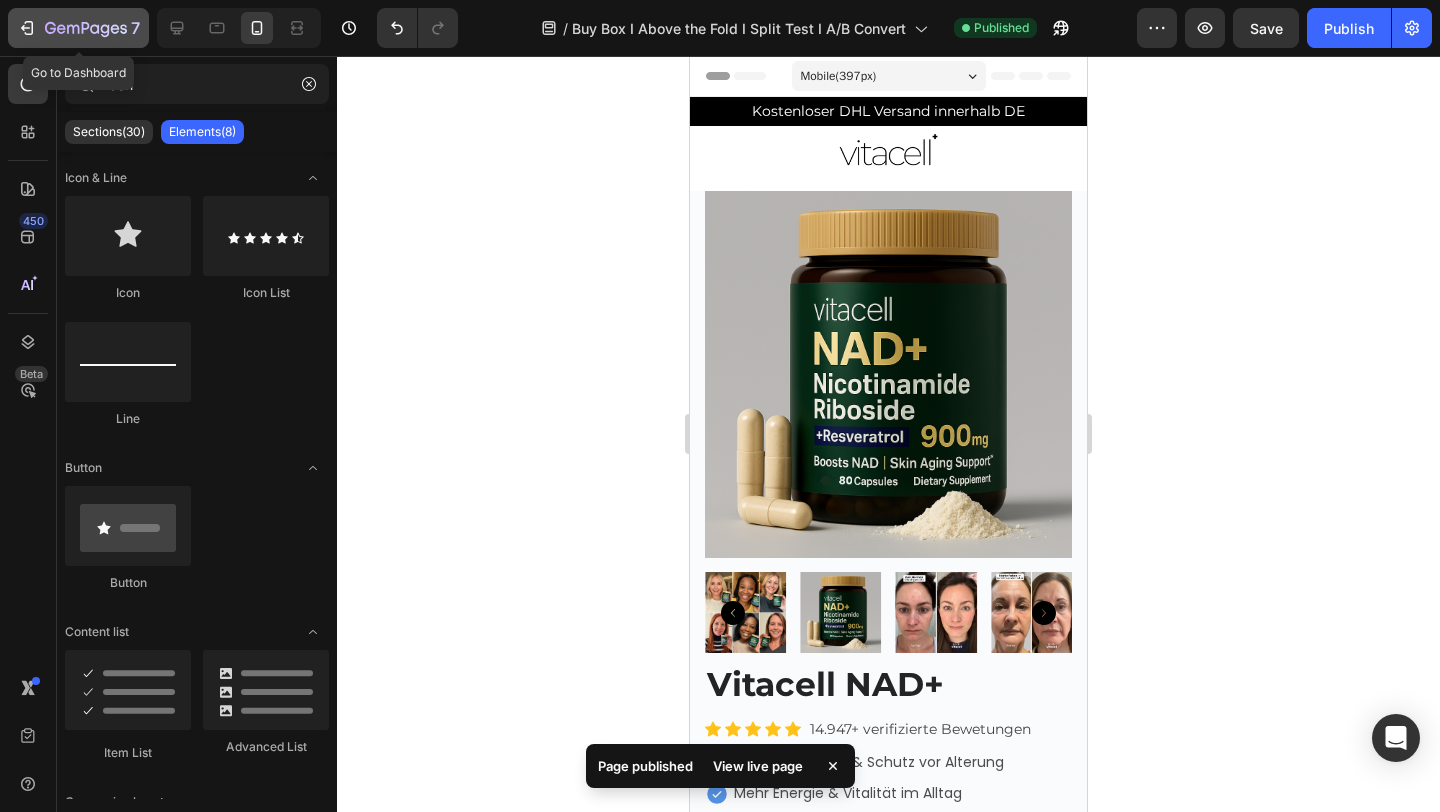 click 